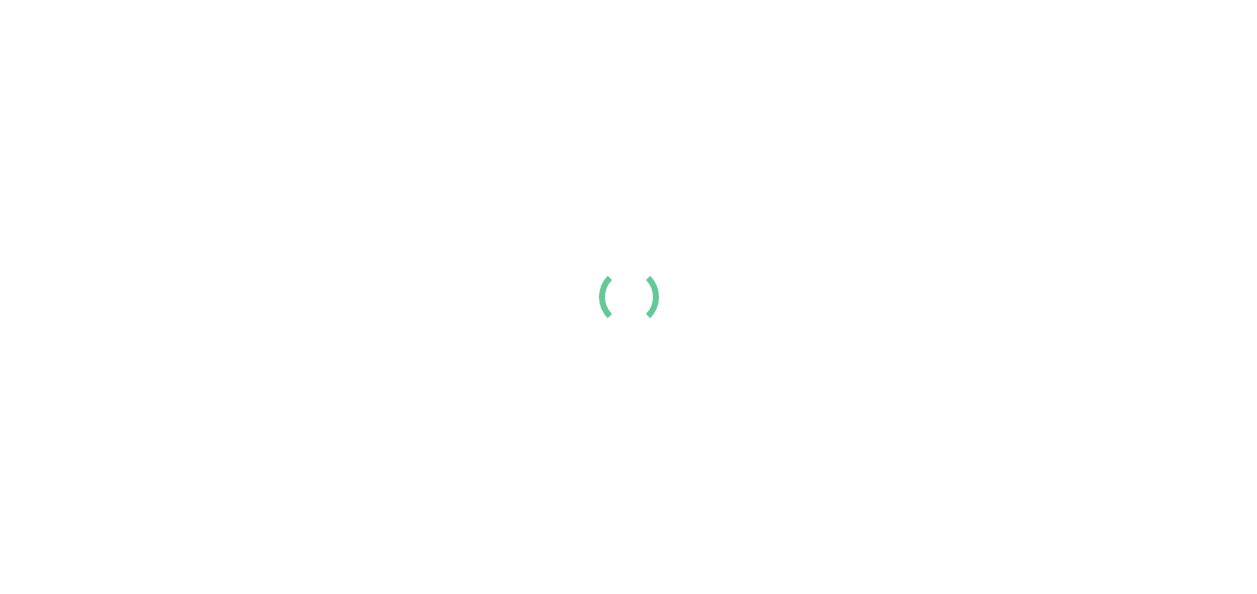 scroll, scrollTop: 0, scrollLeft: 0, axis: both 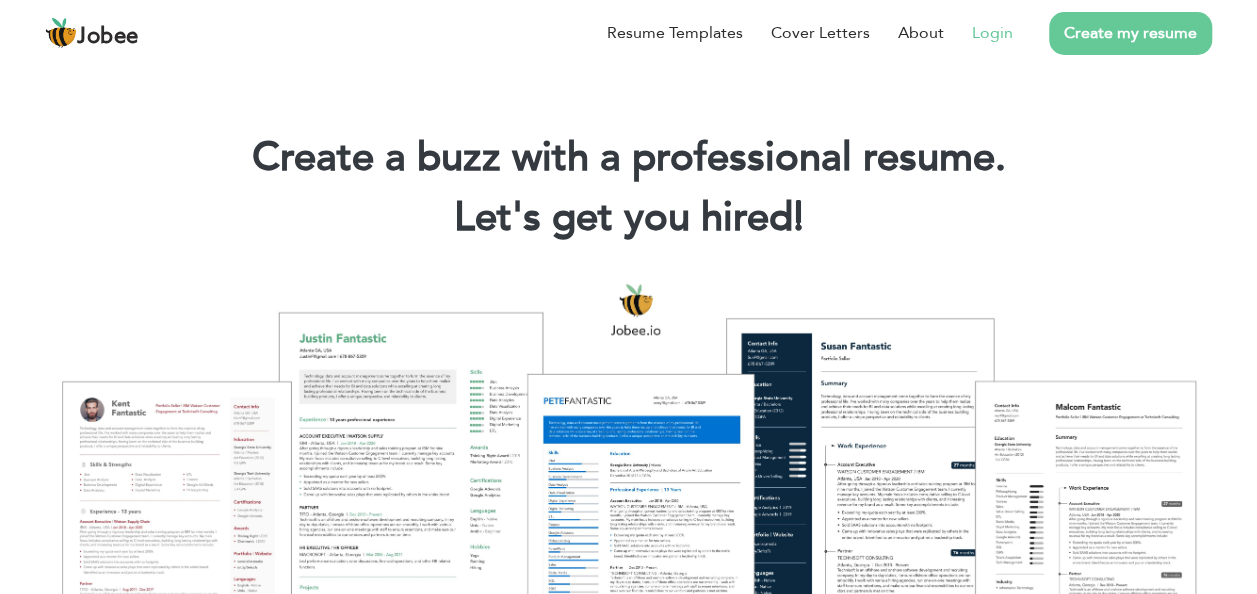 click on "Login" at bounding box center (992, 33) 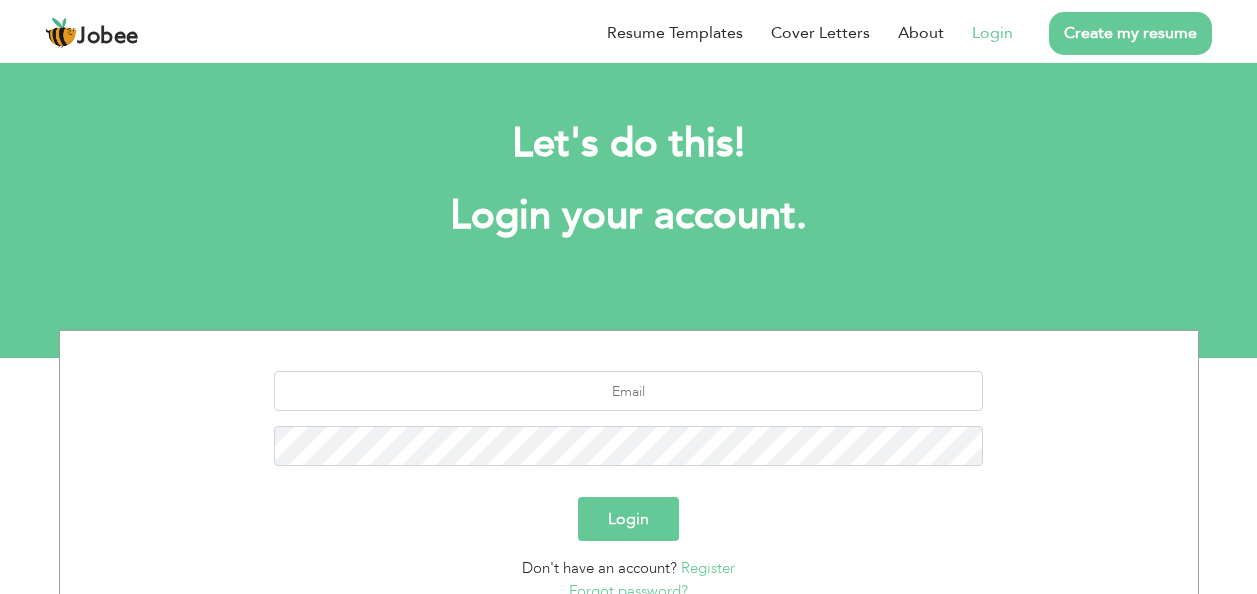 scroll, scrollTop: 0, scrollLeft: 0, axis: both 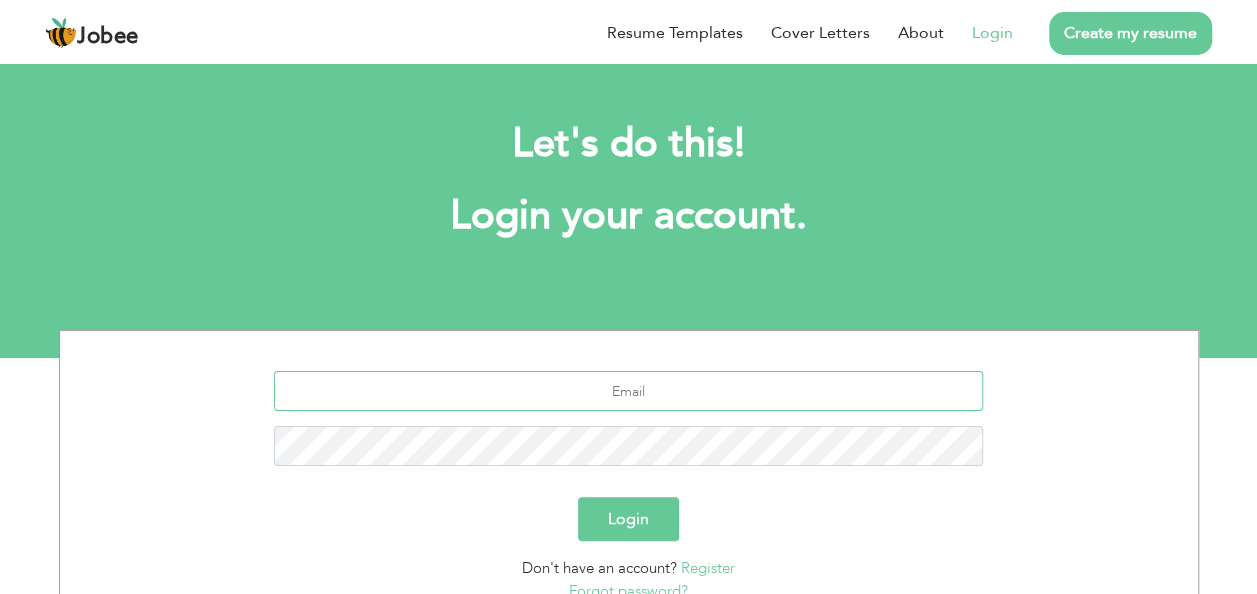 click at bounding box center [628, 391] 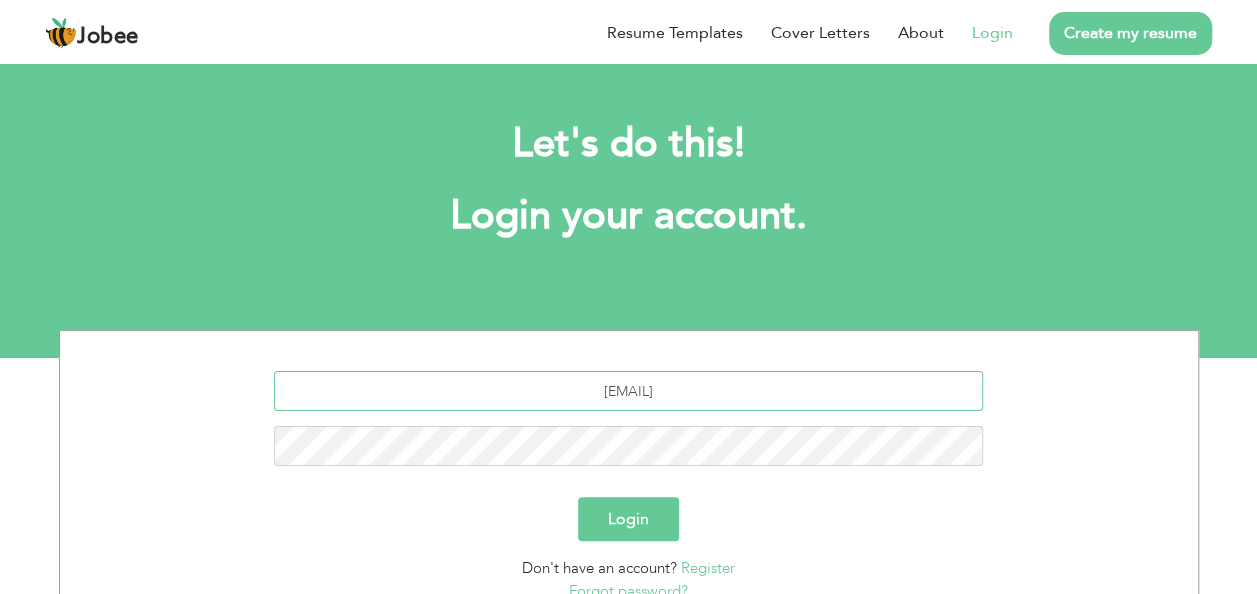 type on "[EMAIL]" 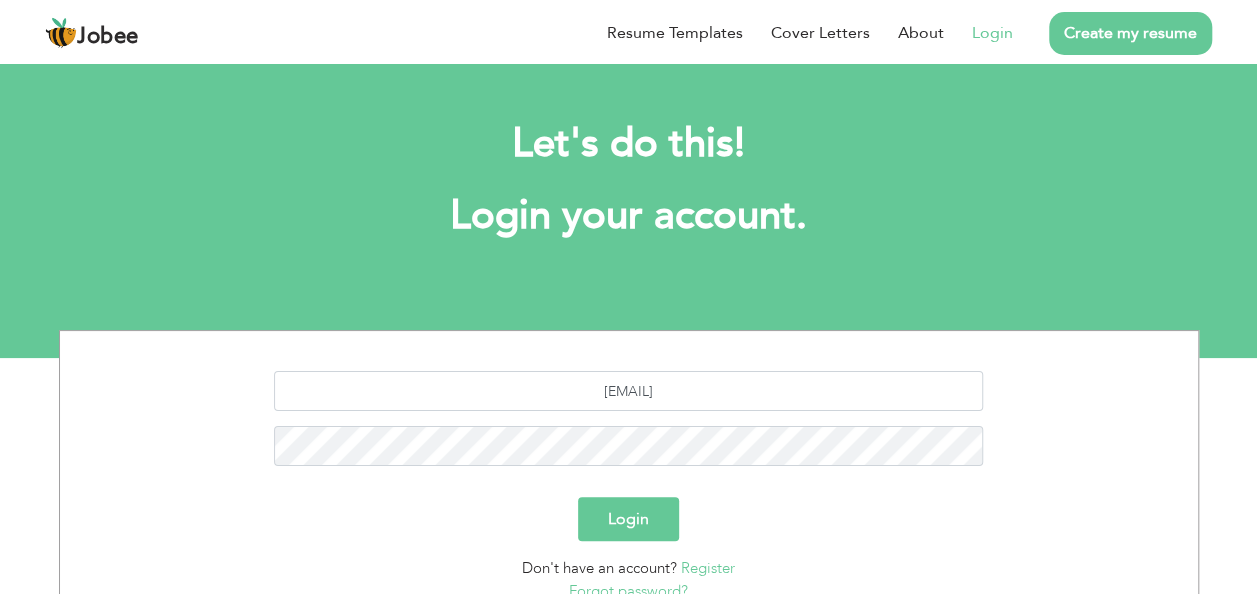 click on "Login" at bounding box center (628, 519) 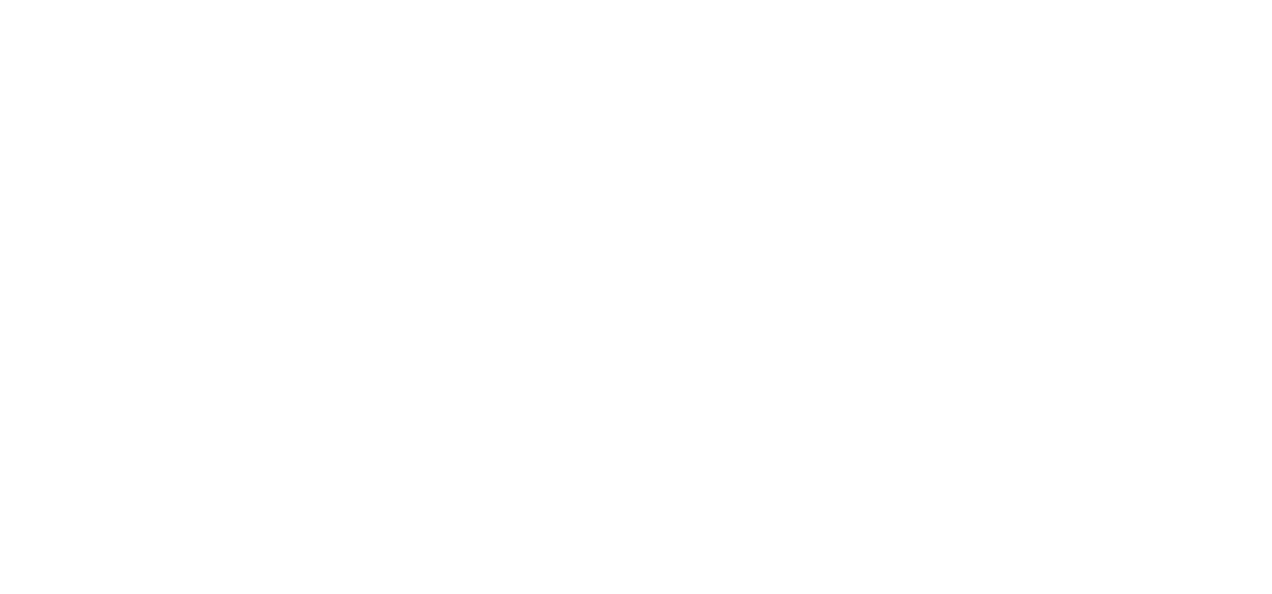 scroll, scrollTop: 0, scrollLeft: 0, axis: both 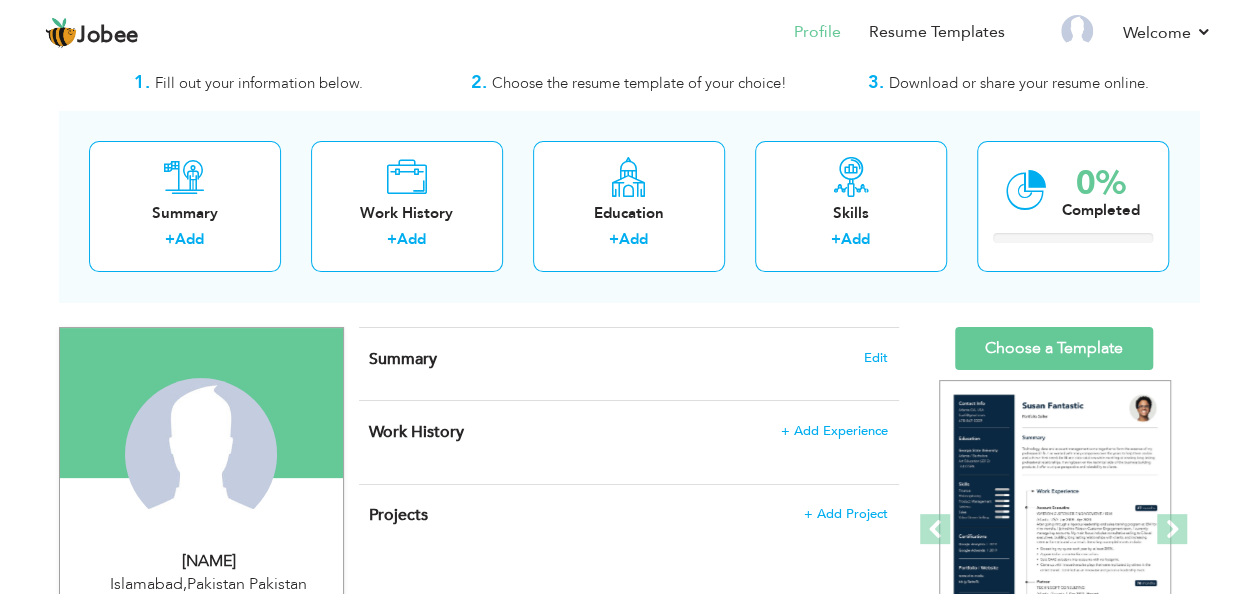 click on "Summary
Edit" at bounding box center [628, 359] 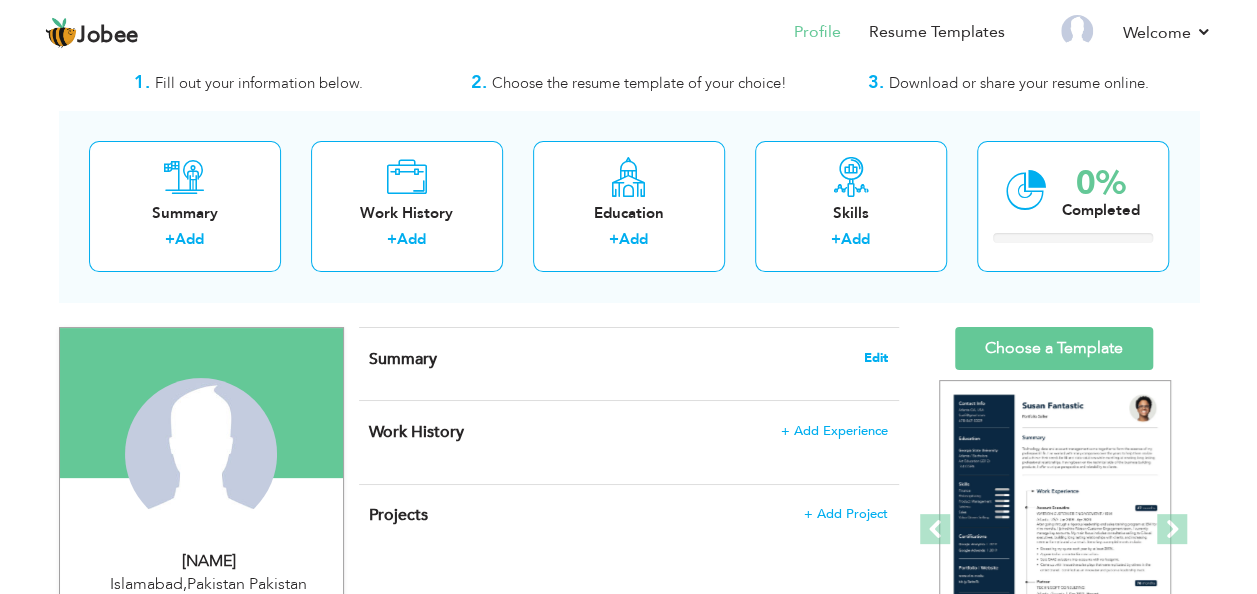 click on "Edit" at bounding box center (876, 358) 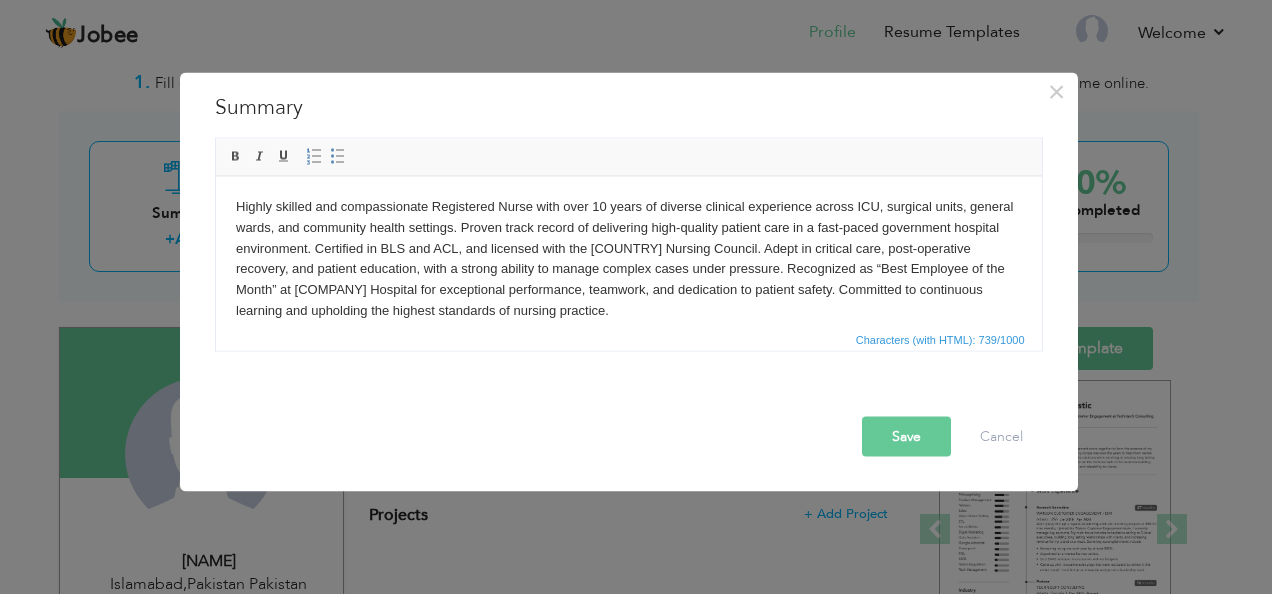 scroll, scrollTop: 14, scrollLeft: 0, axis: vertical 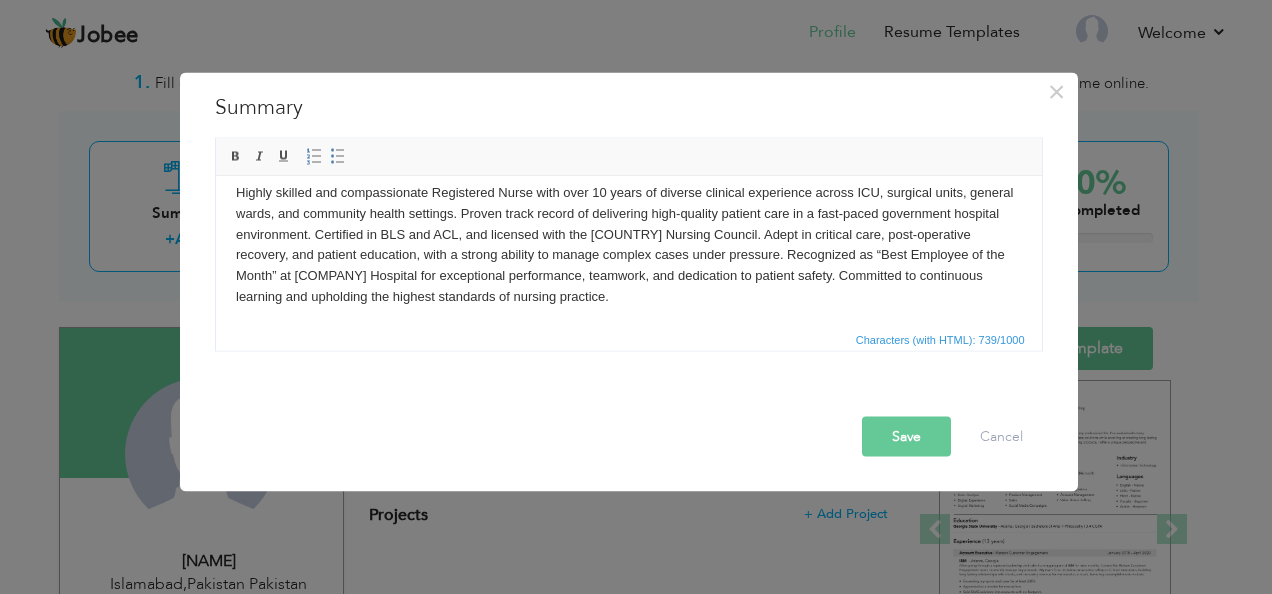 click on "Save" at bounding box center (906, 437) 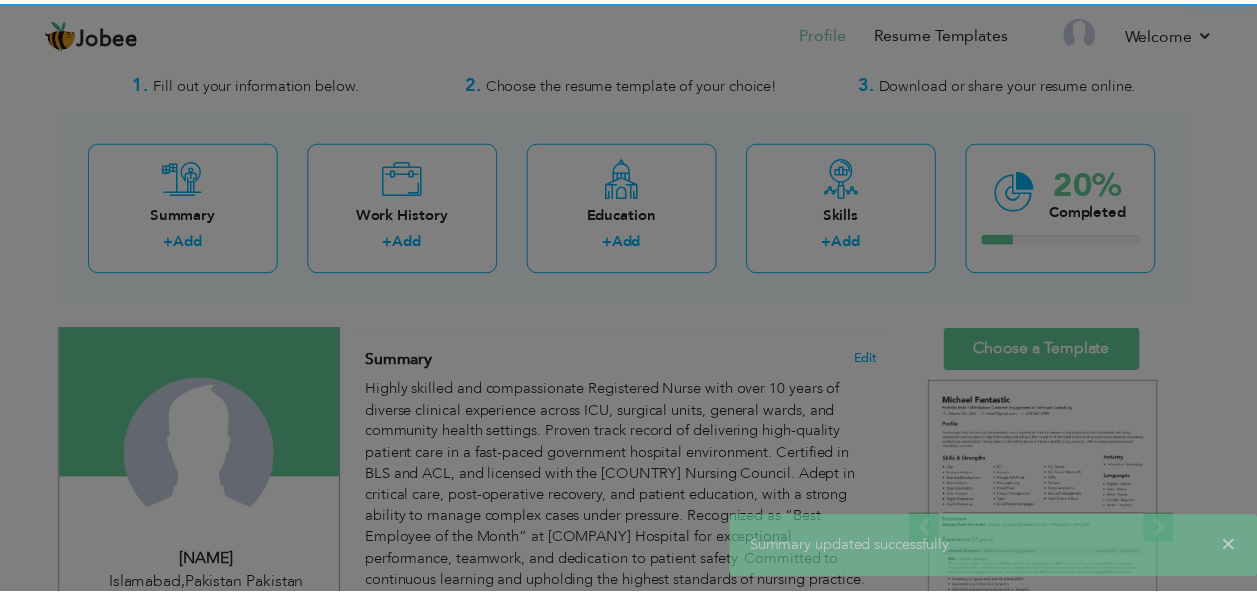 scroll, scrollTop: 0, scrollLeft: 0, axis: both 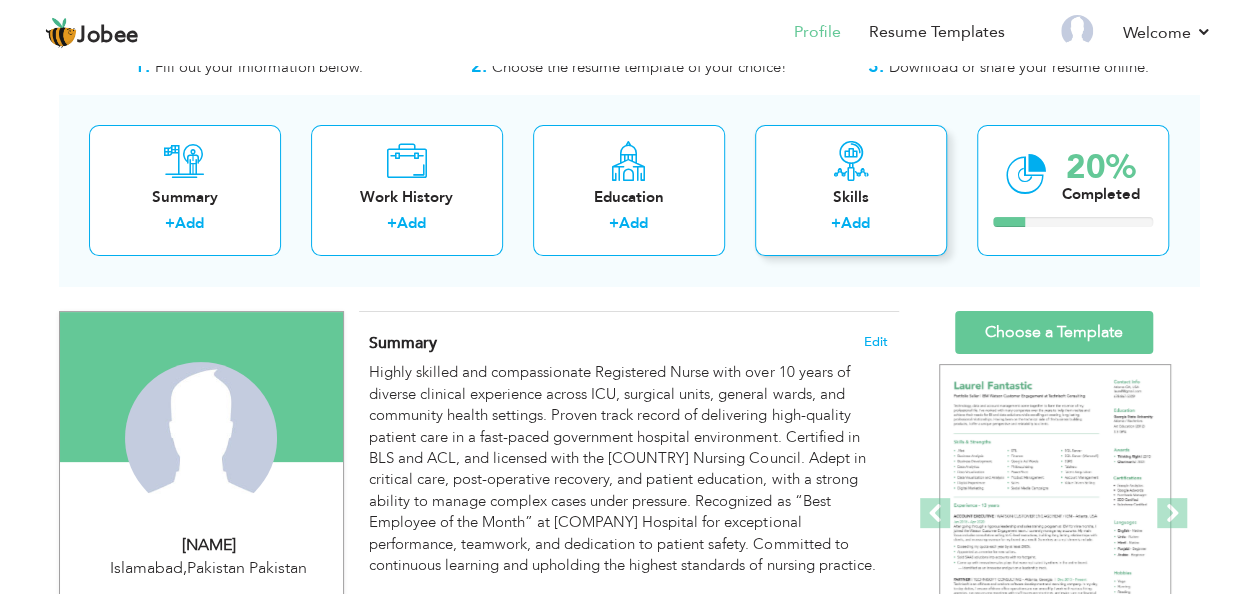 click at bounding box center [851, 161] 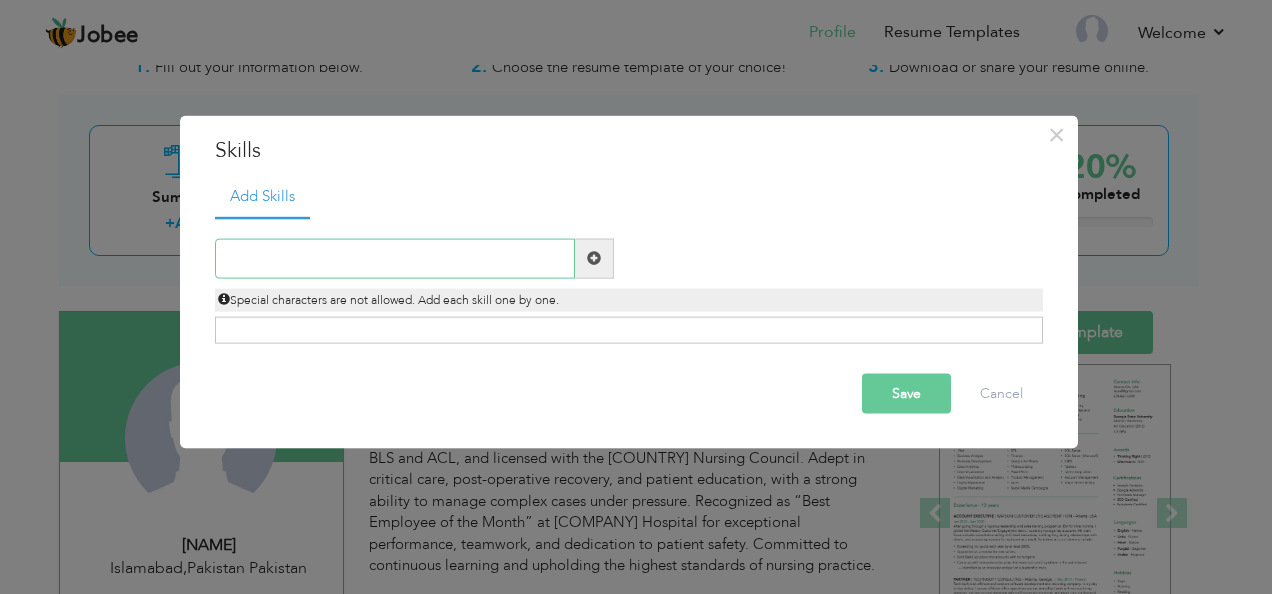 click at bounding box center [395, 258] 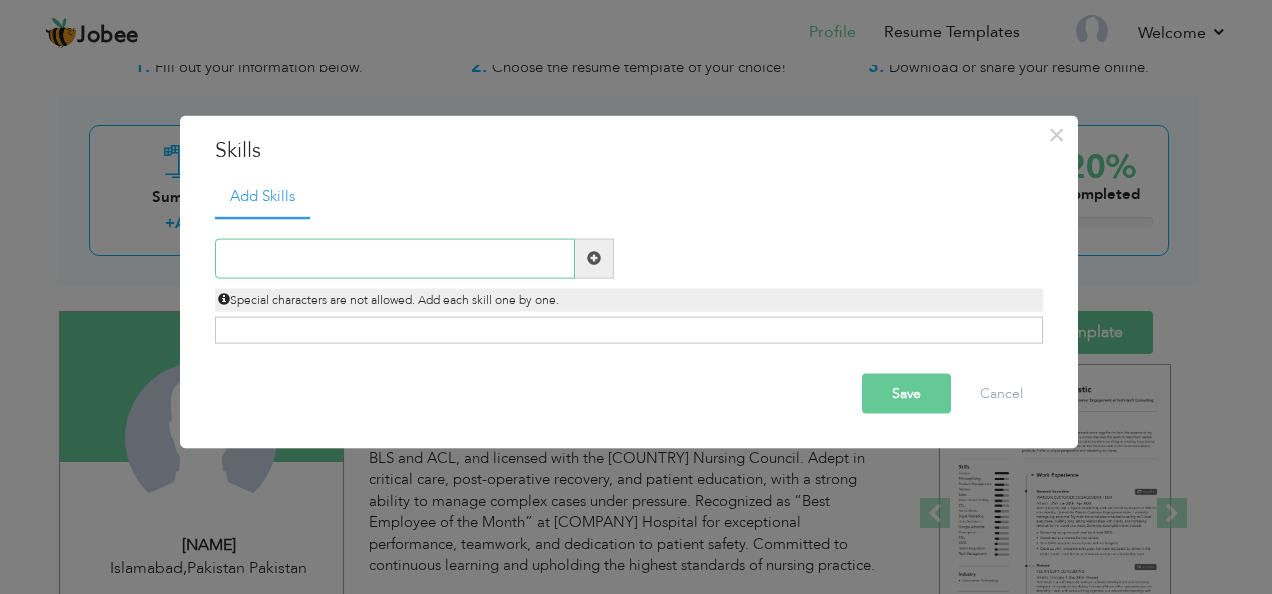paste on "ritical Care Nursing – Expertise in monitoring and" 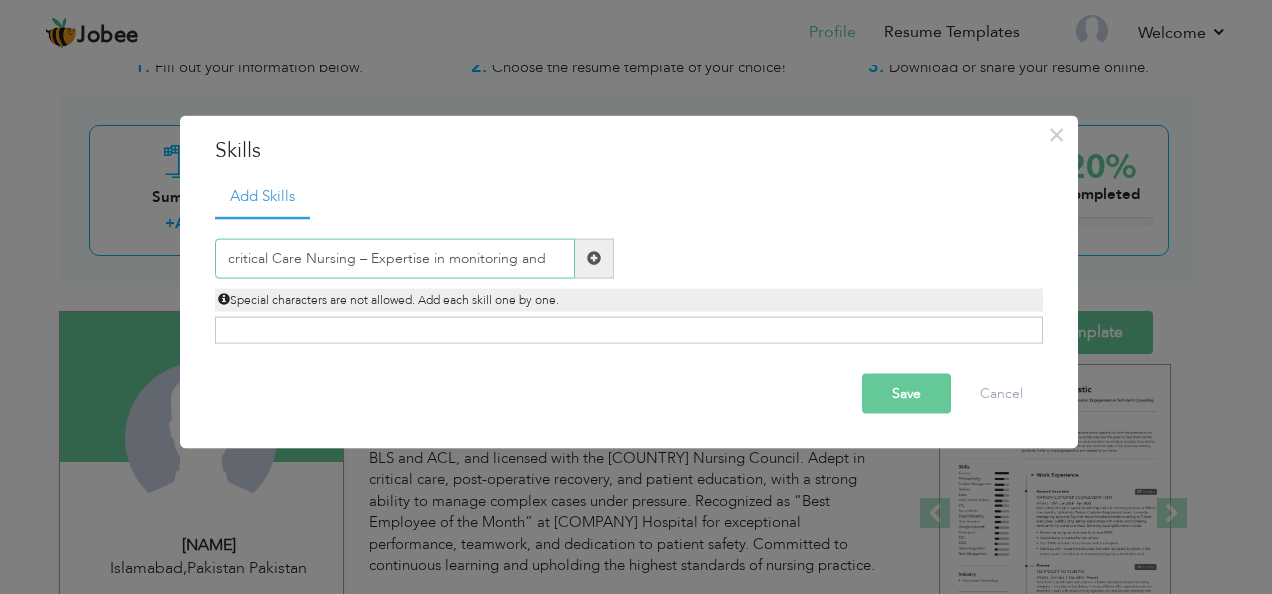 type on "ritical Care Nursing – Expertise in monitoring and" 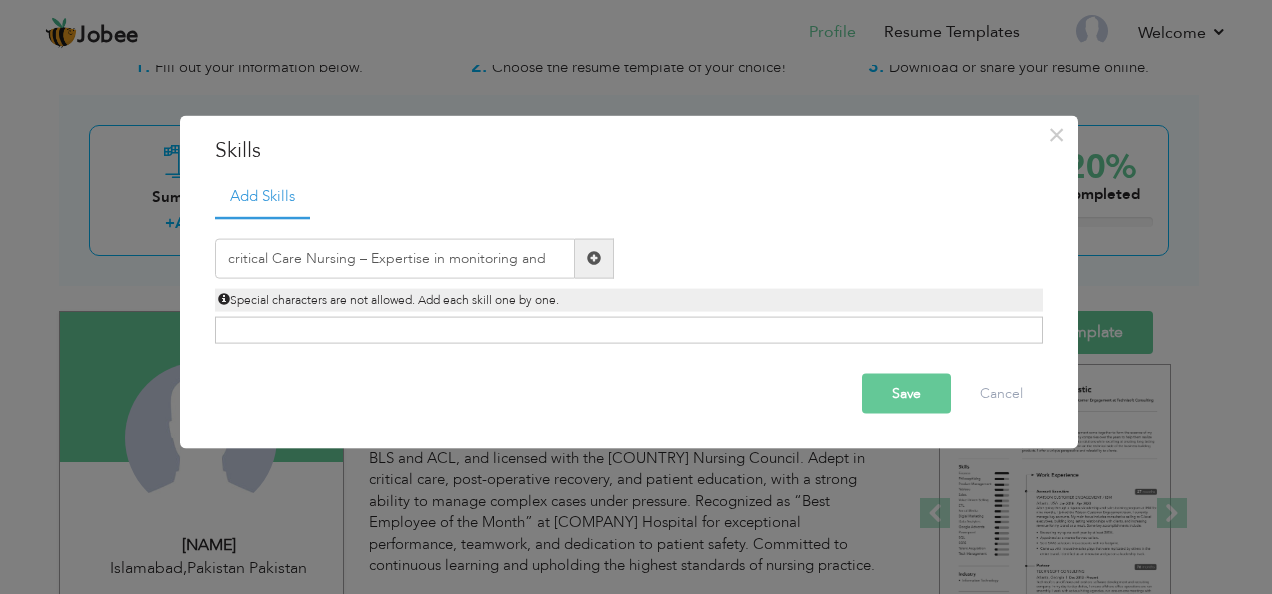click at bounding box center [594, 258] 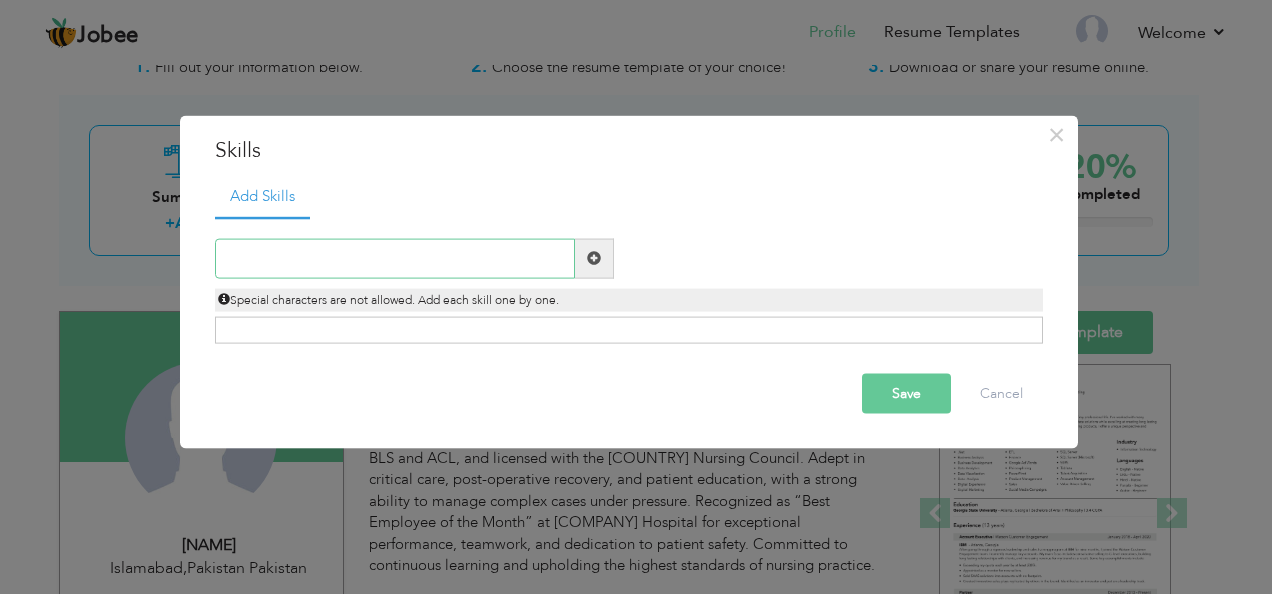 click at bounding box center (395, 258) 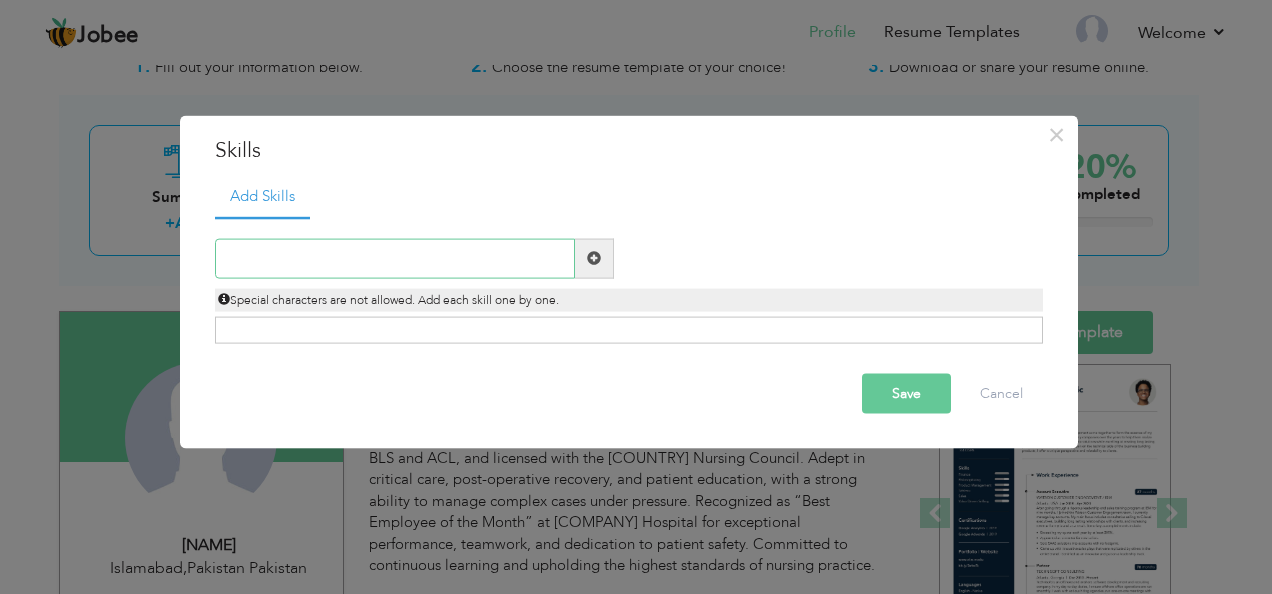 click at bounding box center [395, 258] 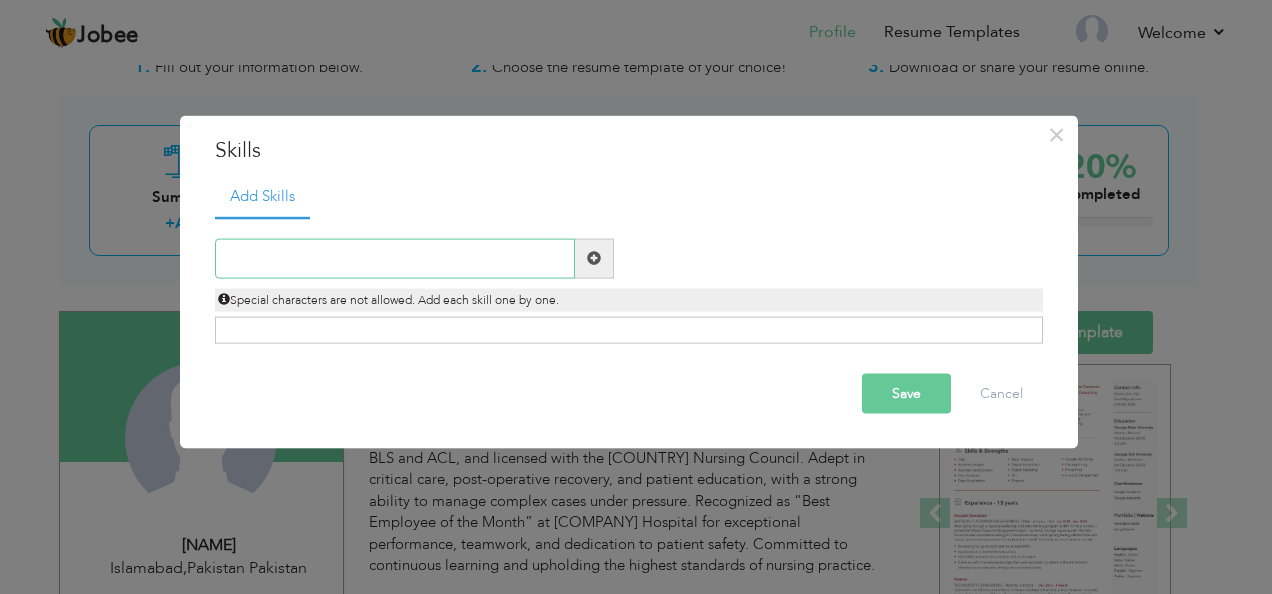 paste on "Patient Assessmen" 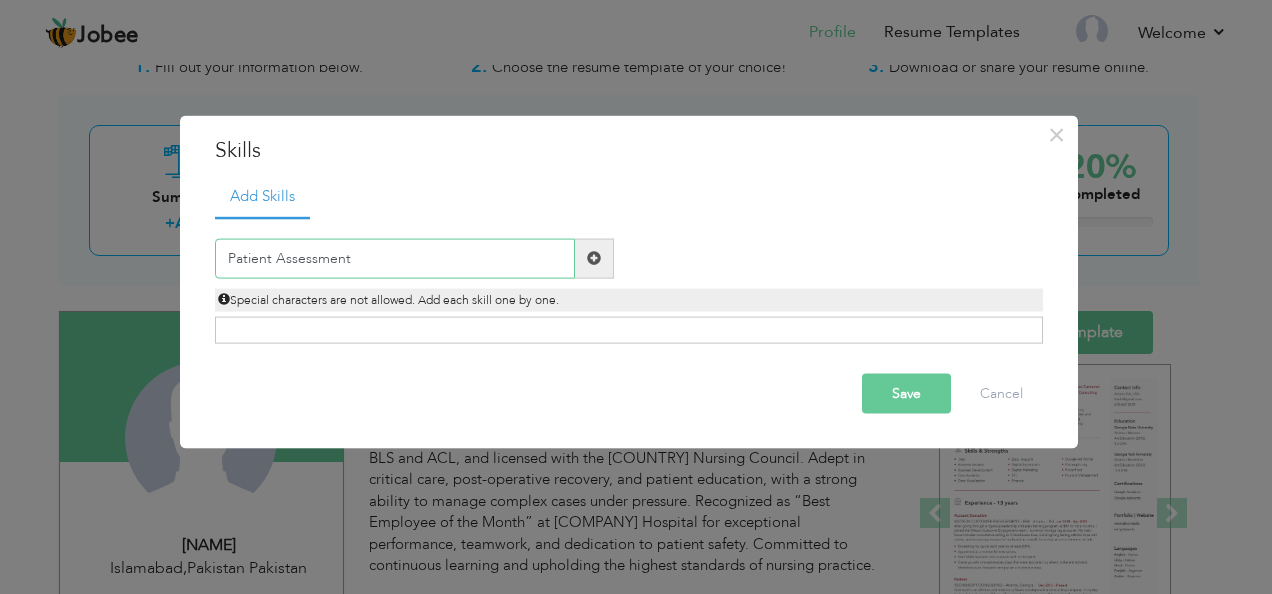 type on "Patient Assessment" 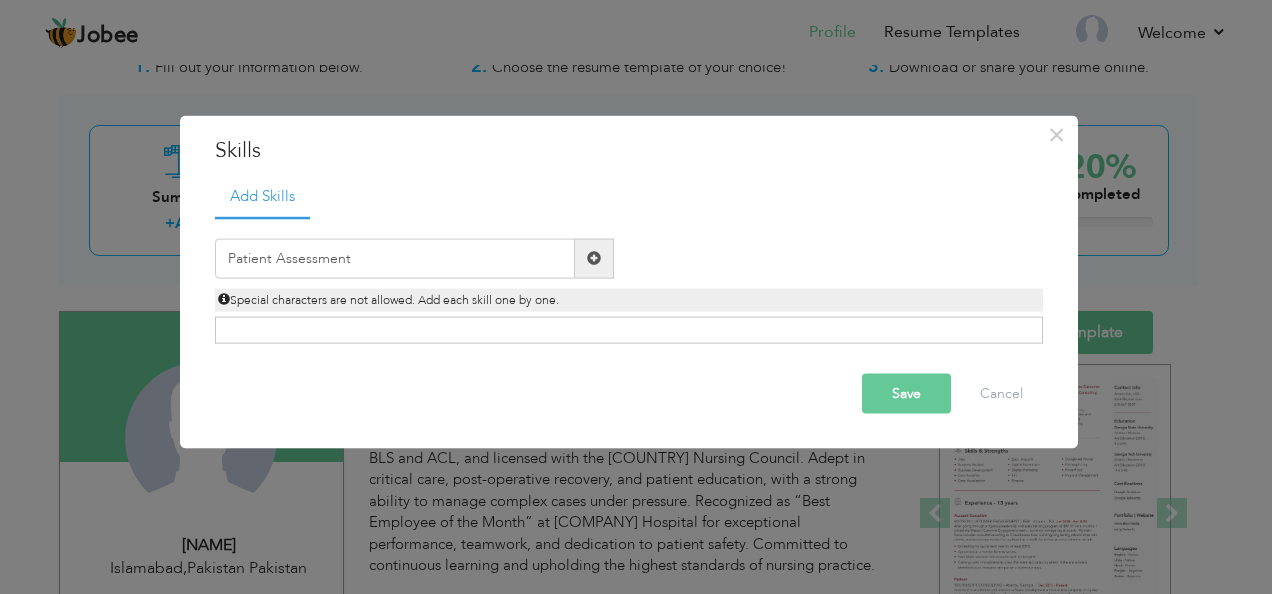 click at bounding box center [594, 258] 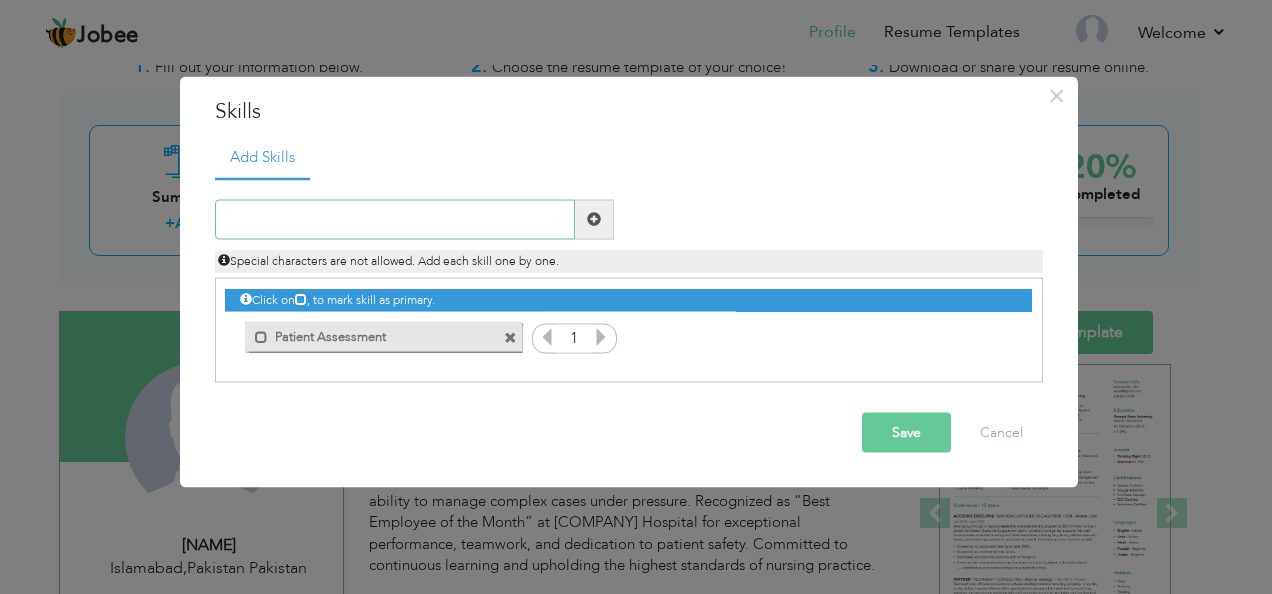 click at bounding box center [395, 219] 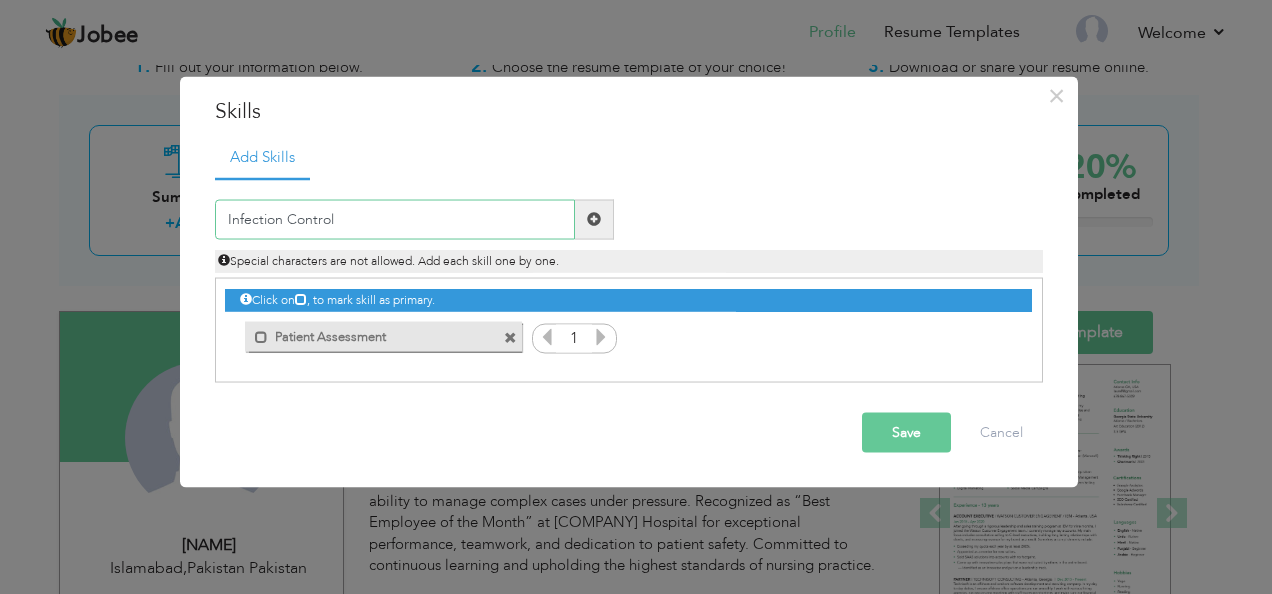 type on "Infection Control" 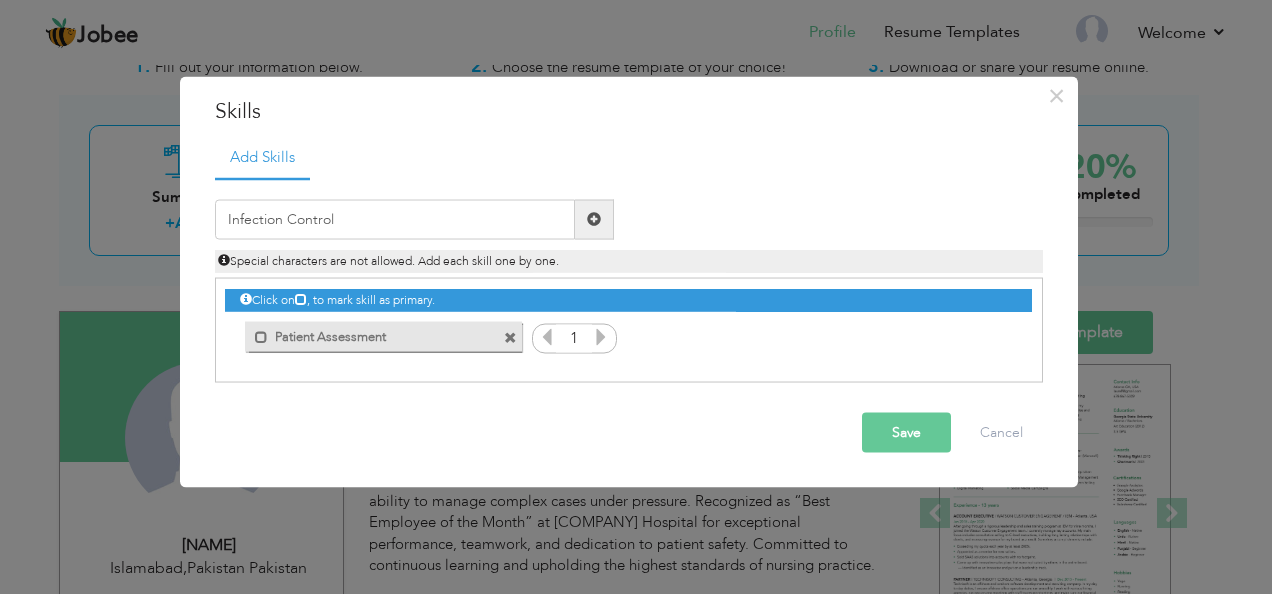 click at bounding box center (594, 219) 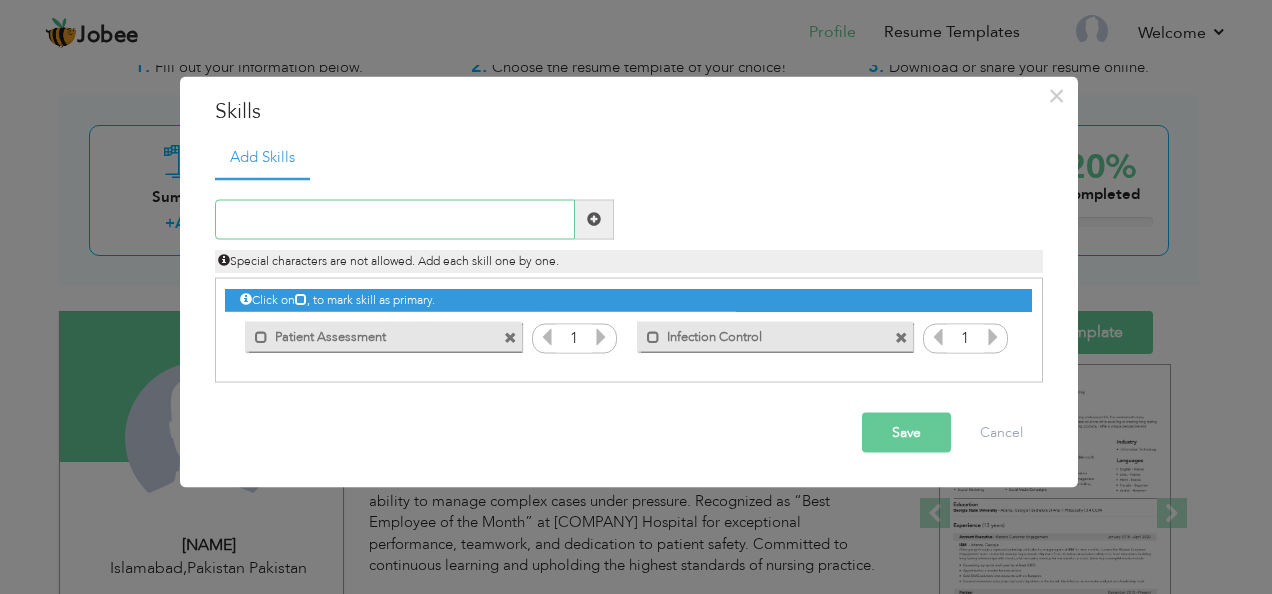 click at bounding box center [395, 219] 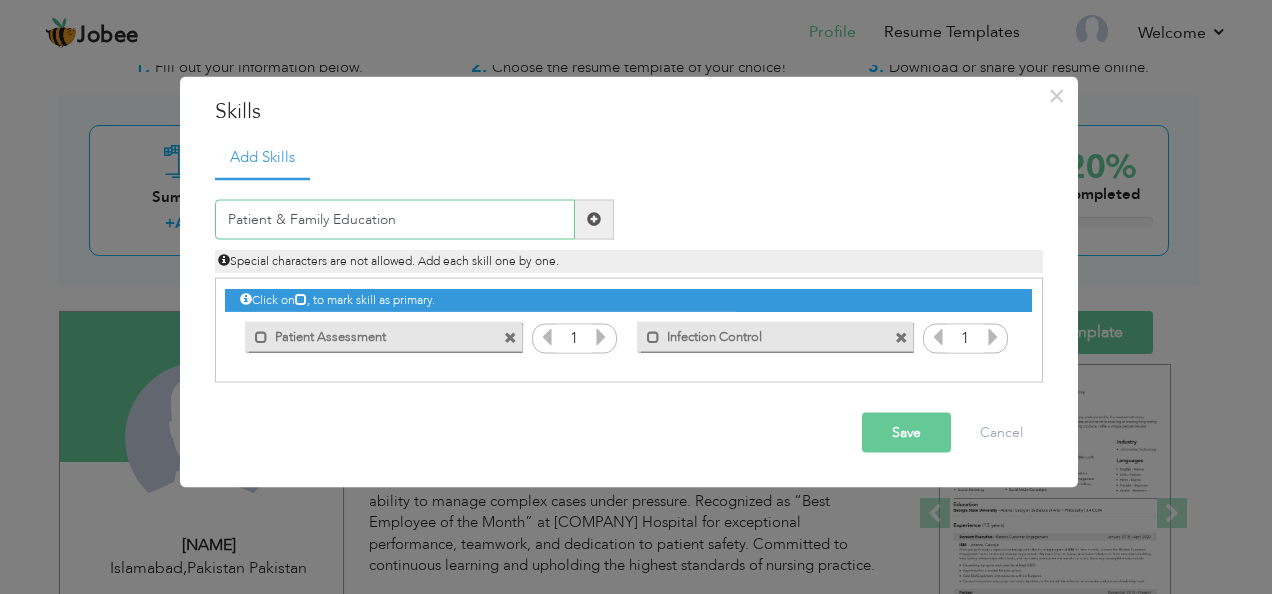 type on "Patient & Family Education" 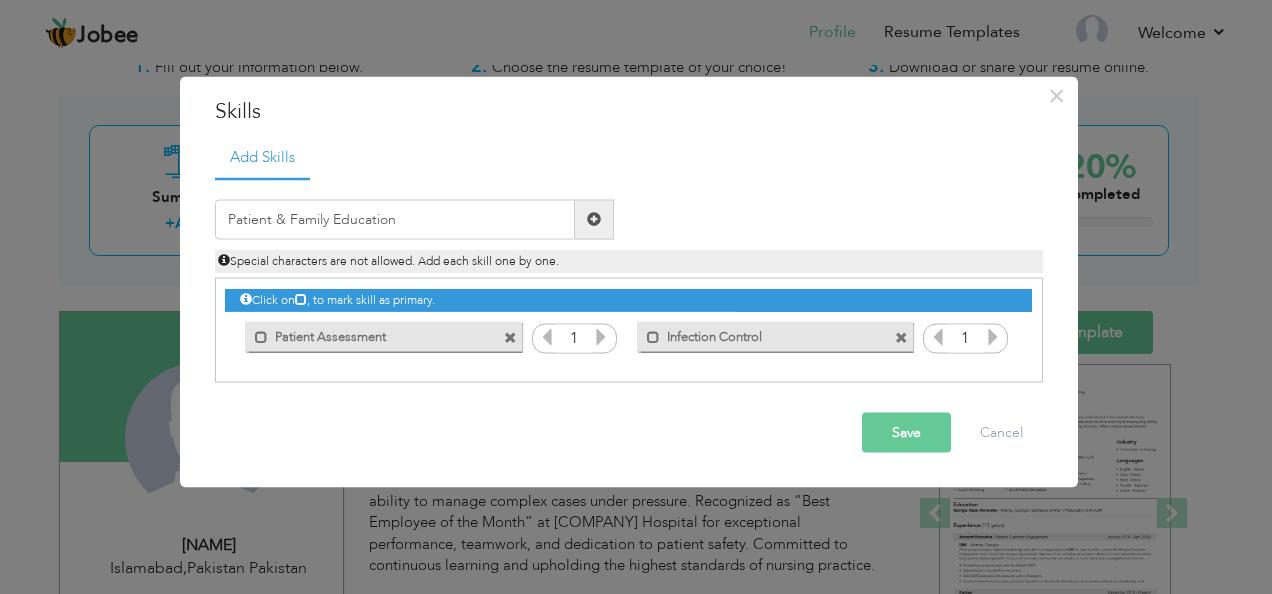 click at bounding box center (594, 219) 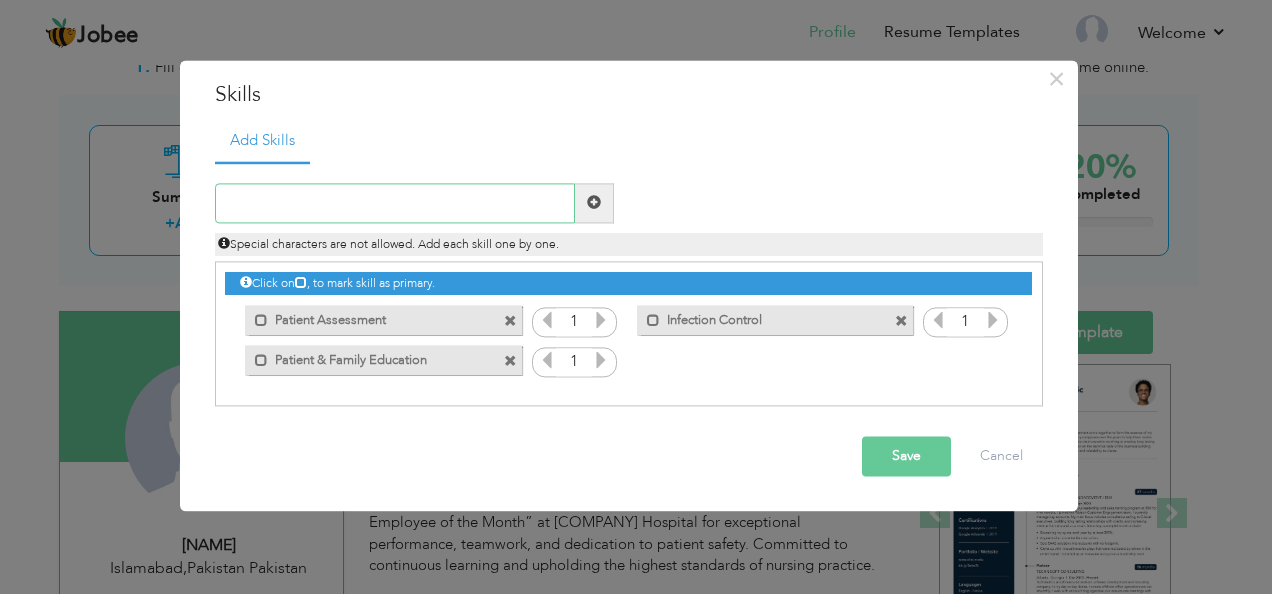 click at bounding box center [395, 203] 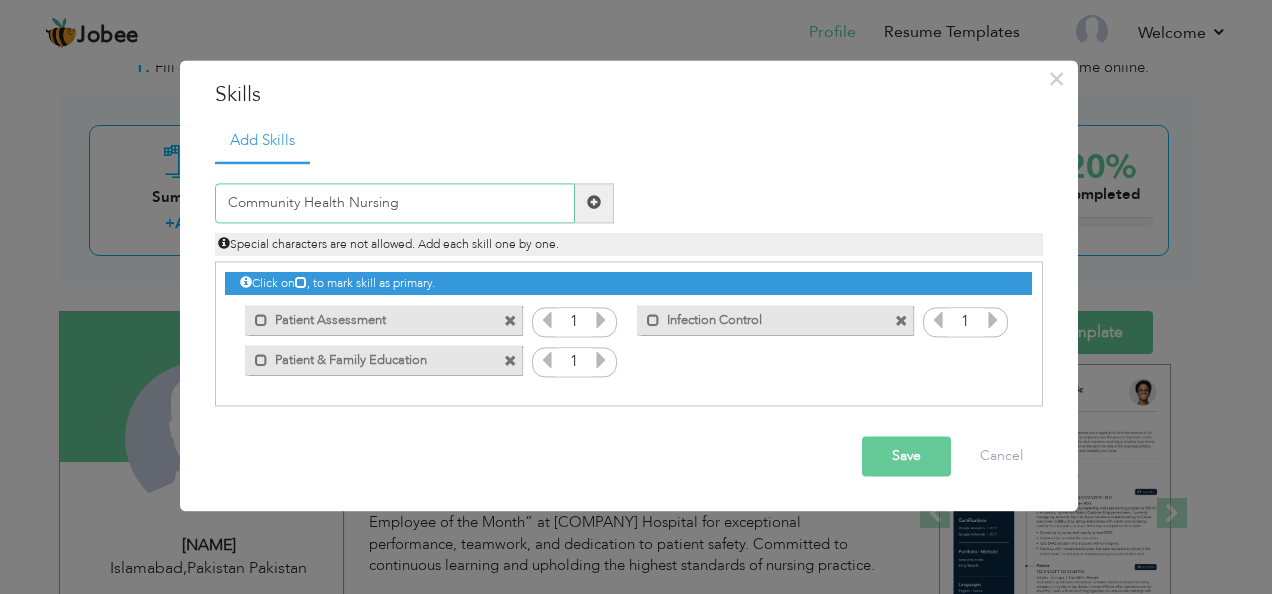 type on "Community Health Nursing" 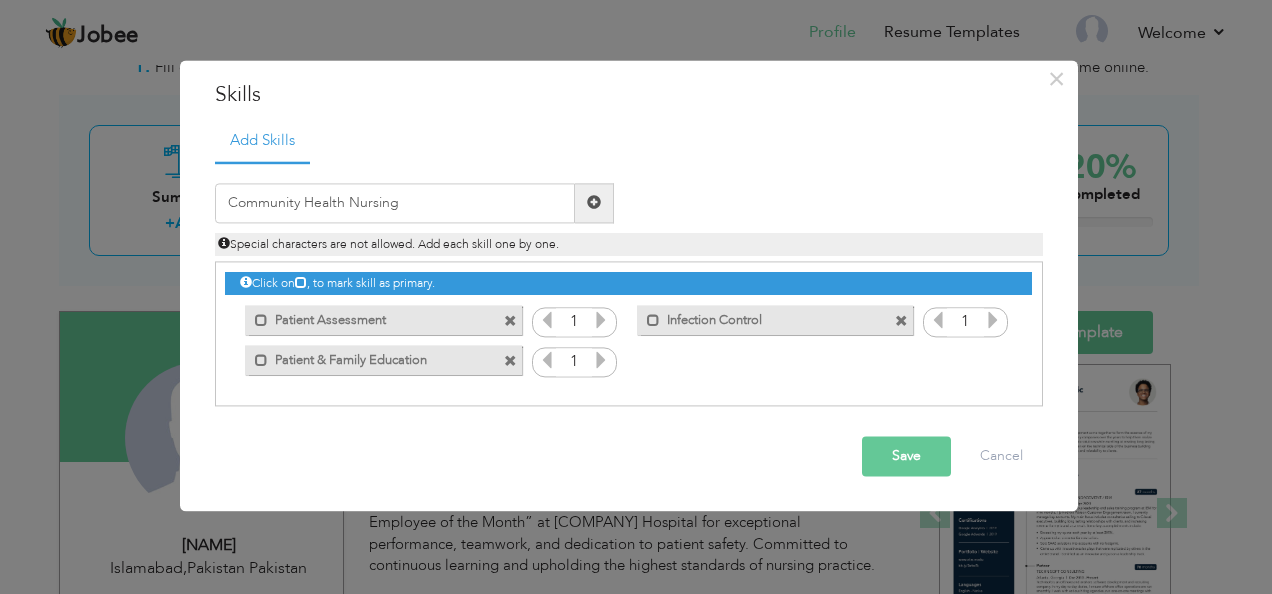 click at bounding box center (594, 203) 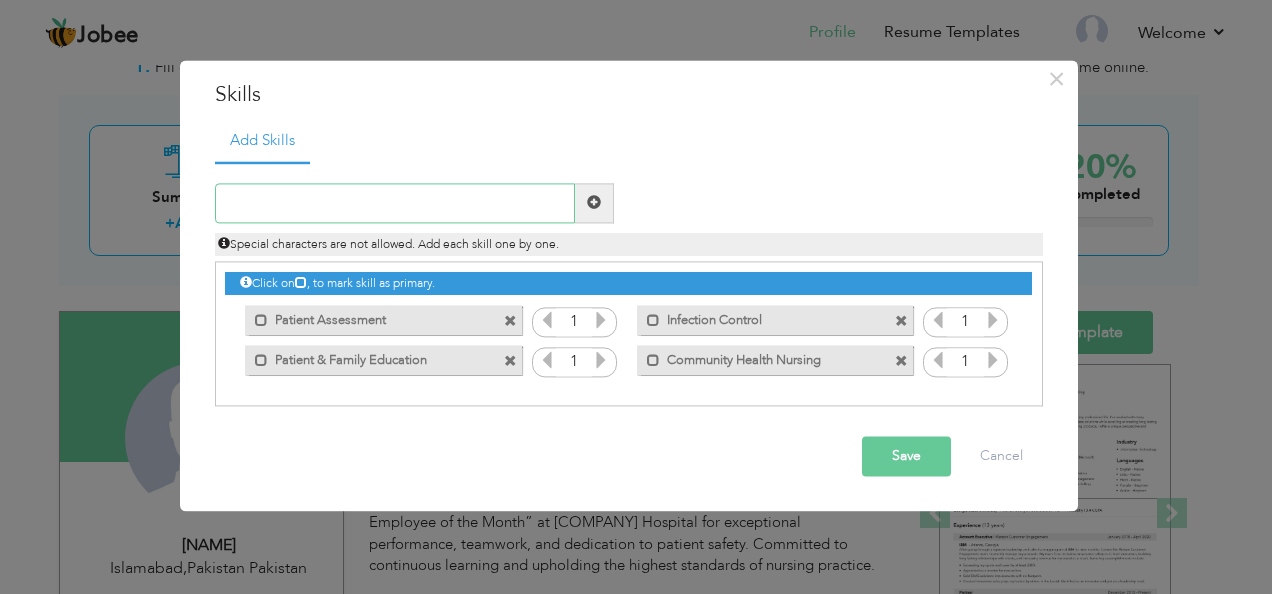 click at bounding box center [395, 203] 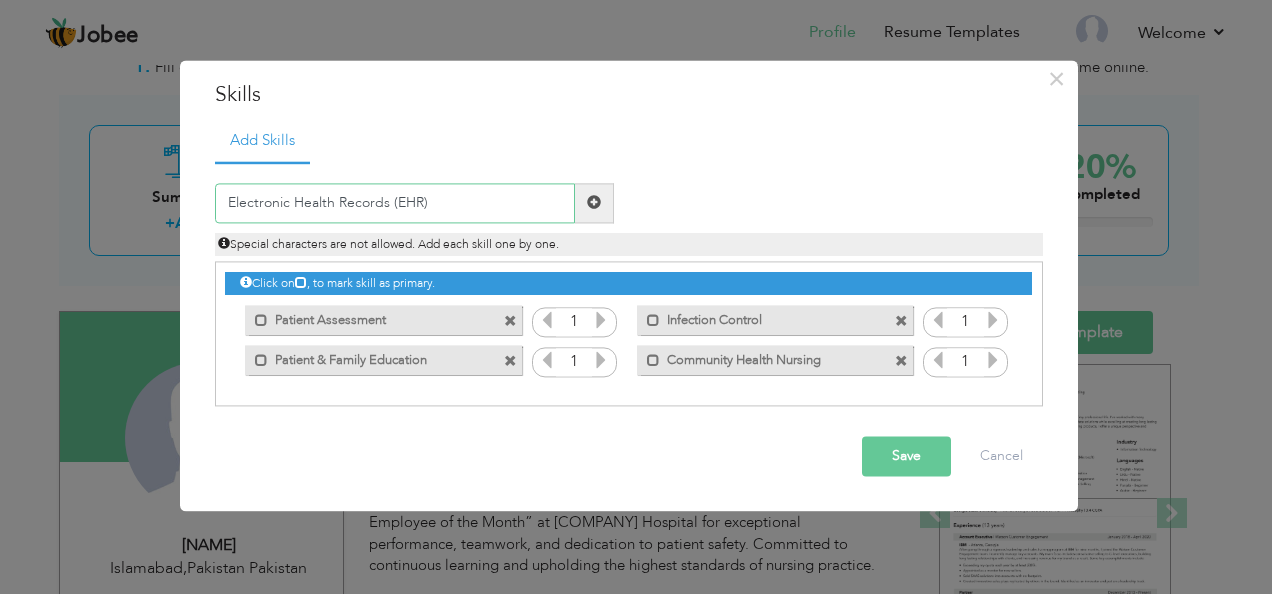 type on "Electronic Health Records (EHR)" 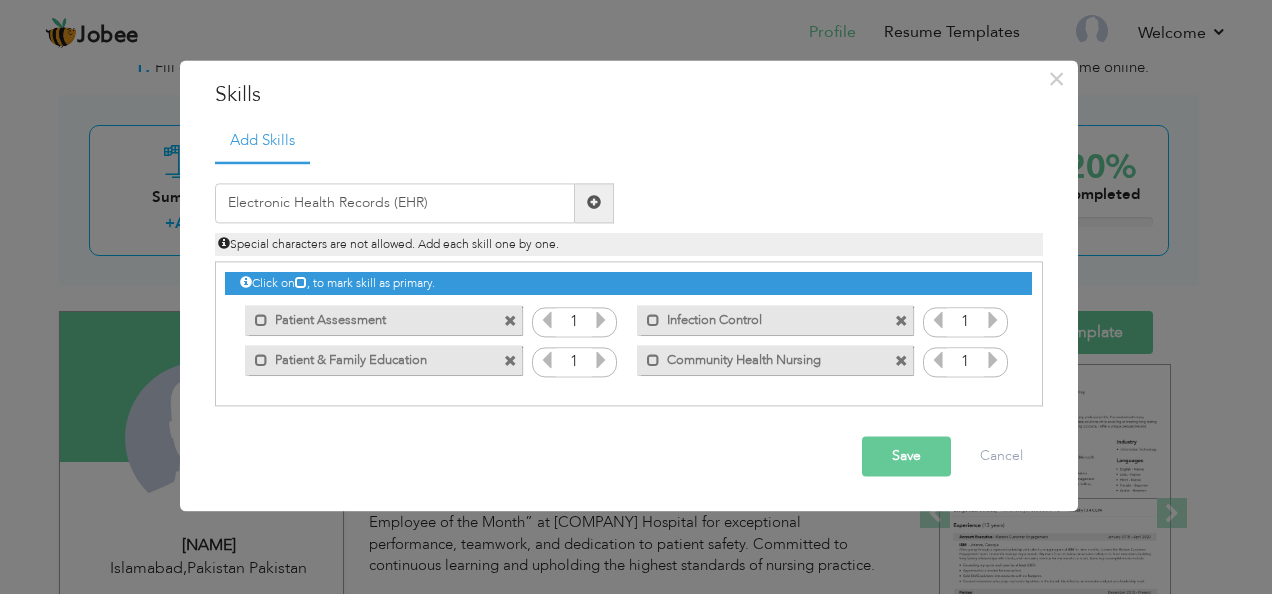 click at bounding box center [594, 203] 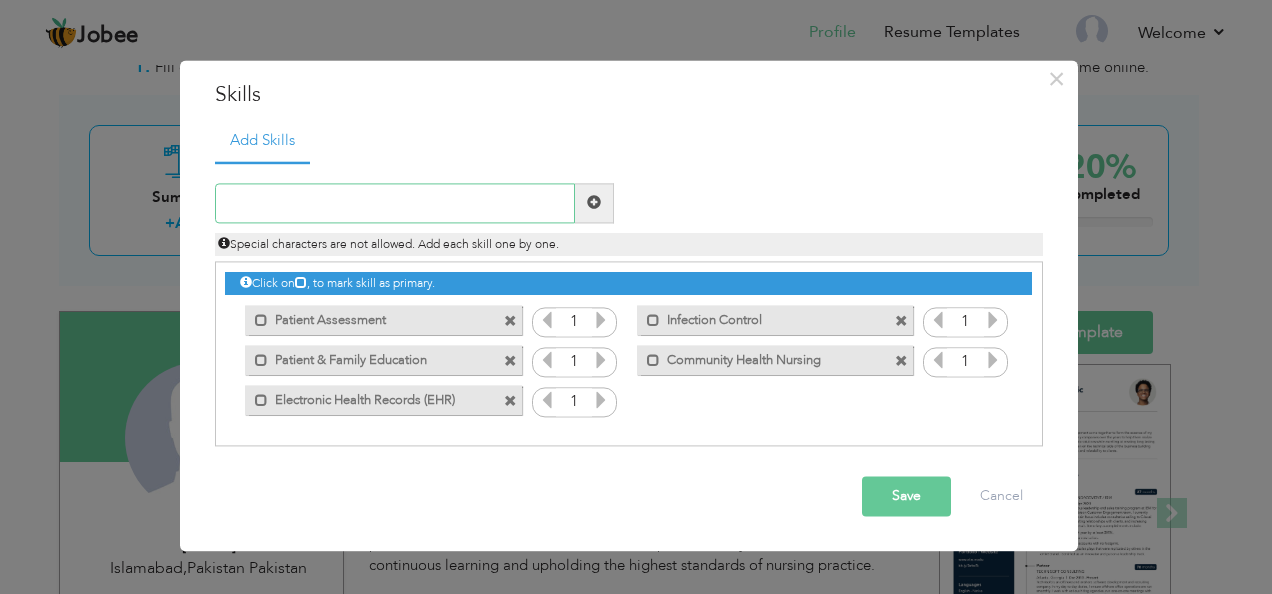 click at bounding box center (395, 203) 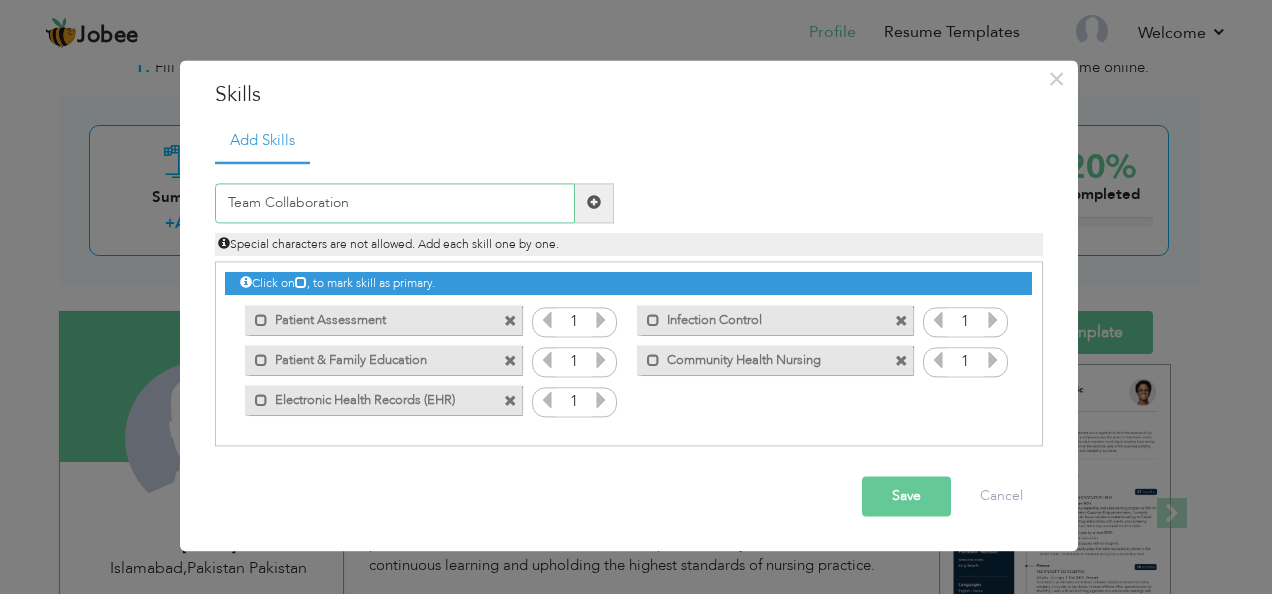 type on "Team Collaboration" 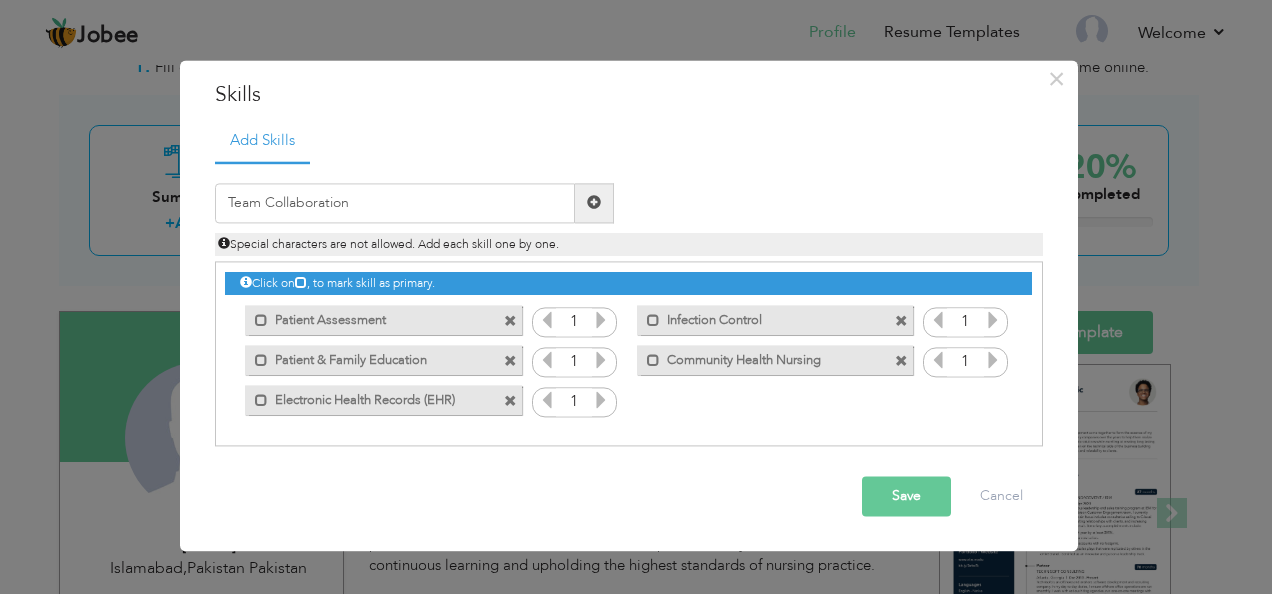 click at bounding box center (594, 203) 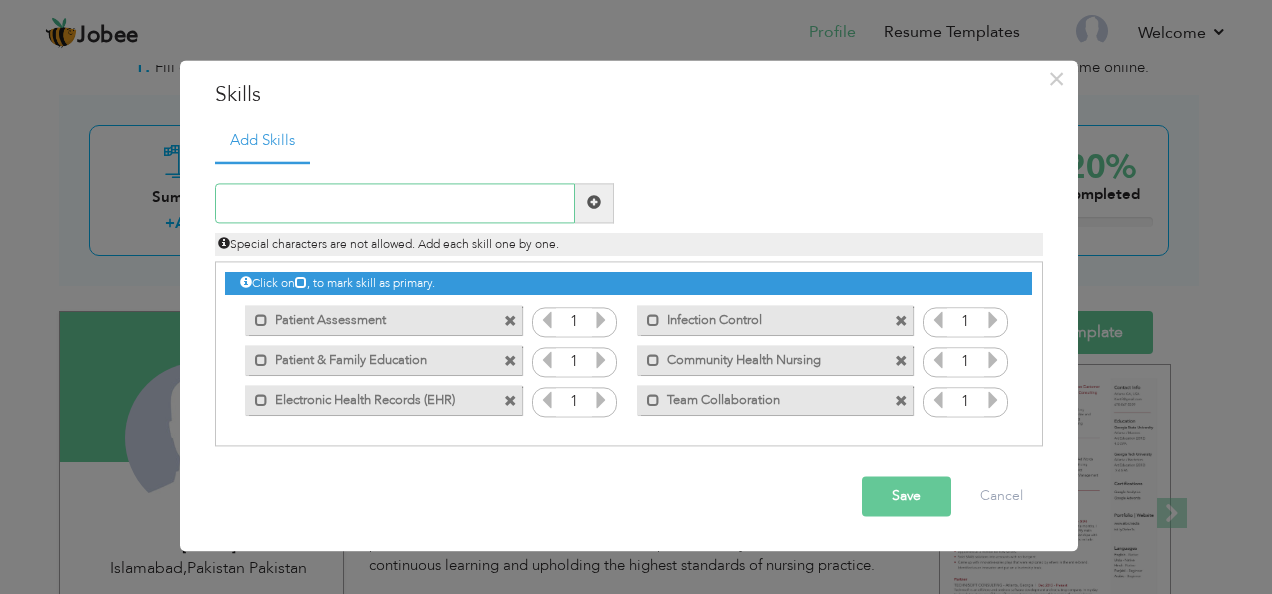 click at bounding box center [395, 203] 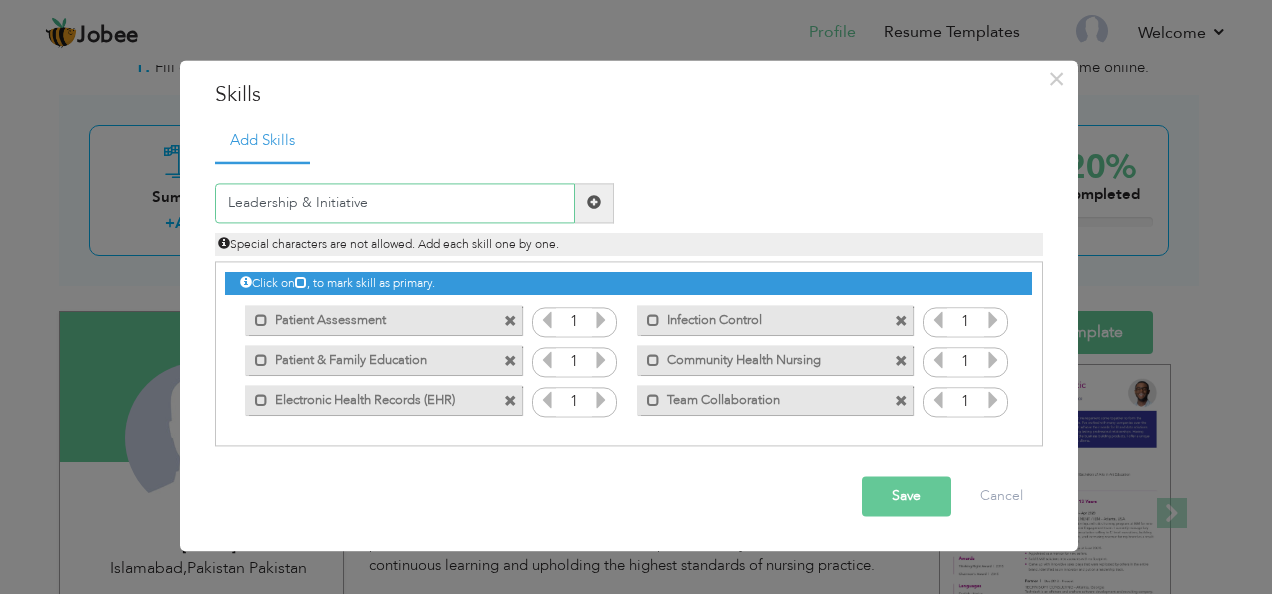 type on "Leadership & Initiative" 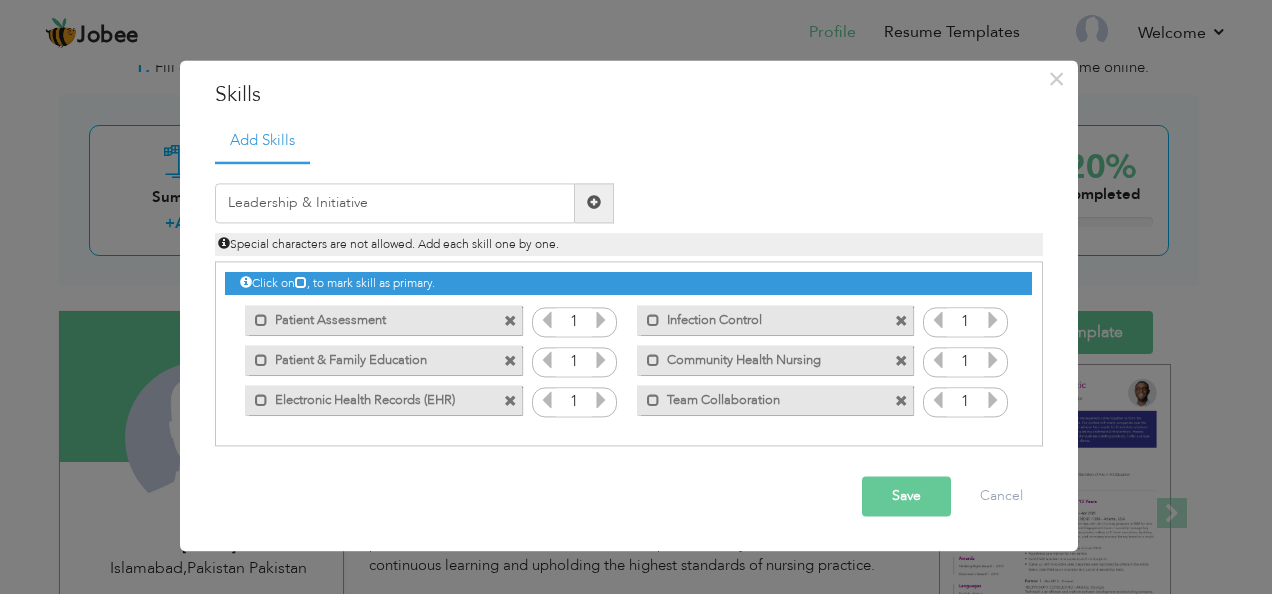 click at bounding box center (594, 203) 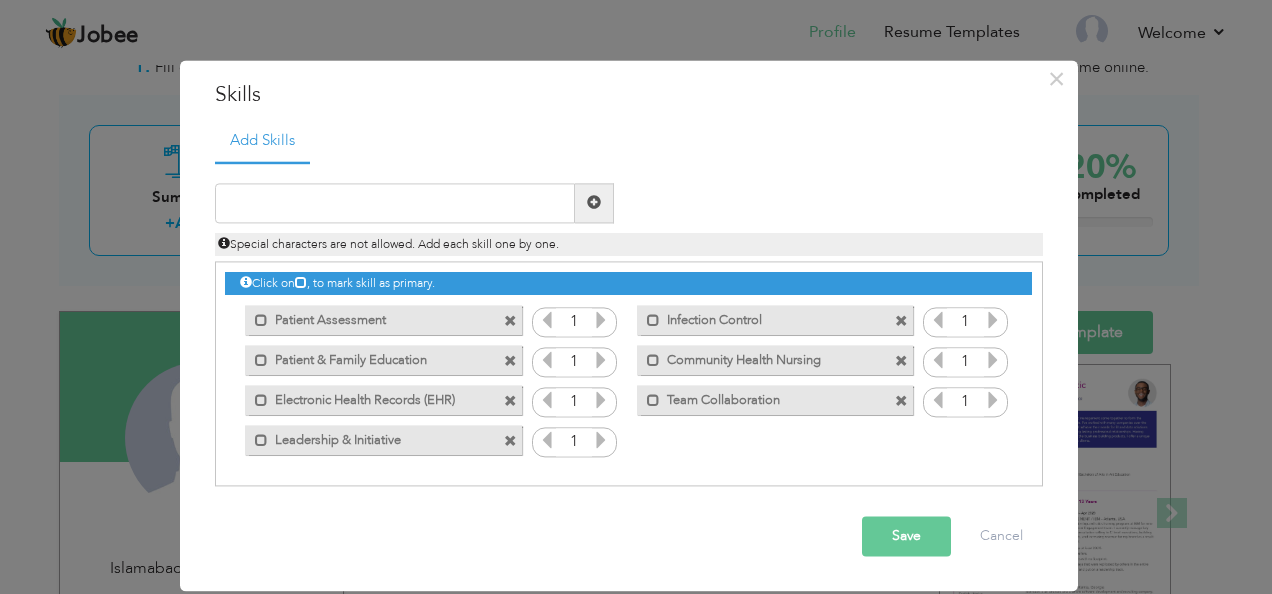 click on "Save" at bounding box center [906, 536] 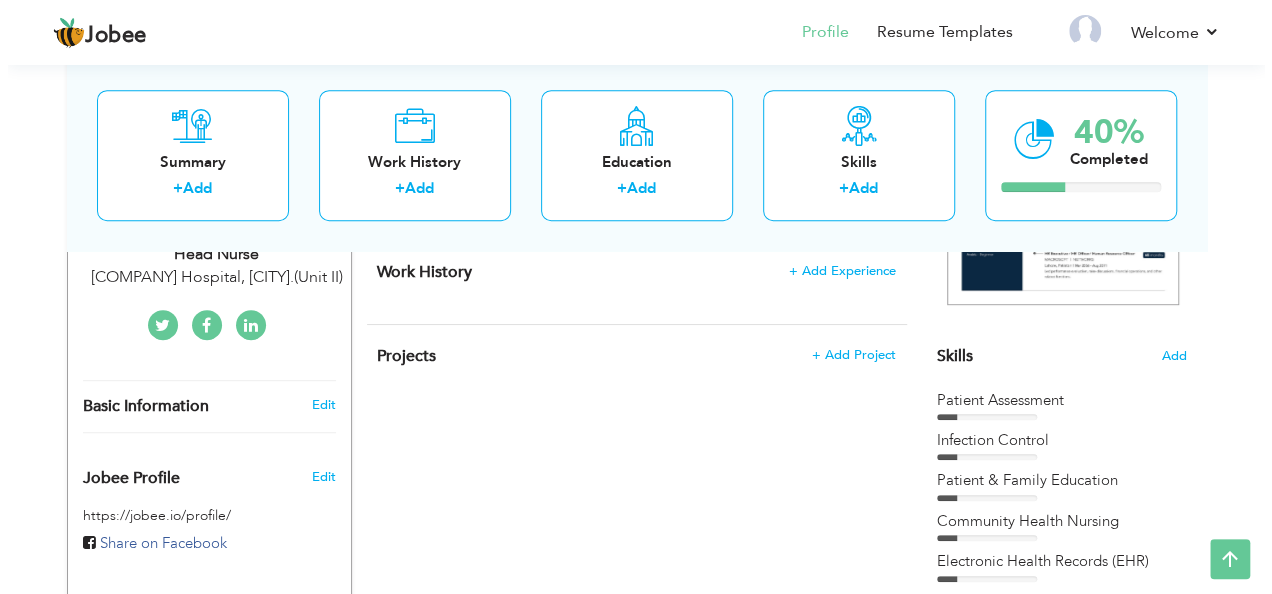 scroll, scrollTop: 422, scrollLeft: 0, axis: vertical 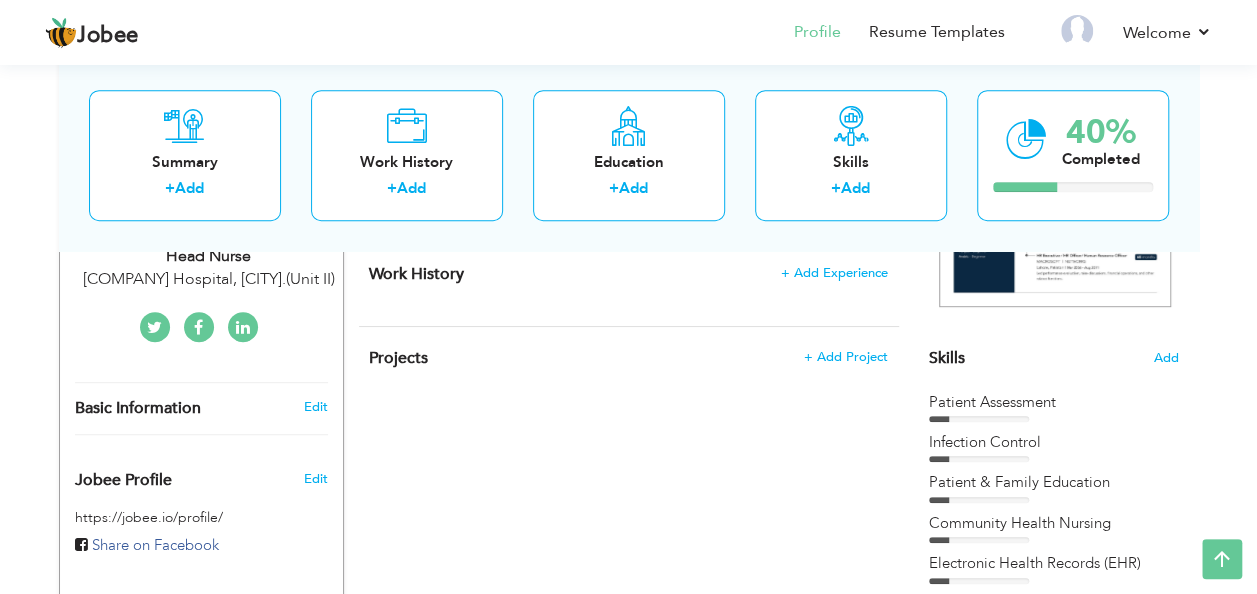 click on "‹ › Previous Next" at bounding box center [1054, 173] 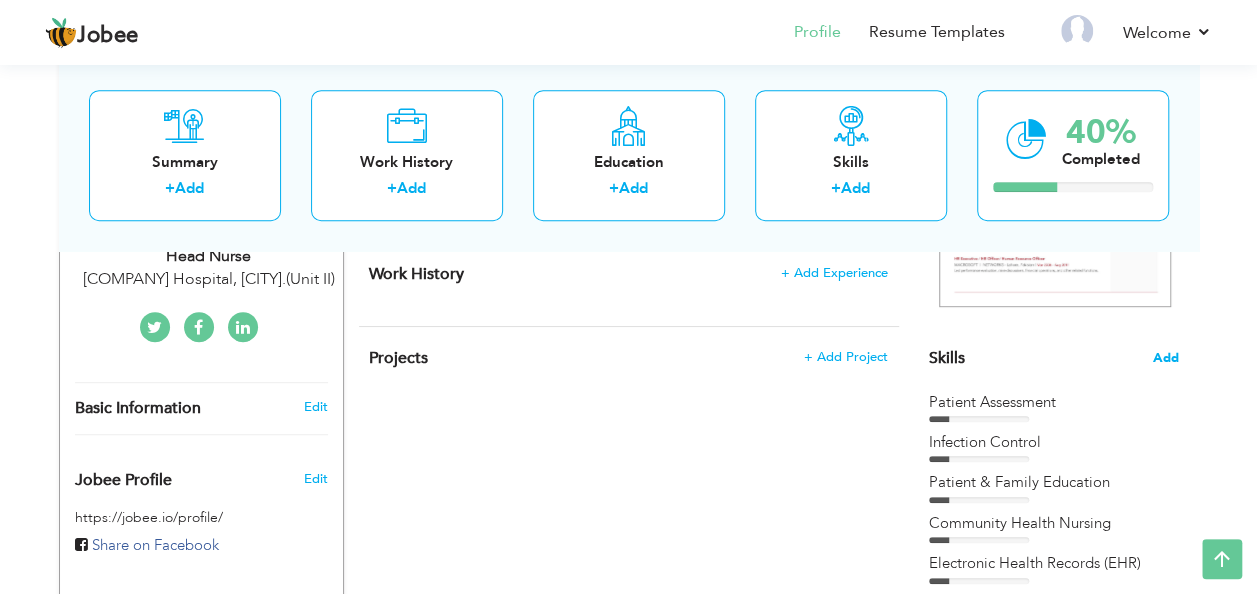 click on "Add" at bounding box center (1166, 358) 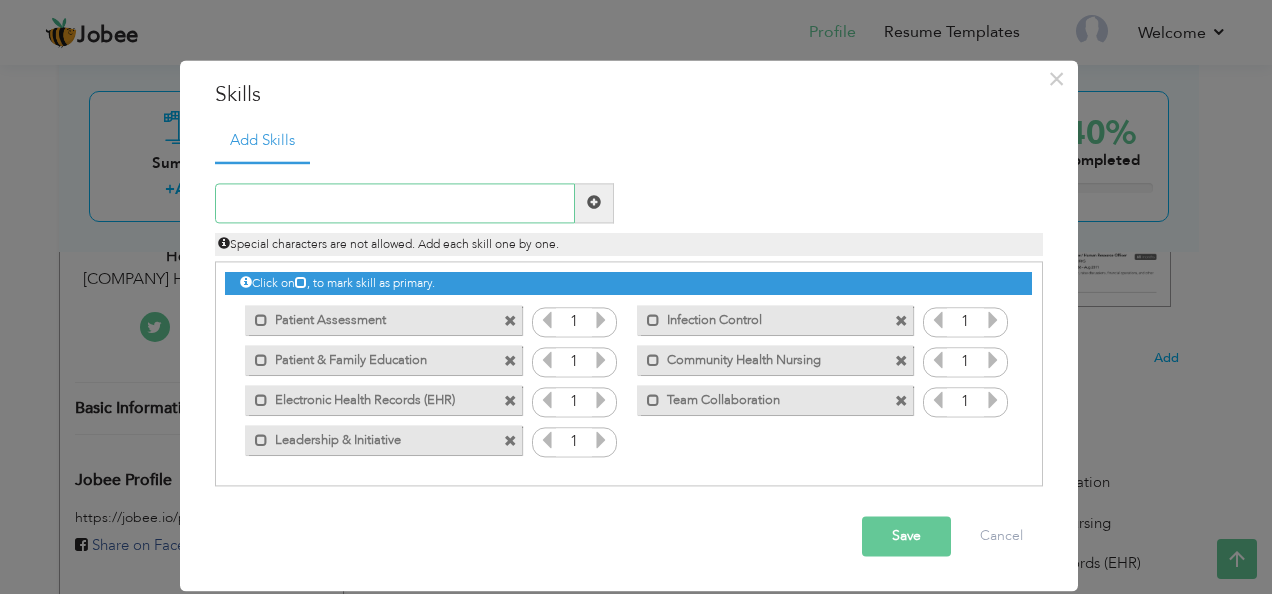 click at bounding box center (395, 203) 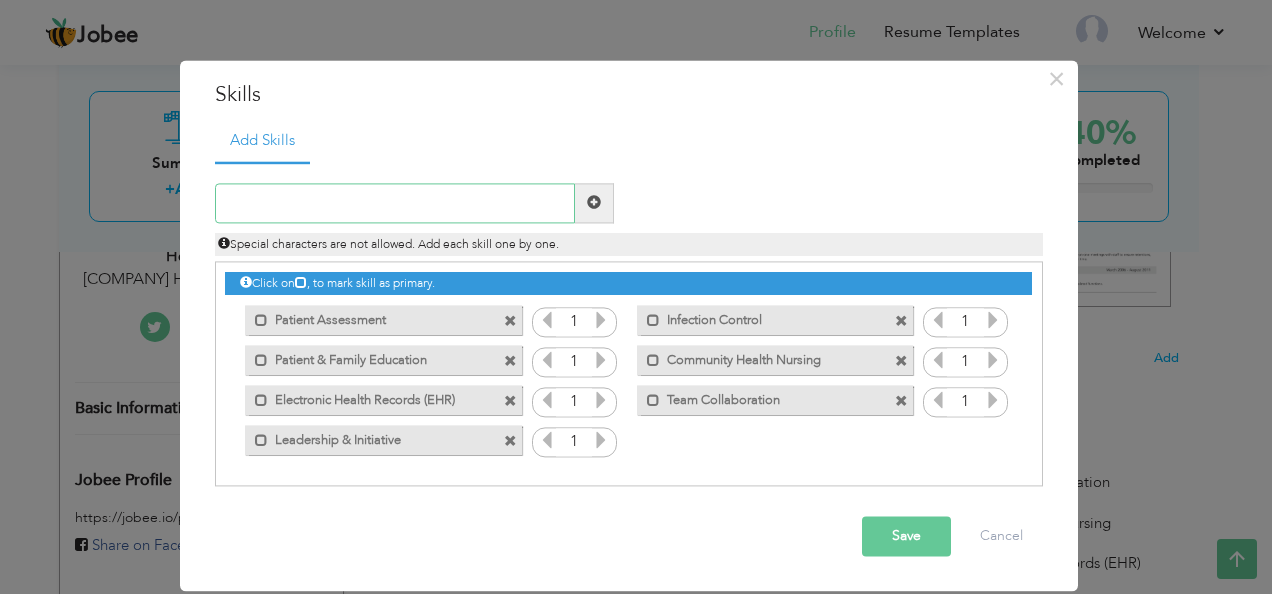 paste on "Critical Care Nursing (ICU)" 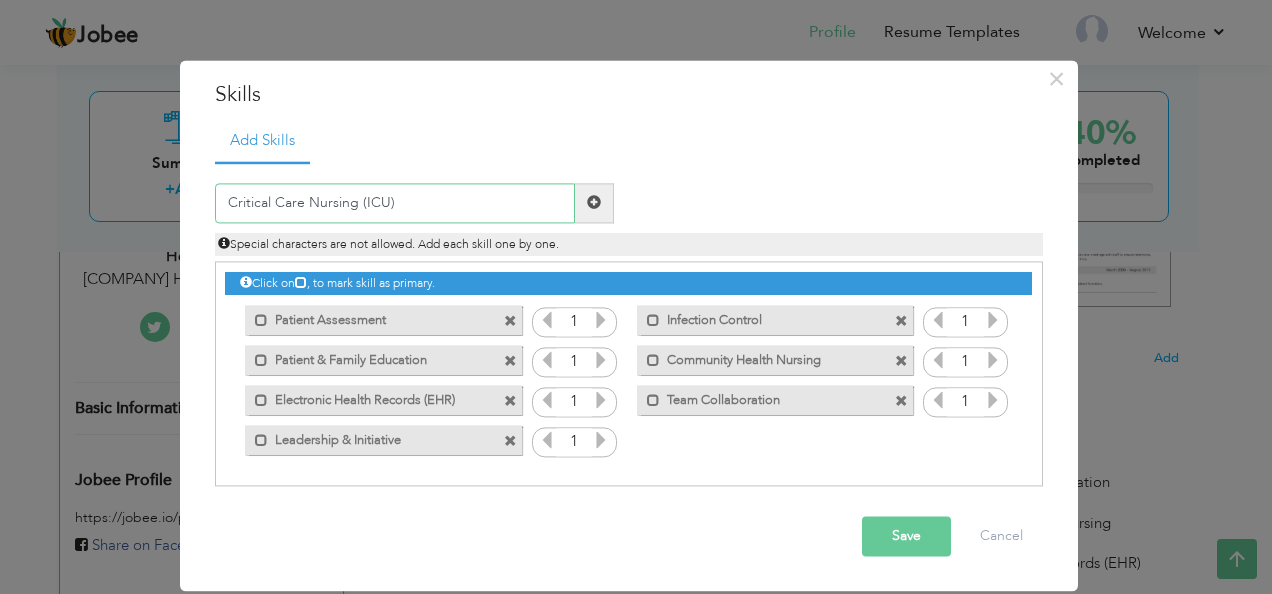 type on "Critical Care Nursing (ICU)" 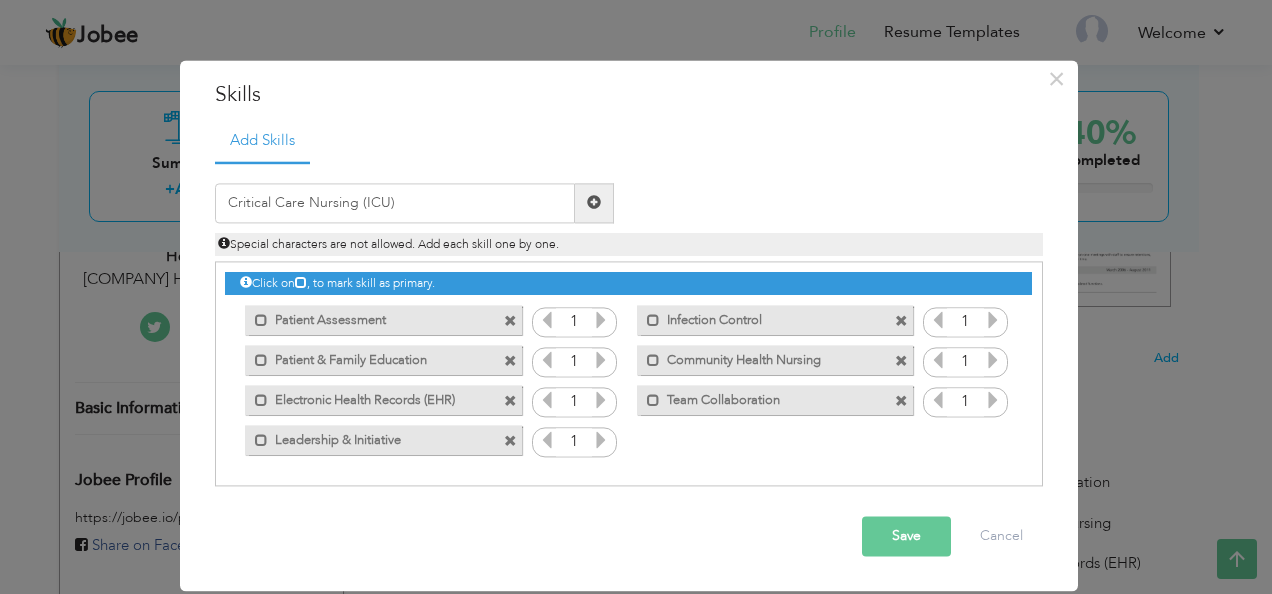 click at bounding box center [594, 203] 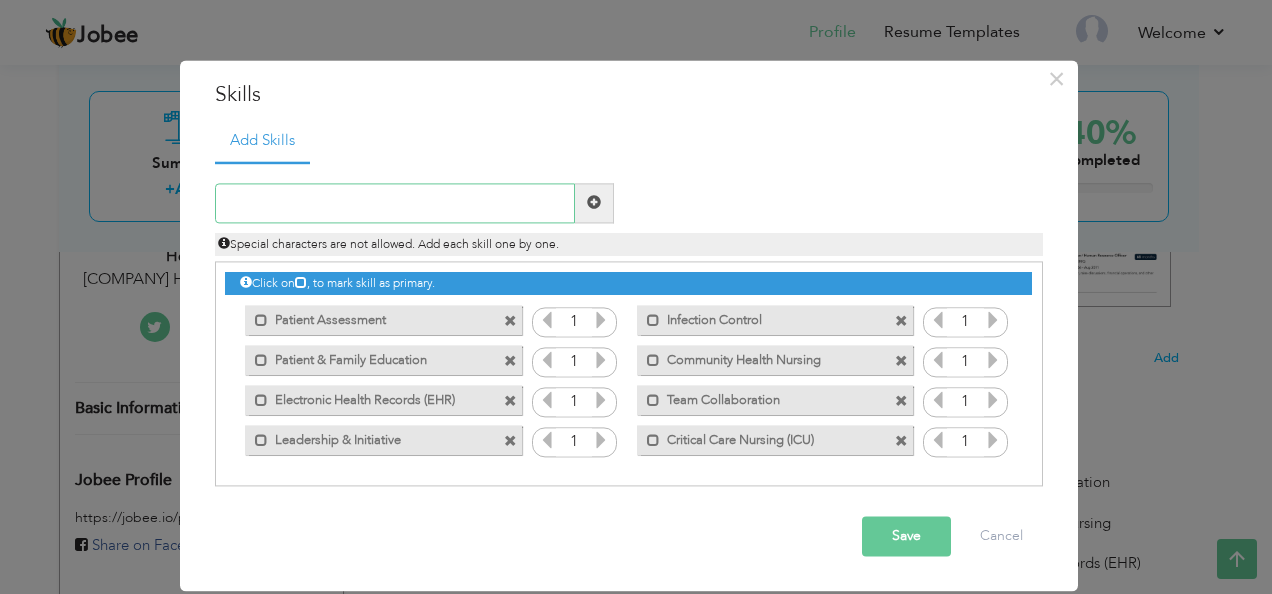 click at bounding box center (395, 203) 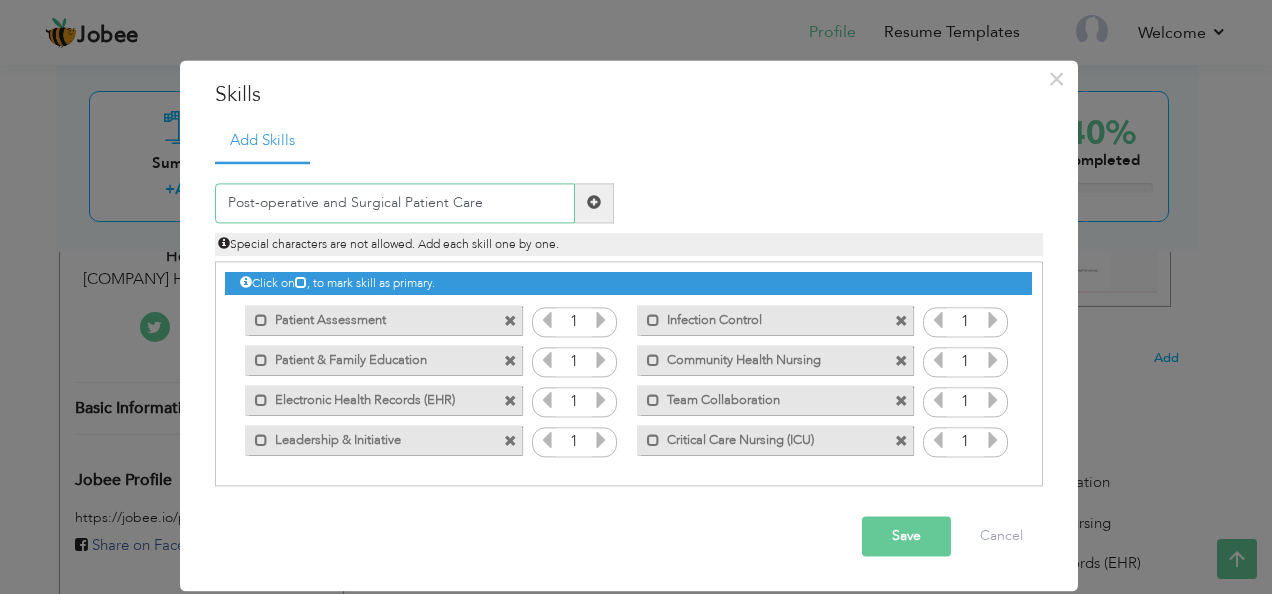 type on "Post-operative and Surgical Patient Care" 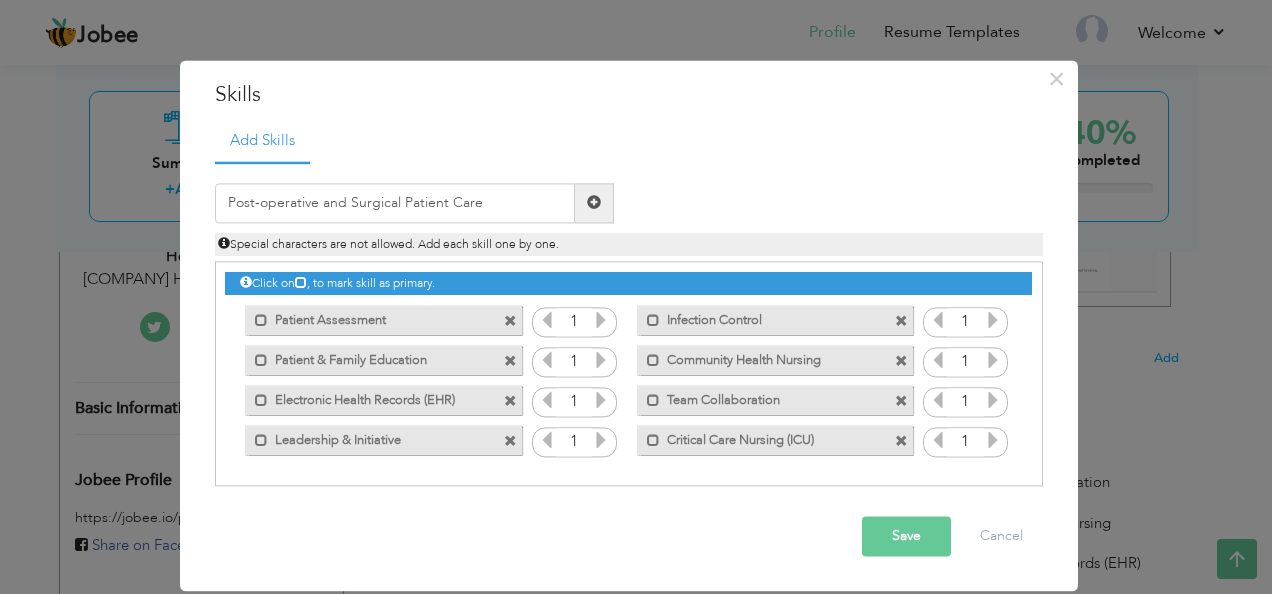 click at bounding box center [594, 203] 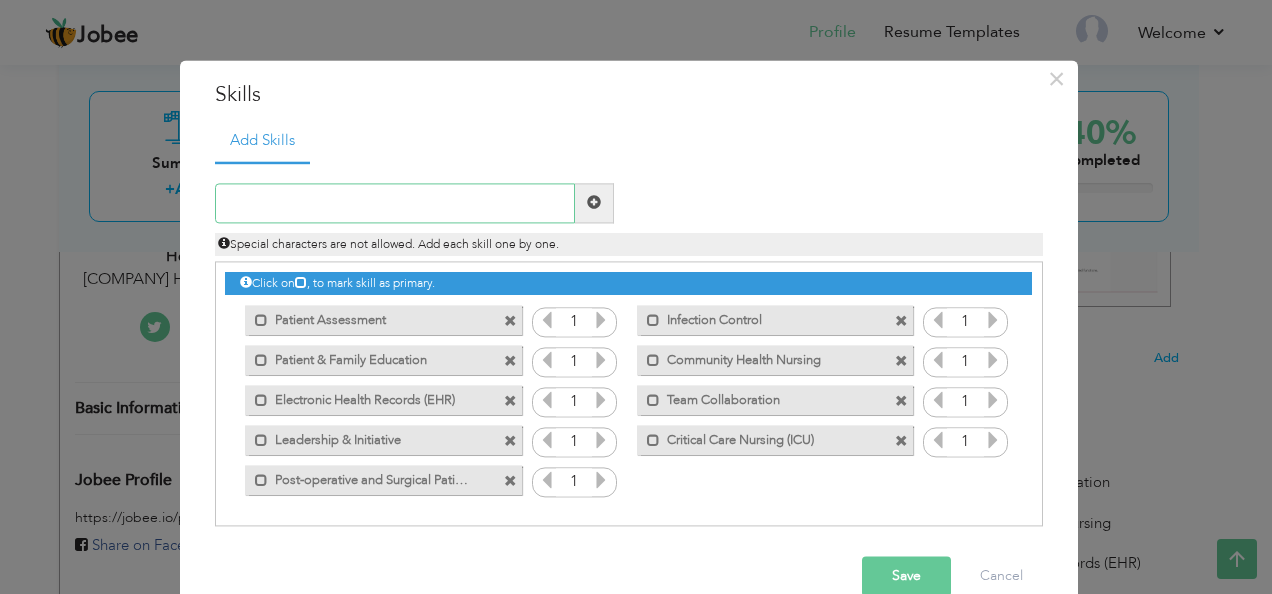 click at bounding box center [395, 203] 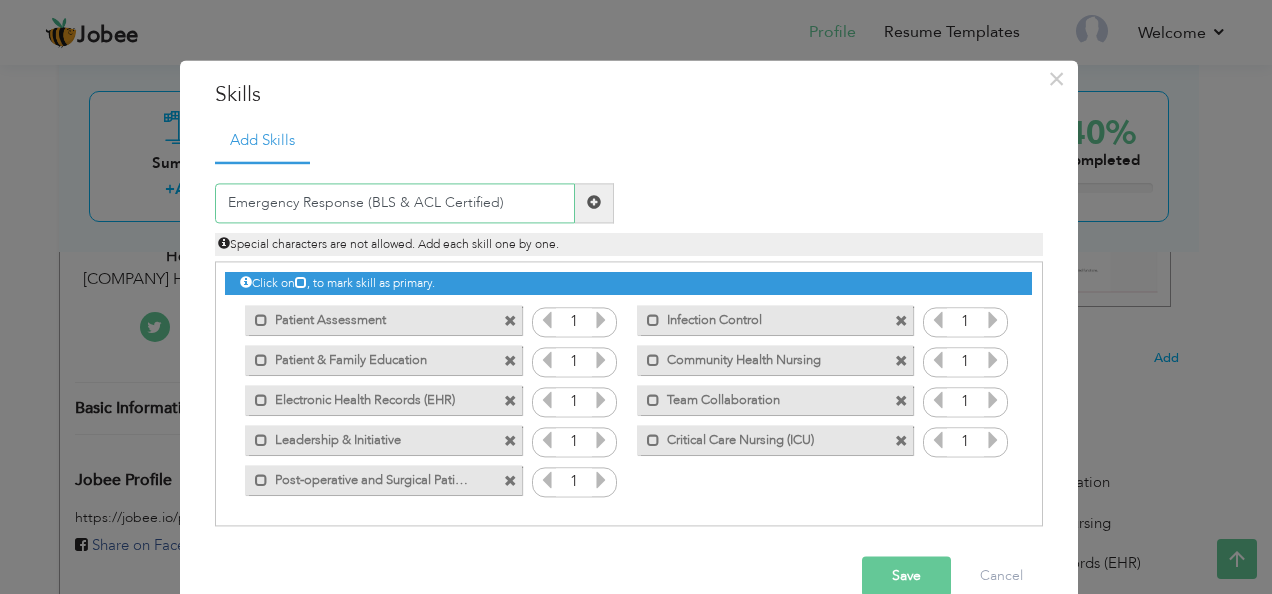 type on "Emergency Response (BLS & ACL Certified)" 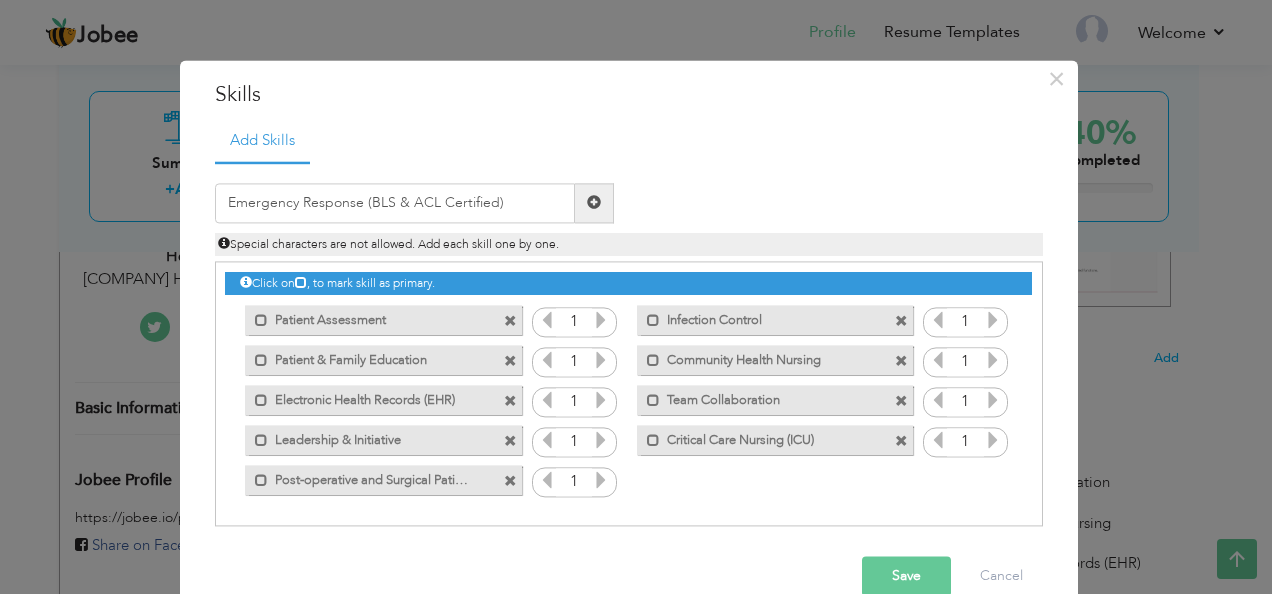 click at bounding box center (594, 203) 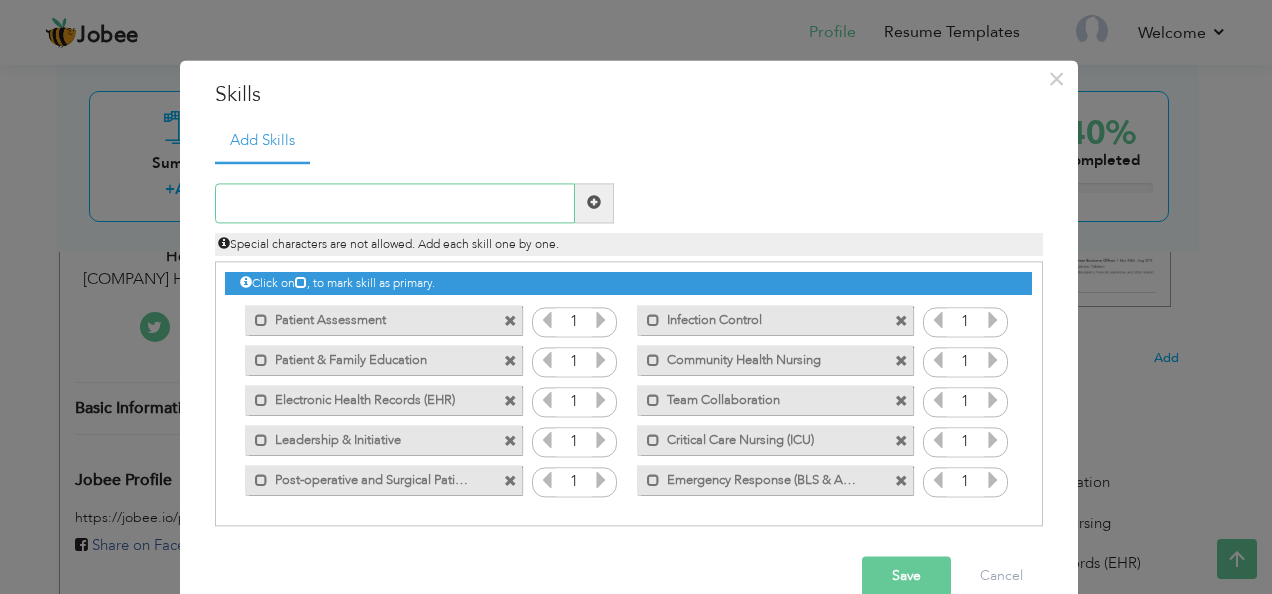 click at bounding box center (395, 203) 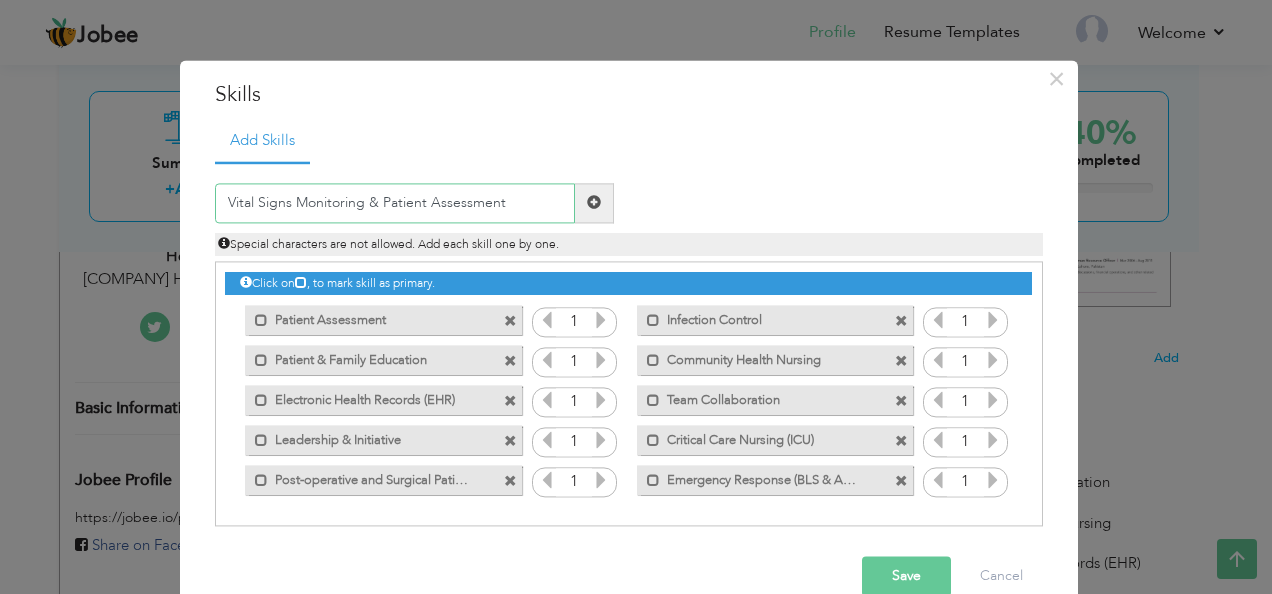 type on "Vital Signs Monitoring & Patient Assessment" 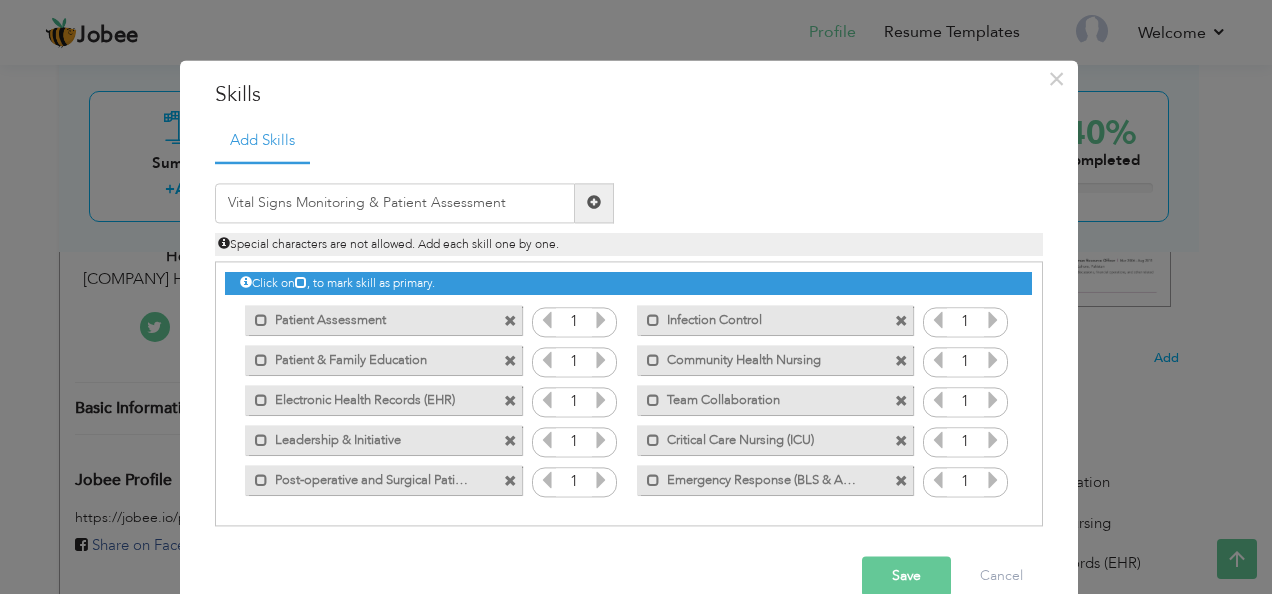 click at bounding box center [594, 203] 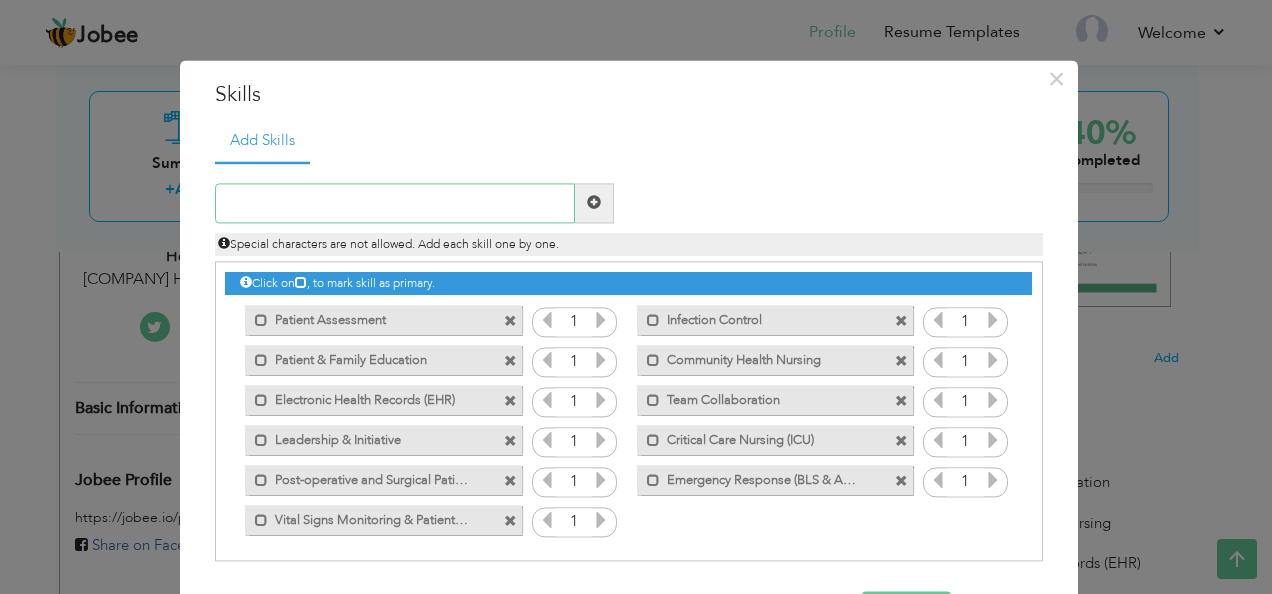 click at bounding box center (395, 203) 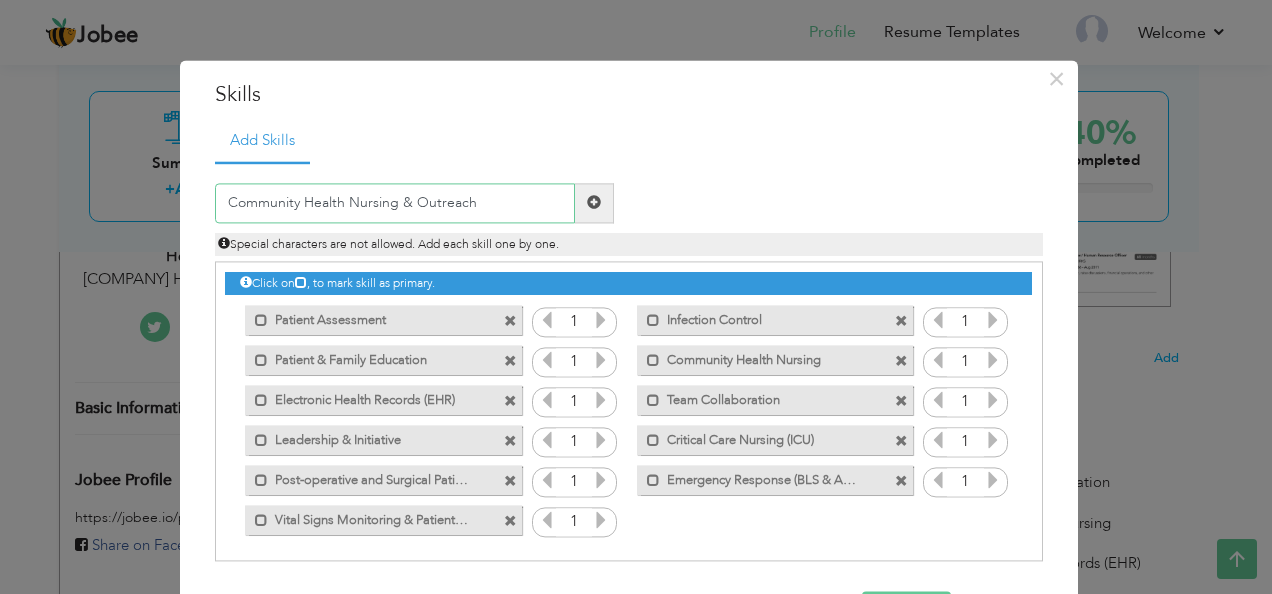 type on "Community Health Nursing & Outreach" 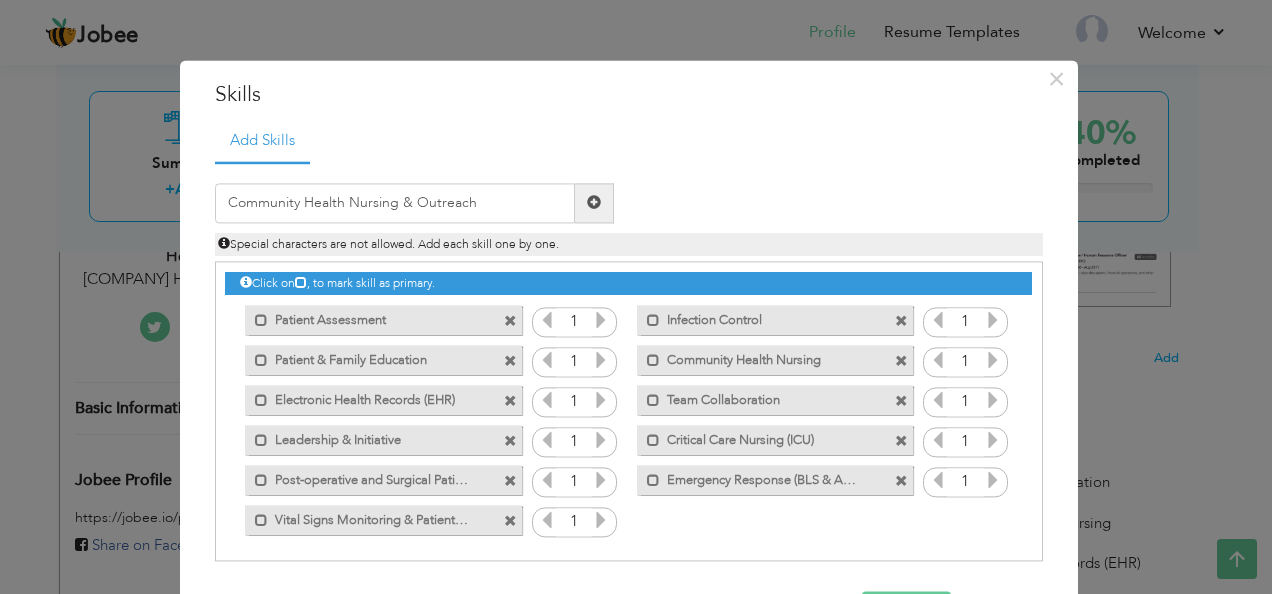 click at bounding box center (594, 203) 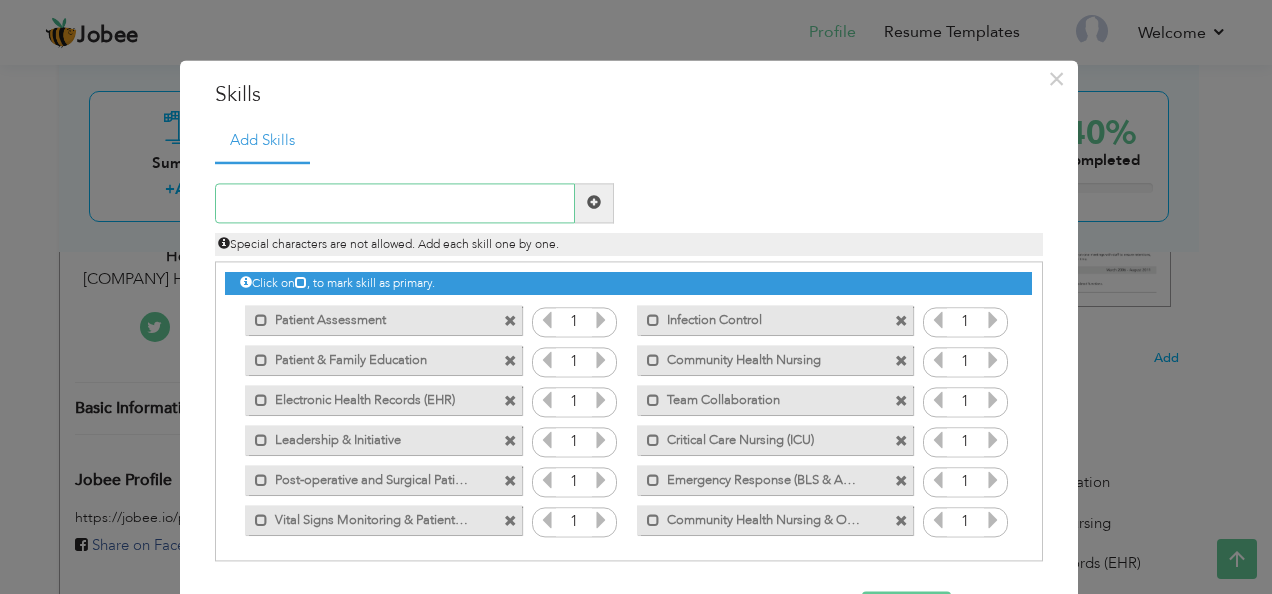 click at bounding box center (395, 203) 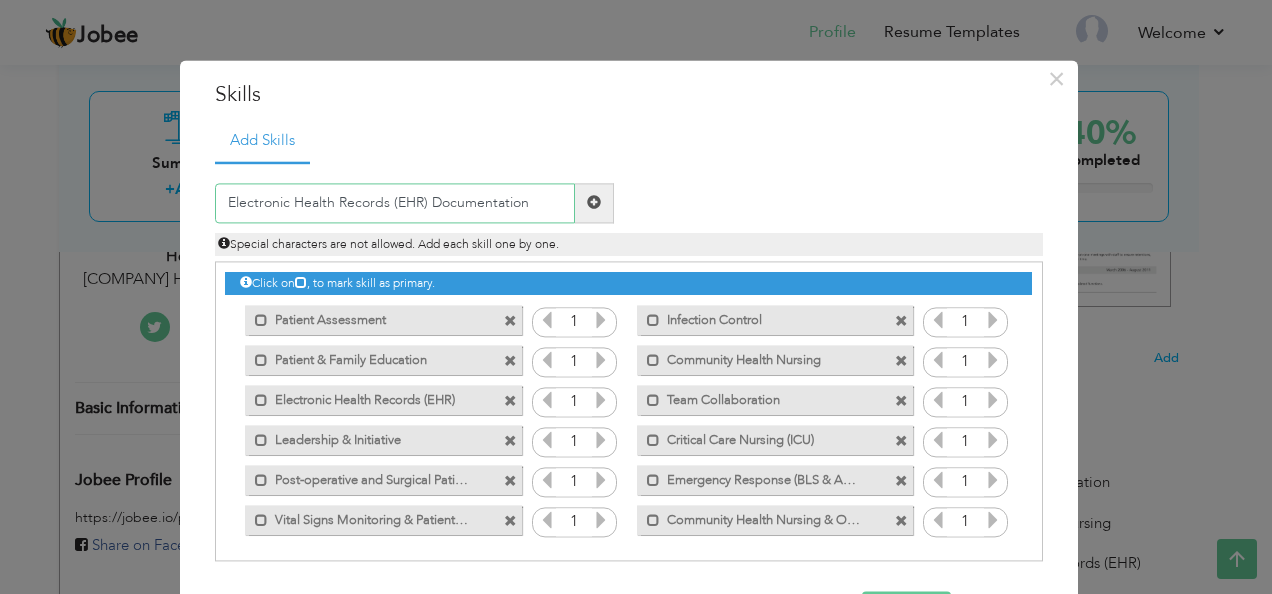 type on "Electronic Health Records (EHR) Documentation" 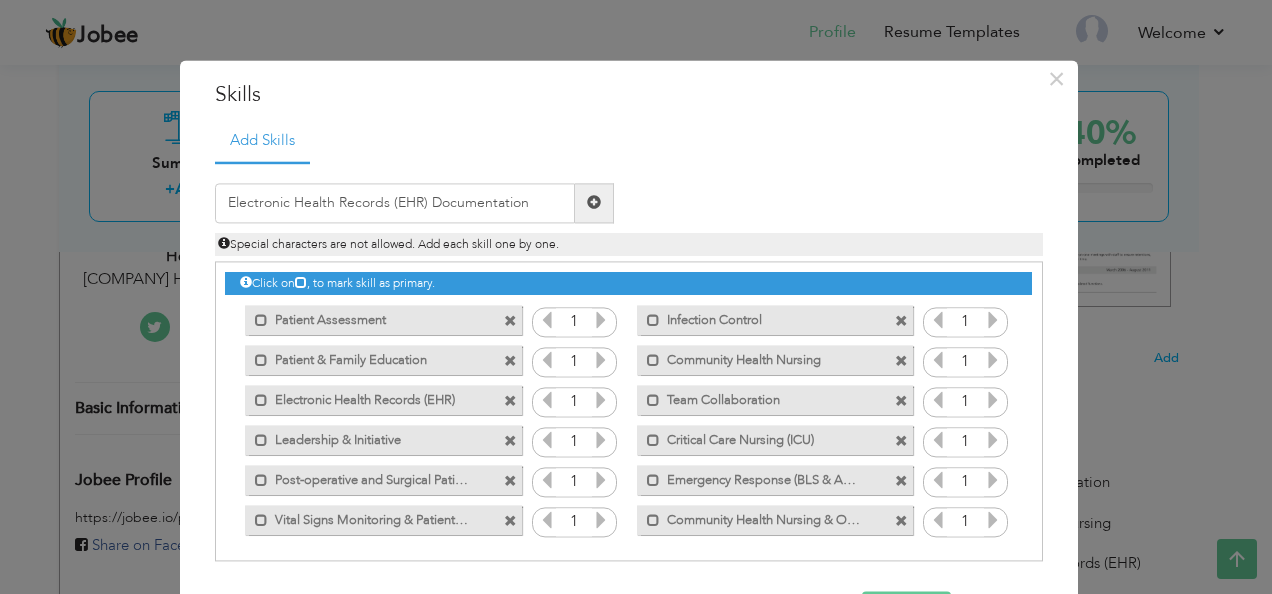 click at bounding box center (594, 203) 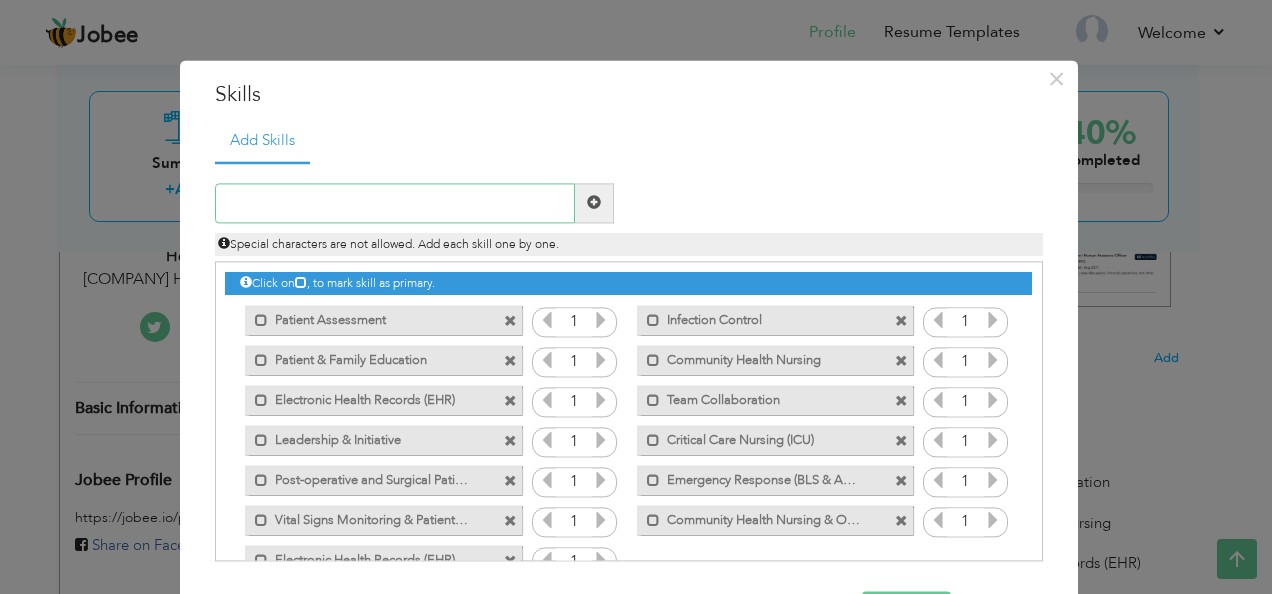 click at bounding box center [395, 203] 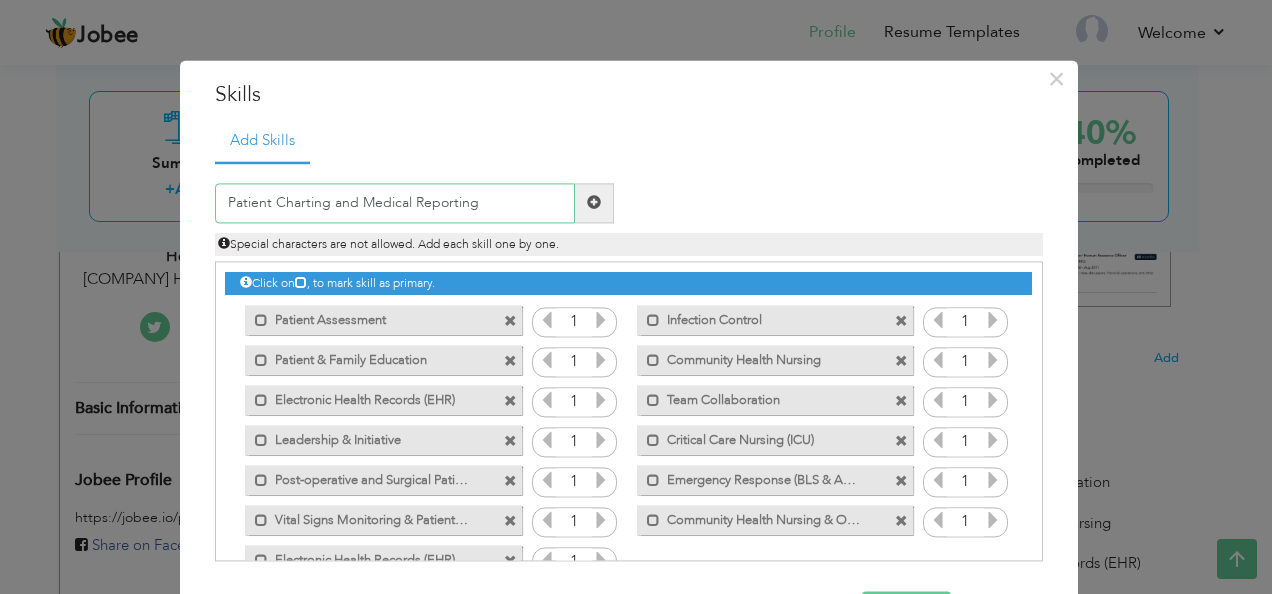 type on "Patient Charting and Medical Reporting" 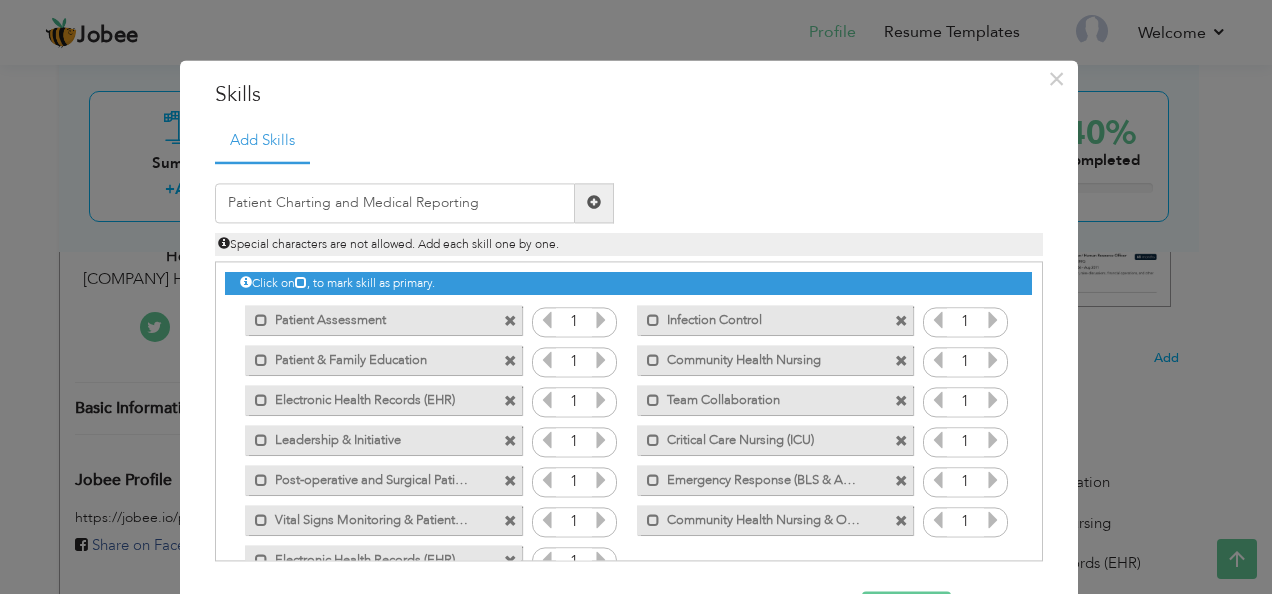 click at bounding box center (594, 203) 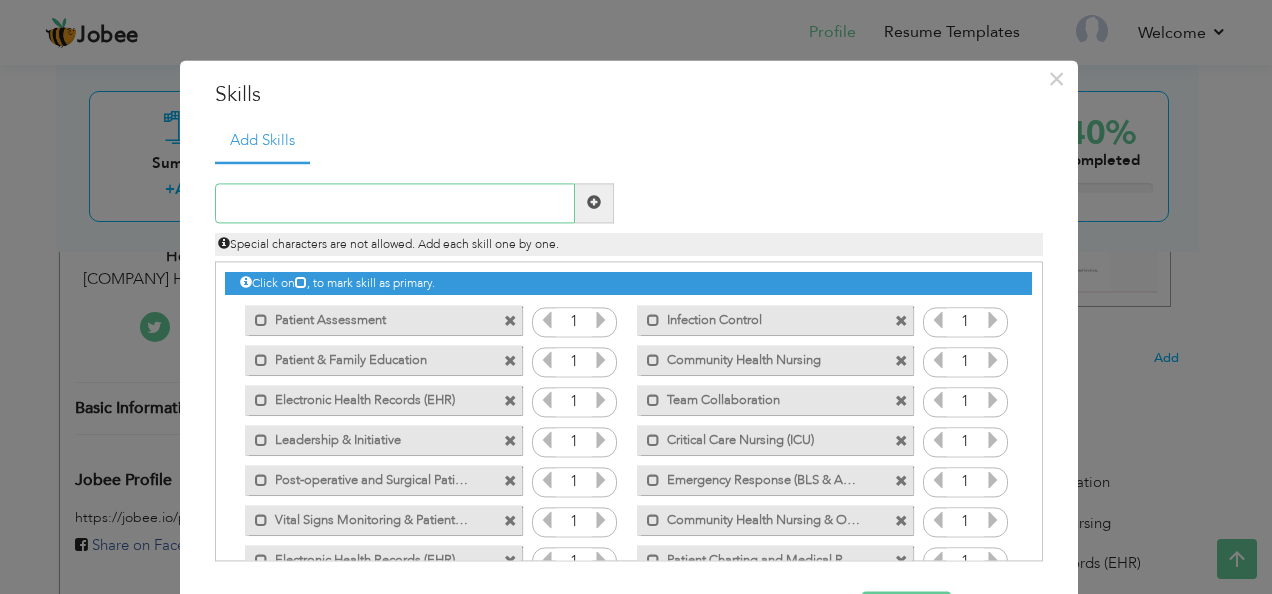 click at bounding box center (395, 203) 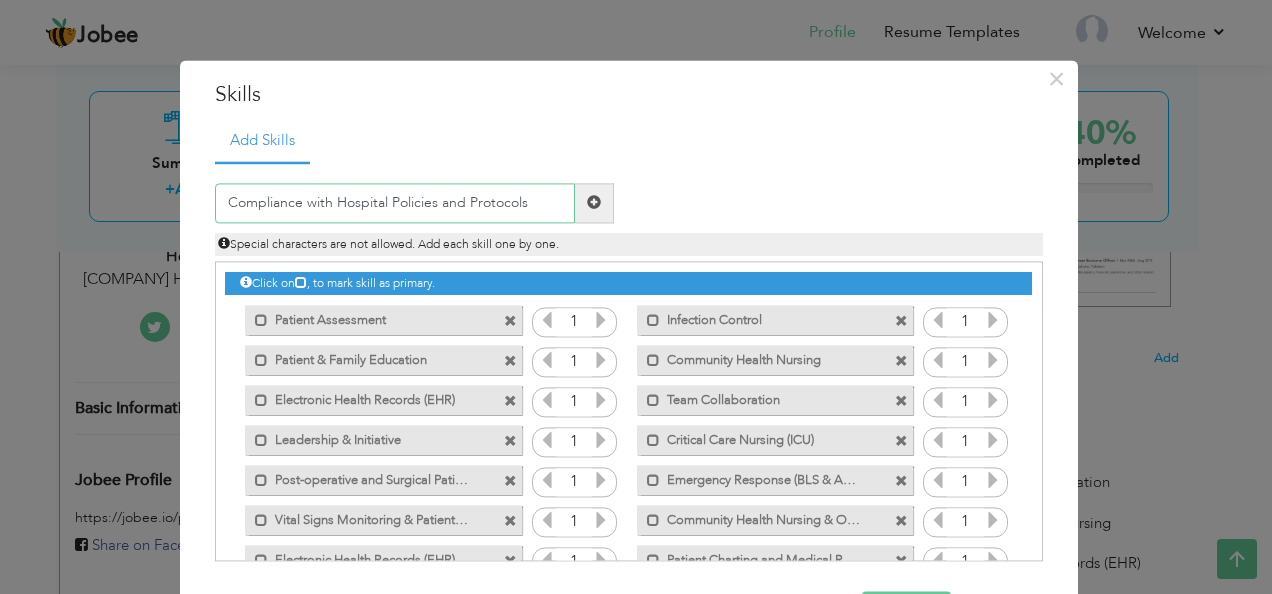 type on "Compliance with Hospital Policies and Protocols" 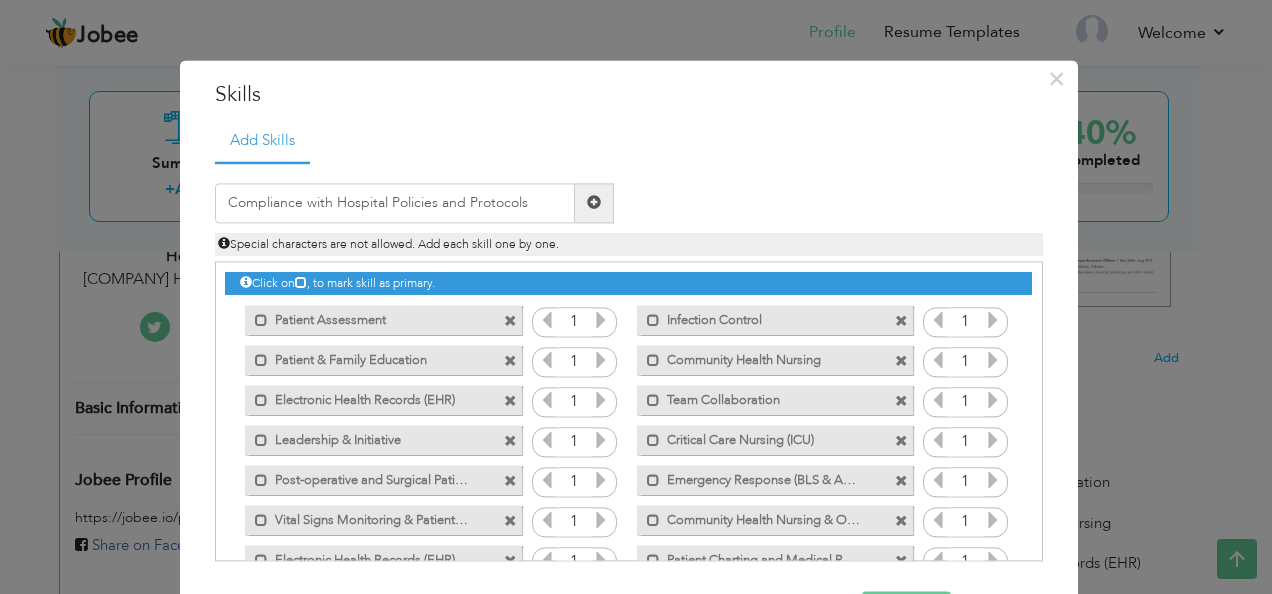 click at bounding box center (594, 203) 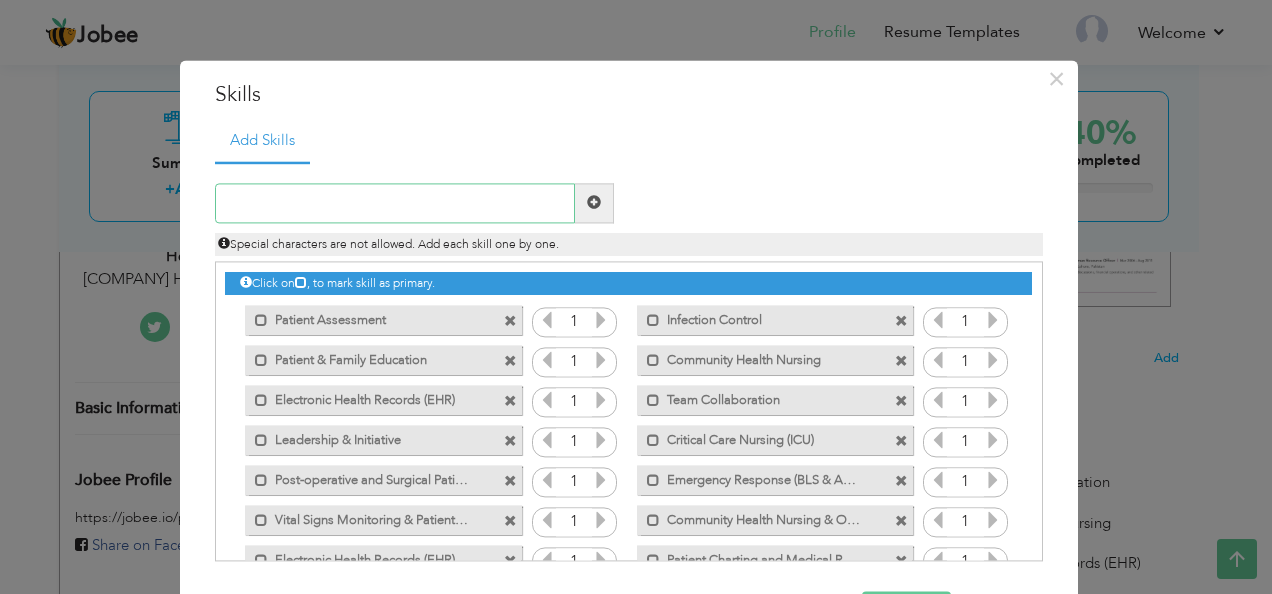 click at bounding box center (395, 203) 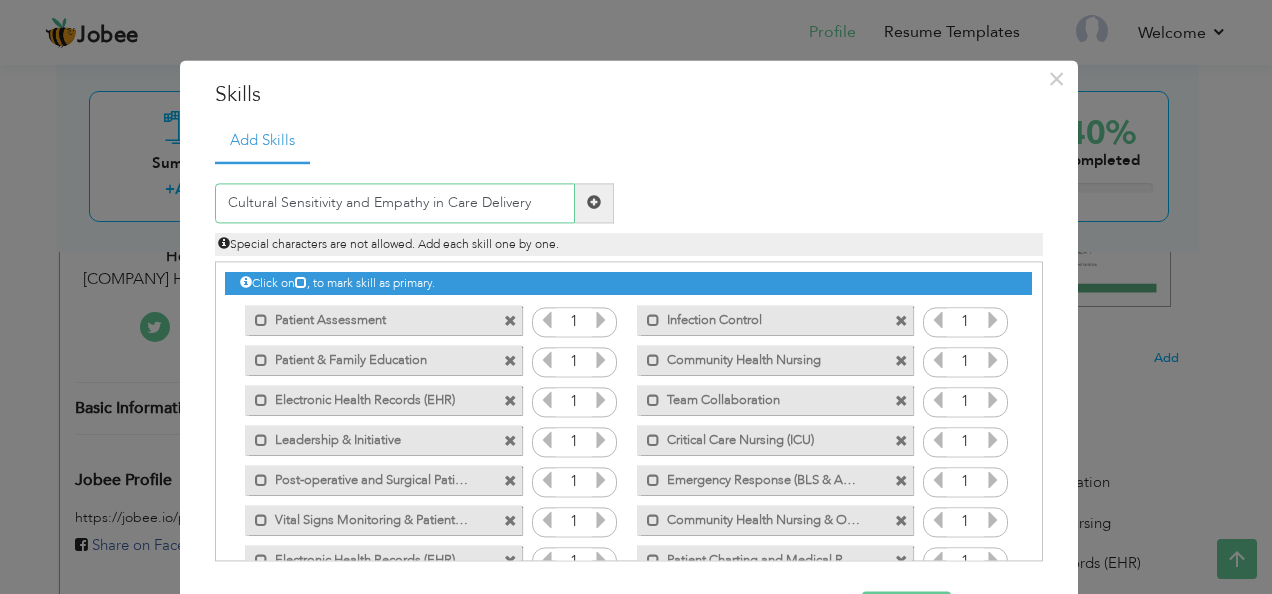 type on "Cultural Sensitivity and Empathy in Care Delivery" 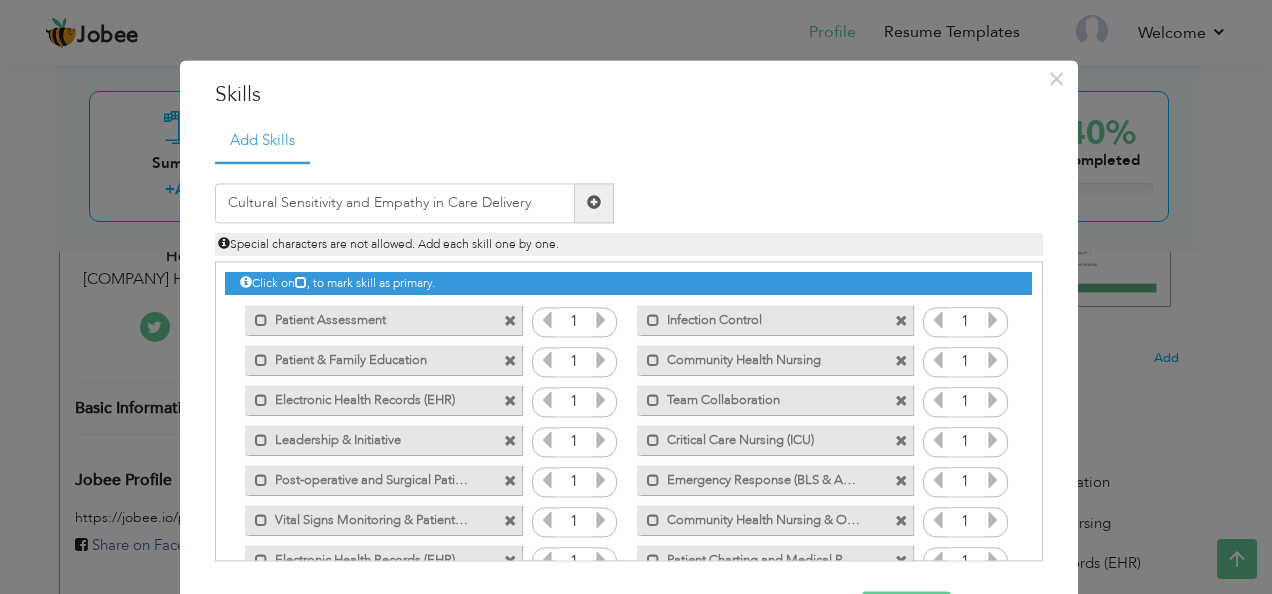 click at bounding box center [594, 203] 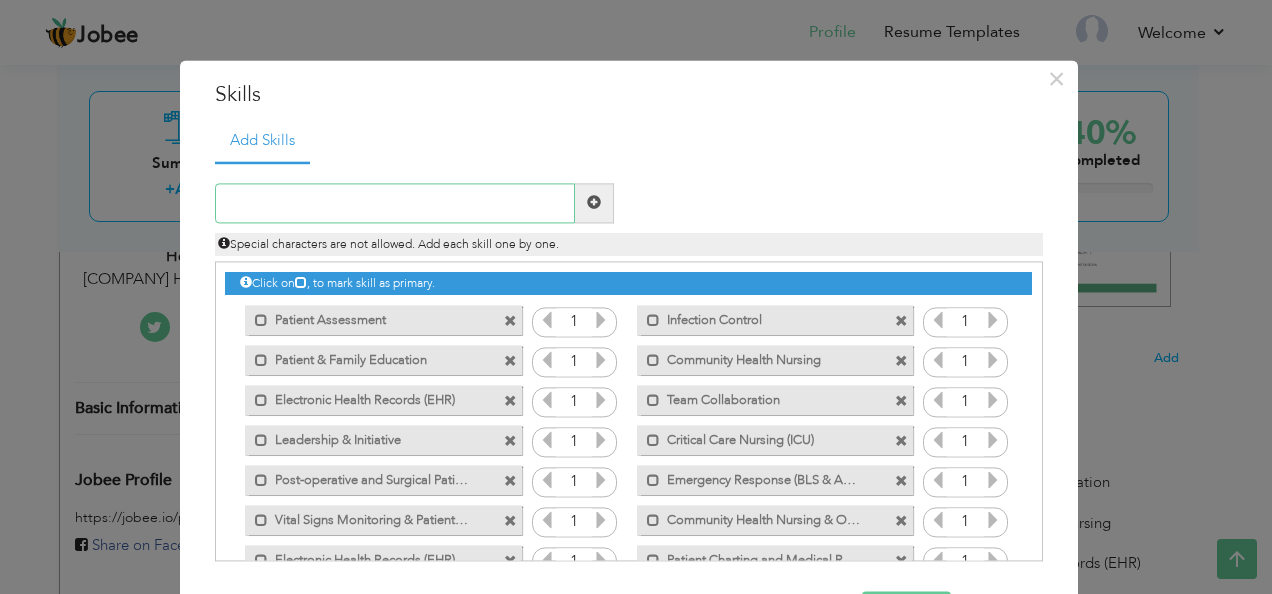 click at bounding box center [395, 203] 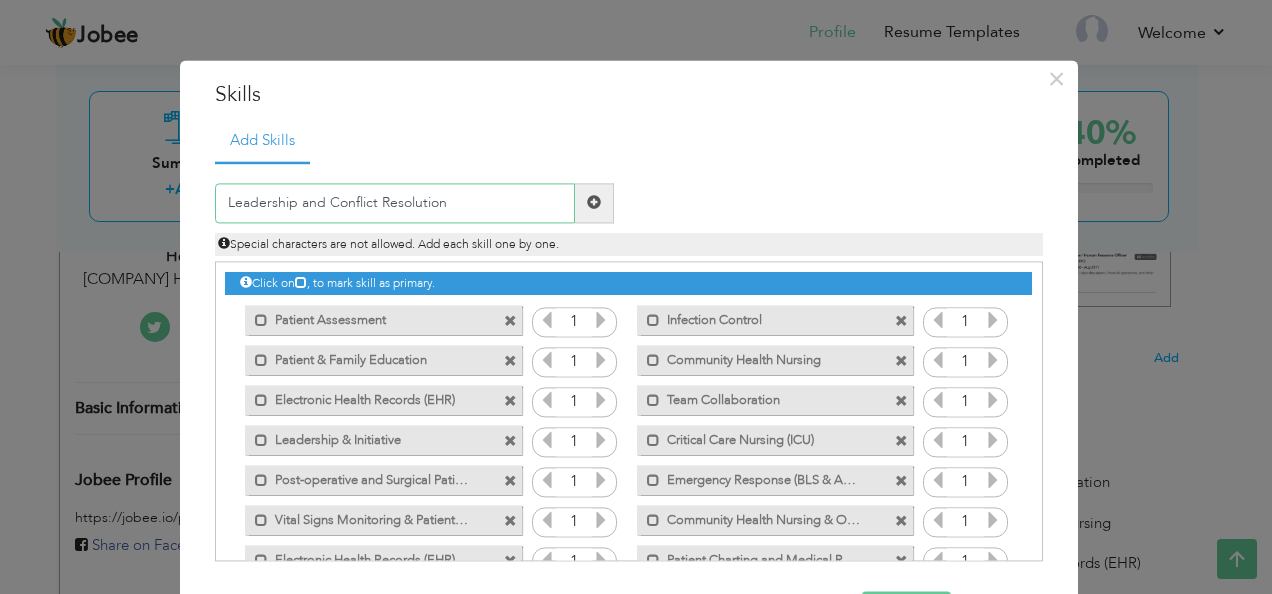 type on "Leadership and Conflict Resolution" 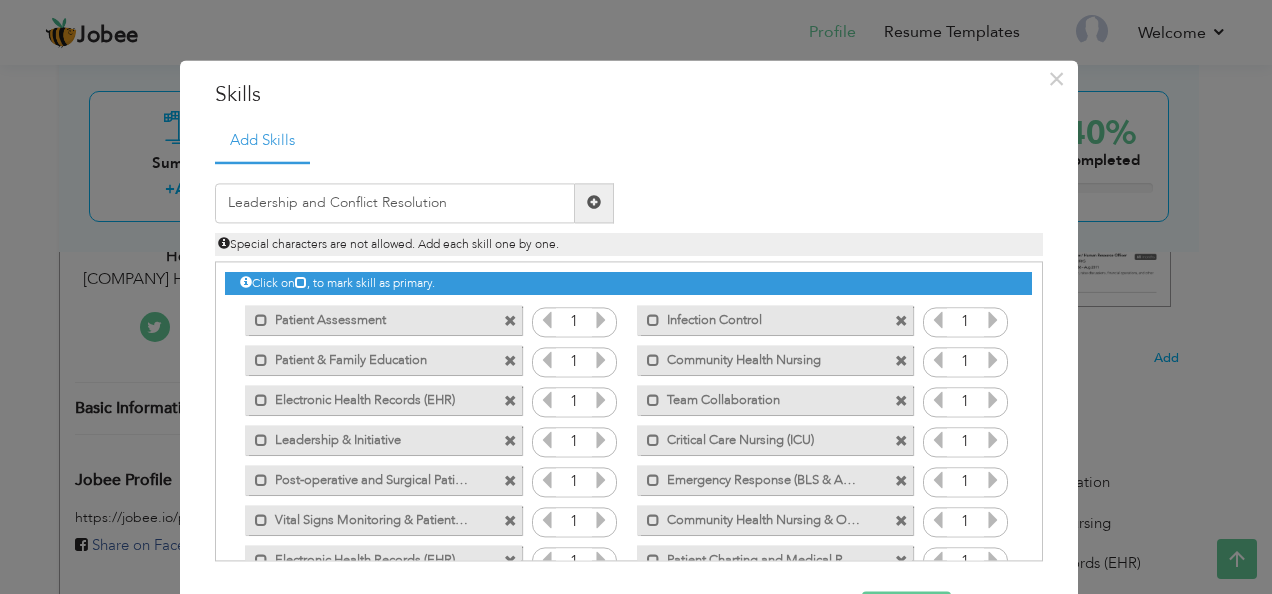 click at bounding box center [594, 203] 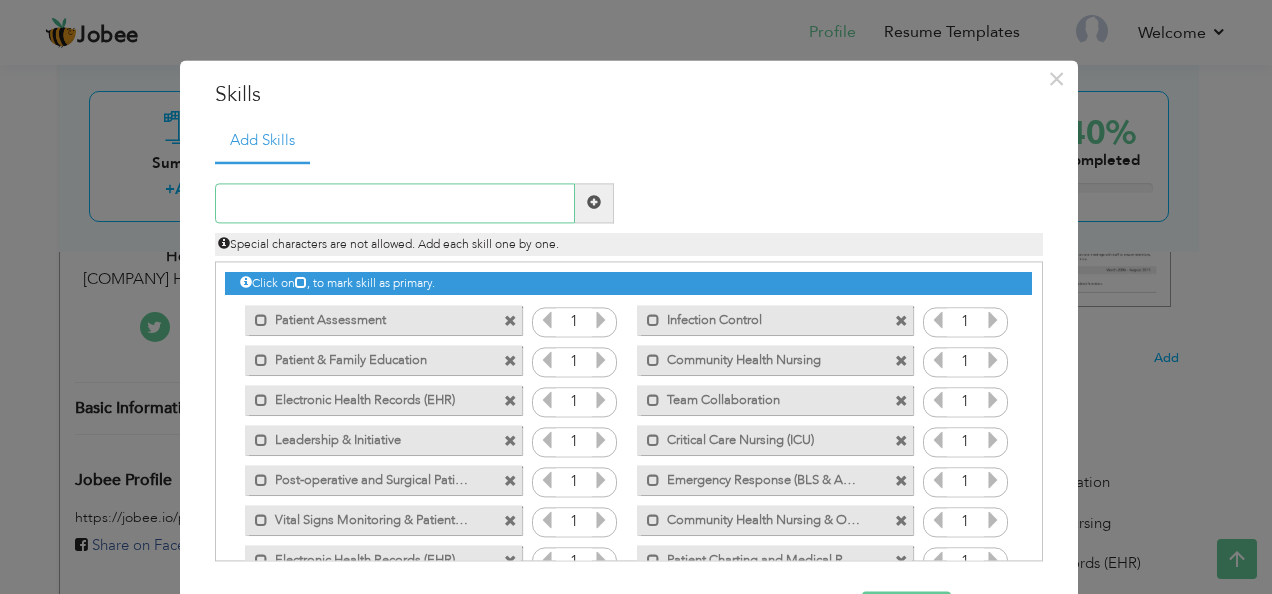 click at bounding box center [395, 203] 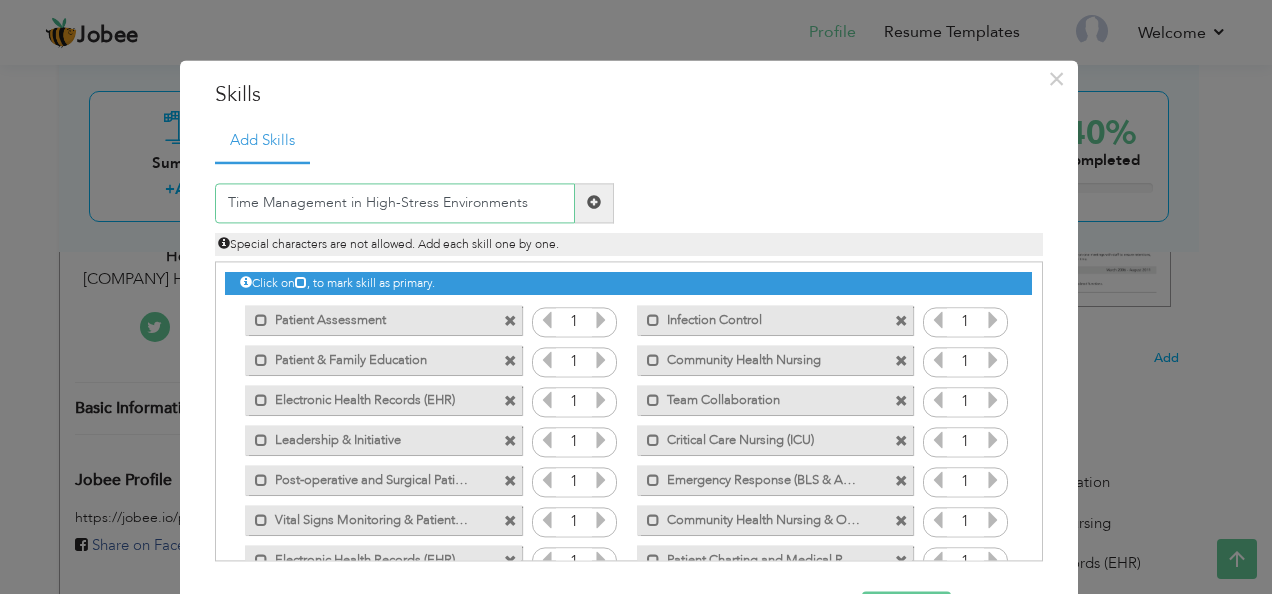 type on "Time Management in High-Stress Environments" 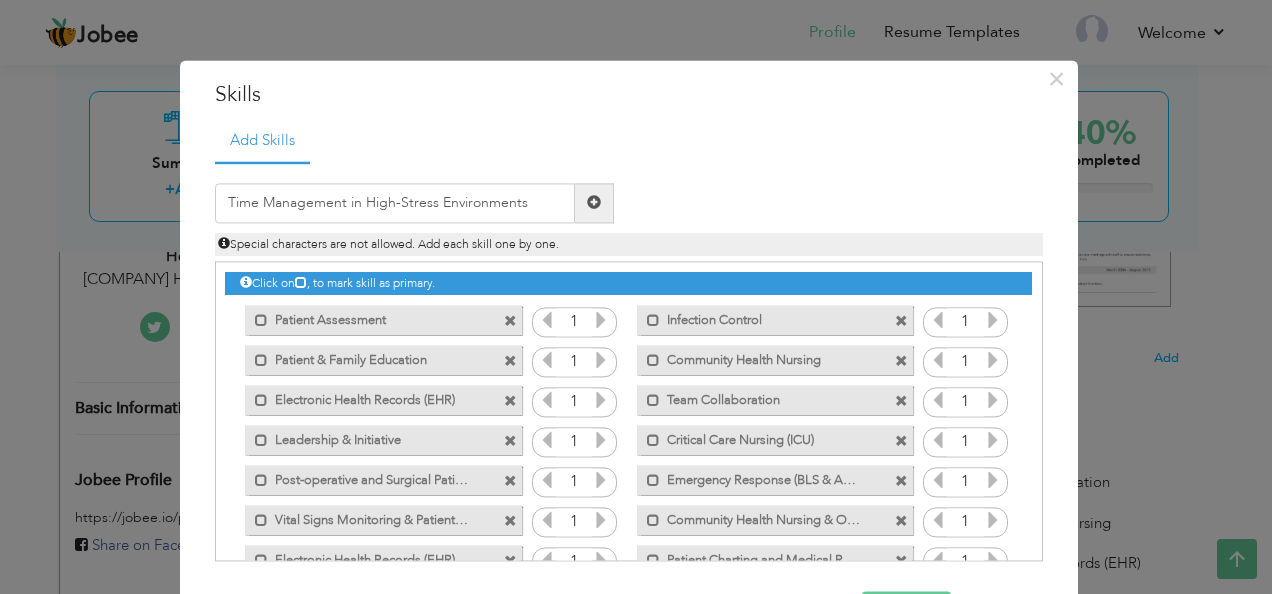 click at bounding box center (594, 203) 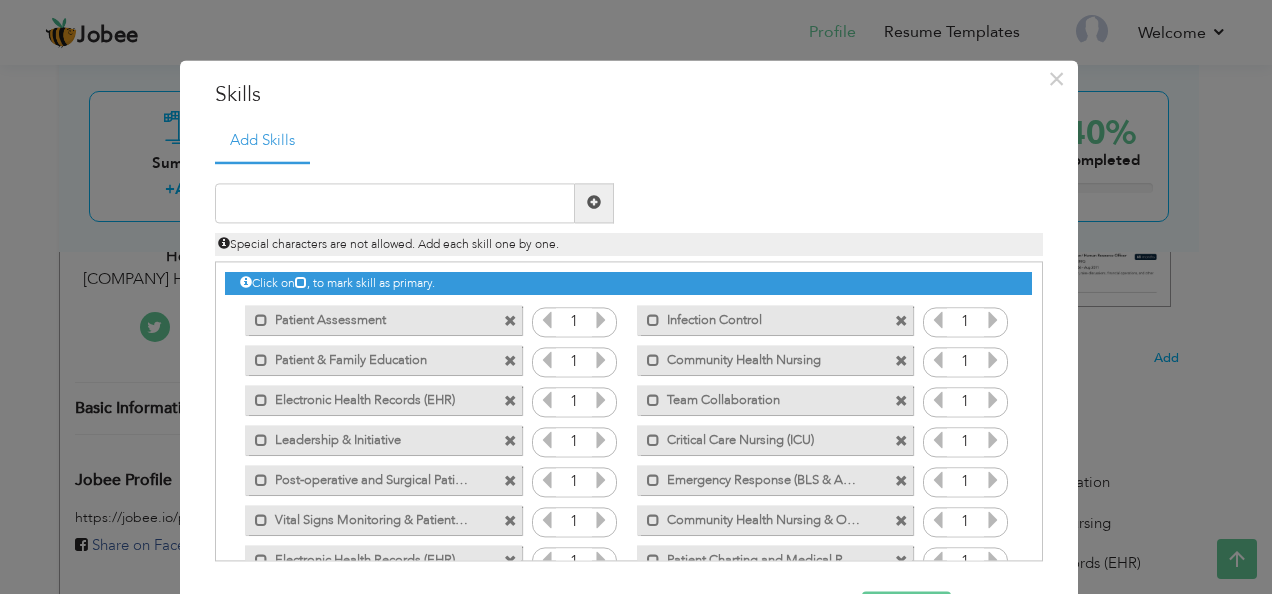 click at bounding box center [510, 362] 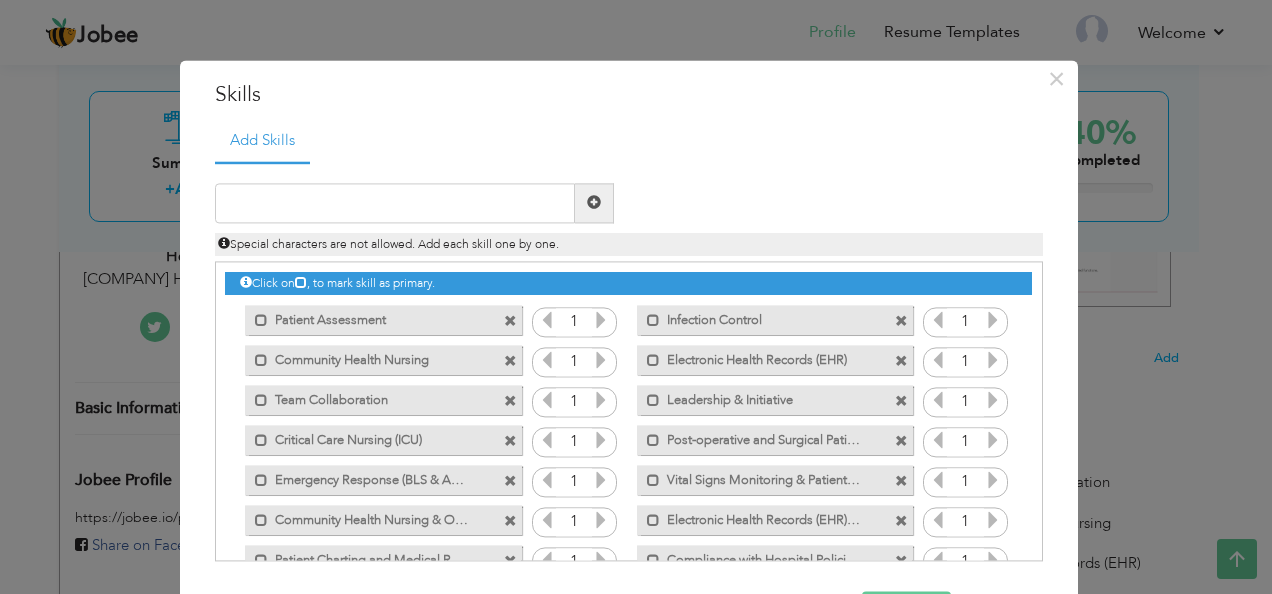 click at bounding box center [510, 362] 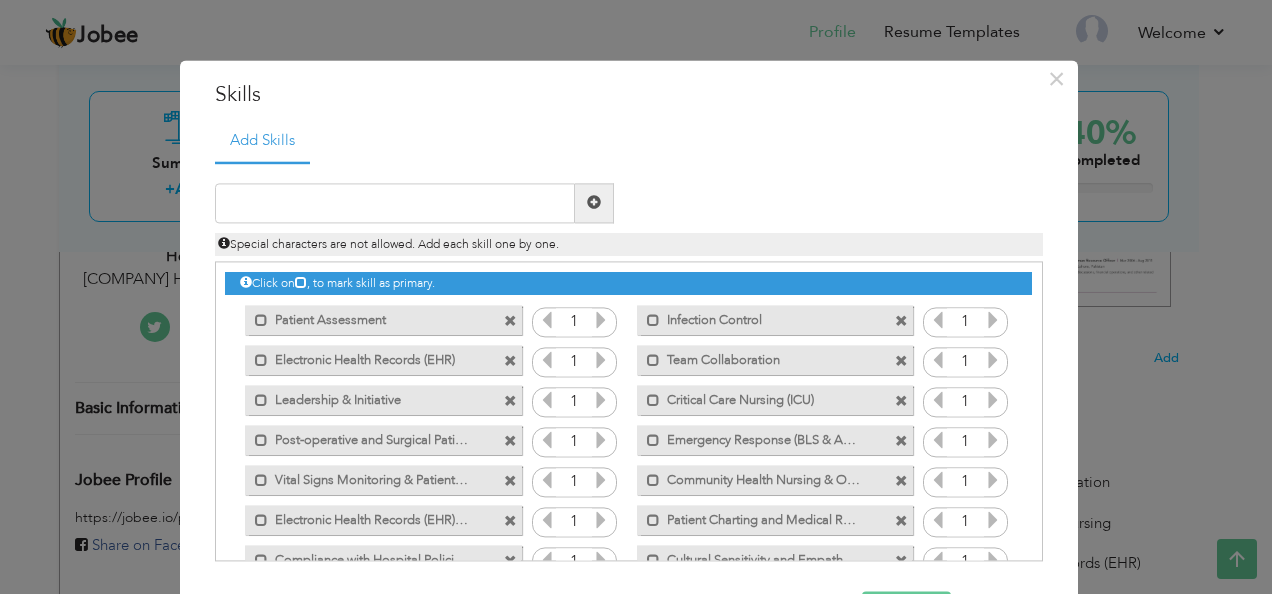 click at bounding box center (510, 362) 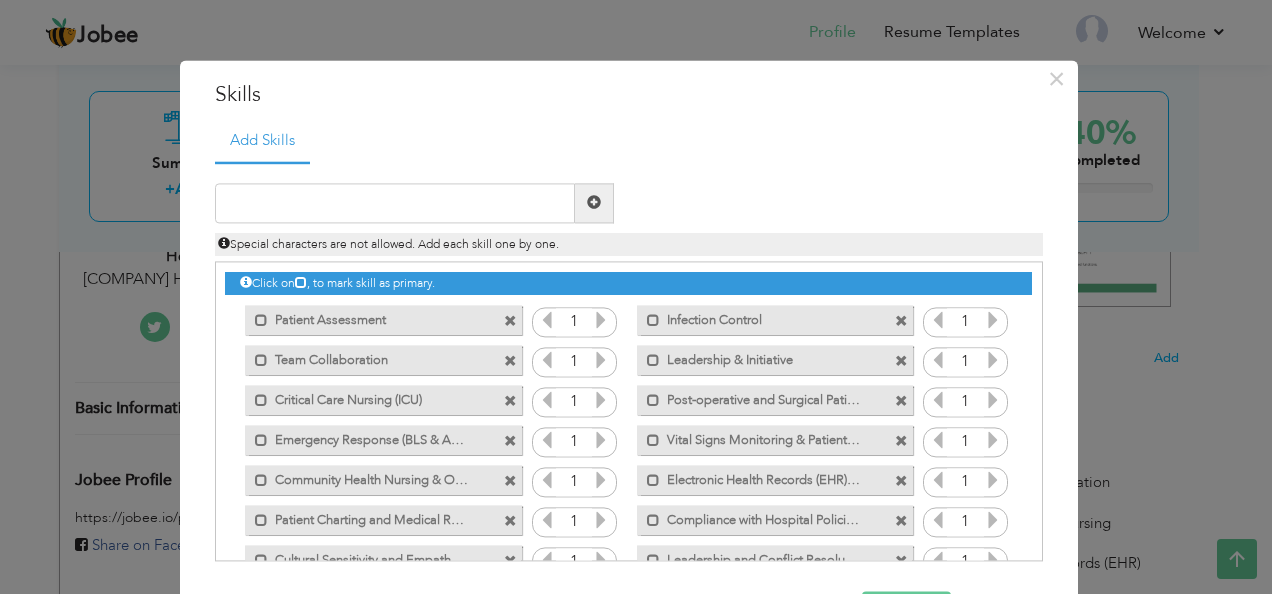 click at bounding box center (510, 322) 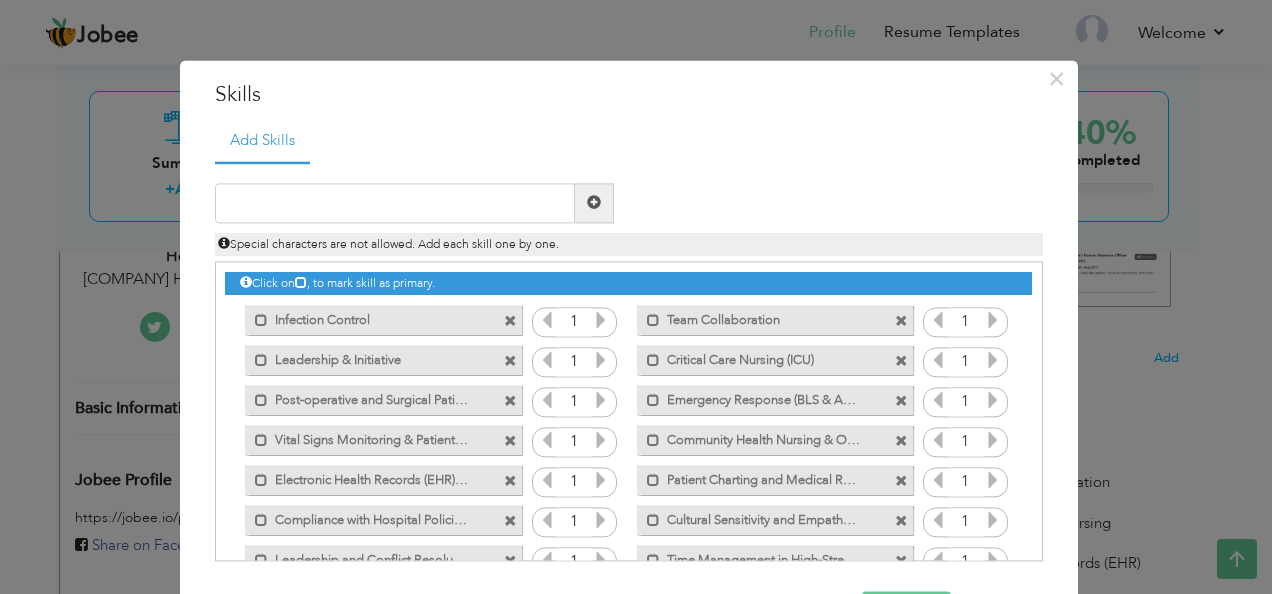 click at bounding box center [510, 322] 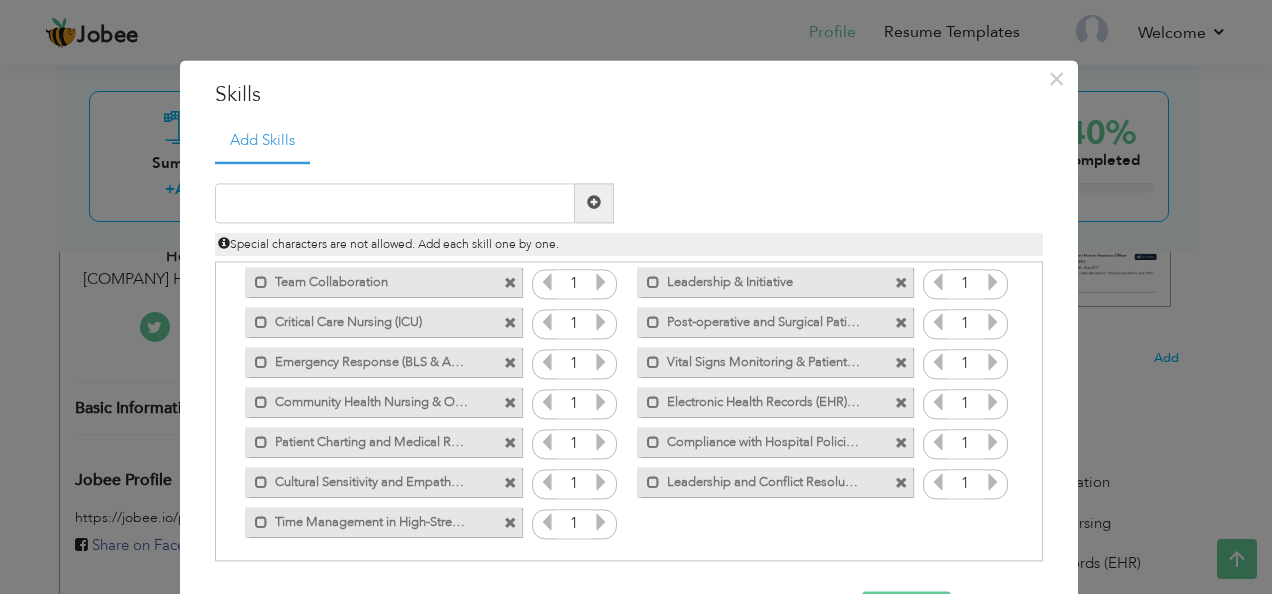 scroll, scrollTop: 40, scrollLeft: 0, axis: vertical 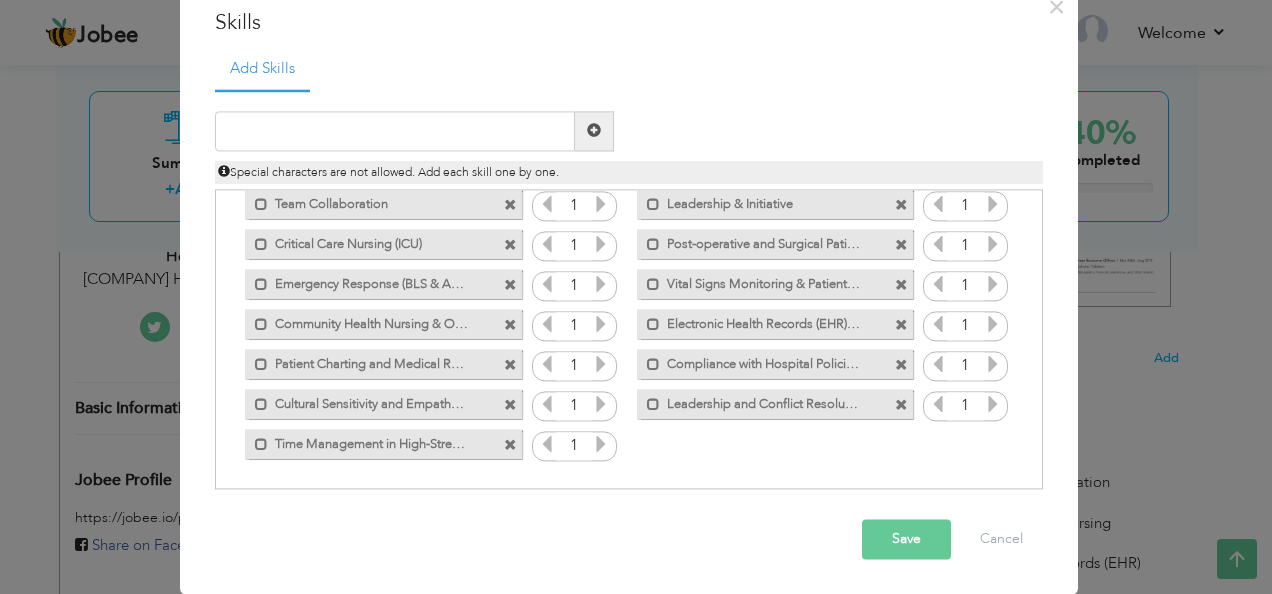 click on "Save" at bounding box center [906, 539] 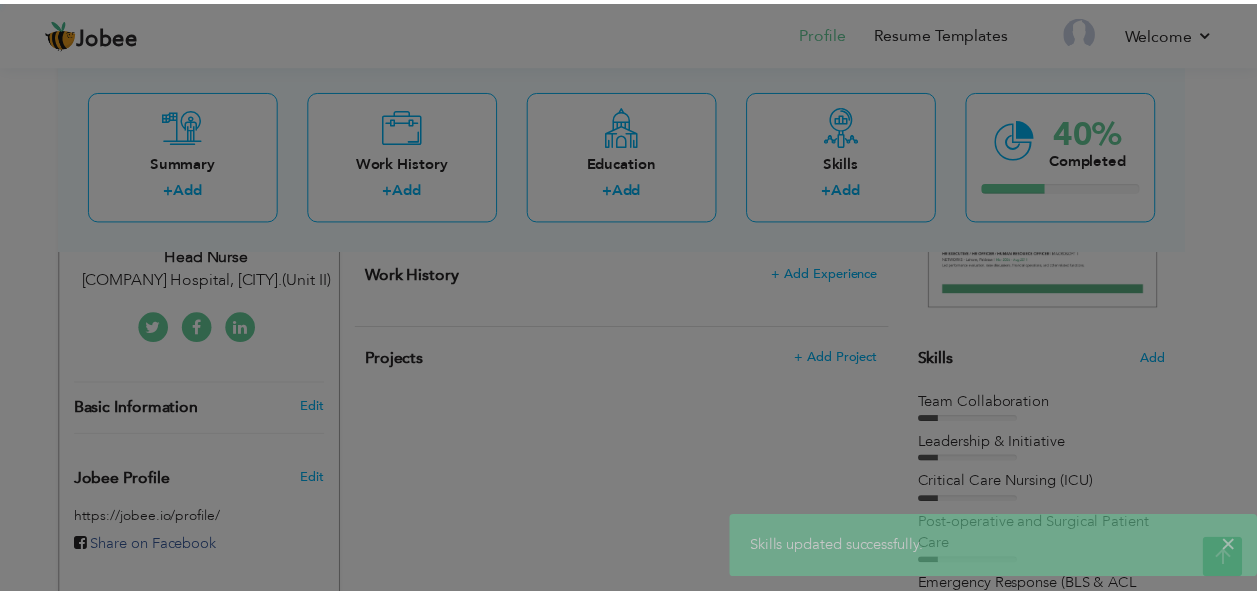 scroll, scrollTop: 0, scrollLeft: 0, axis: both 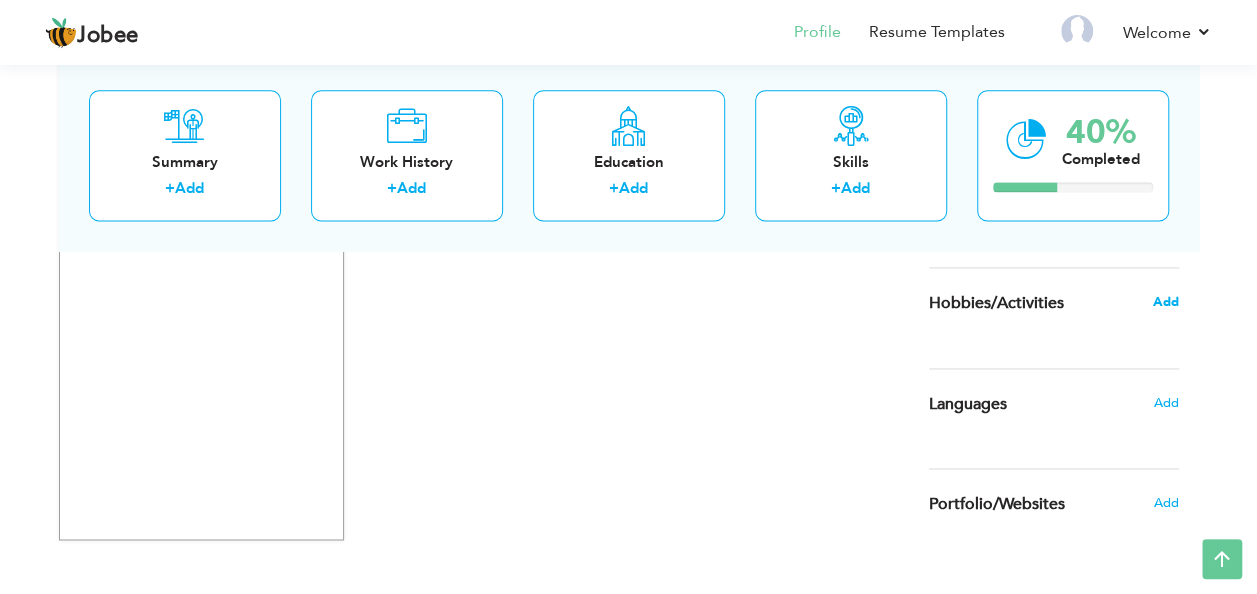 click on "Add" at bounding box center [1165, 302] 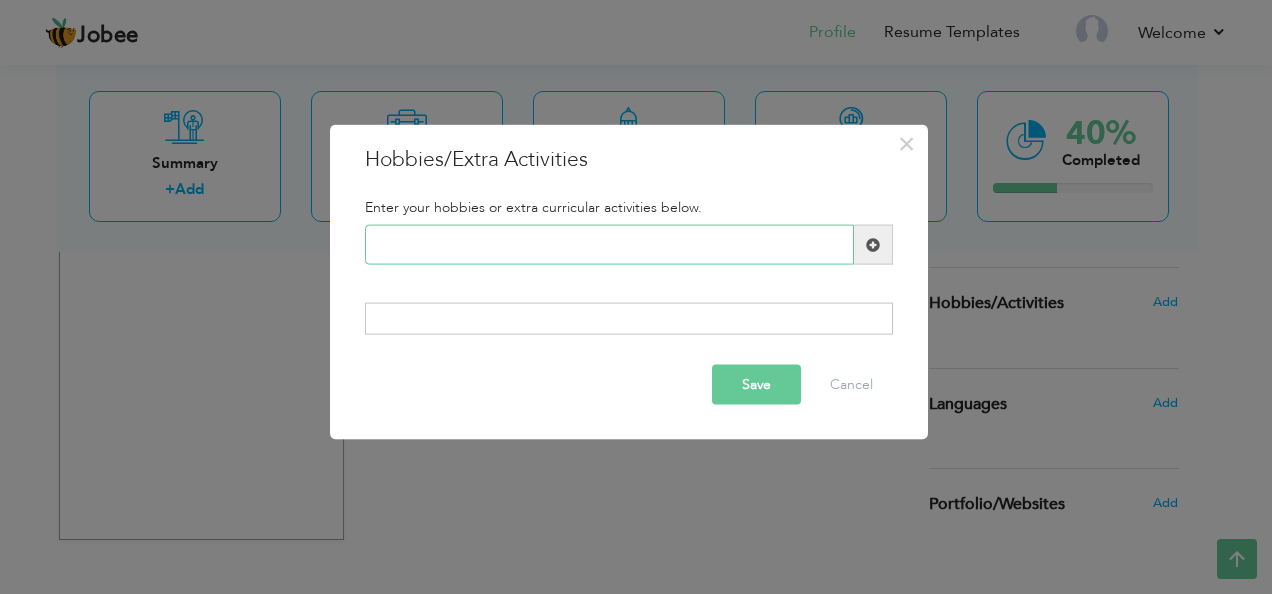 click at bounding box center (609, 245) 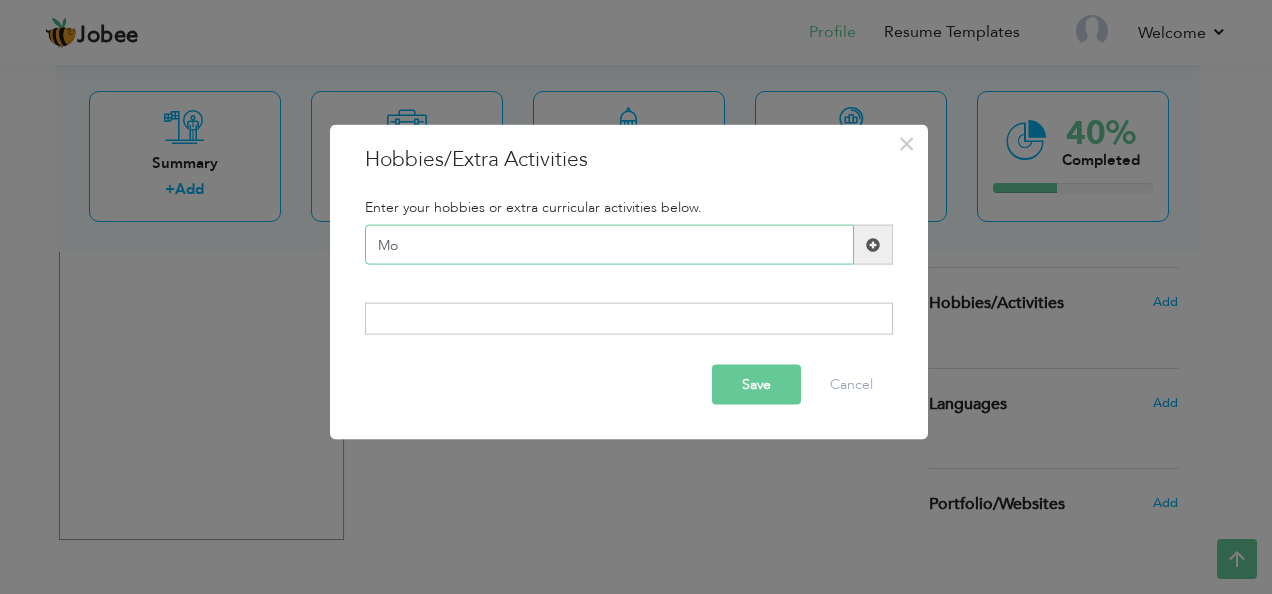 type on "M" 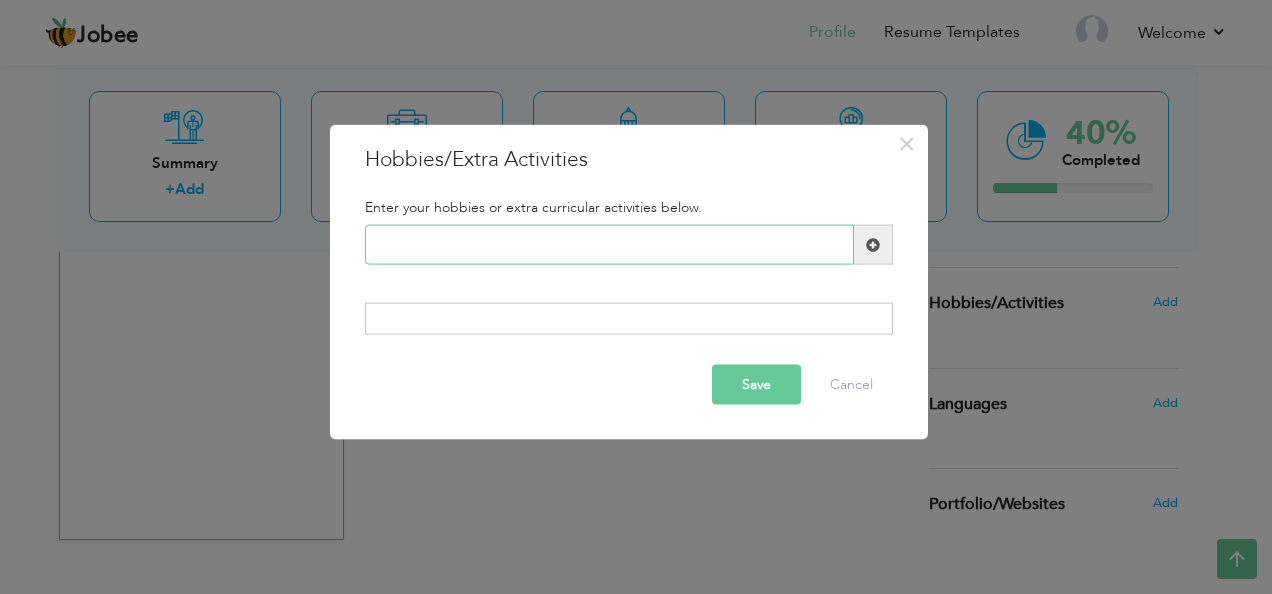 type on "A" 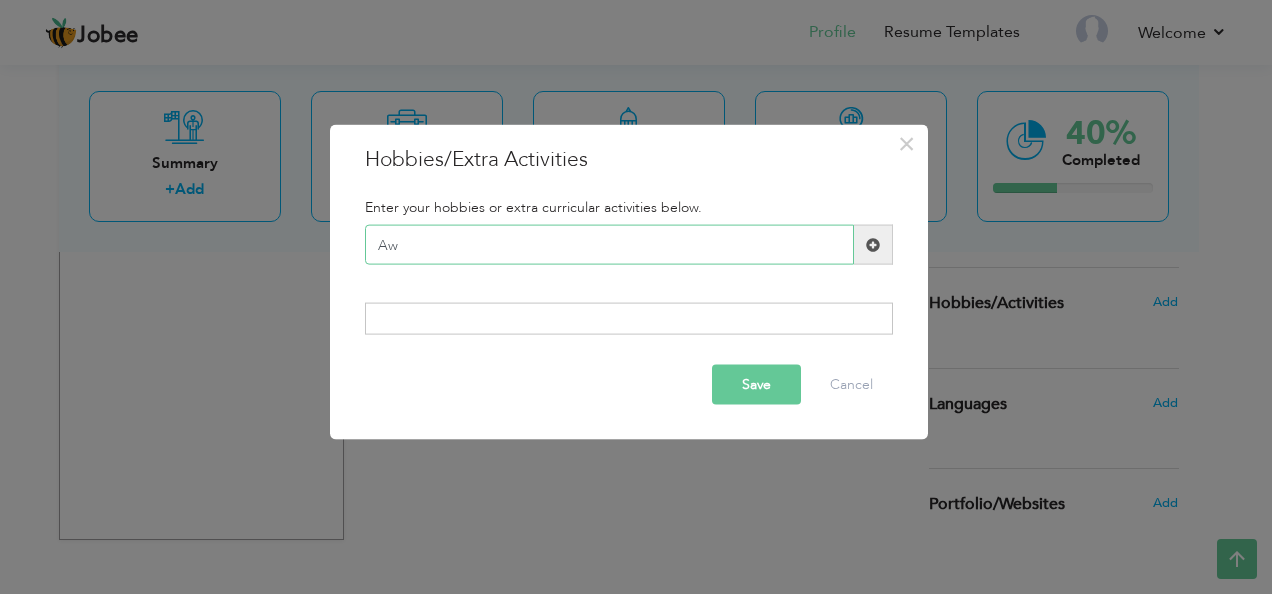 type on "A" 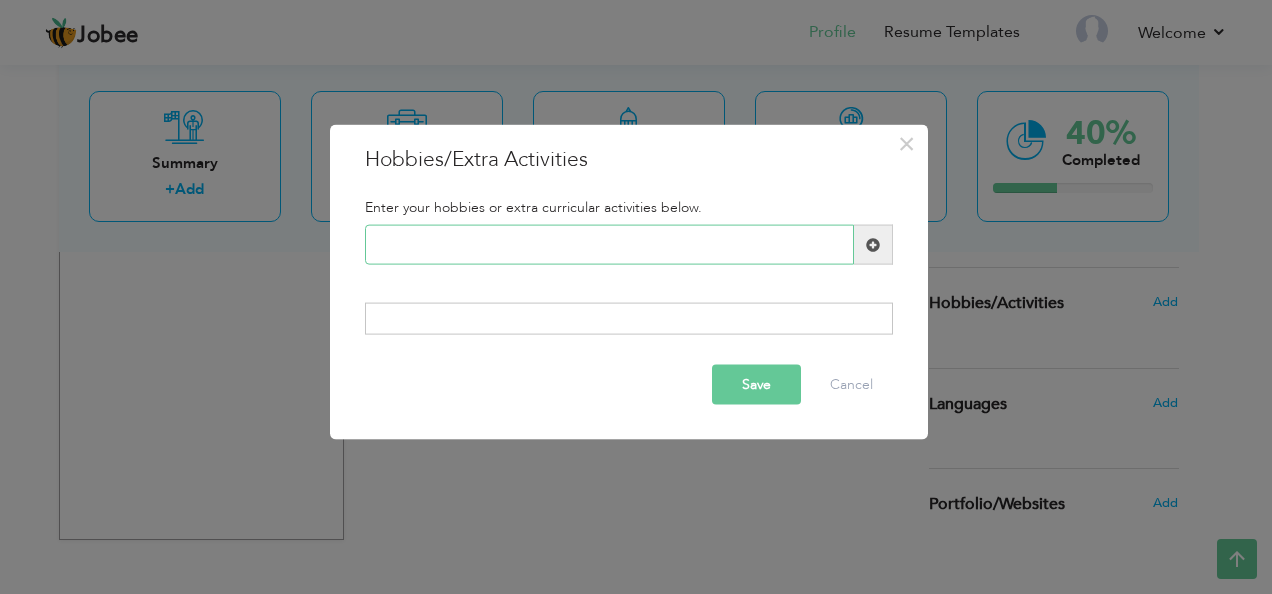 type on "w" 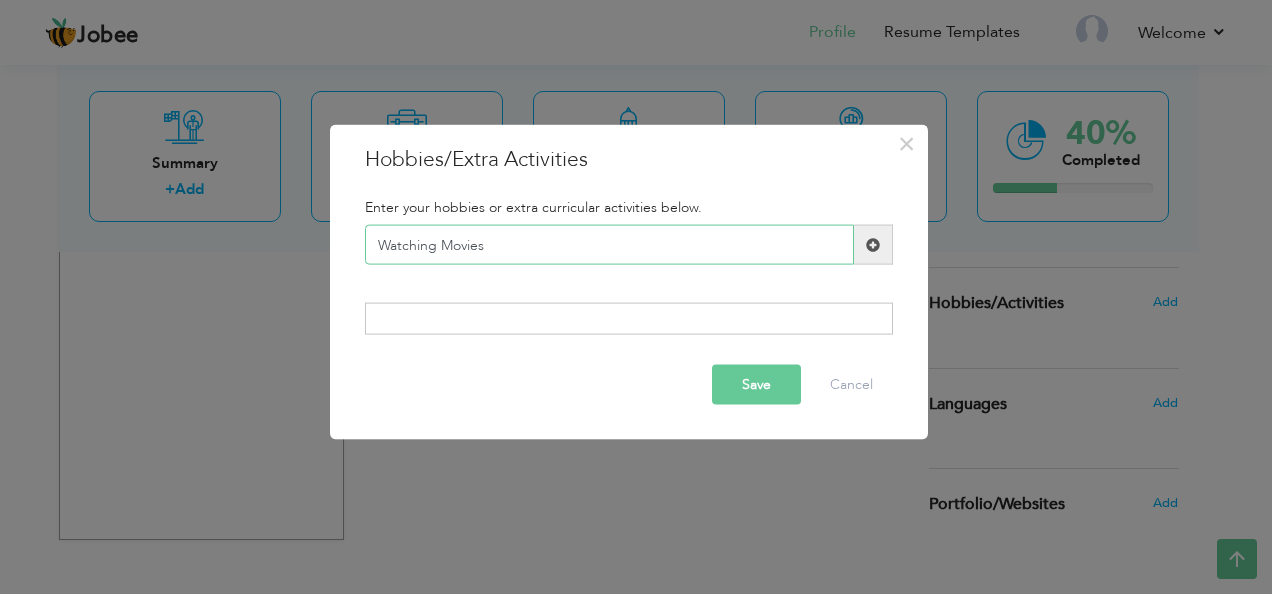 type on "Watching Movies" 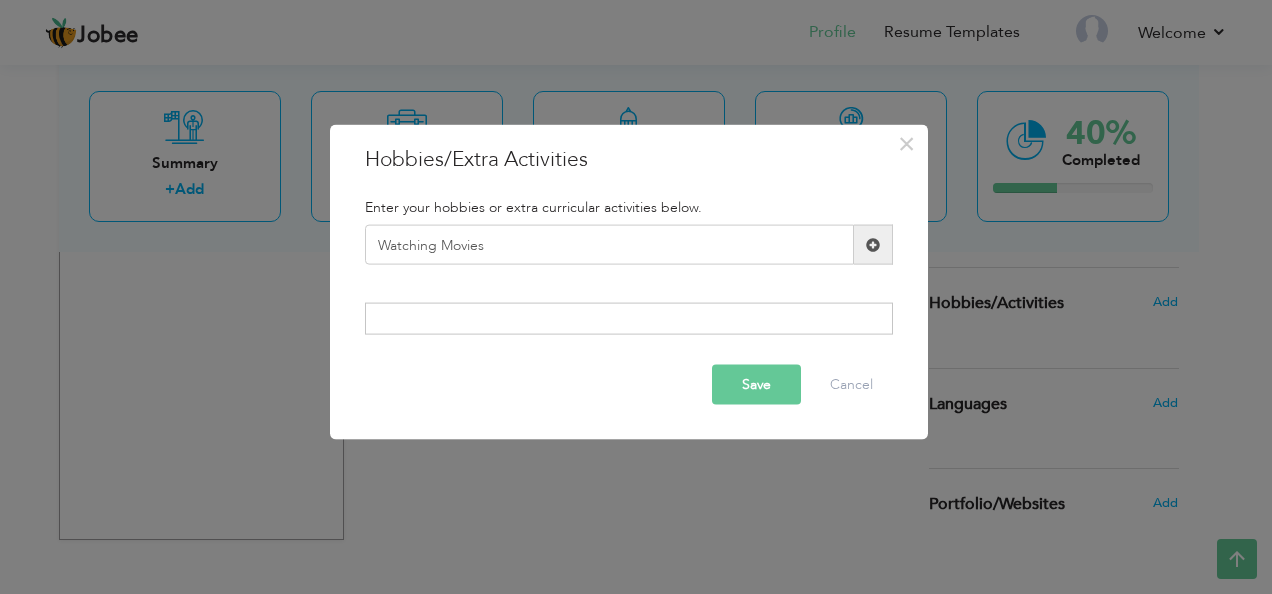 click at bounding box center [873, 244] 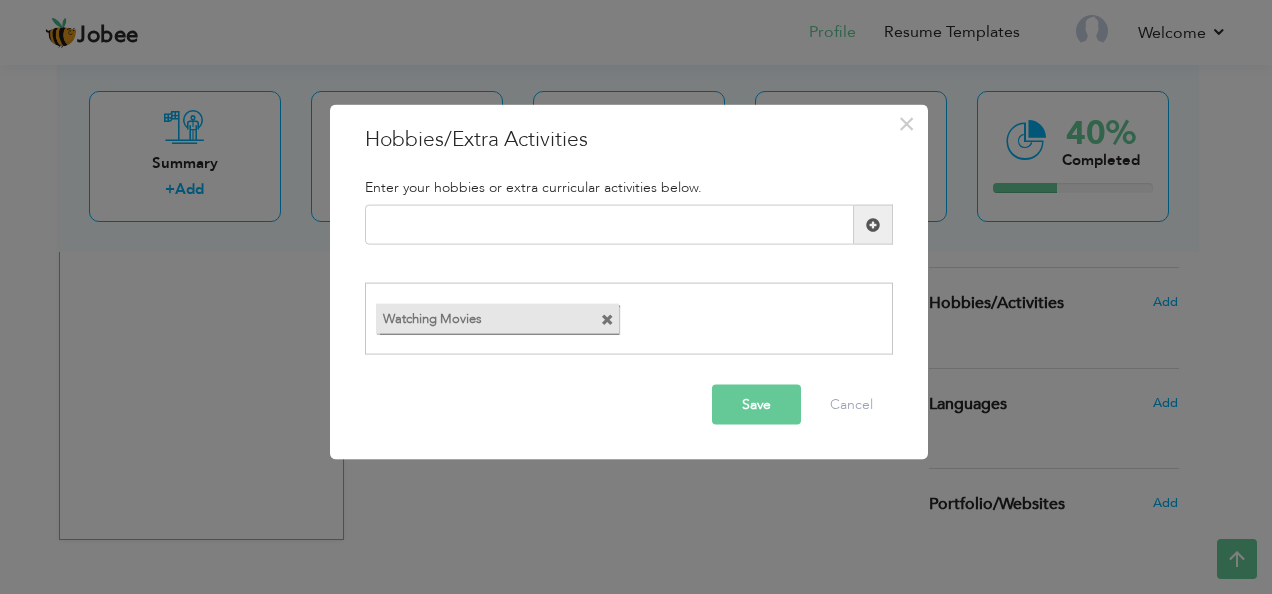 click on "Save" at bounding box center (756, 404) 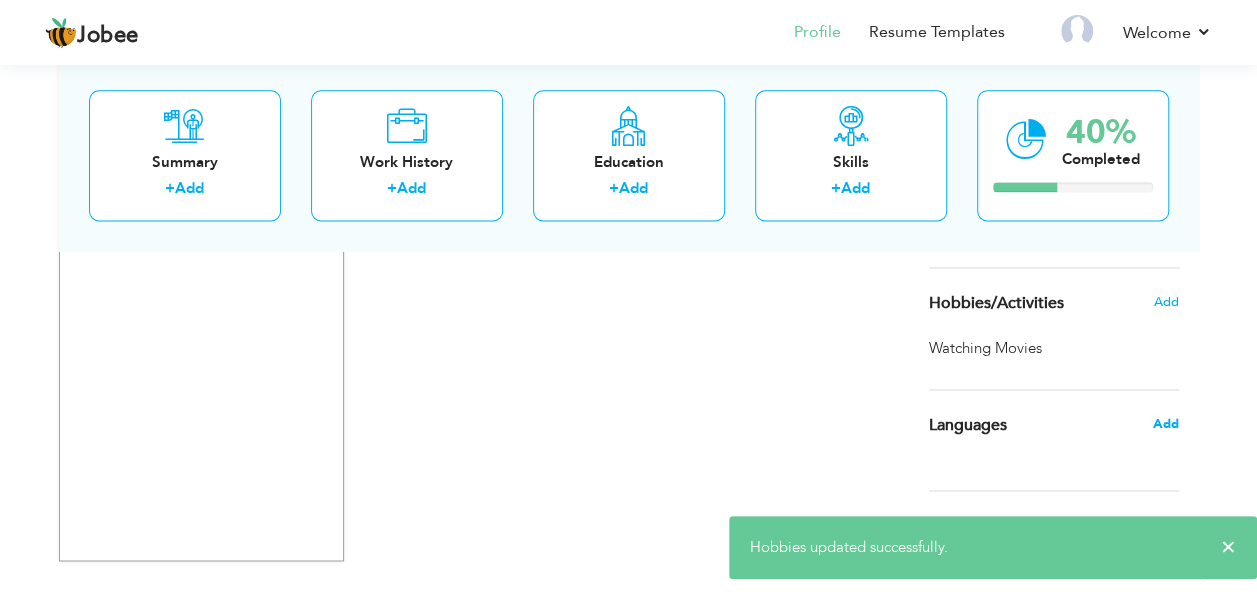 click on "Add" at bounding box center [1165, 424] 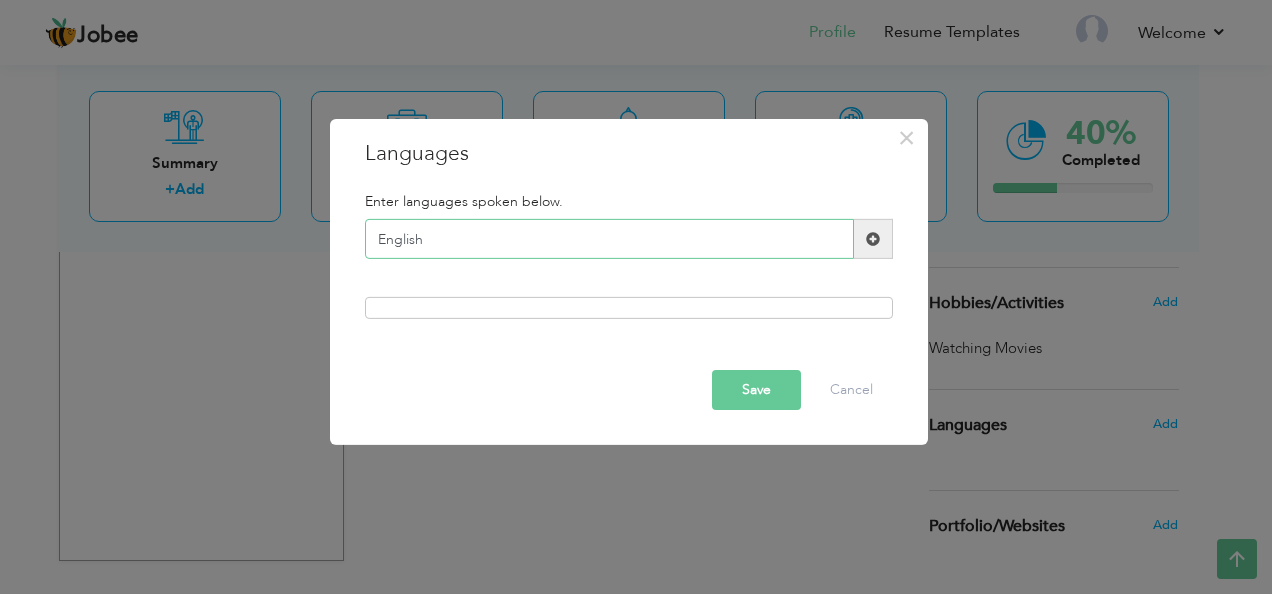 type on "English" 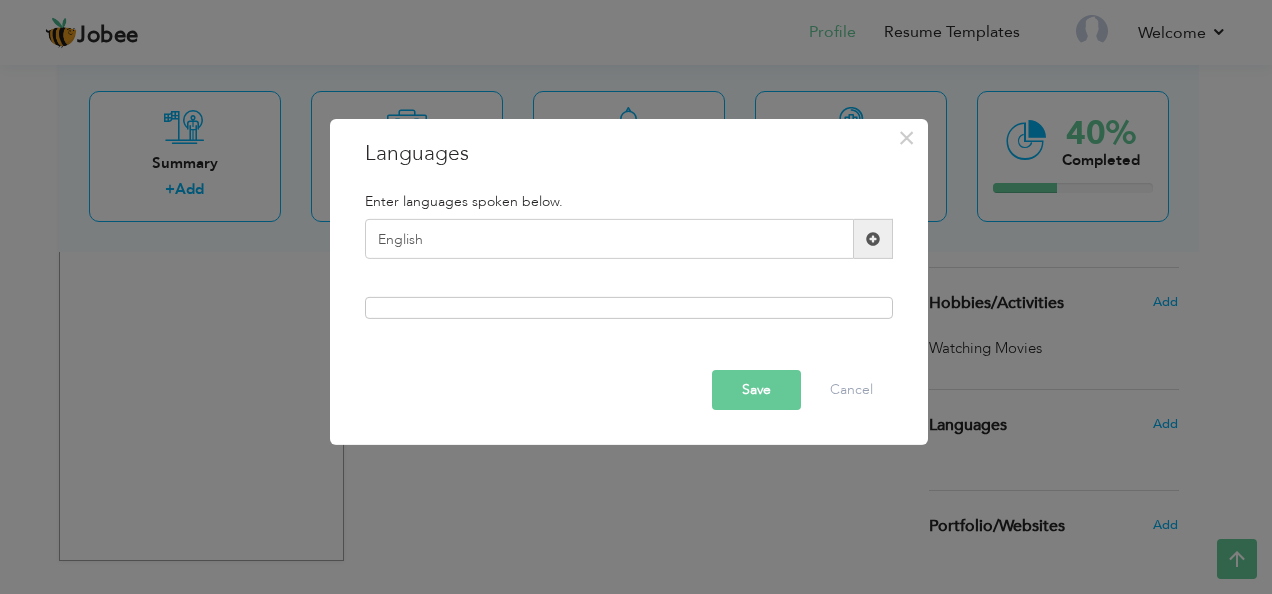 click at bounding box center [873, 239] 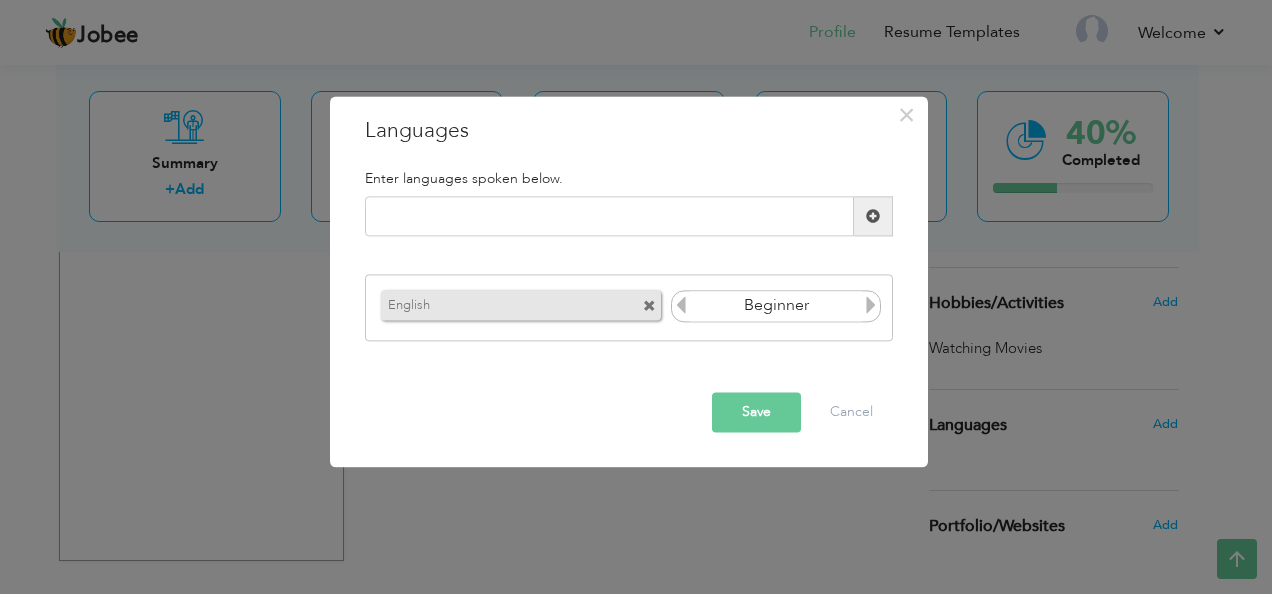 click at bounding box center [871, 305] 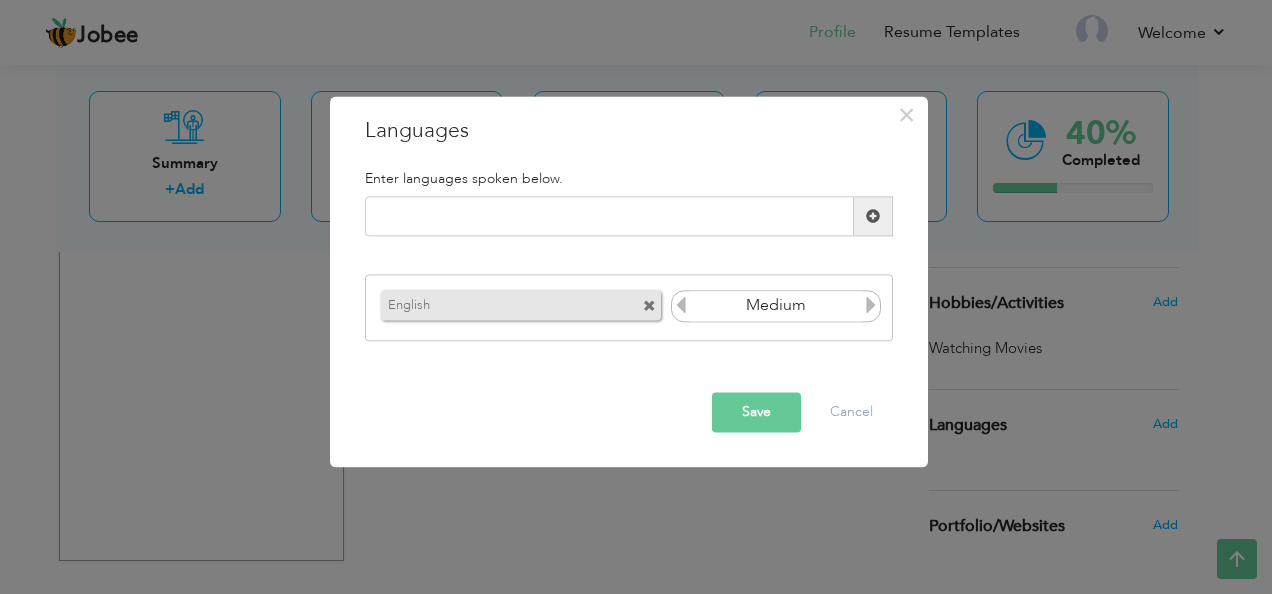 click at bounding box center [871, 305] 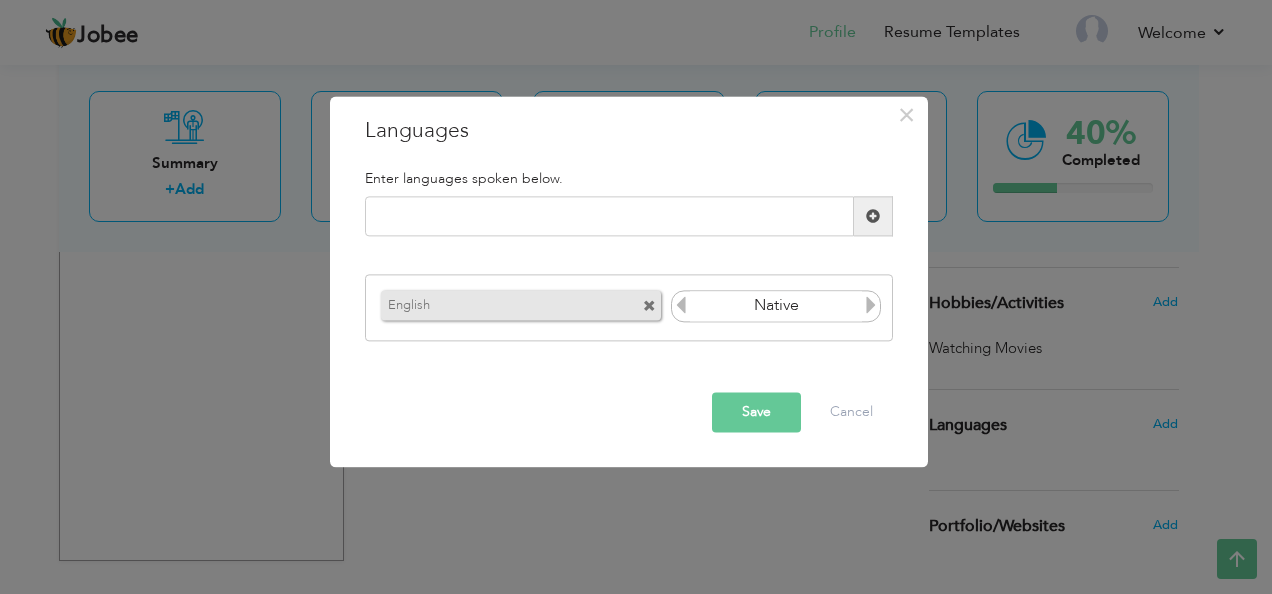 click at bounding box center [681, 305] 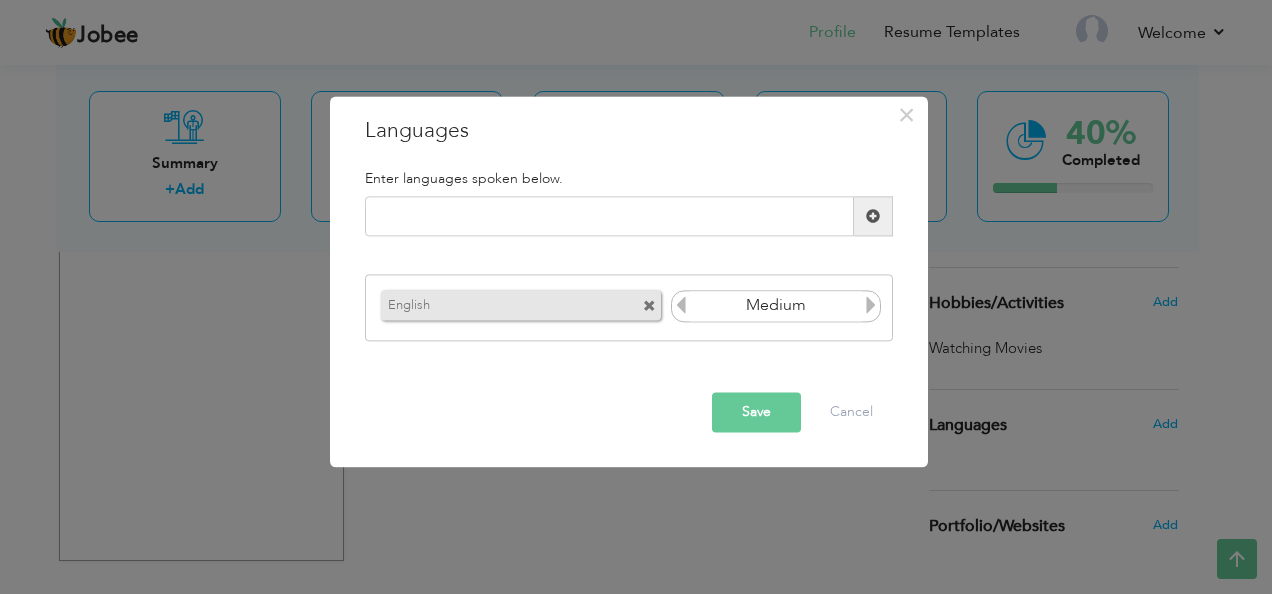 click on "Save" at bounding box center [756, 413] 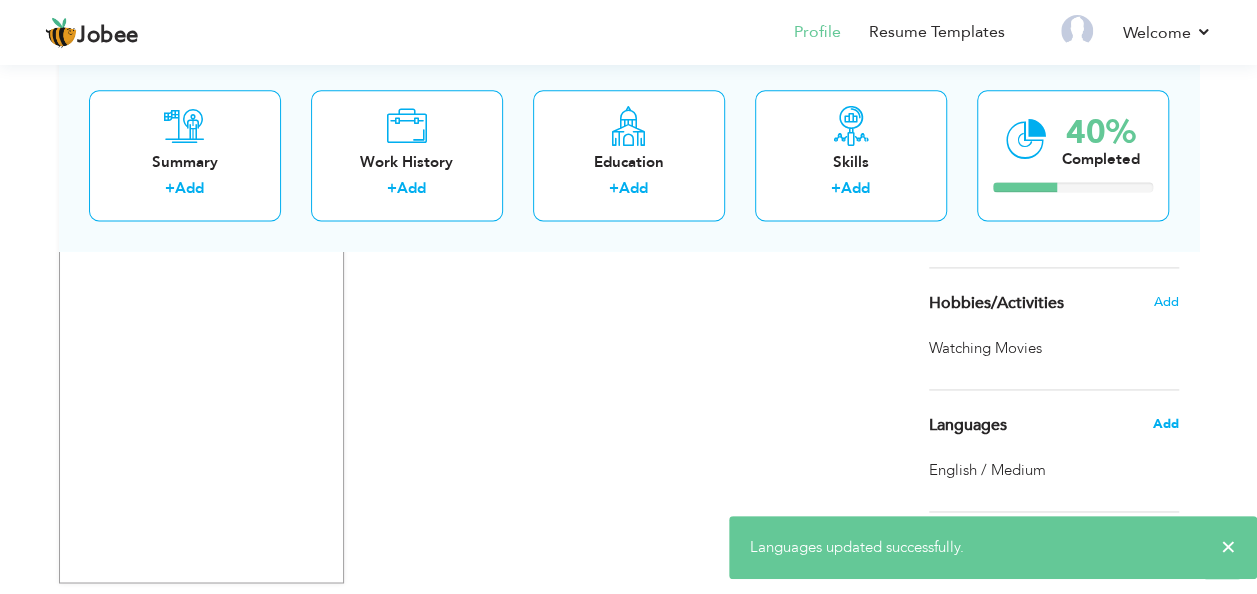 click on "Add" at bounding box center [1165, 424] 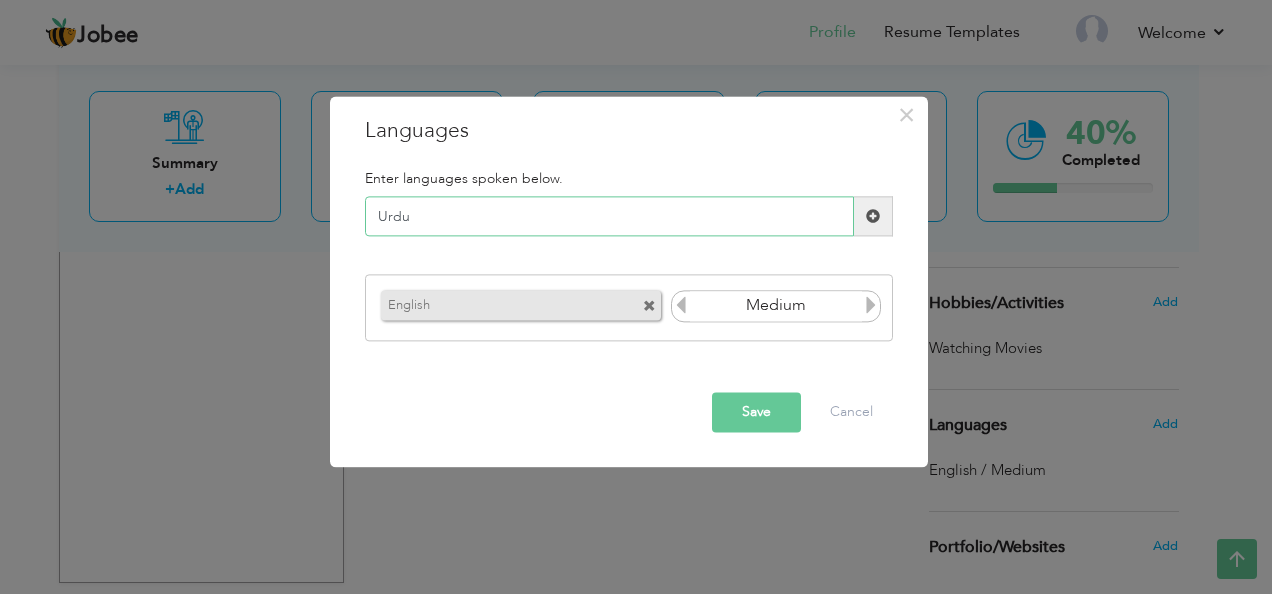type on "Urdu" 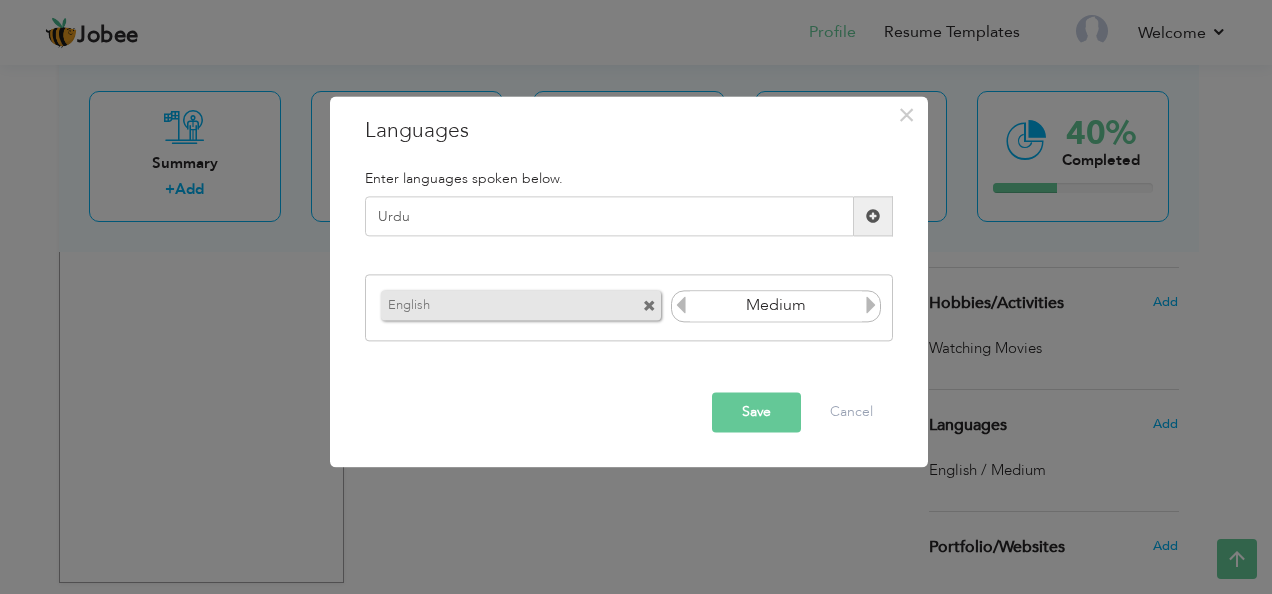 click at bounding box center [873, 217] 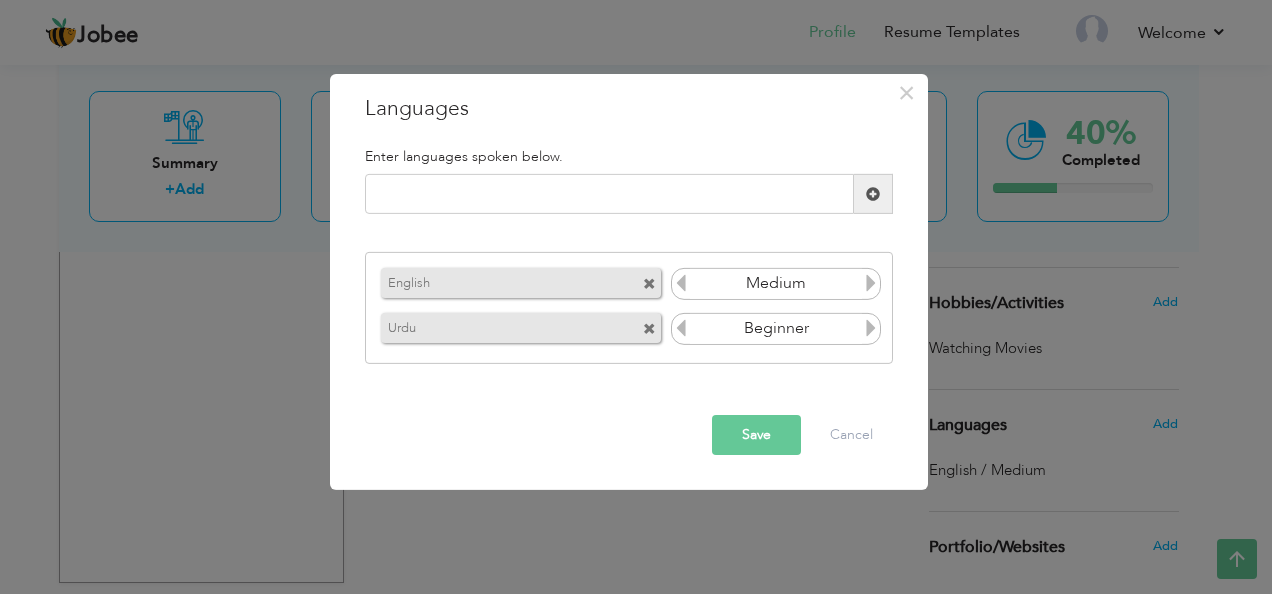 click at bounding box center [871, 328] 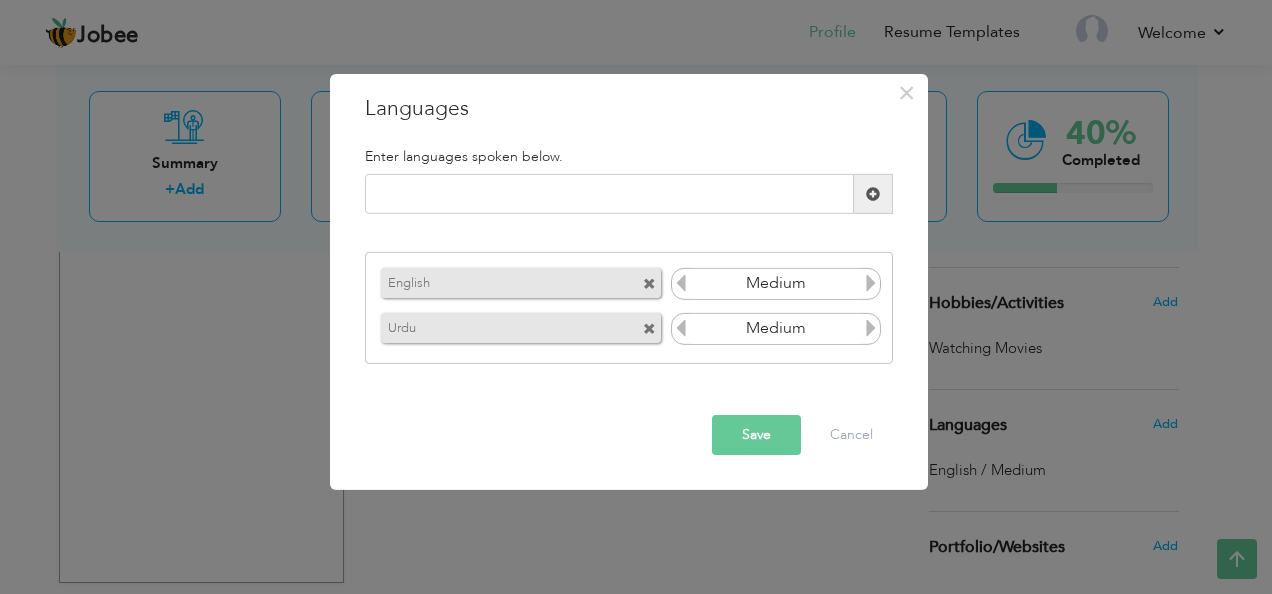 click at bounding box center (871, 328) 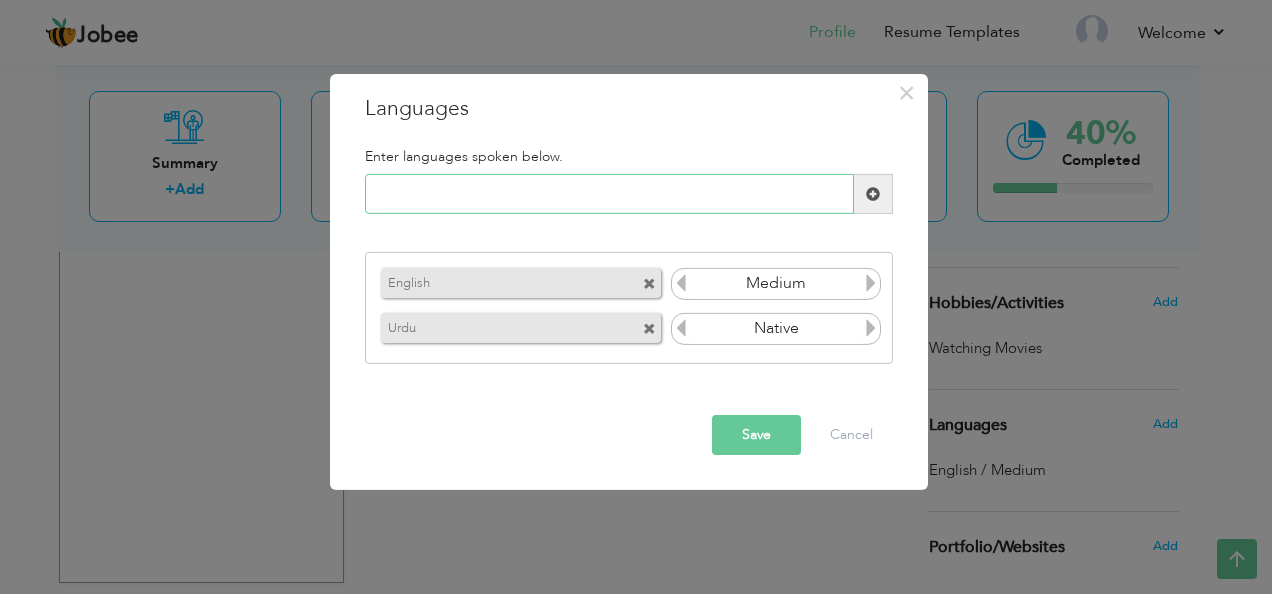 click at bounding box center (609, 194) 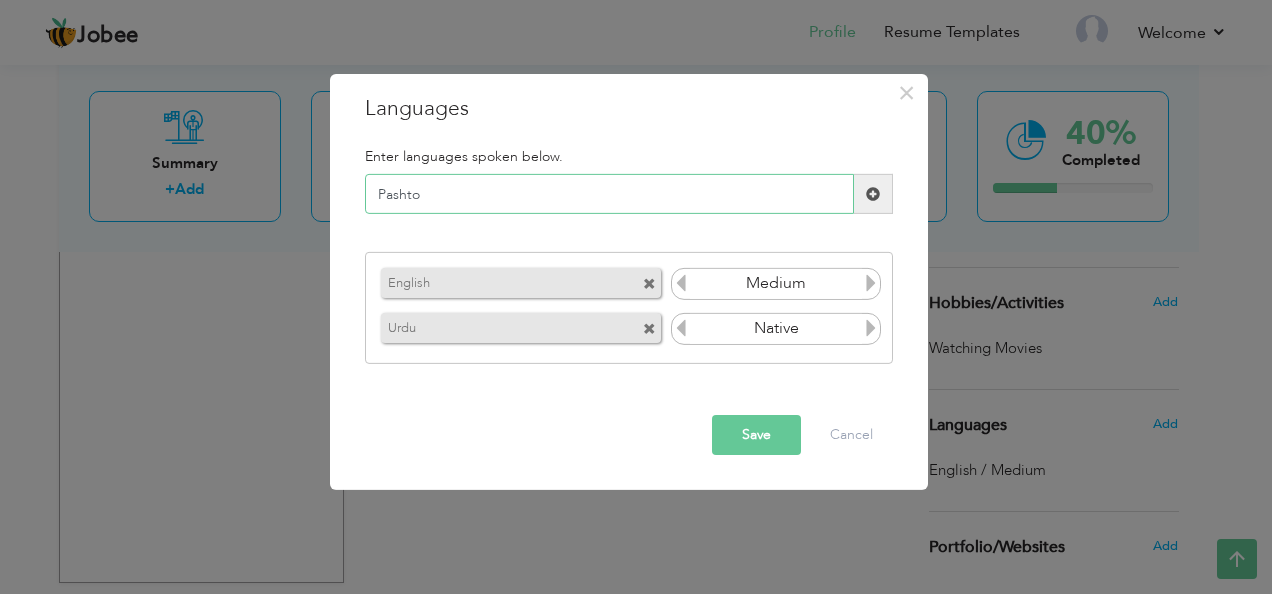 type on "Pashto" 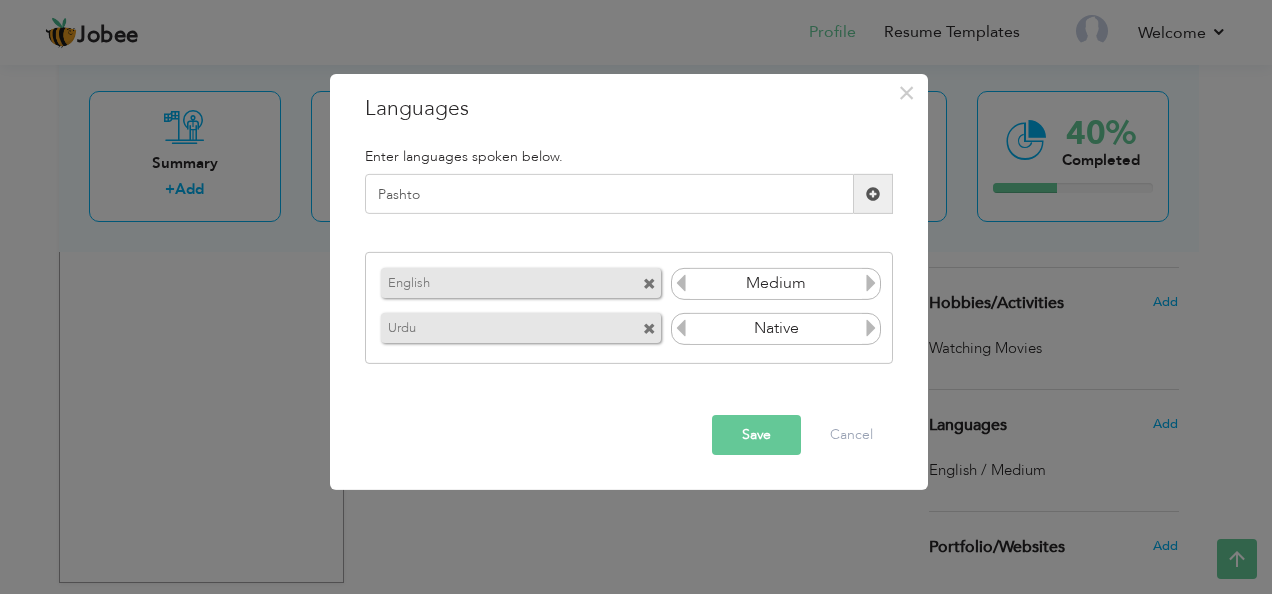 click at bounding box center [873, 194] 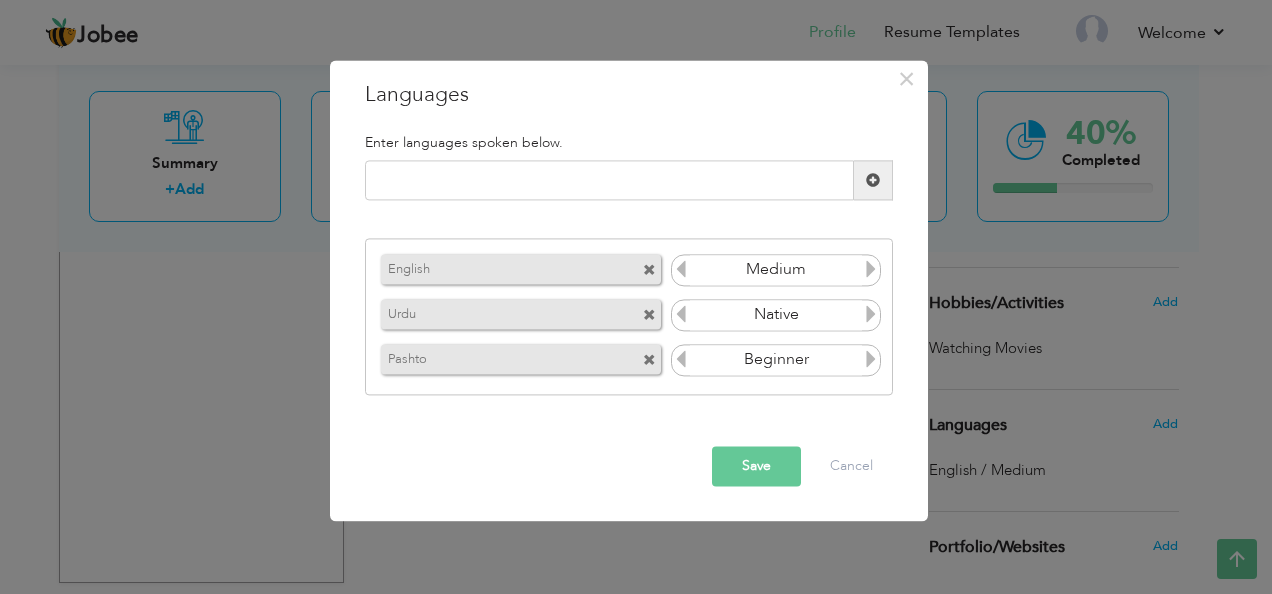 click at bounding box center [871, 359] 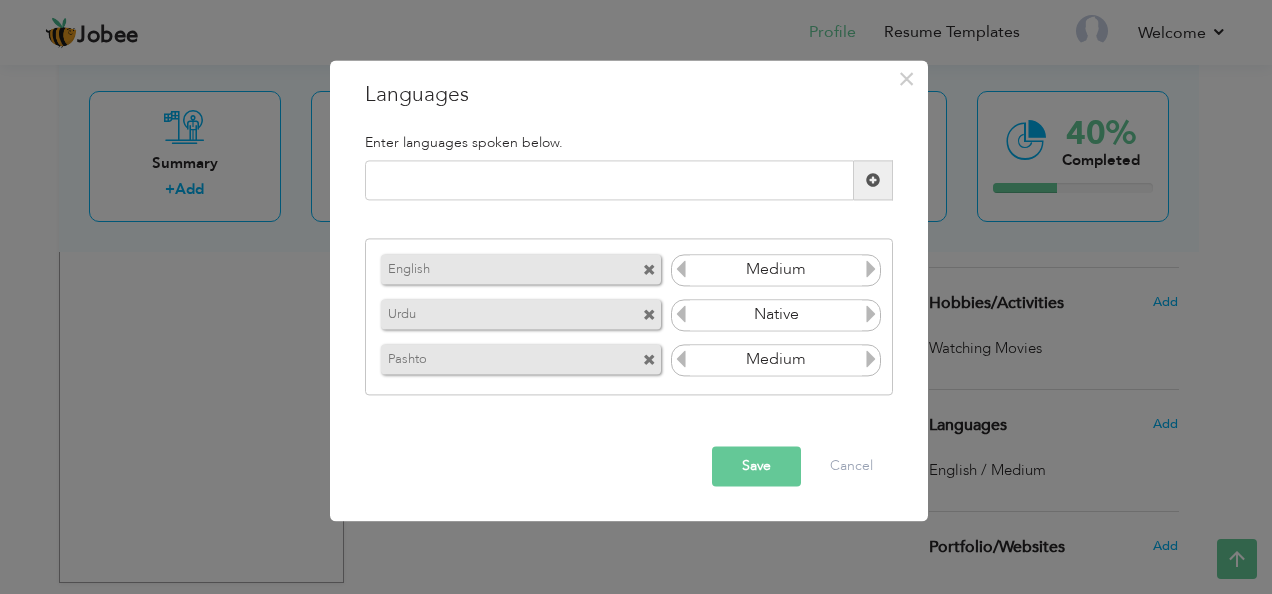 click on "Save" at bounding box center [756, 467] 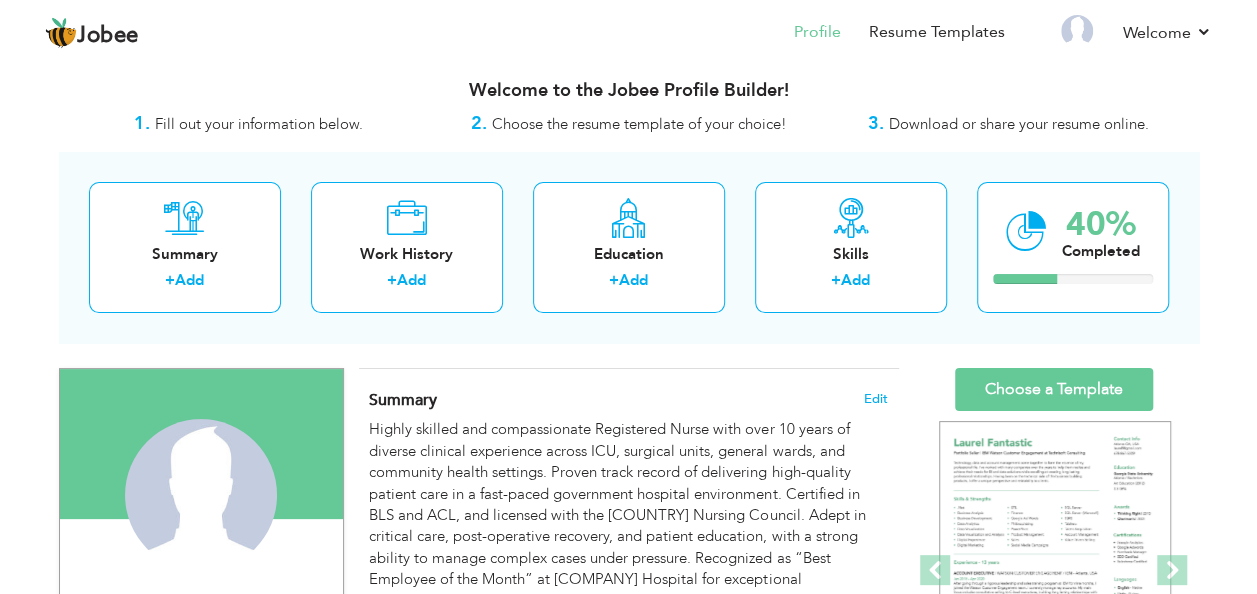 scroll, scrollTop: 0, scrollLeft: 0, axis: both 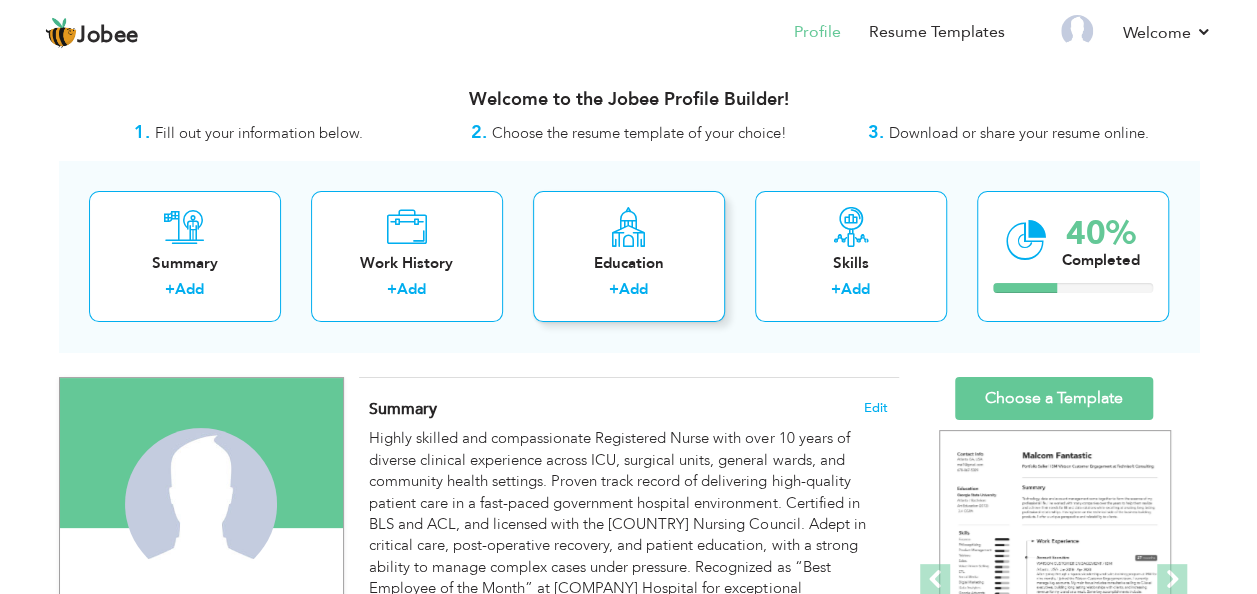 click on "Education
+  Add" at bounding box center (629, 256) 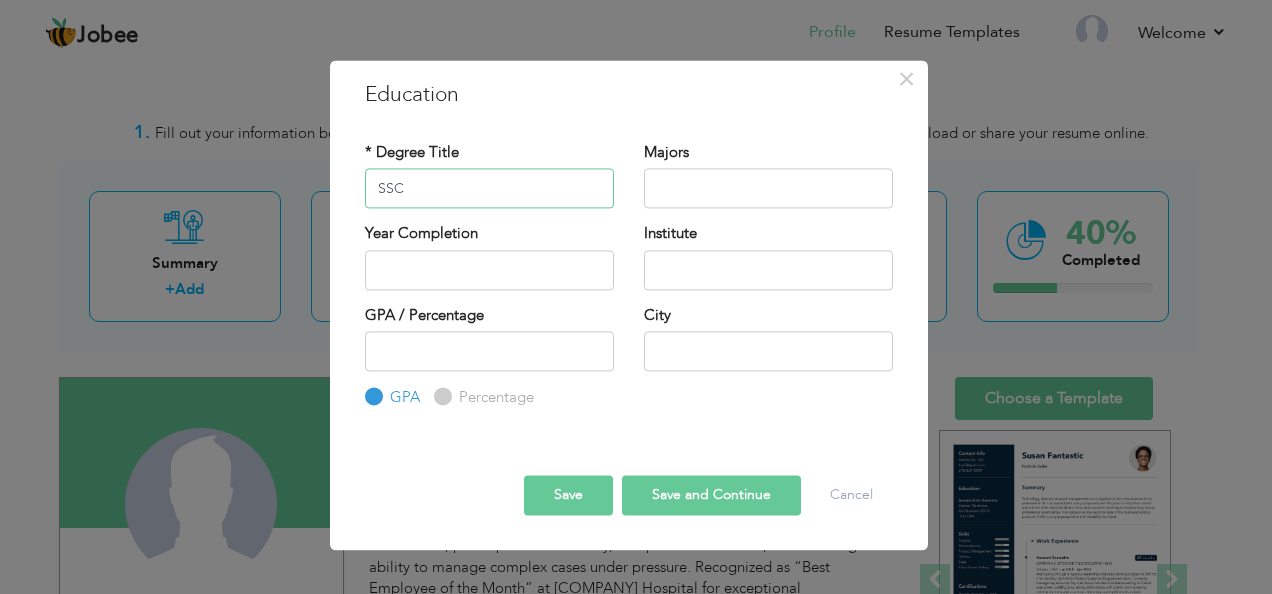 type on "SSC" 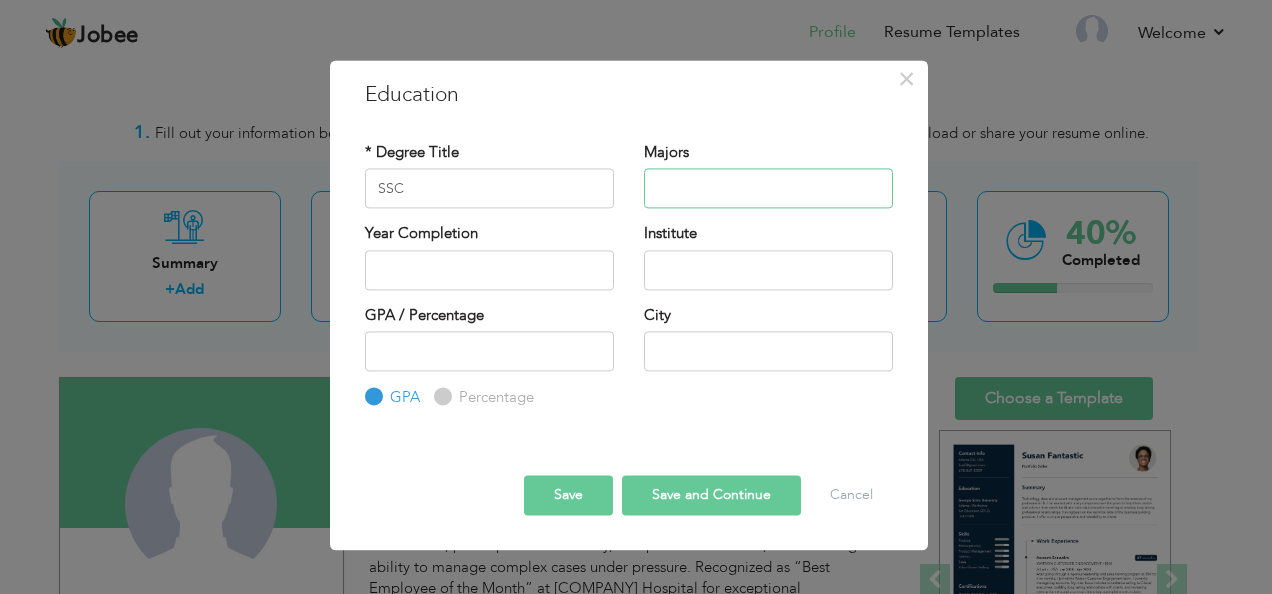 click at bounding box center (768, 189) 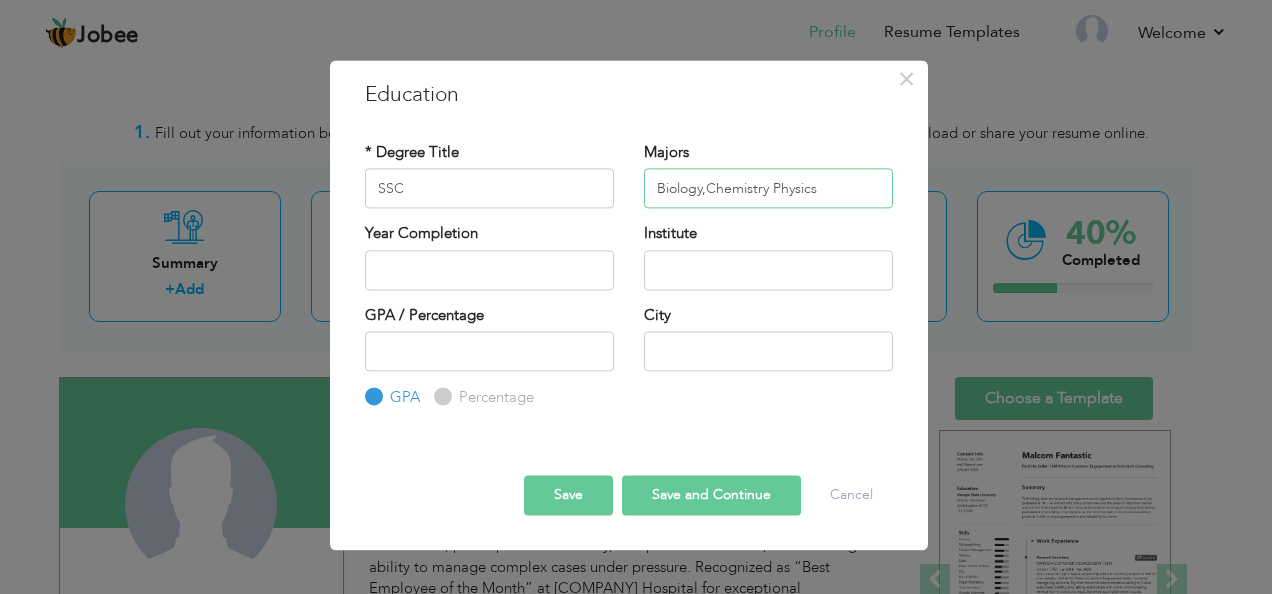 type on "Biology,Chemistry Physics" 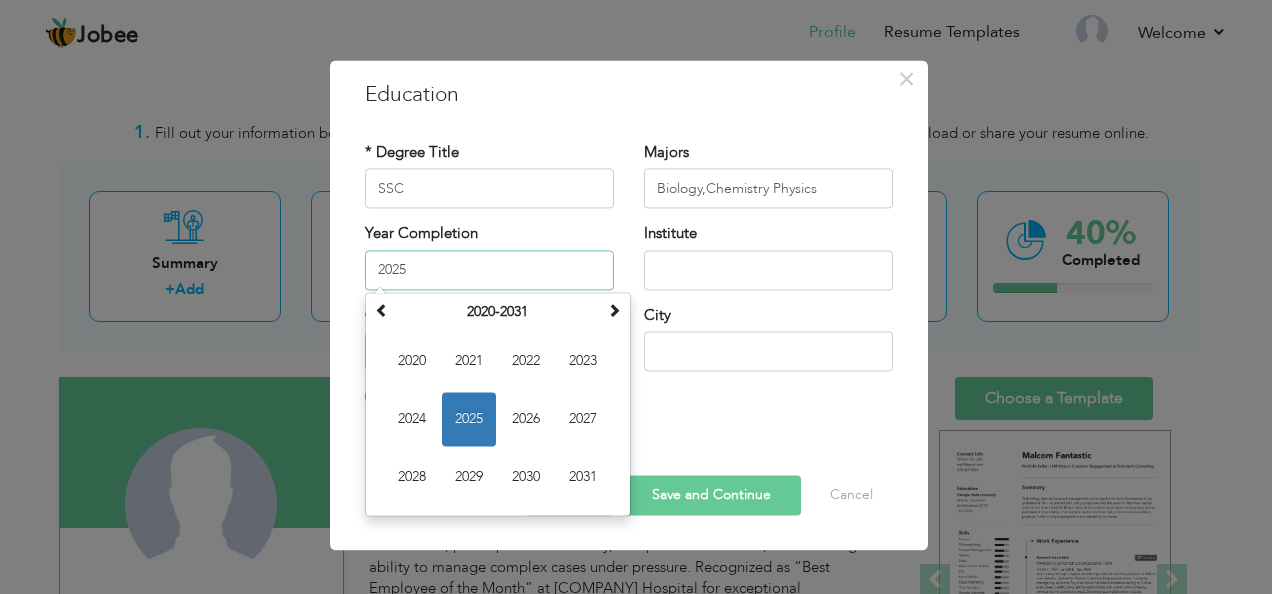 click on "2025" at bounding box center (489, 270) 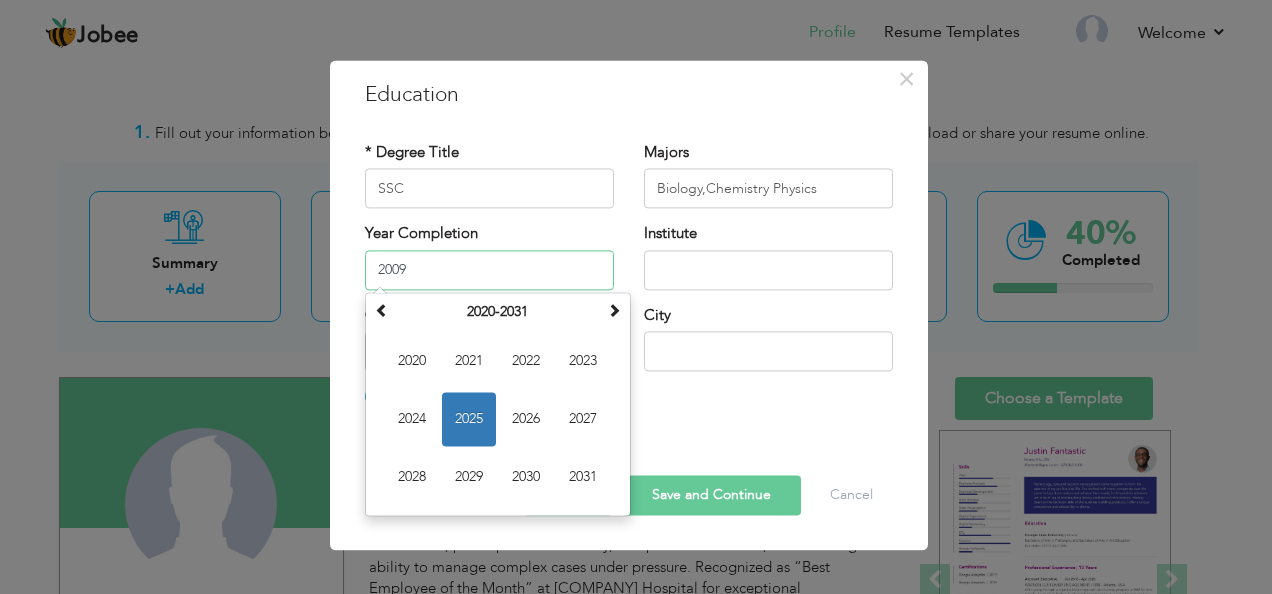 type on "2009" 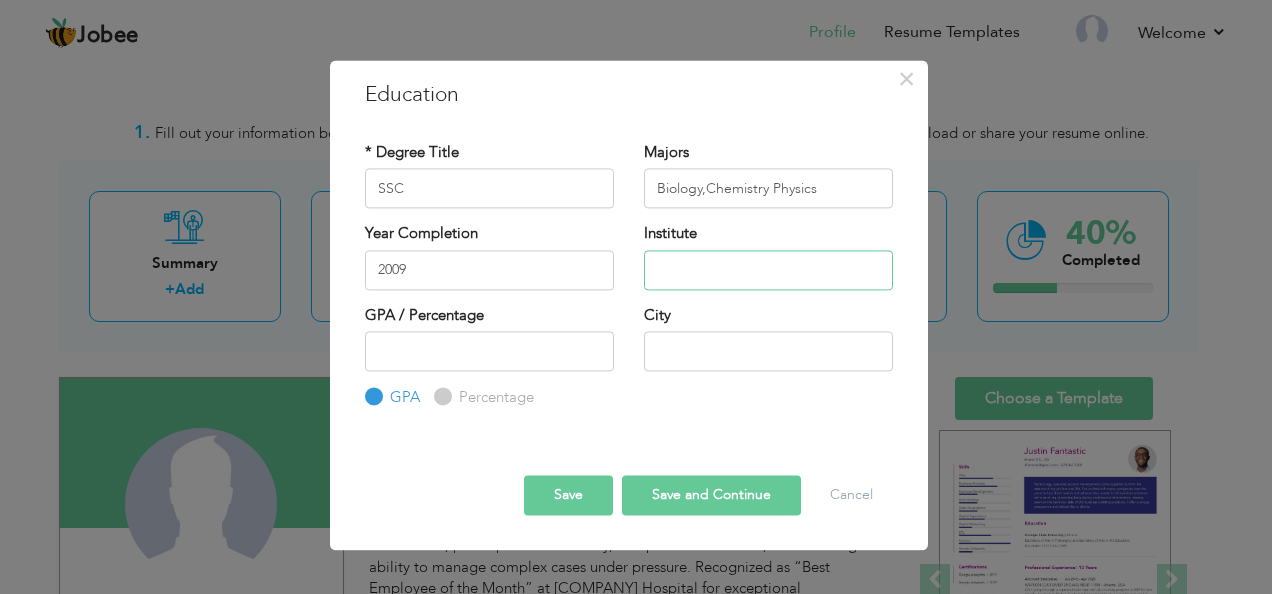 click at bounding box center (768, 270) 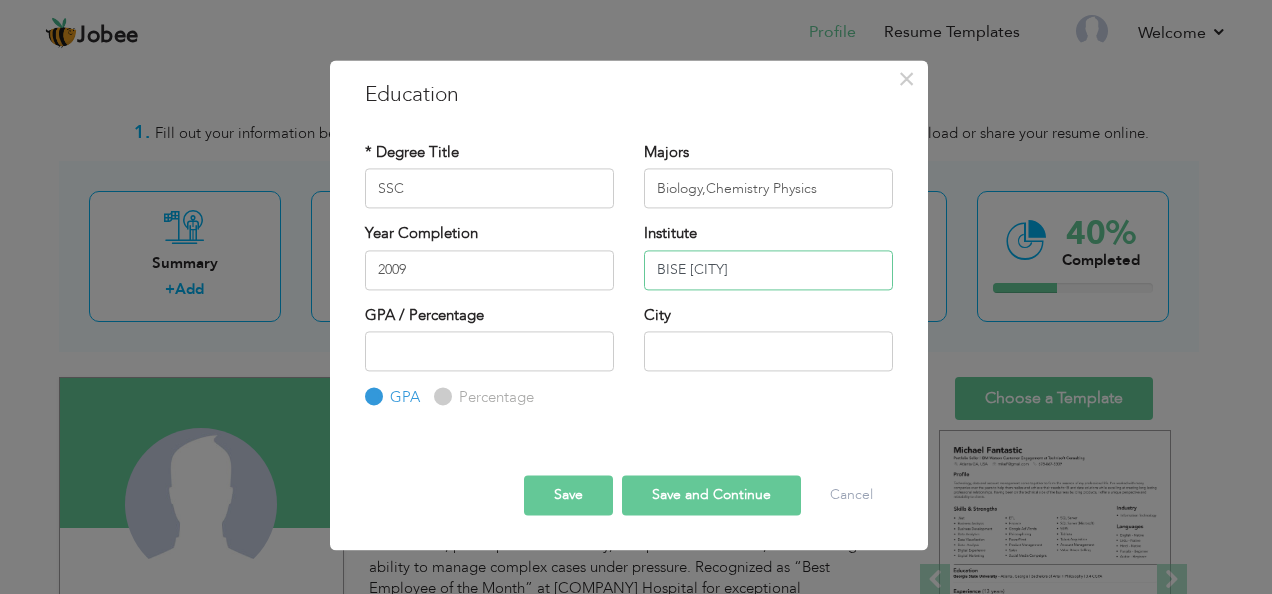 type on "BISE Peshawar" 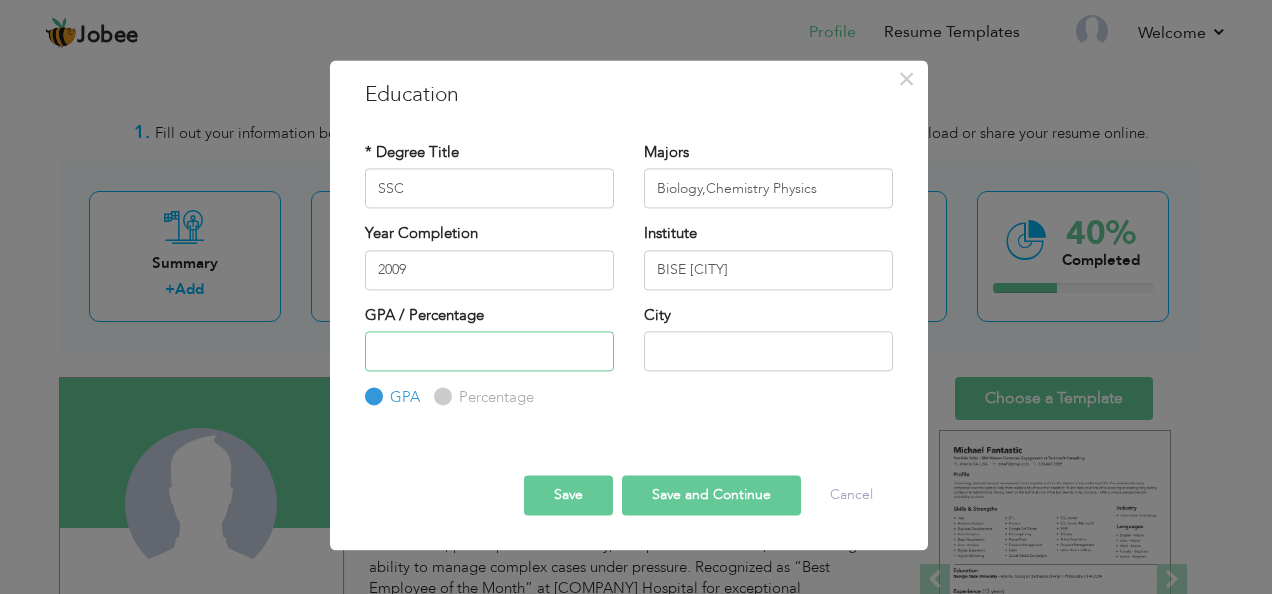 click at bounding box center [489, 351] 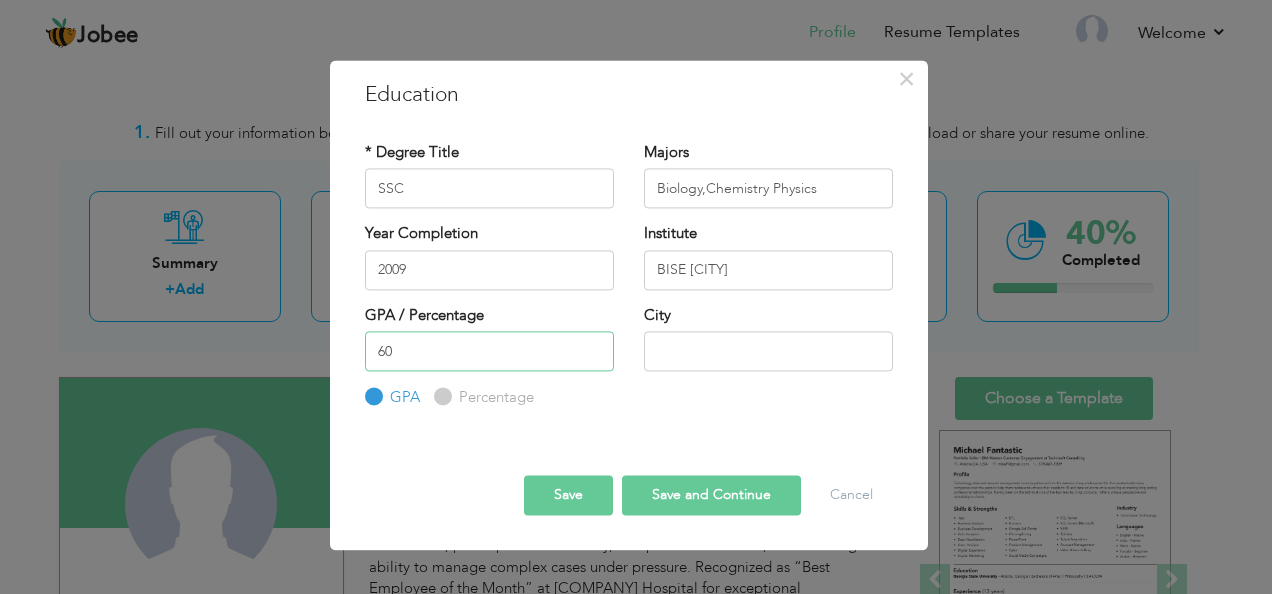 type on "60" 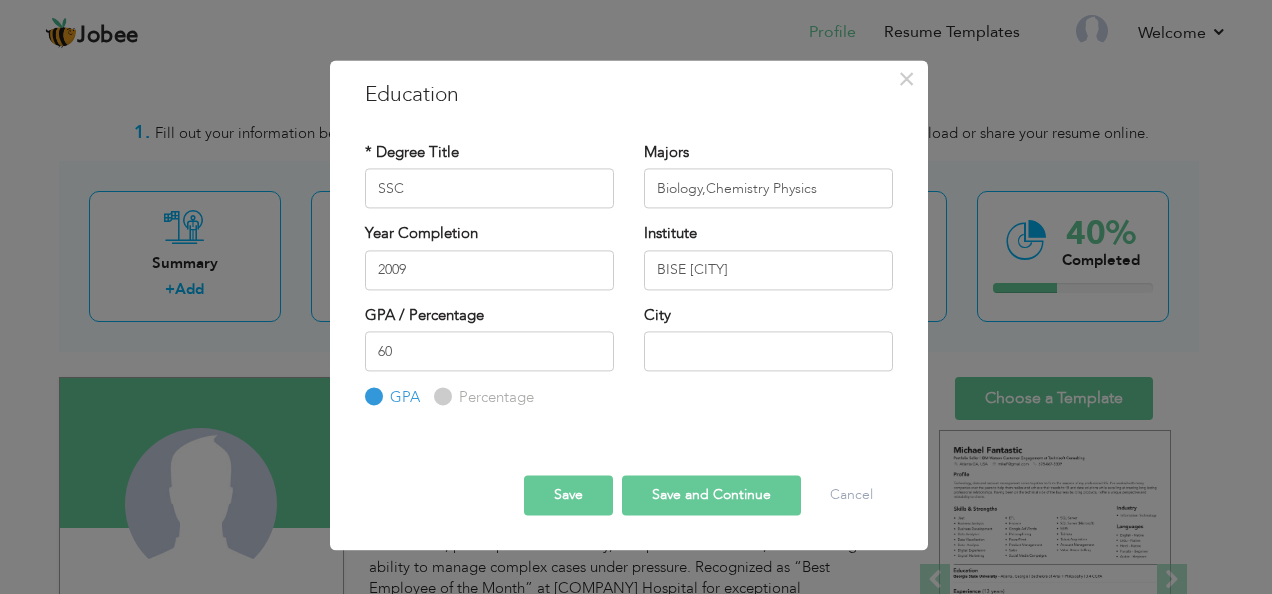 click on "Percentage" at bounding box center [440, 397] 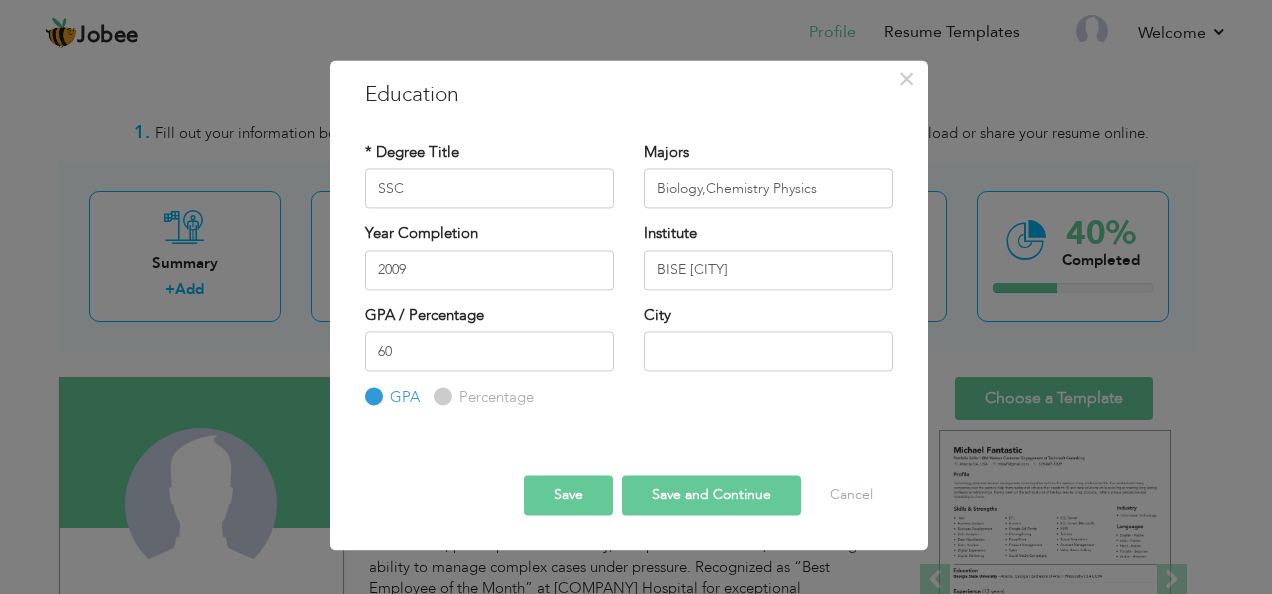 radio on "true" 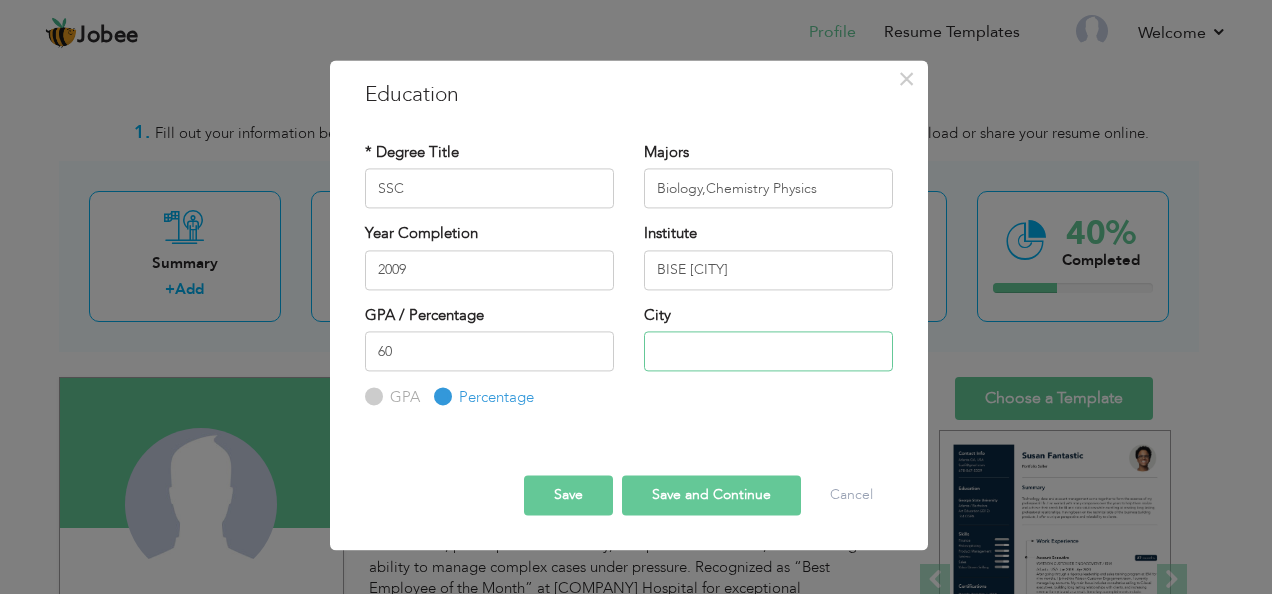 click at bounding box center (768, 351) 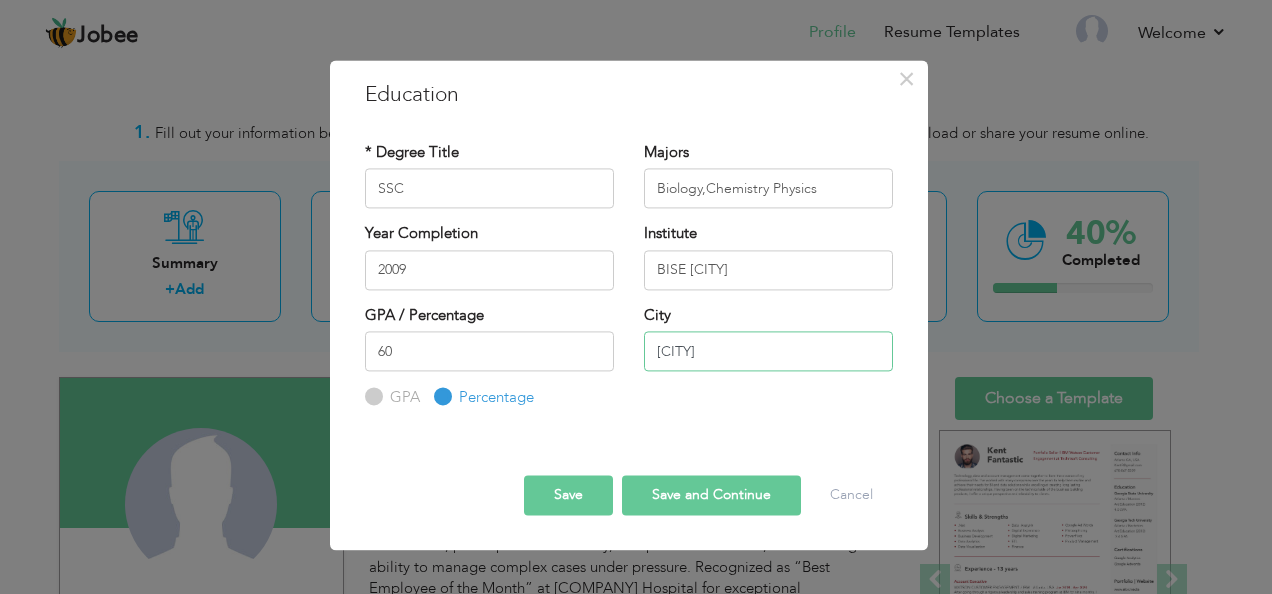 type on "Peshawar" 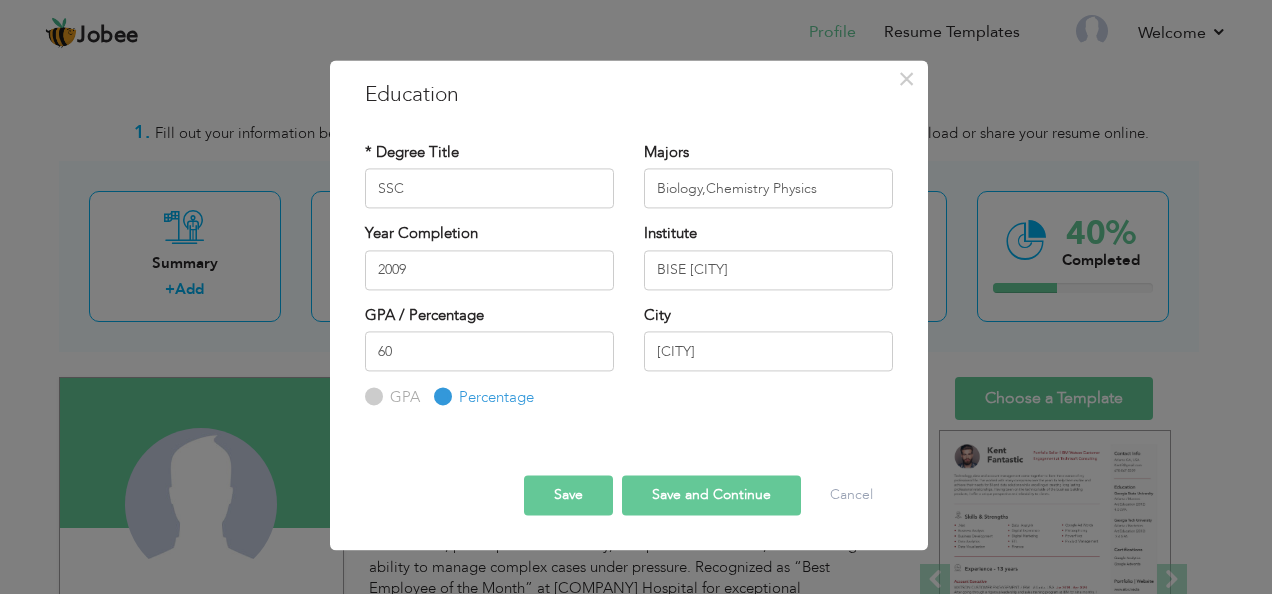 click on "Save and Continue" at bounding box center [711, 495] 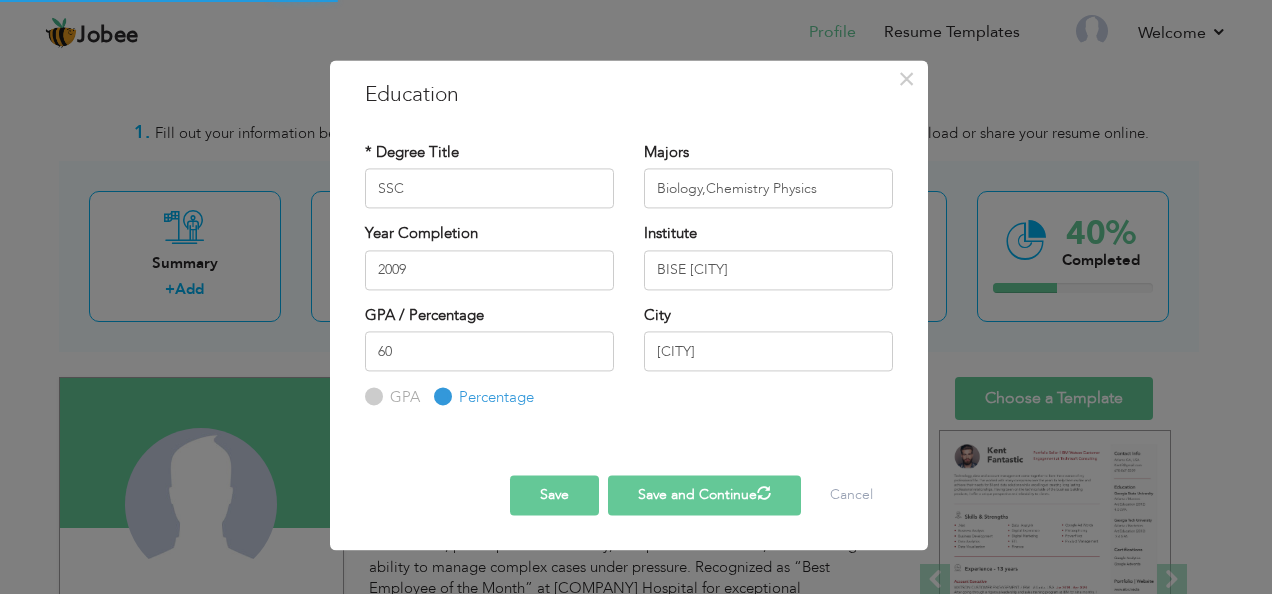 type 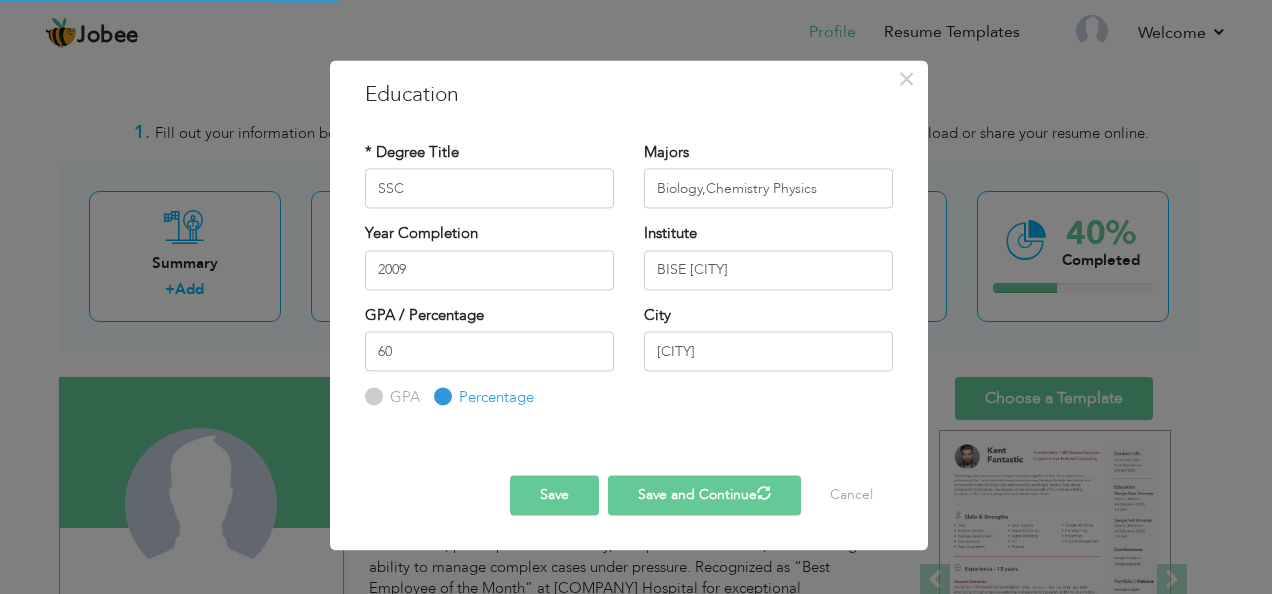 type 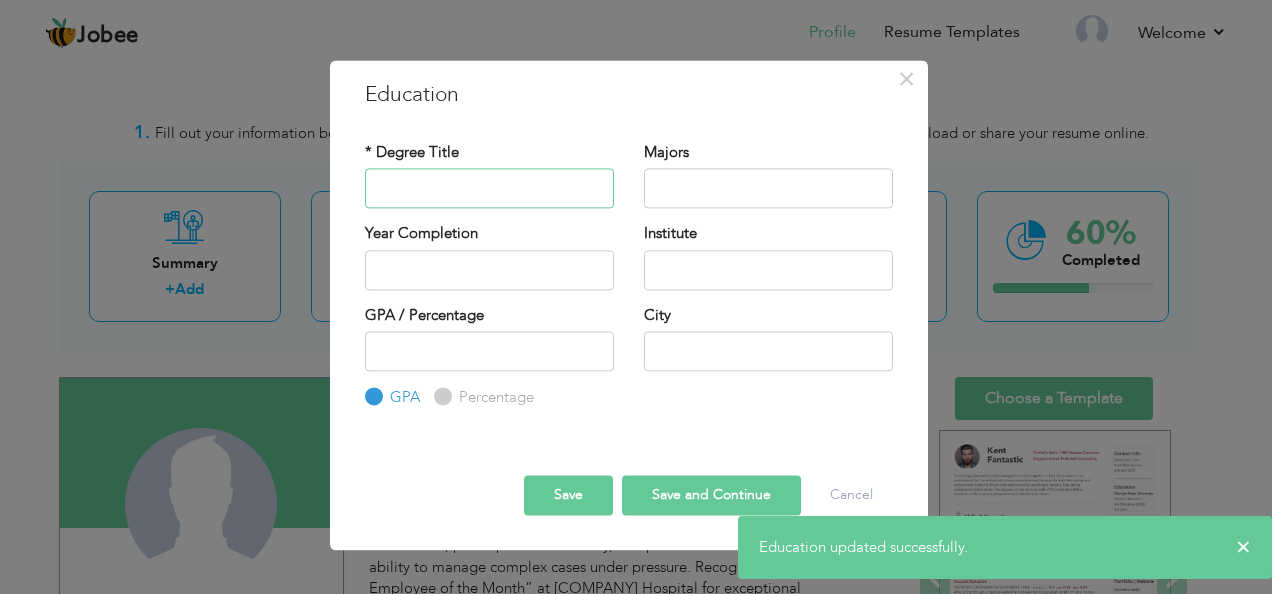click at bounding box center [489, 189] 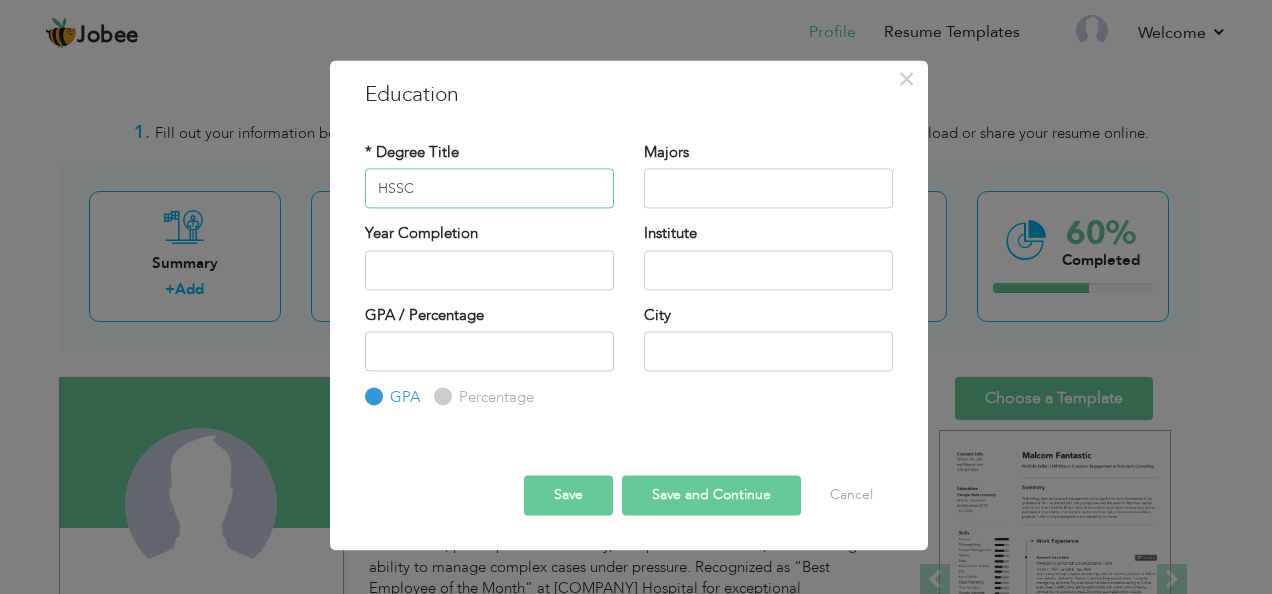 type on "HSSC" 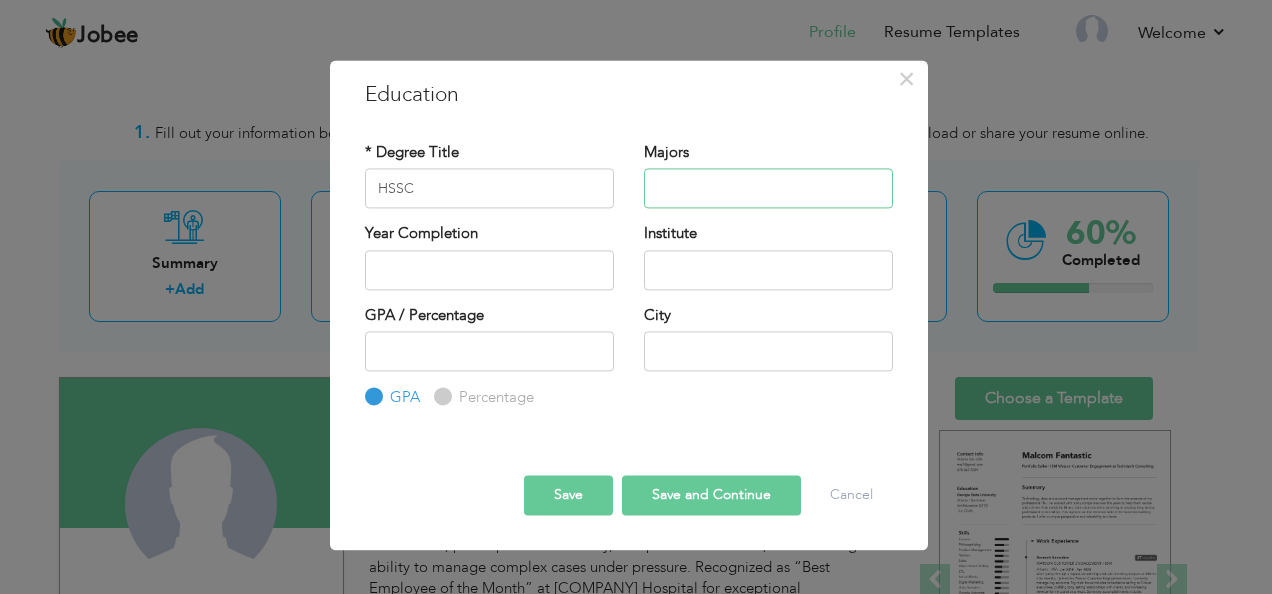 click at bounding box center [768, 189] 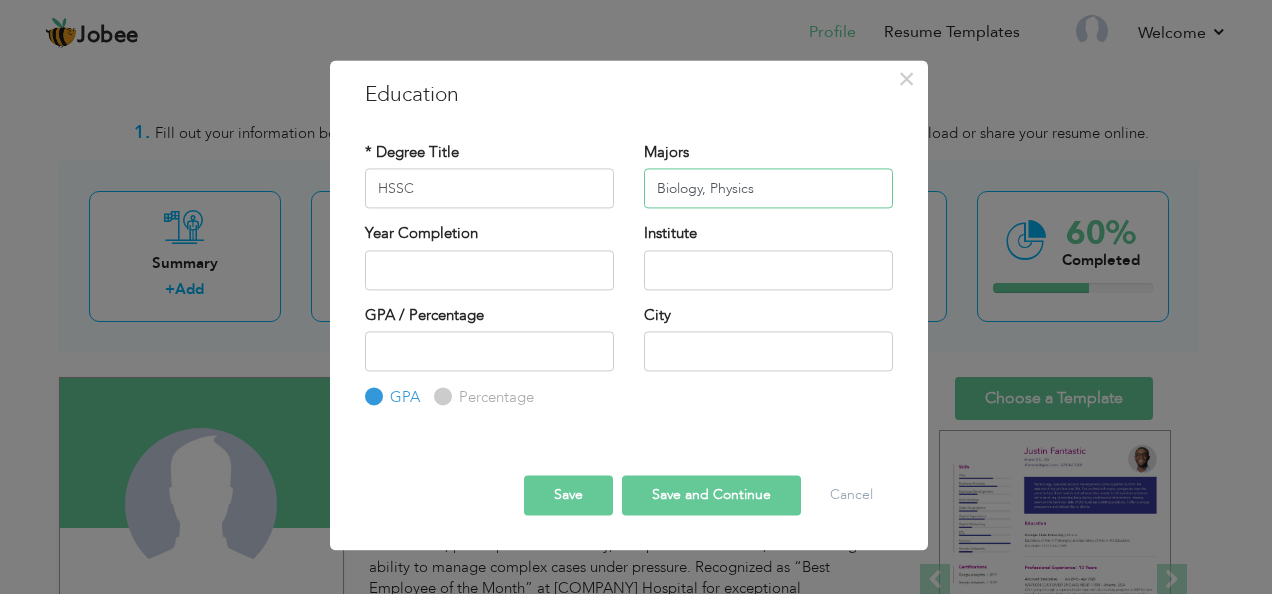type on "Biology, Physics" 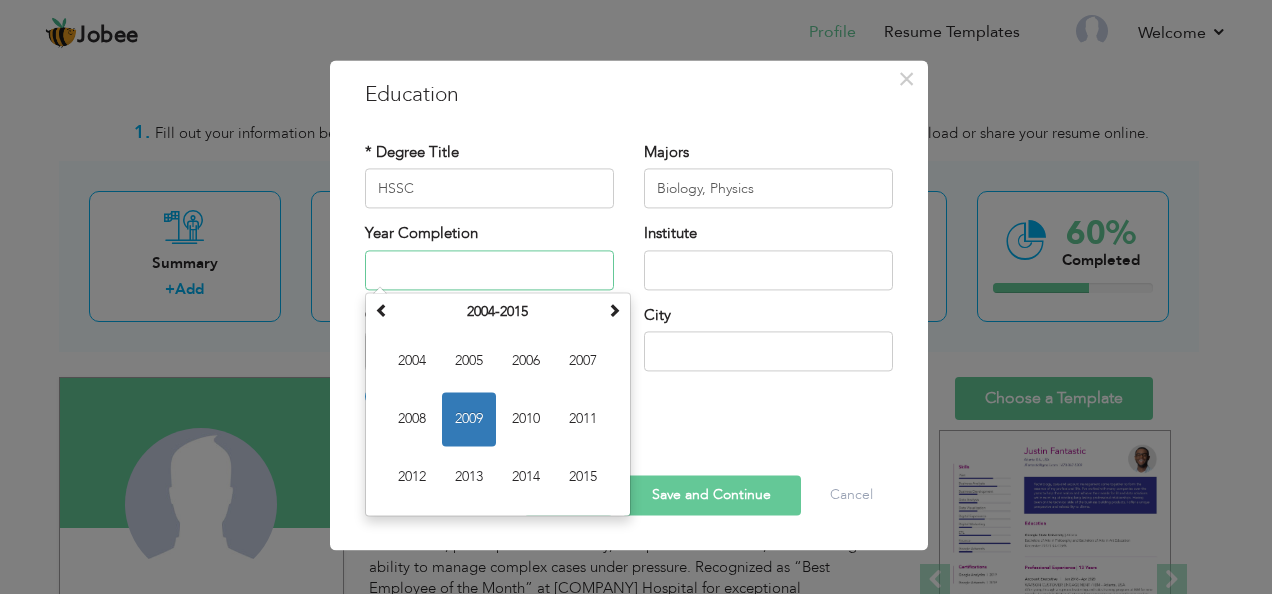 click at bounding box center [489, 270] 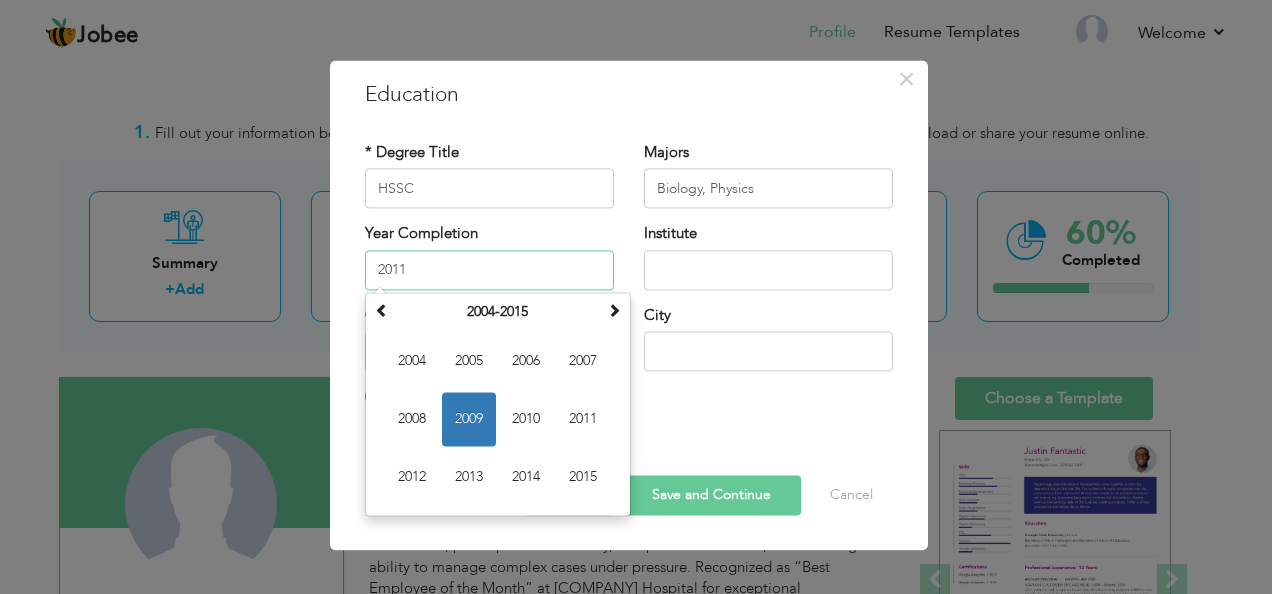 type on "2011" 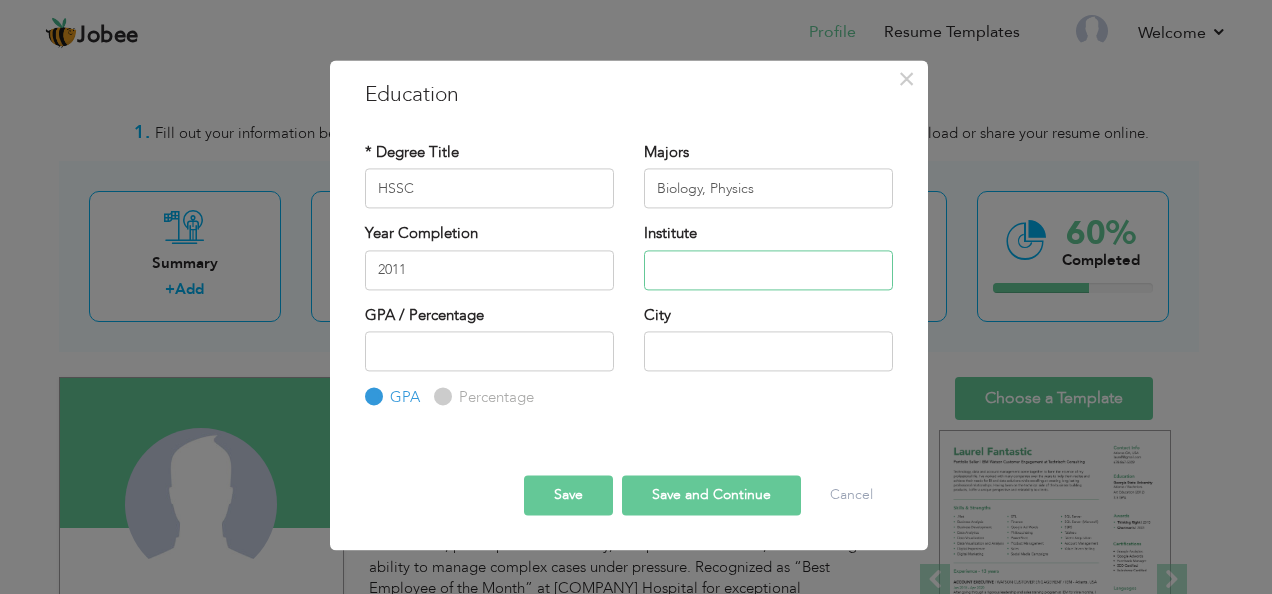 click at bounding box center [768, 270] 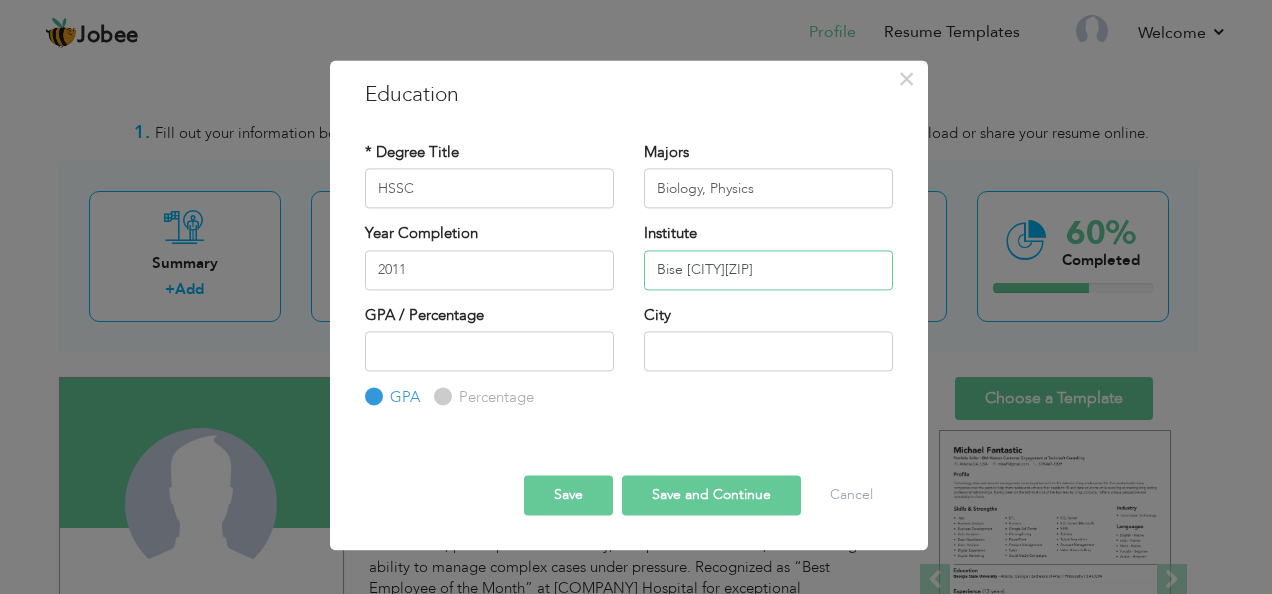 type on "Bise Peshawar60" 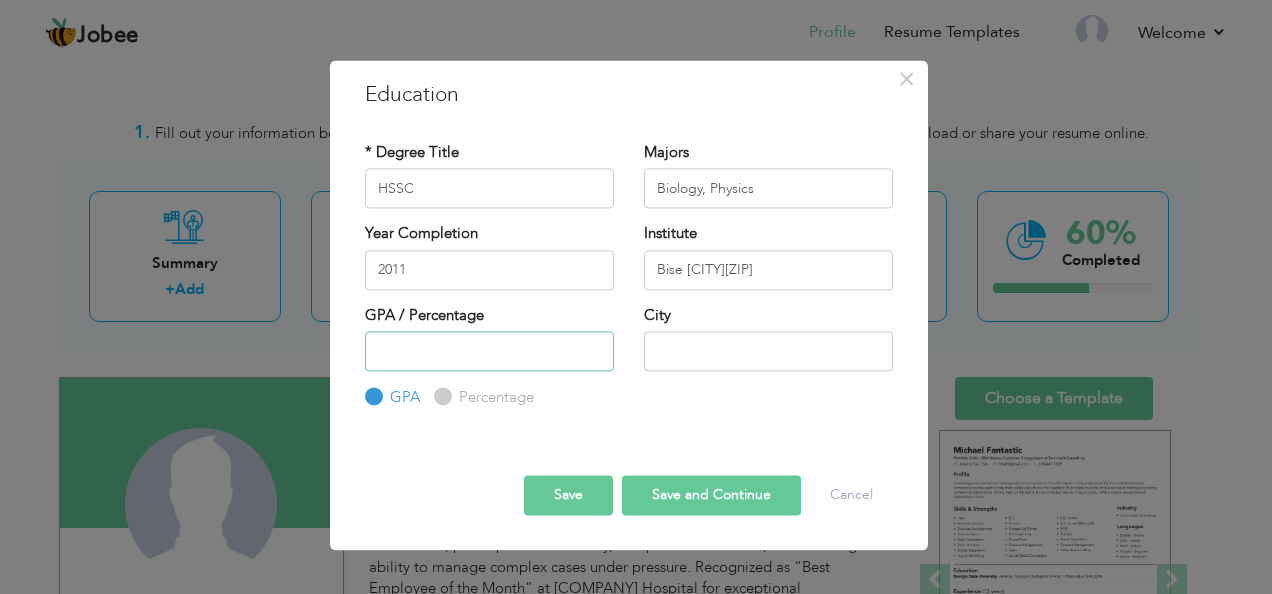 click at bounding box center [489, 351] 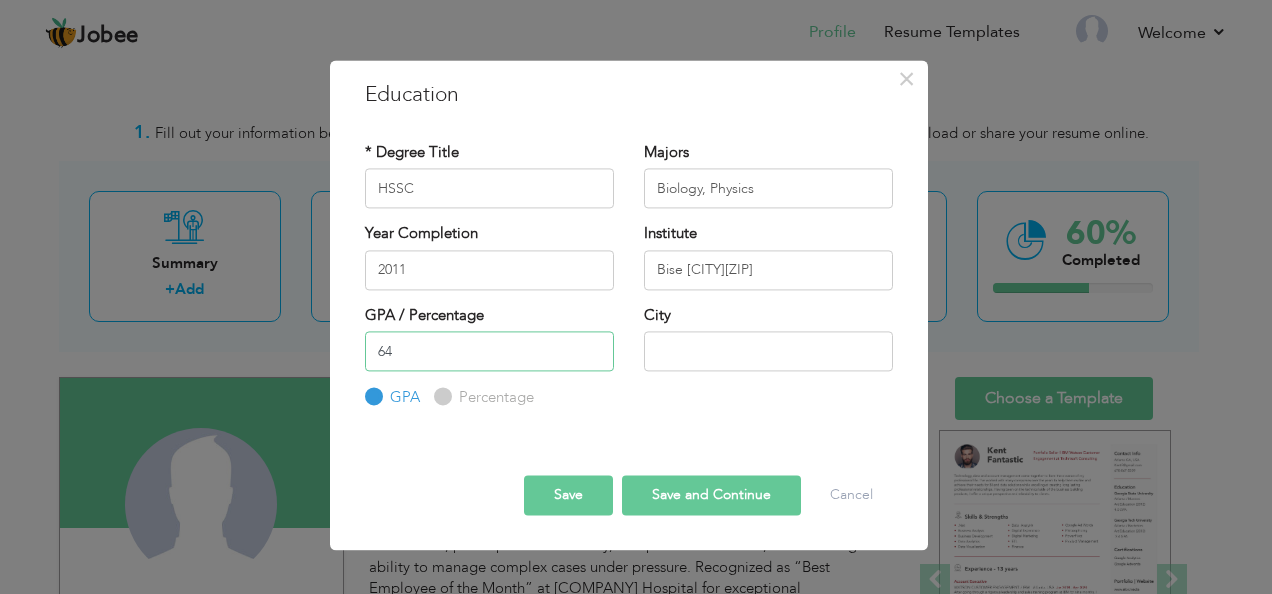 type on "64" 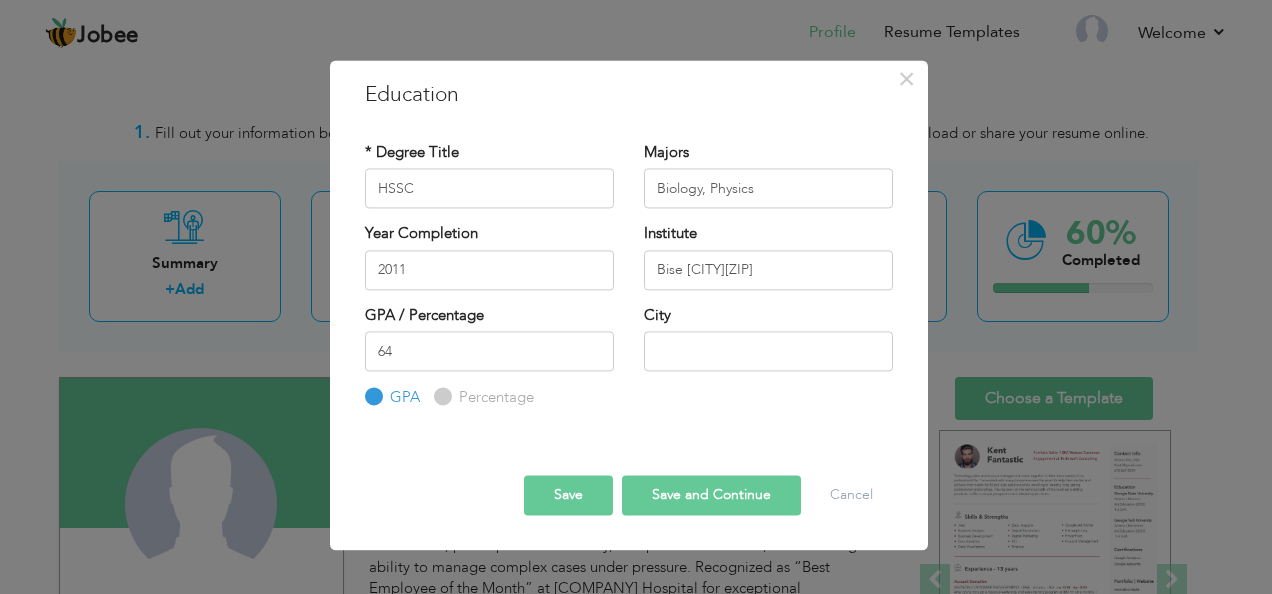 click on "Percentage" at bounding box center [484, 398] 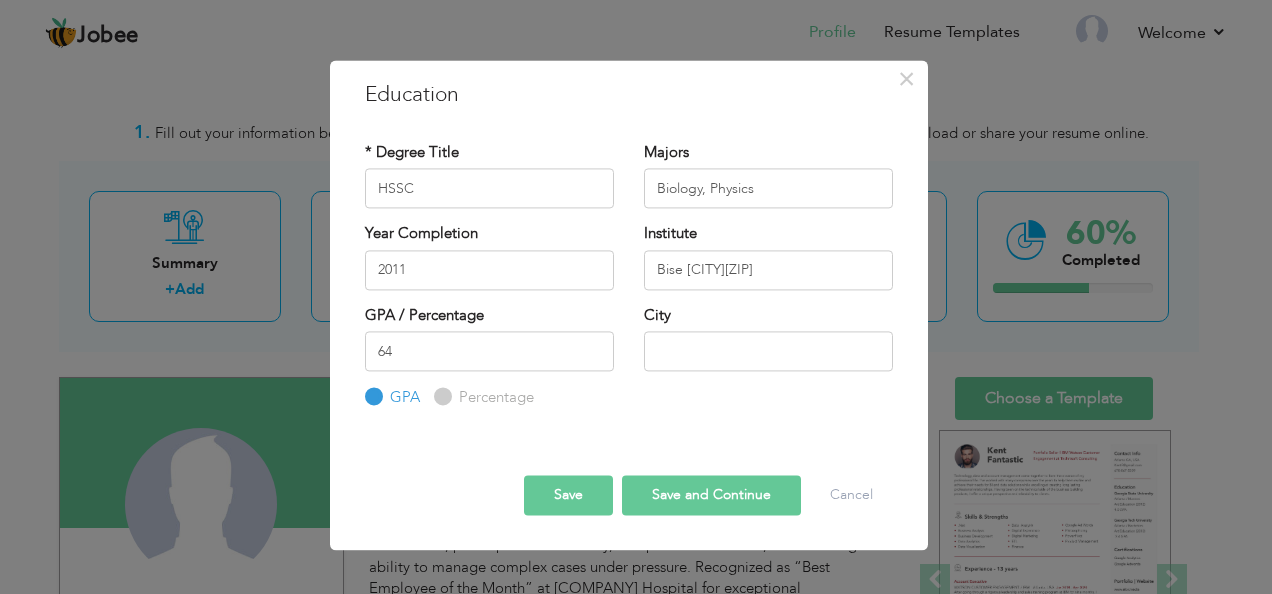 click on "Percentage" at bounding box center (440, 397) 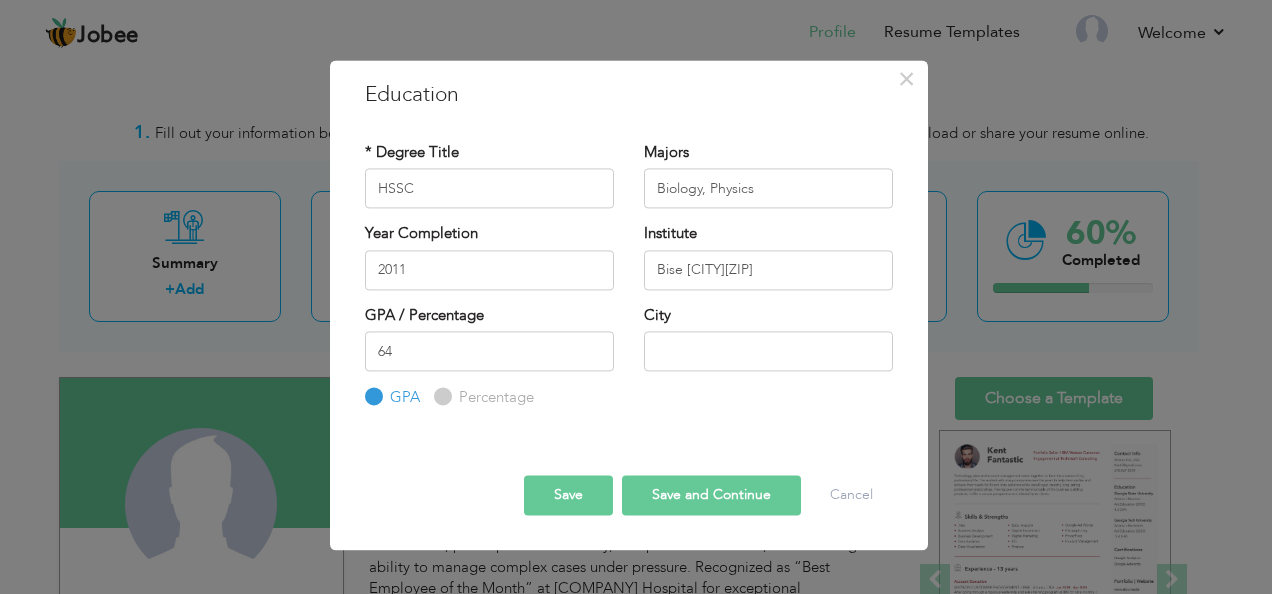 radio on "true" 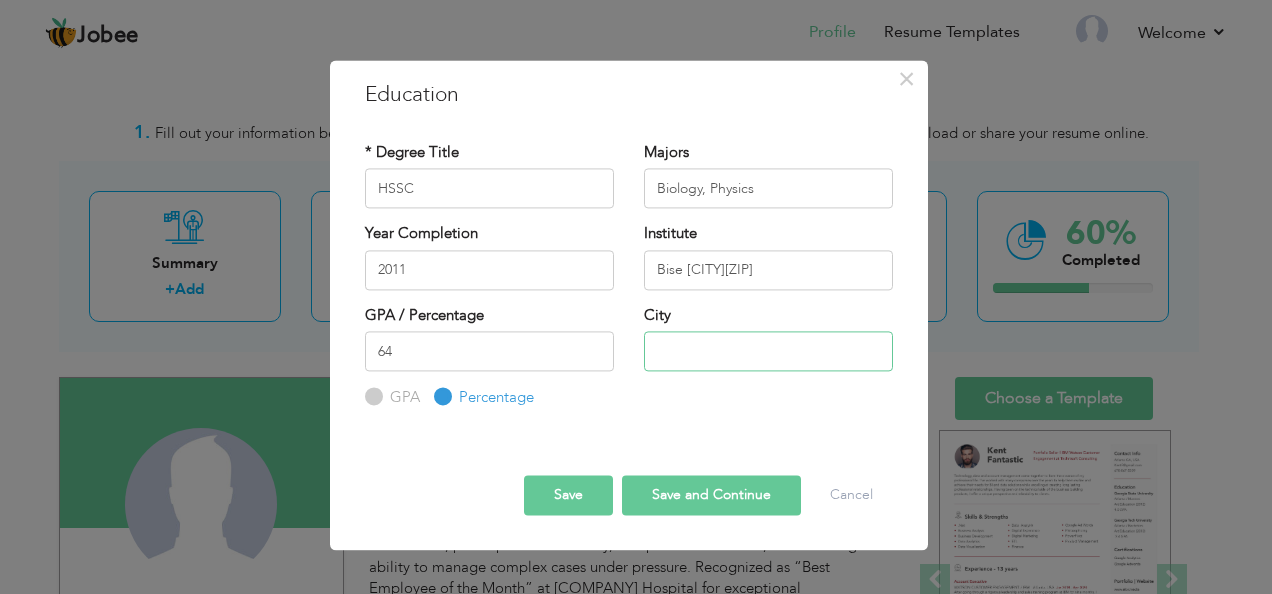 click at bounding box center (768, 351) 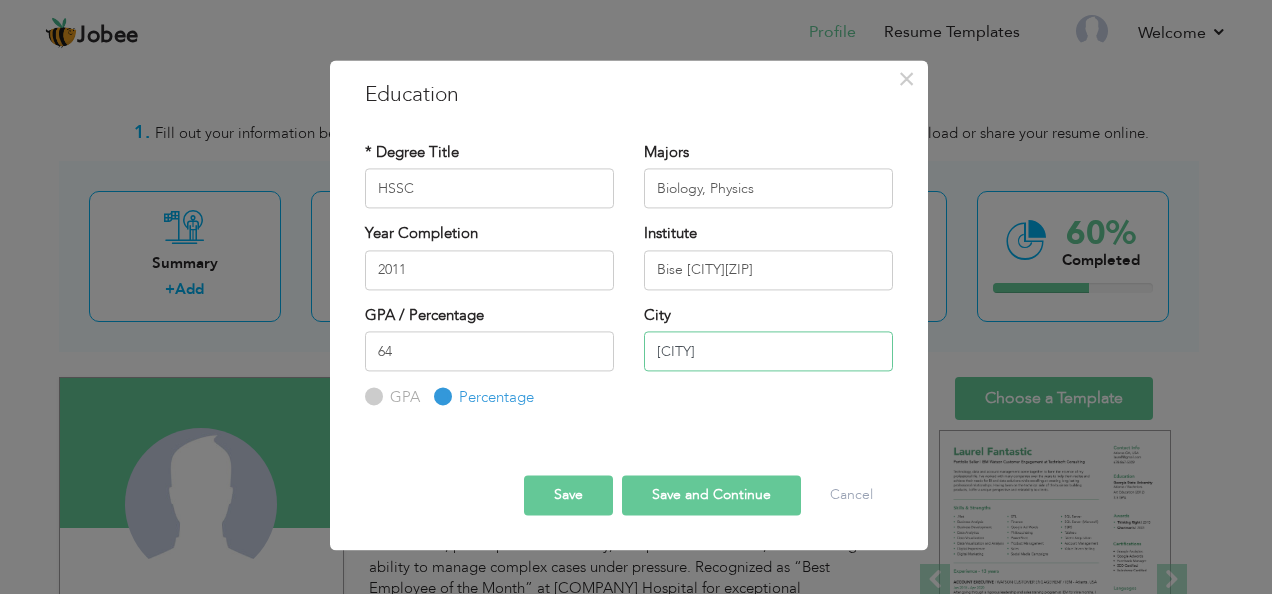 type on "Peshawar" 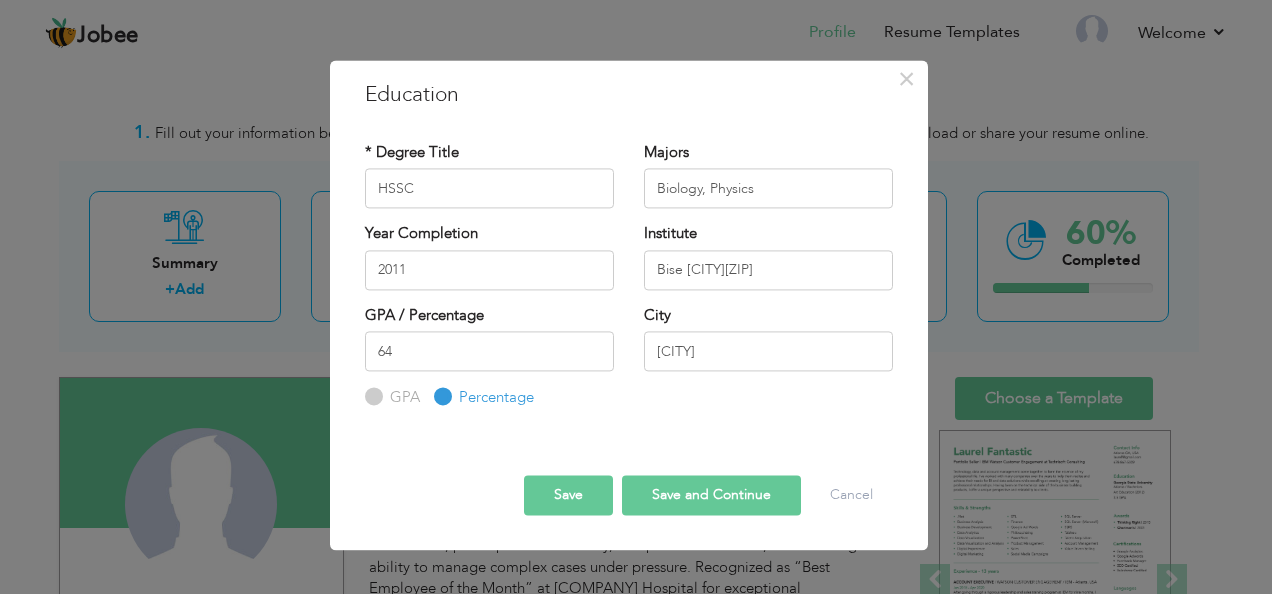 click on "Save" at bounding box center (568, 495) 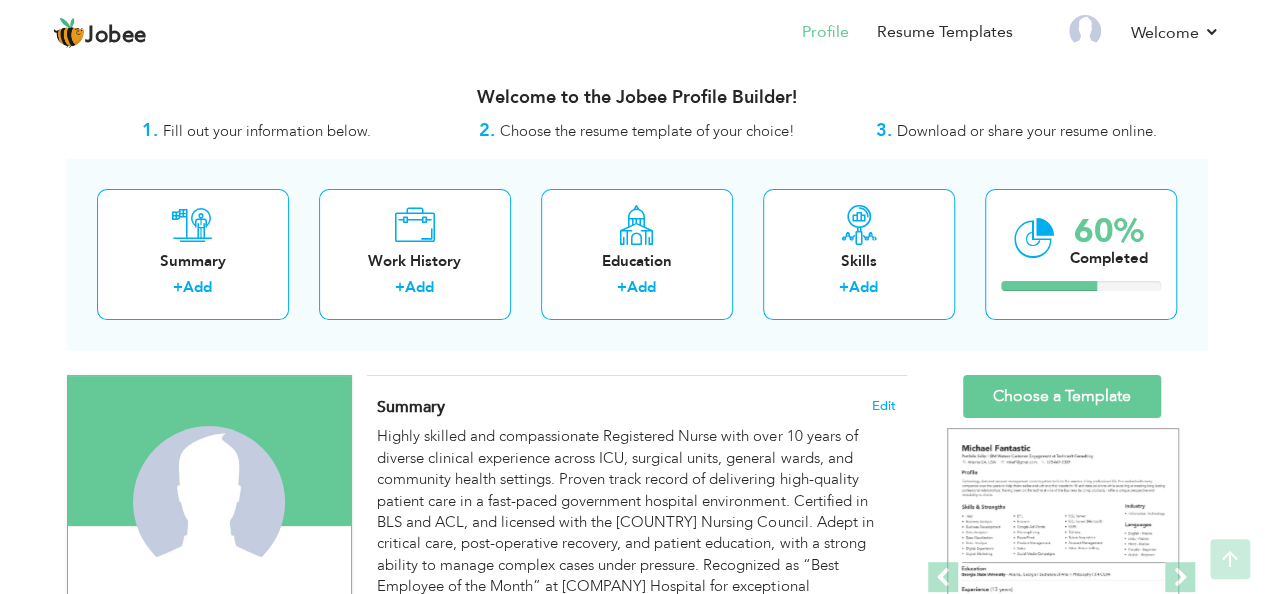 scroll, scrollTop: 0, scrollLeft: 0, axis: both 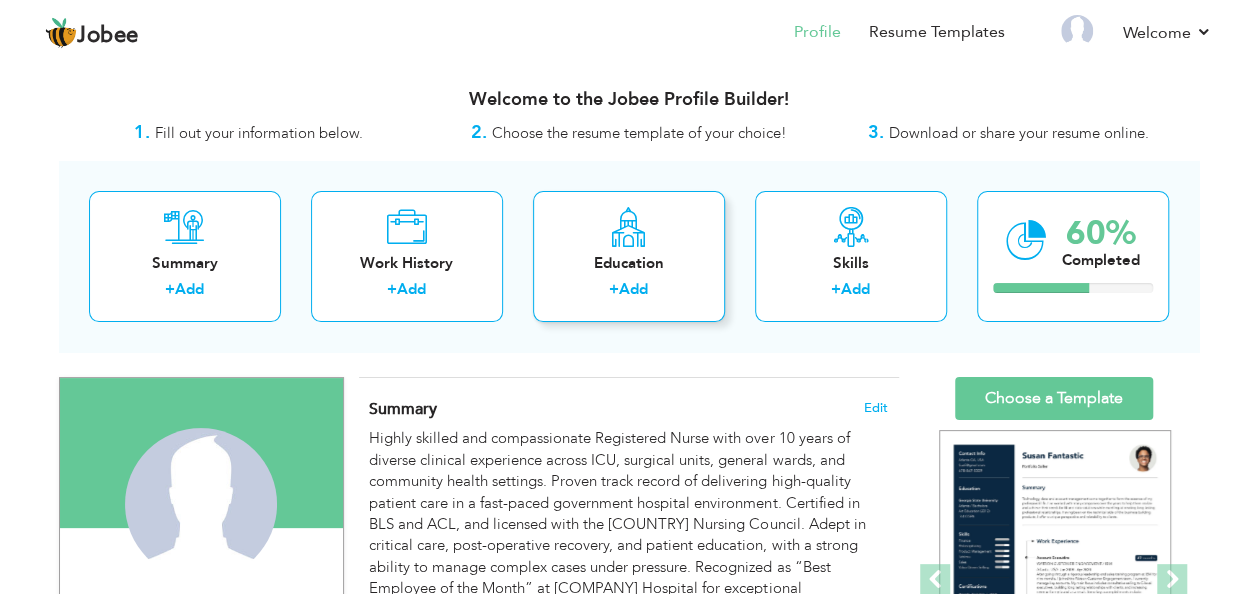 click at bounding box center [628, 227] 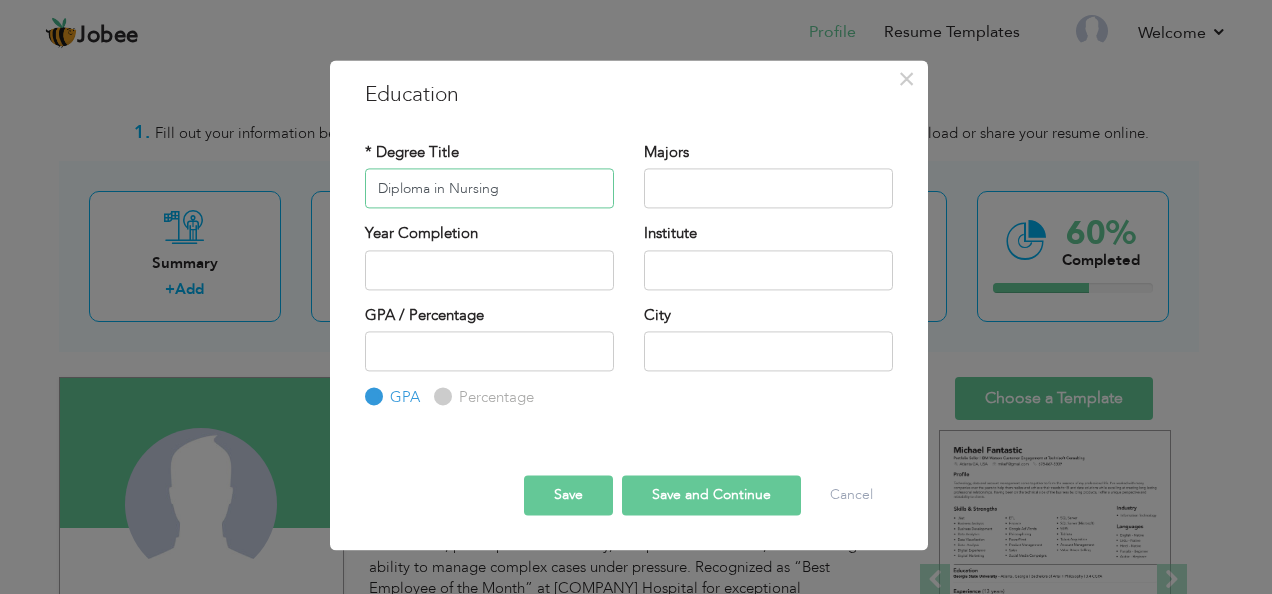type on "Diploma in Nursing" 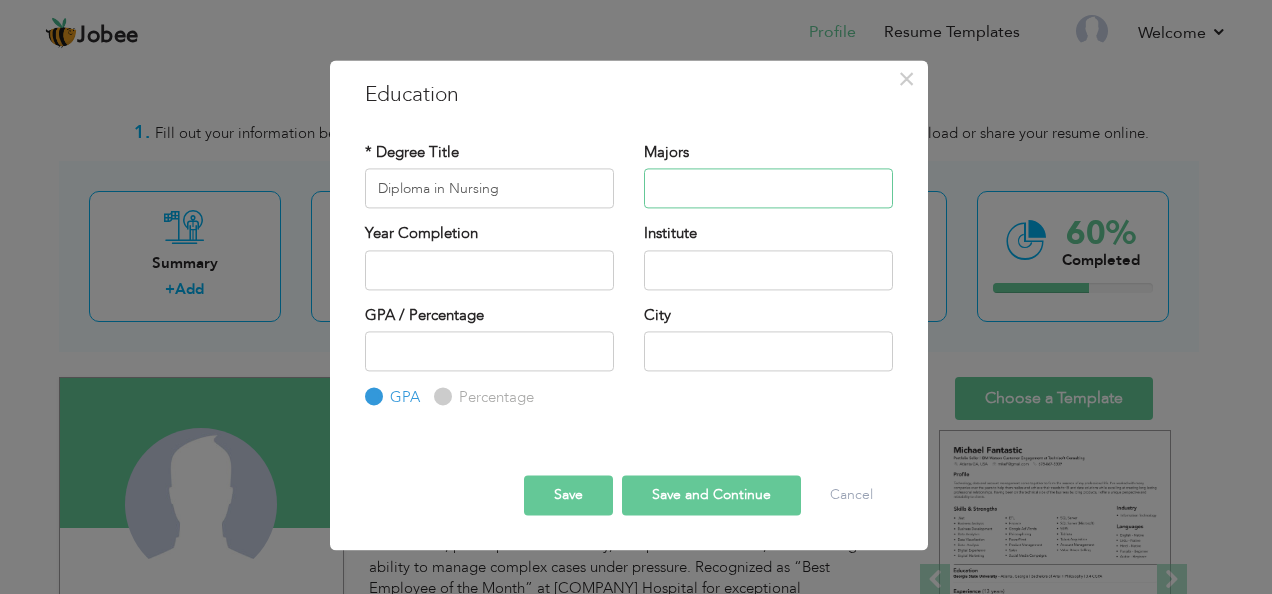 click at bounding box center (768, 189) 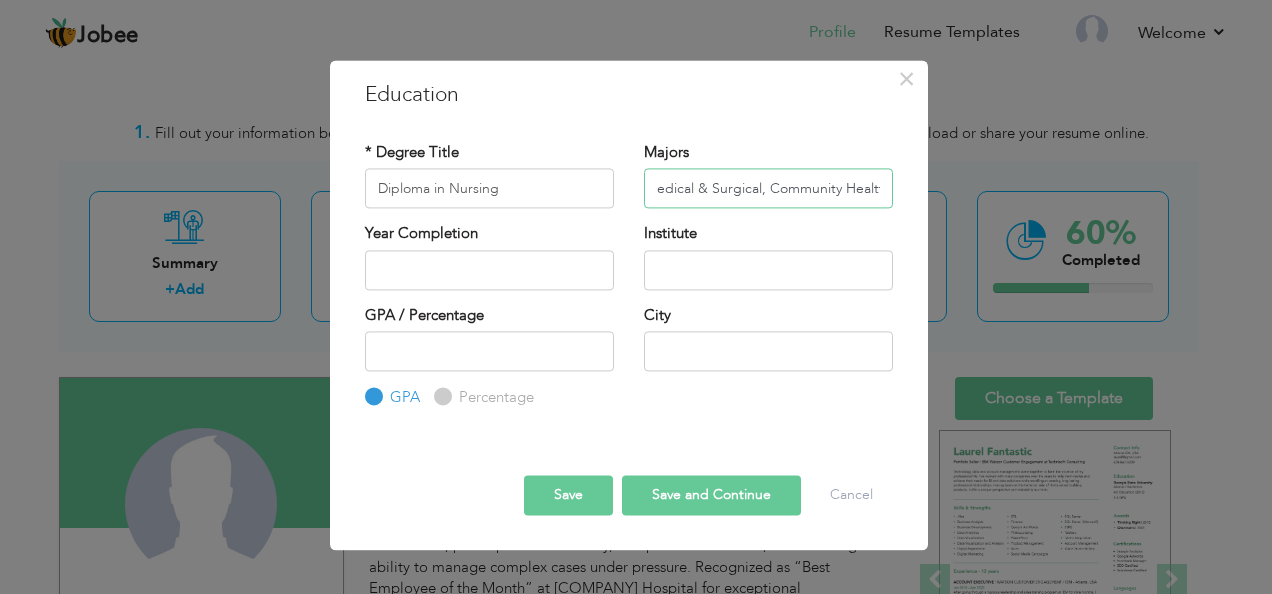 scroll, scrollTop: 0, scrollLeft: 20, axis: horizontal 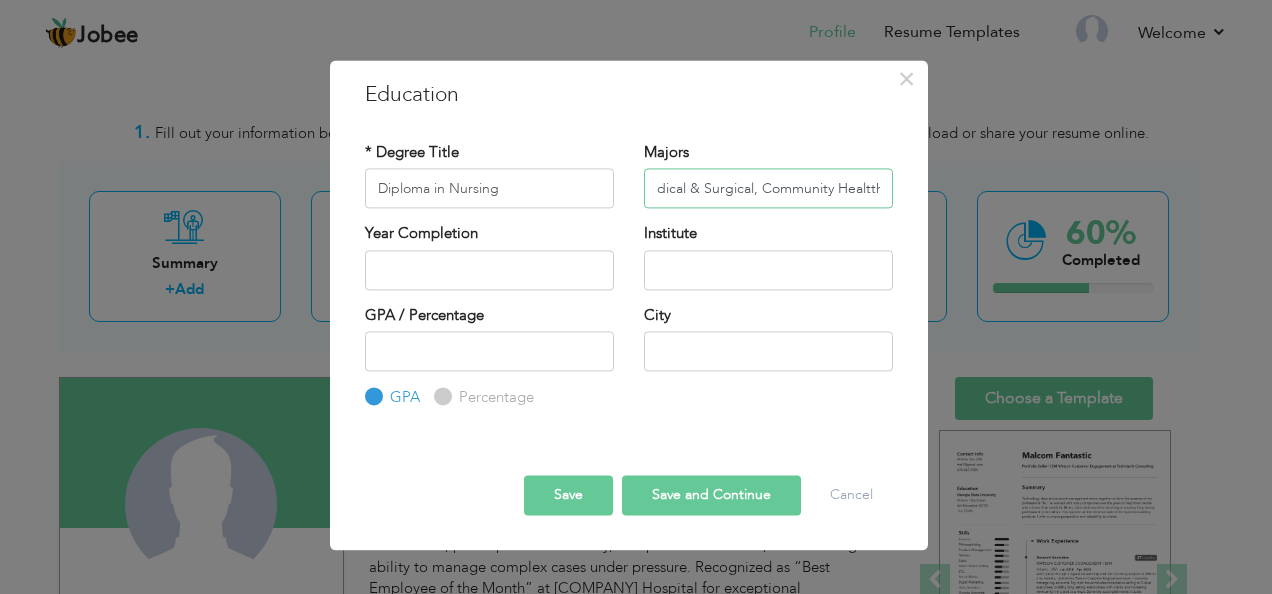 type on "Medical & Surgical, Community Healtth" 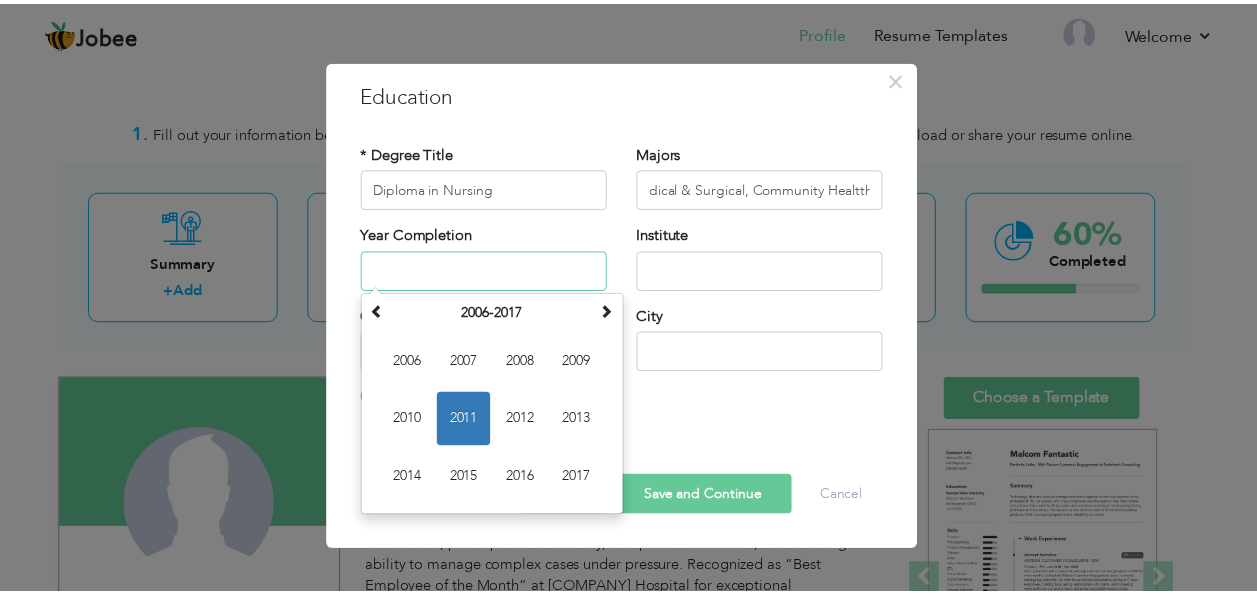 scroll, scrollTop: 0, scrollLeft: 0, axis: both 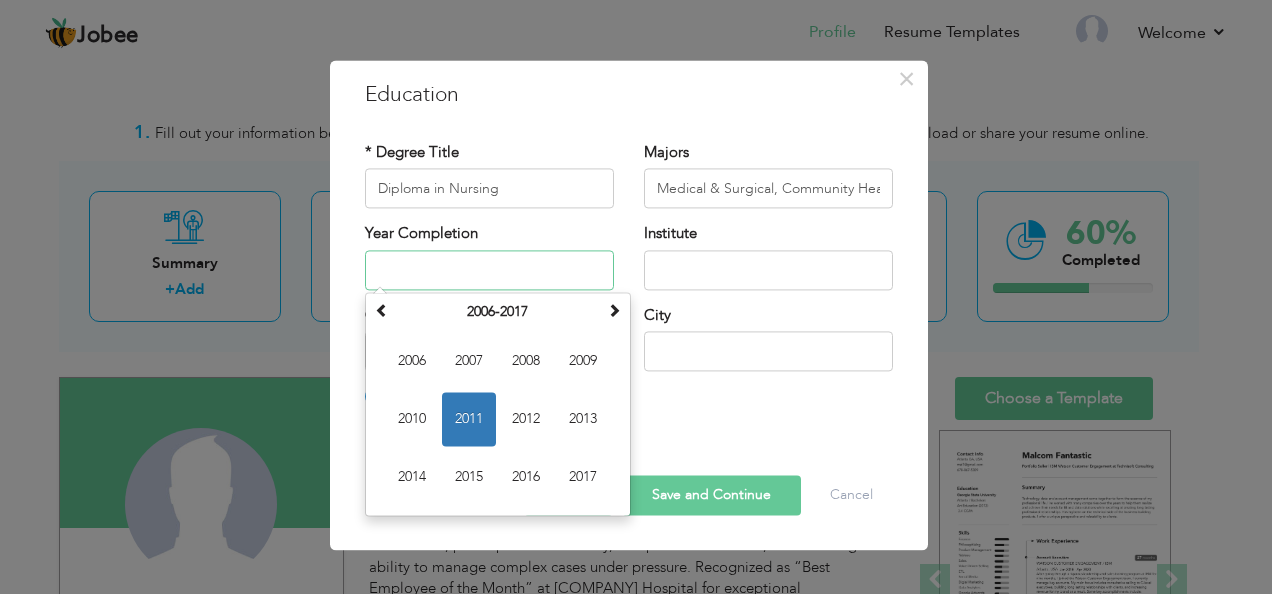 click at bounding box center (489, 270) 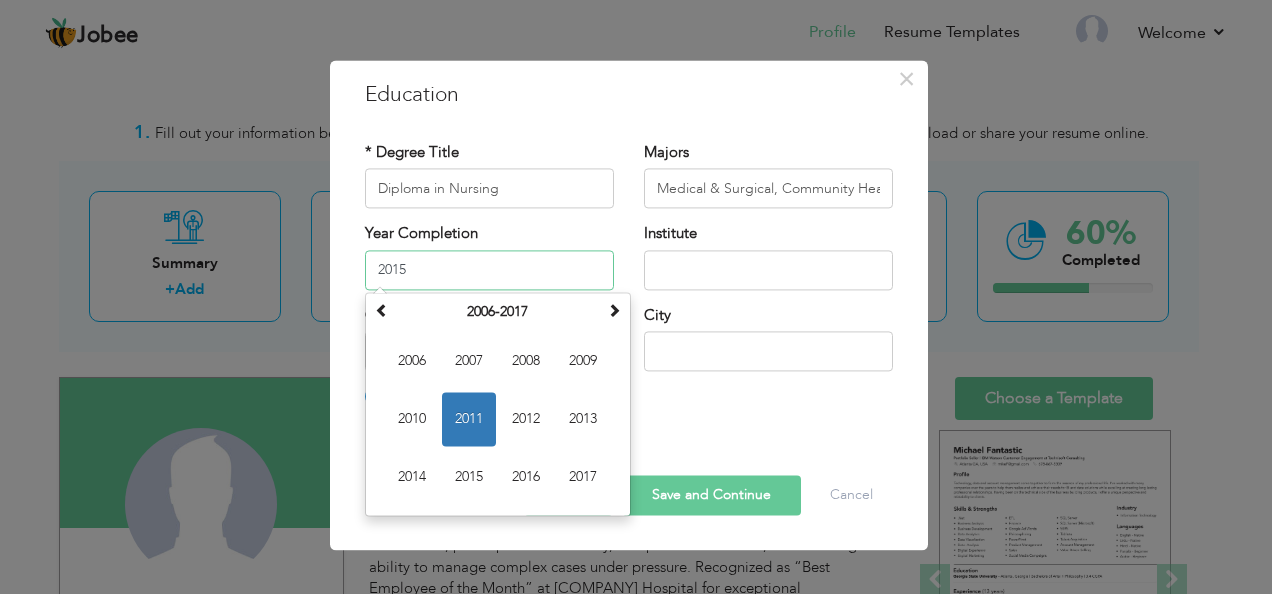 type on "2015" 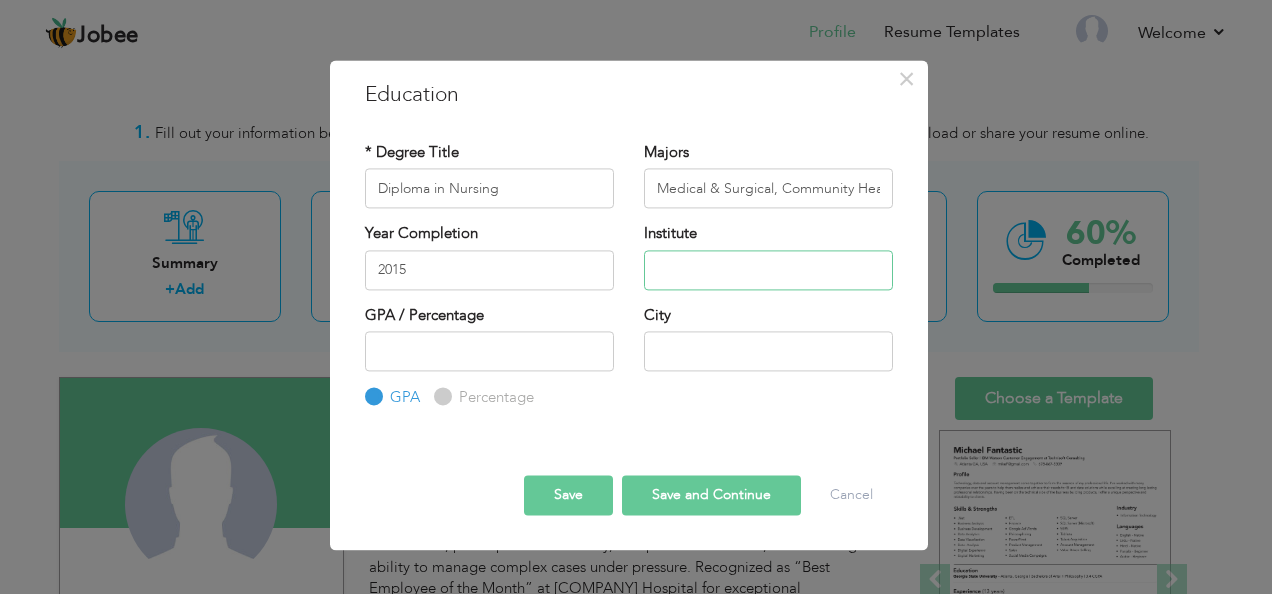 click at bounding box center [768, 270] 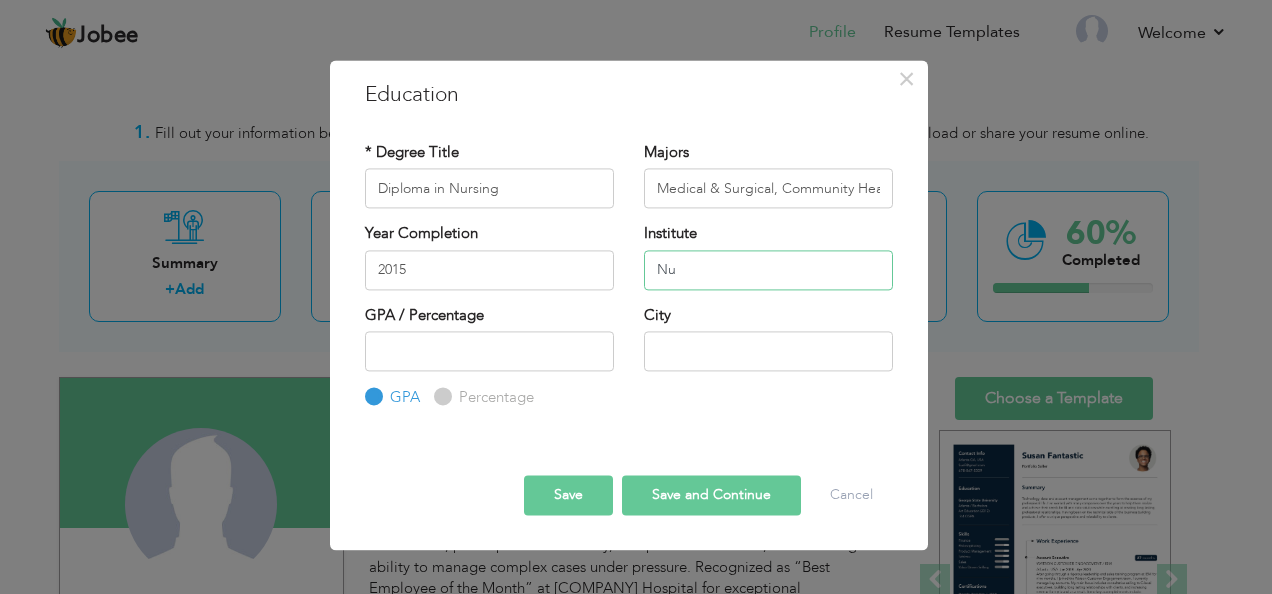 type on "N" 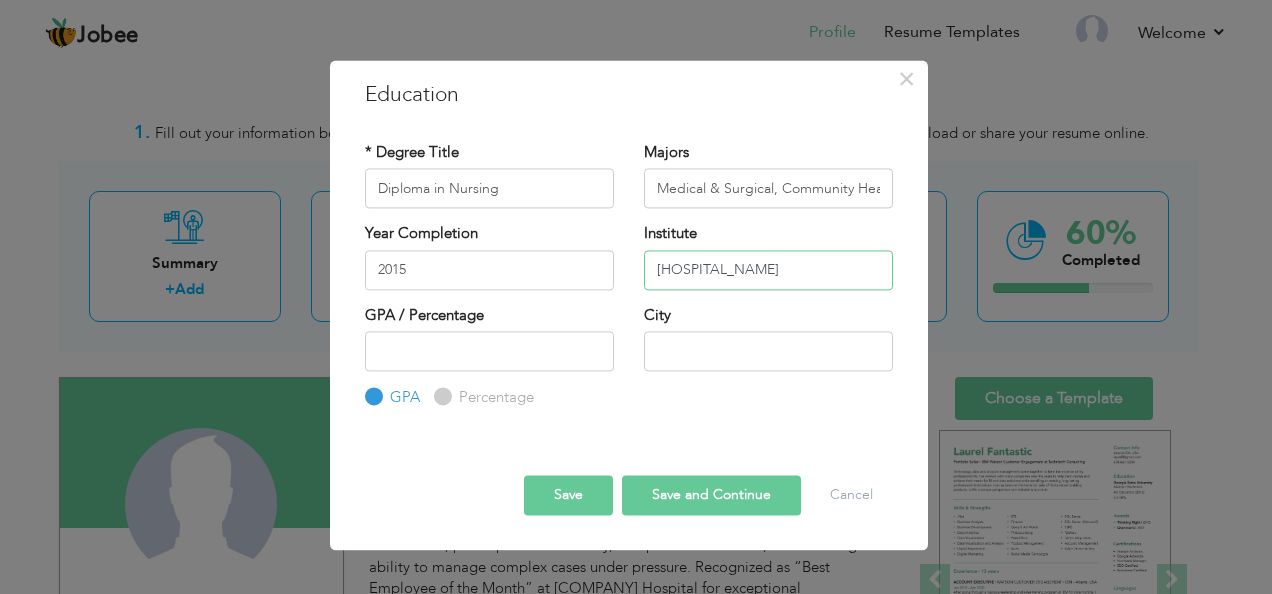 type on "Lady Reading Hospital" 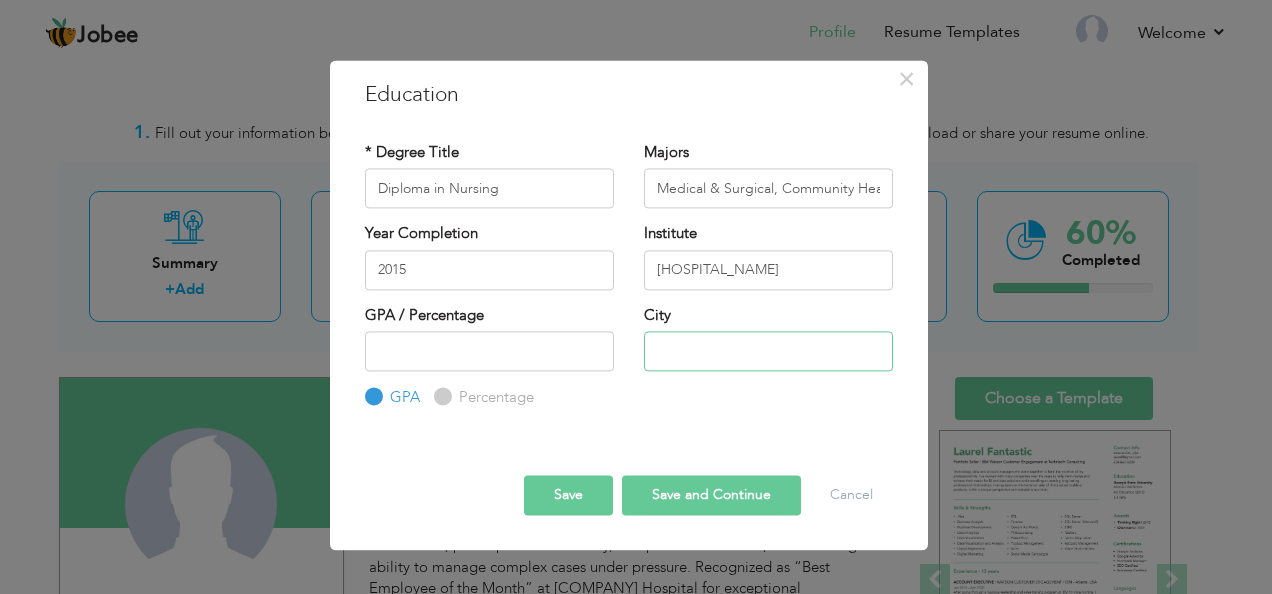 click at bounding box center (768, 351) 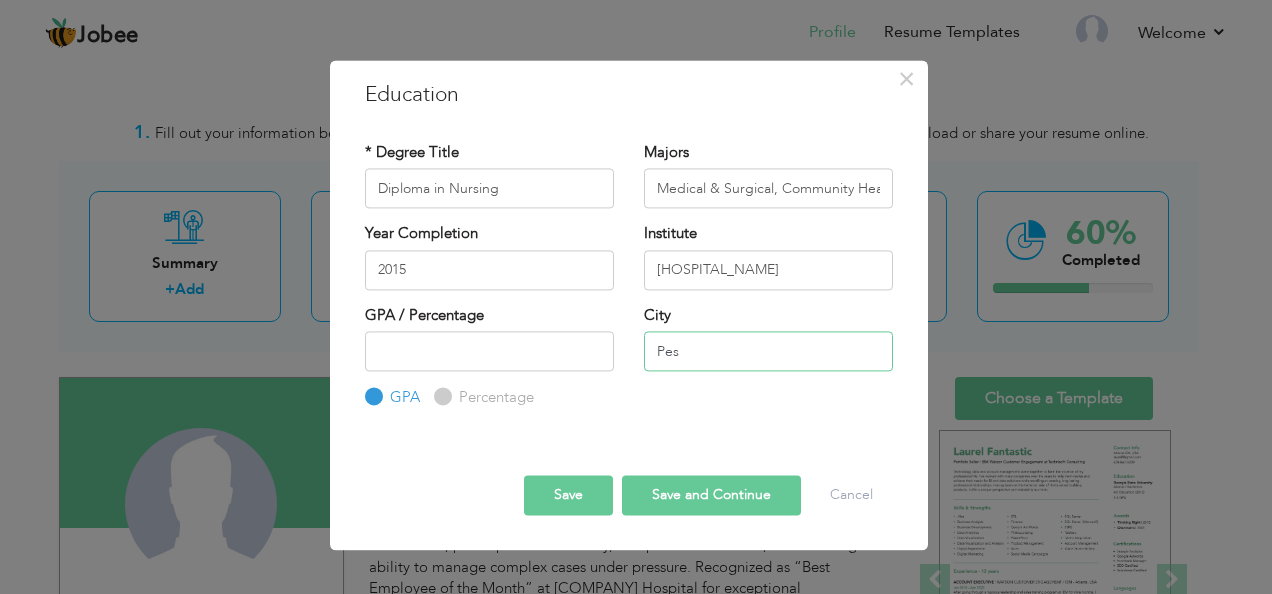 type on "Peshawar" 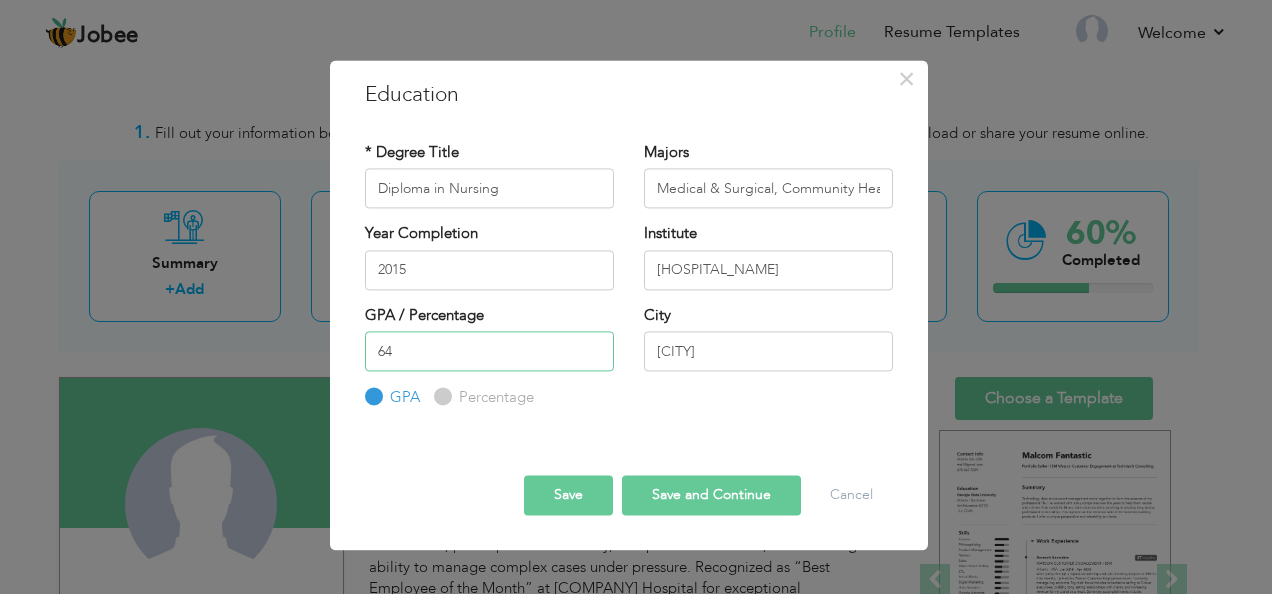click on "64" at bounding box center [489, 351] 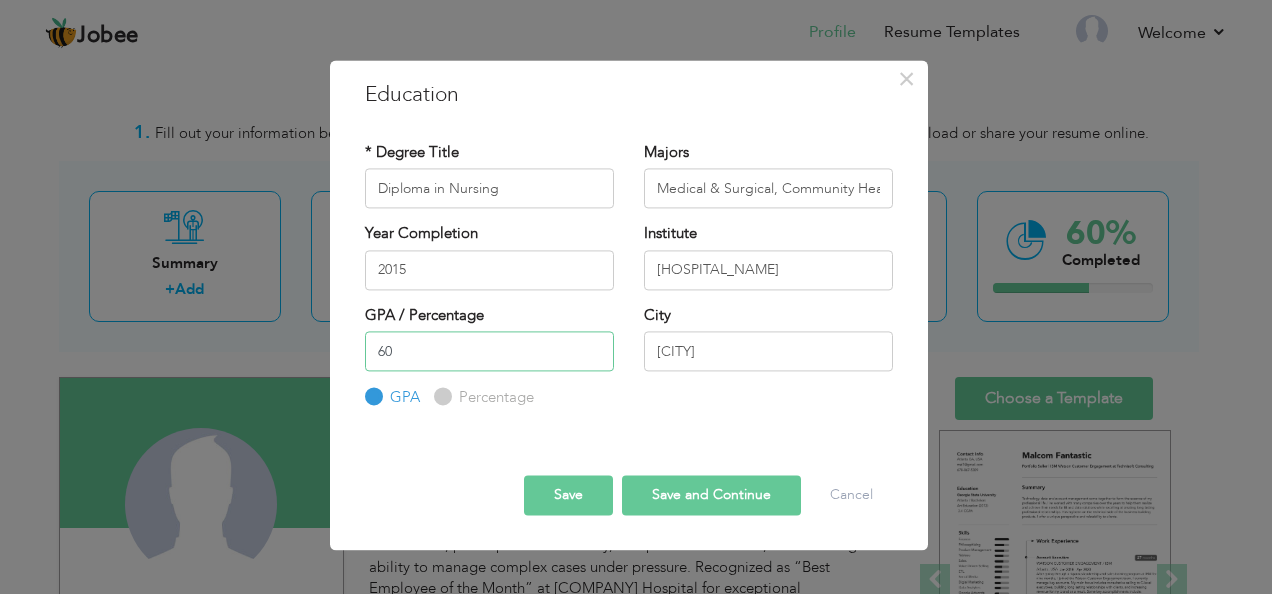 type on "60" 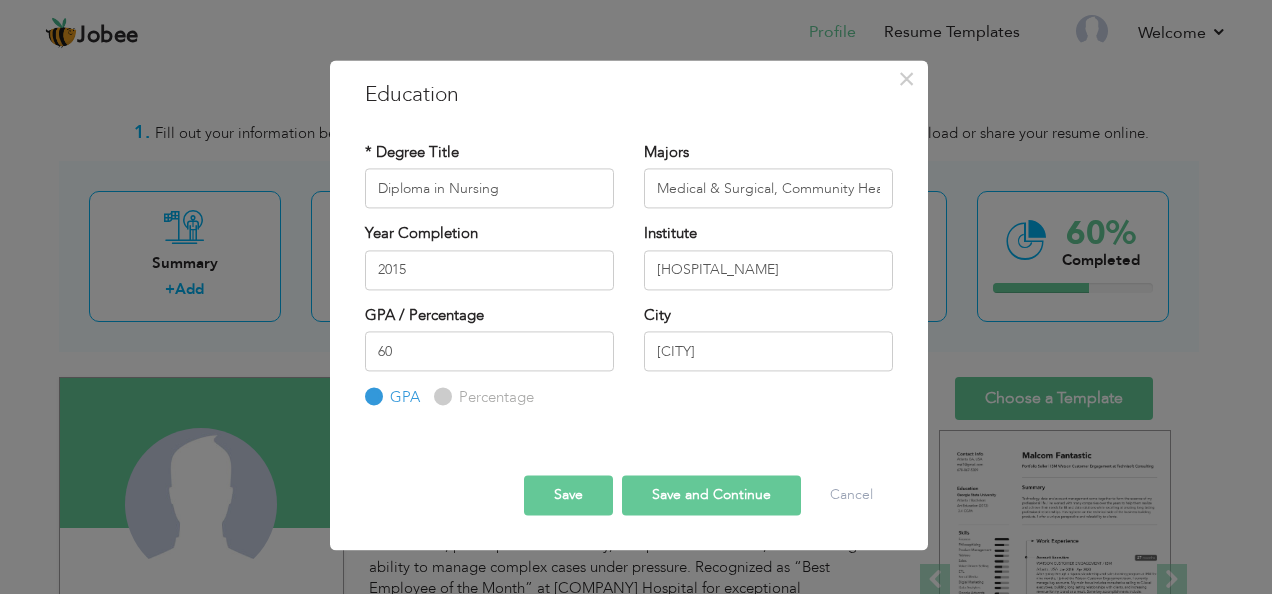 click on "Percentage" at bounding box center [440, 397] 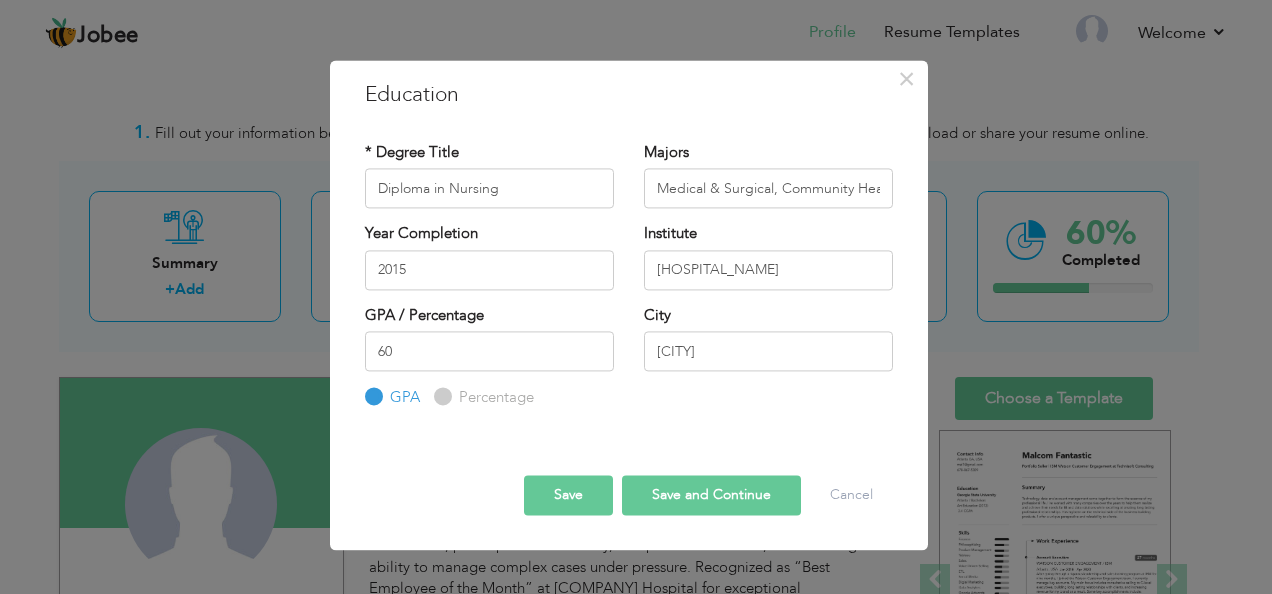 radio on "true" 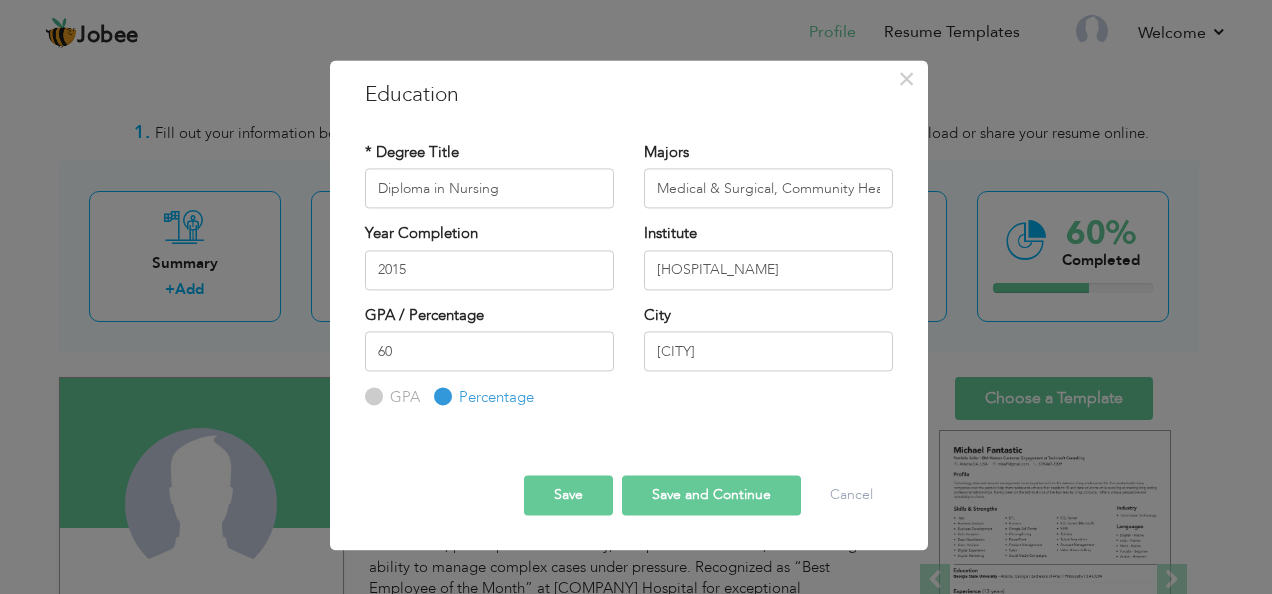 click on "Save and Continue" at bounding box center (711, 495) 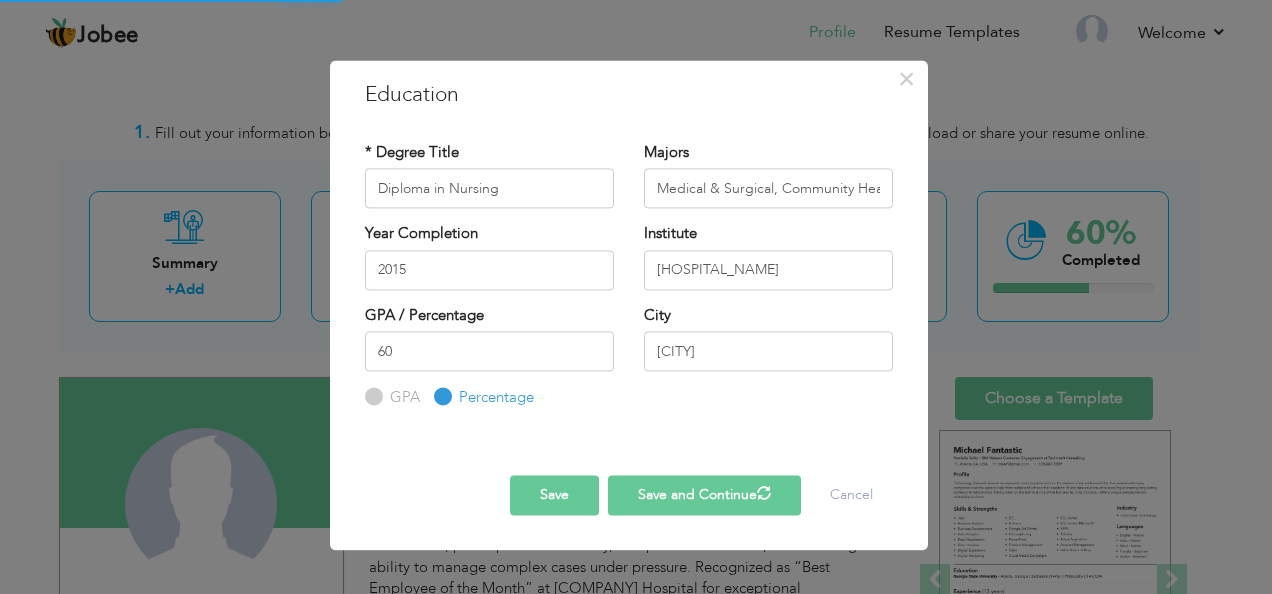 type 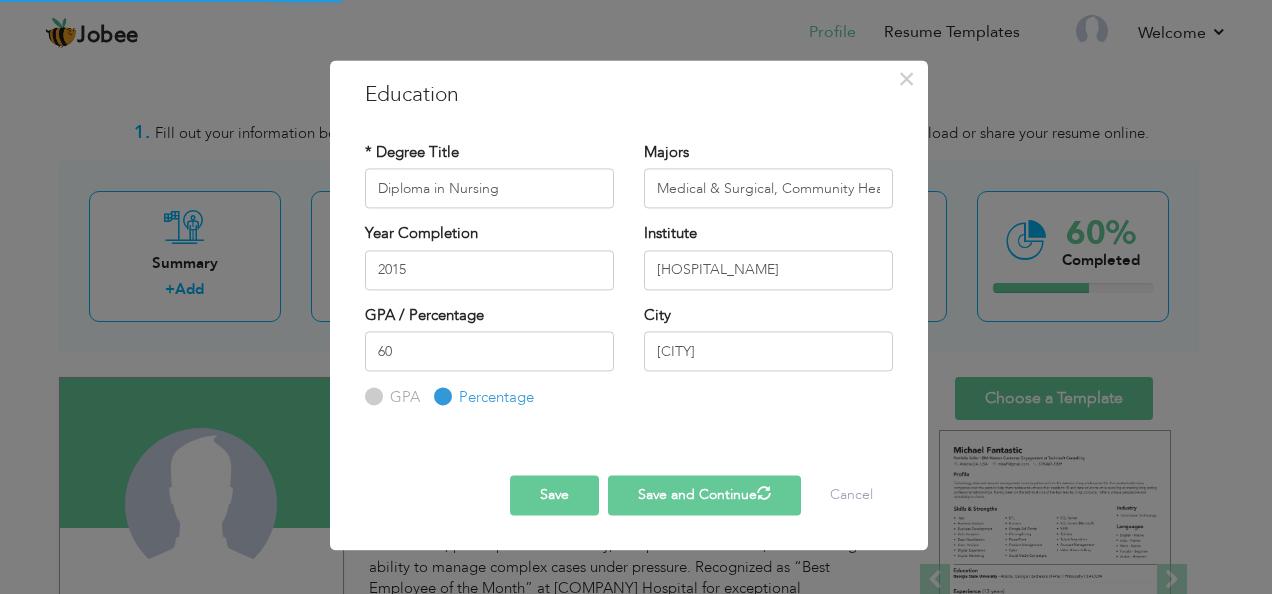 type 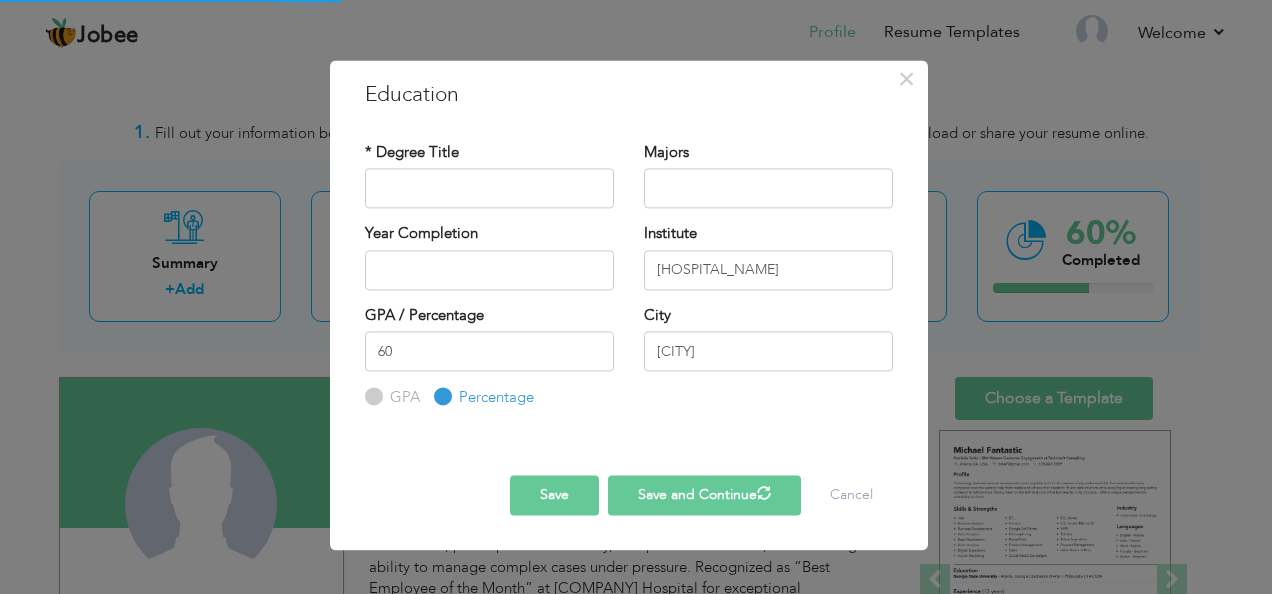 type 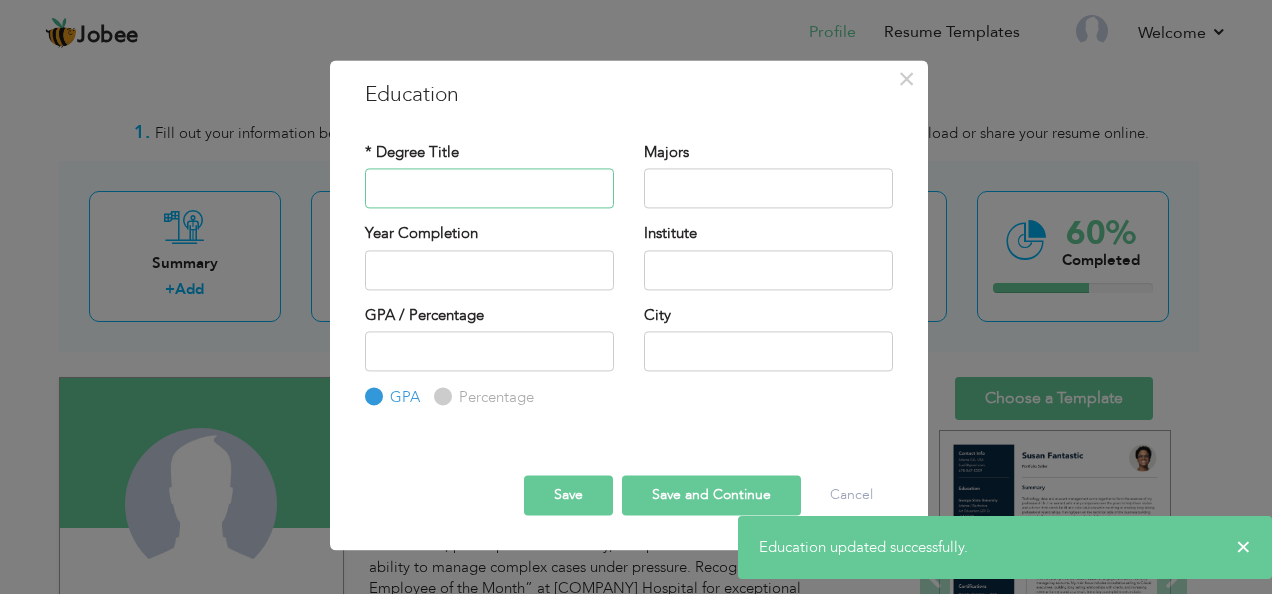 click at bounding box center (489, 189) 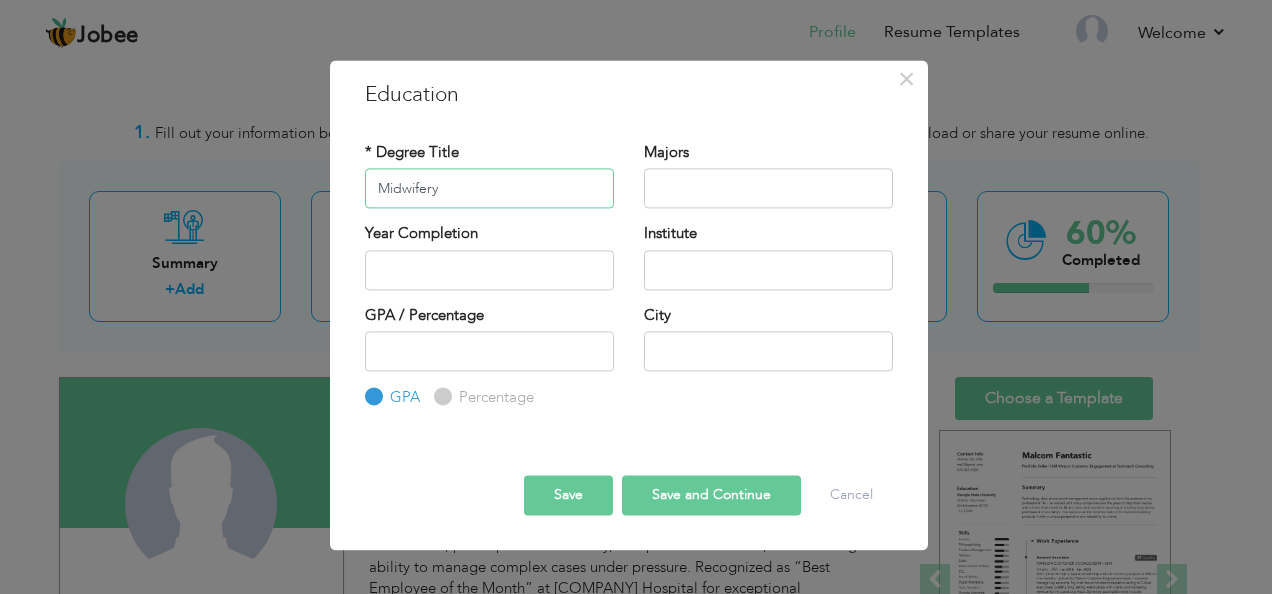 type on "Midwifery" 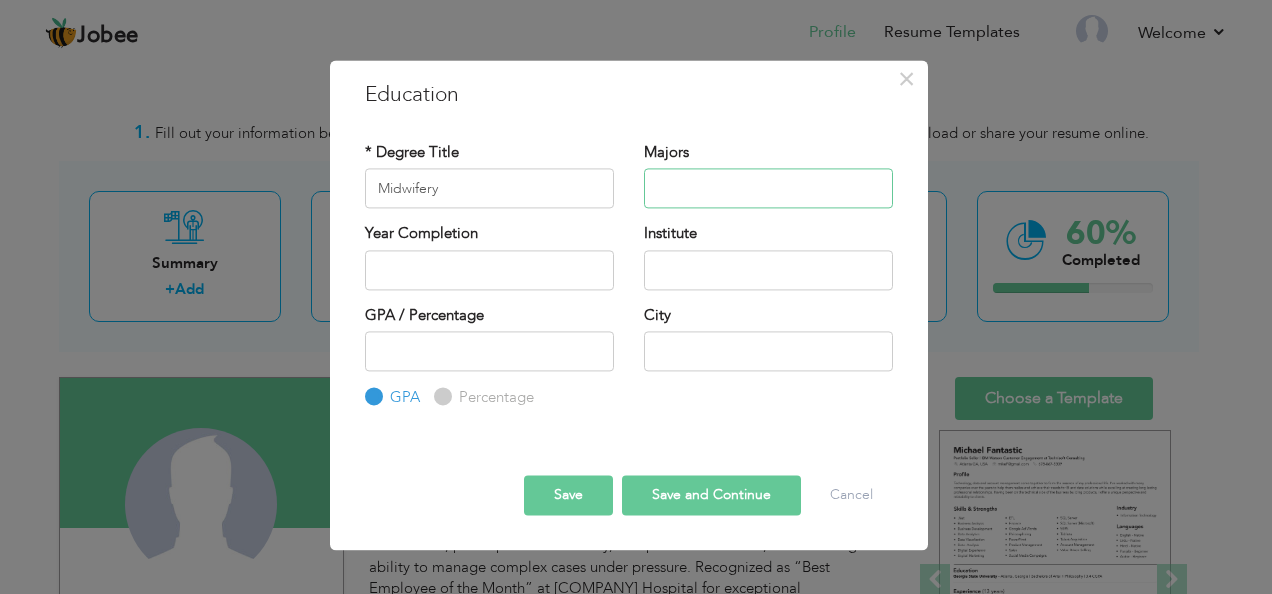 click at bounding box center [768, 189] 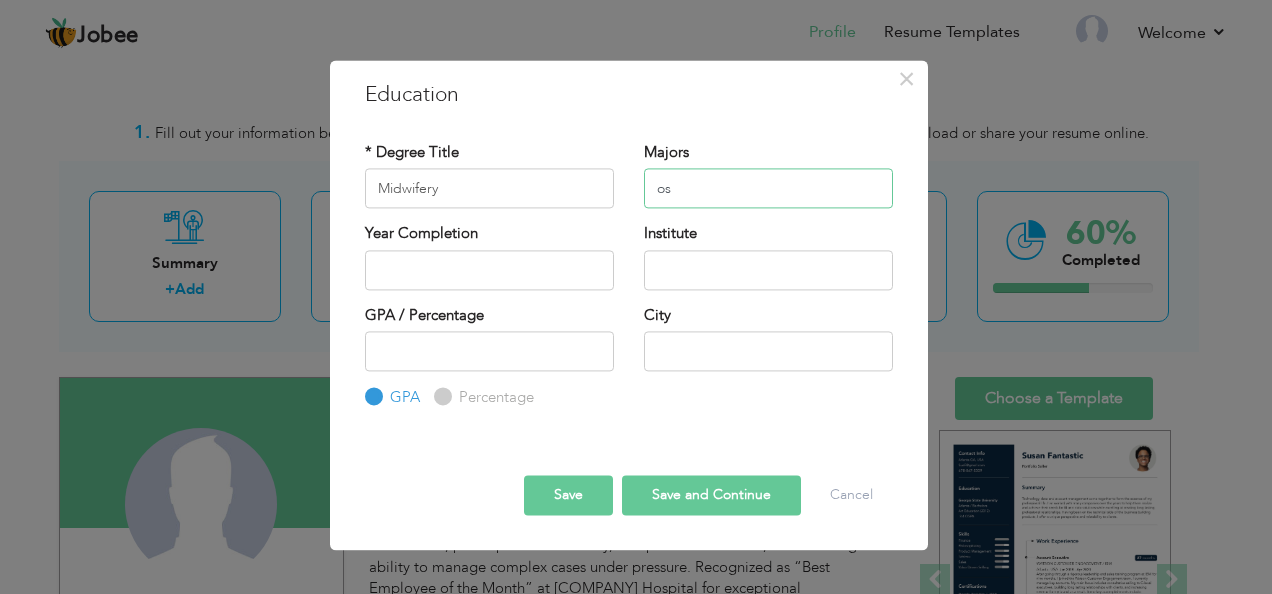type on "o" 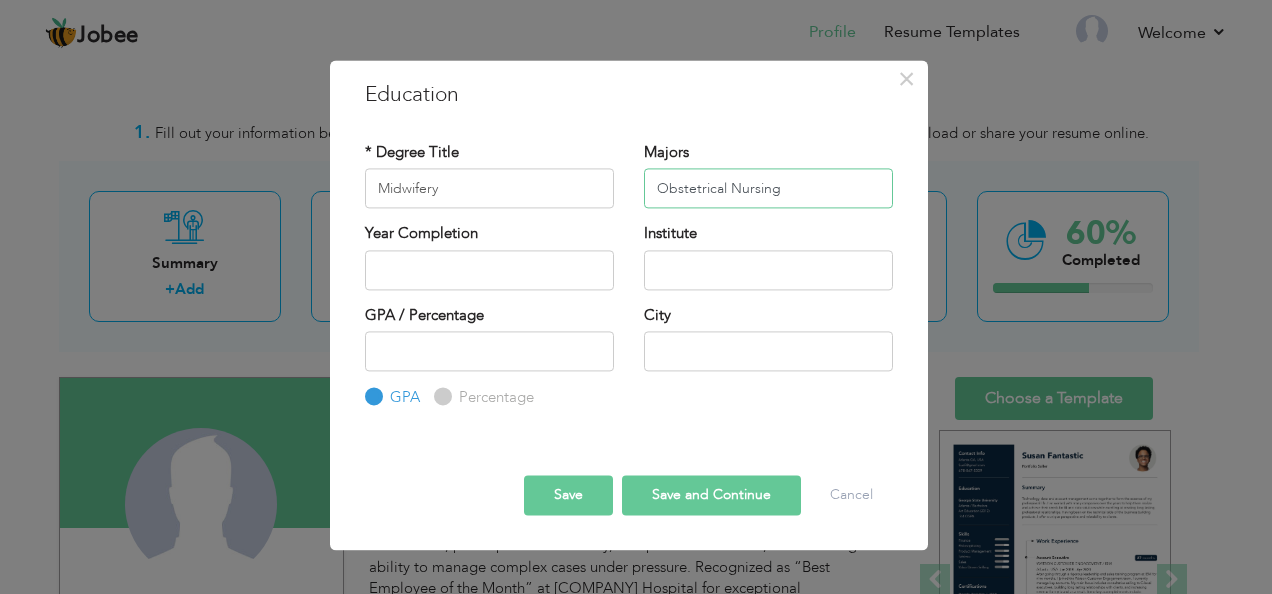 type on "Obstetrical Nursing" 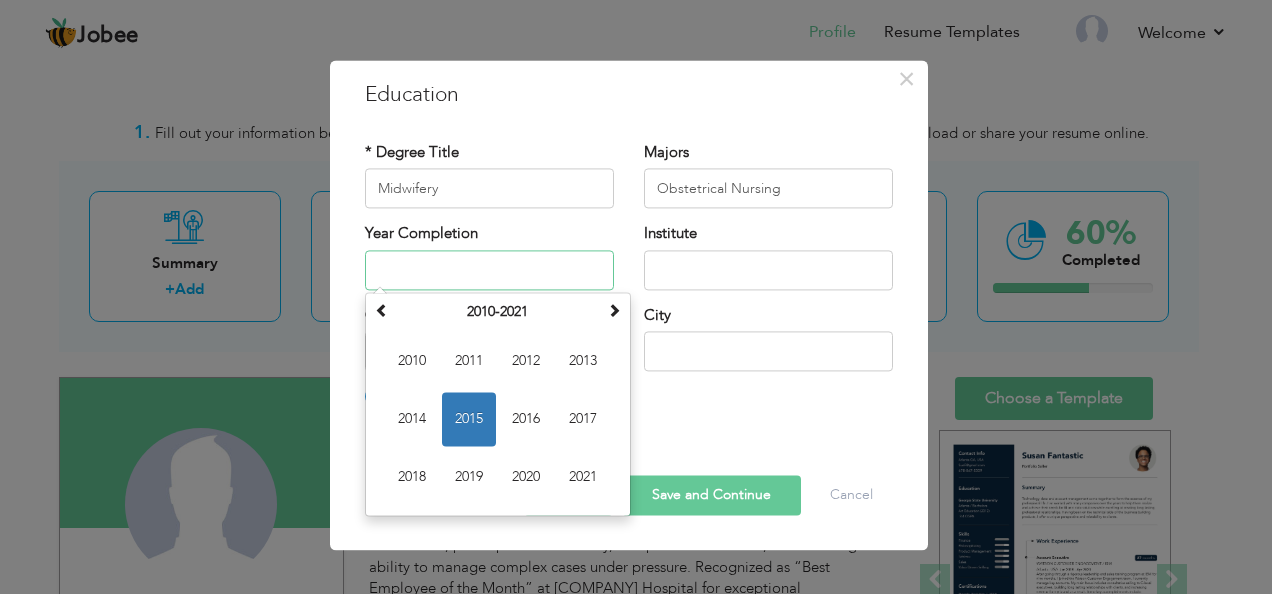 click at bounding box center [489, 270] 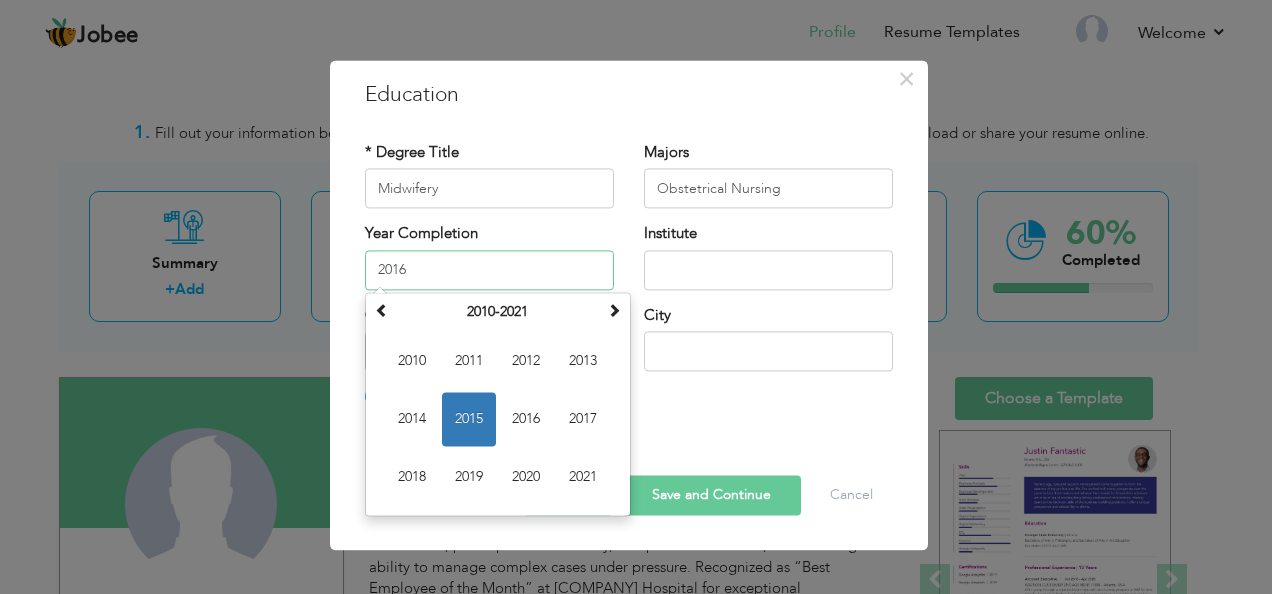 type on "2016" 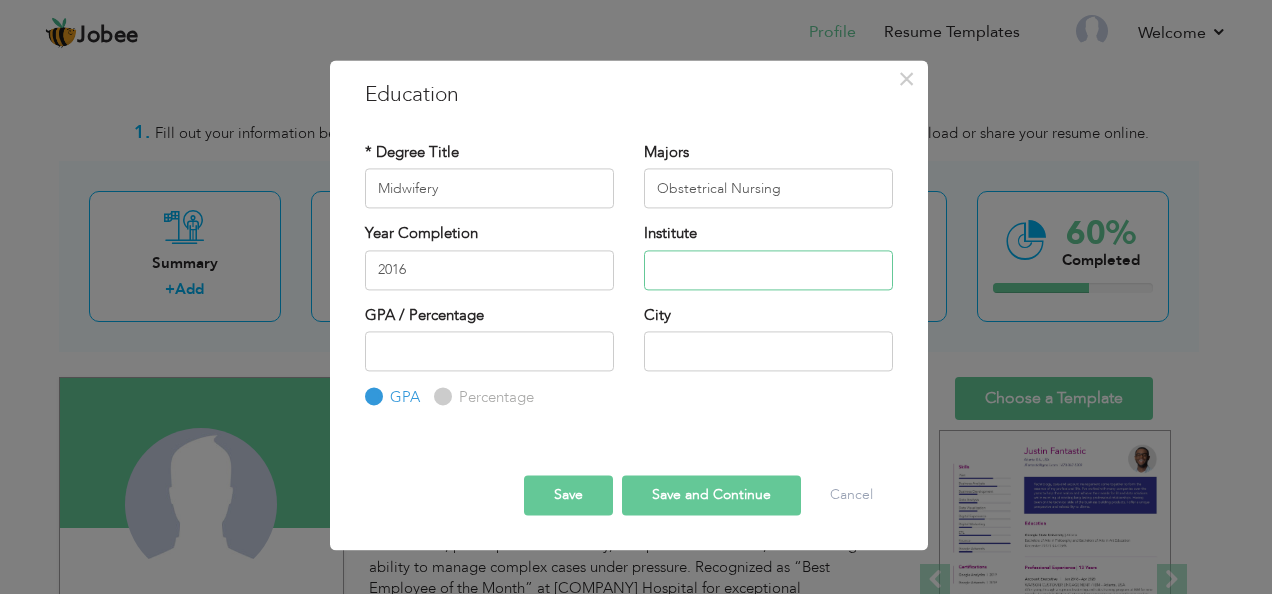click at bounding box center (768, 270) 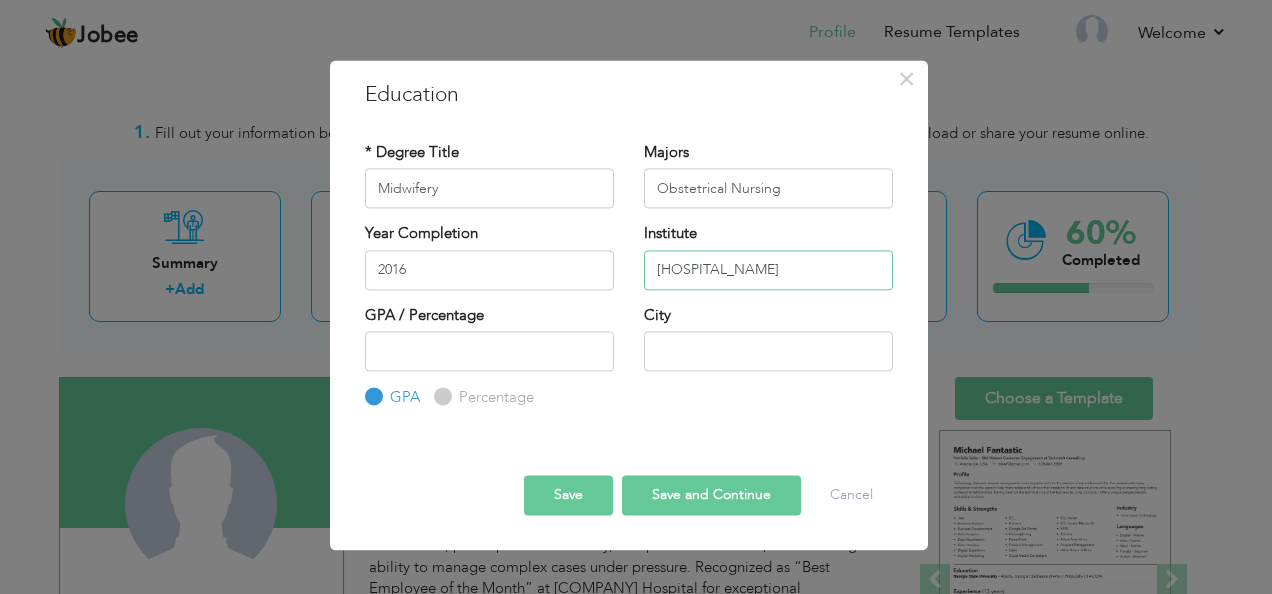 type on "Lady Reading Hospital" 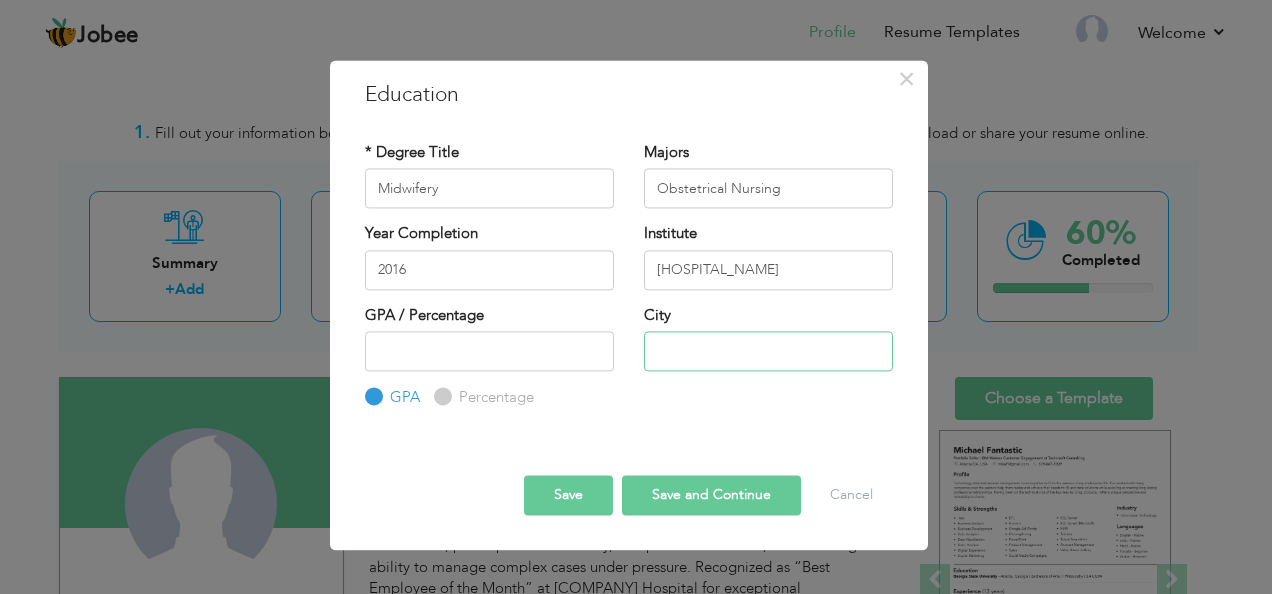 click at bounding box center (768, 351) 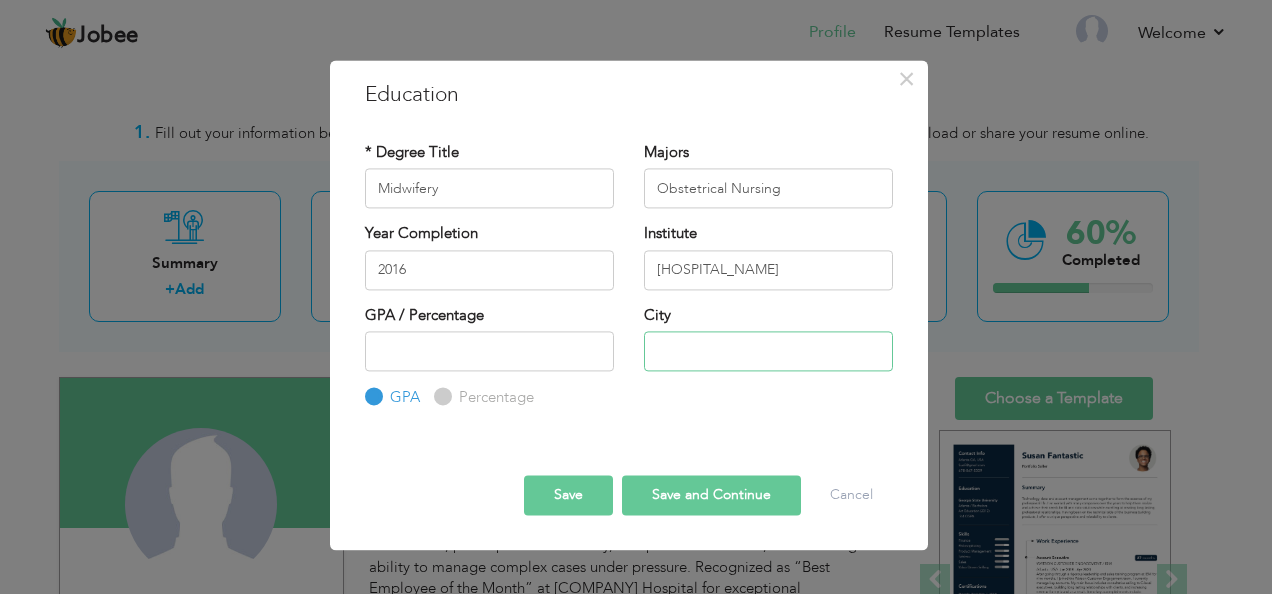 type on "Peshawar" 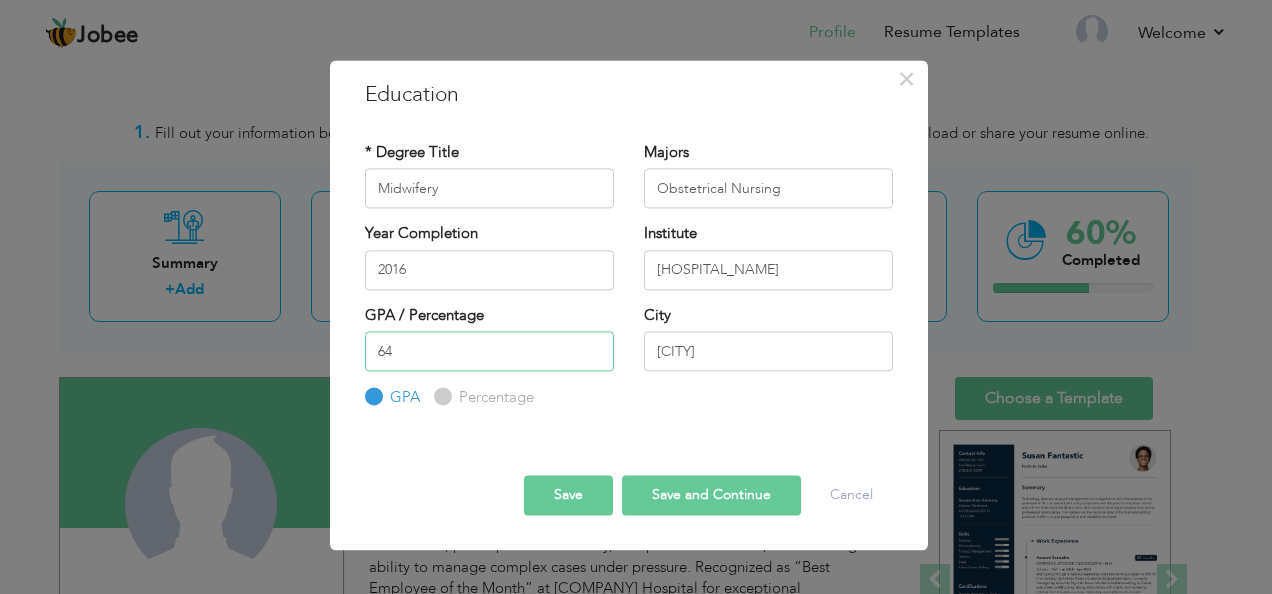 click on "64" at bounding box center [489, 351] 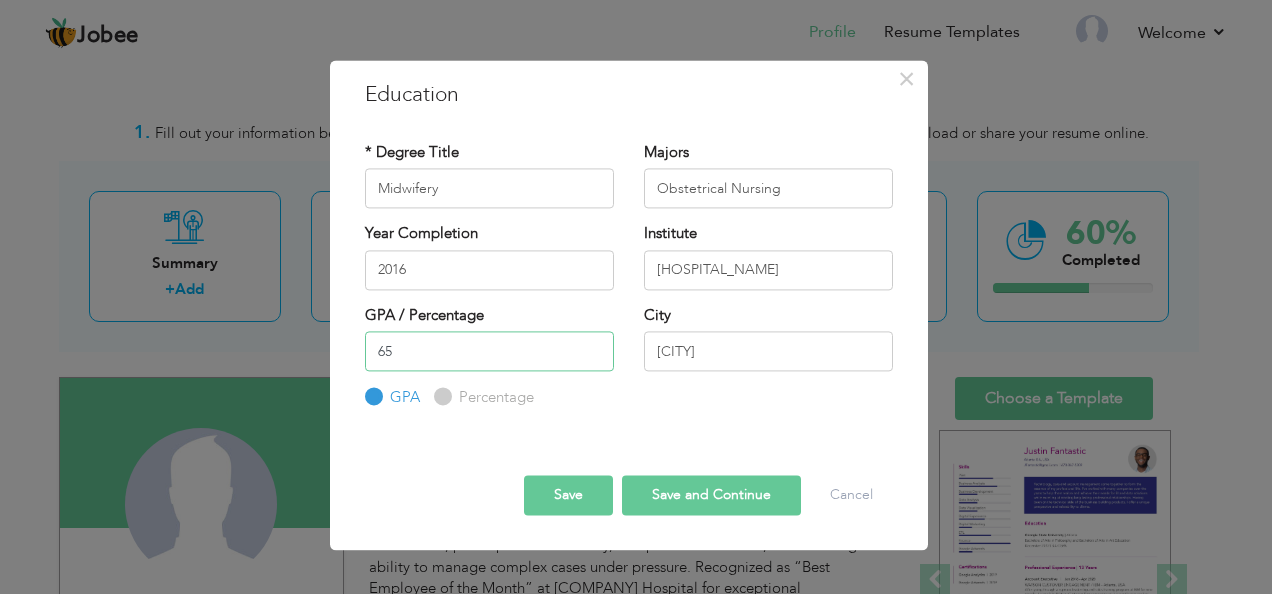 type on "65" 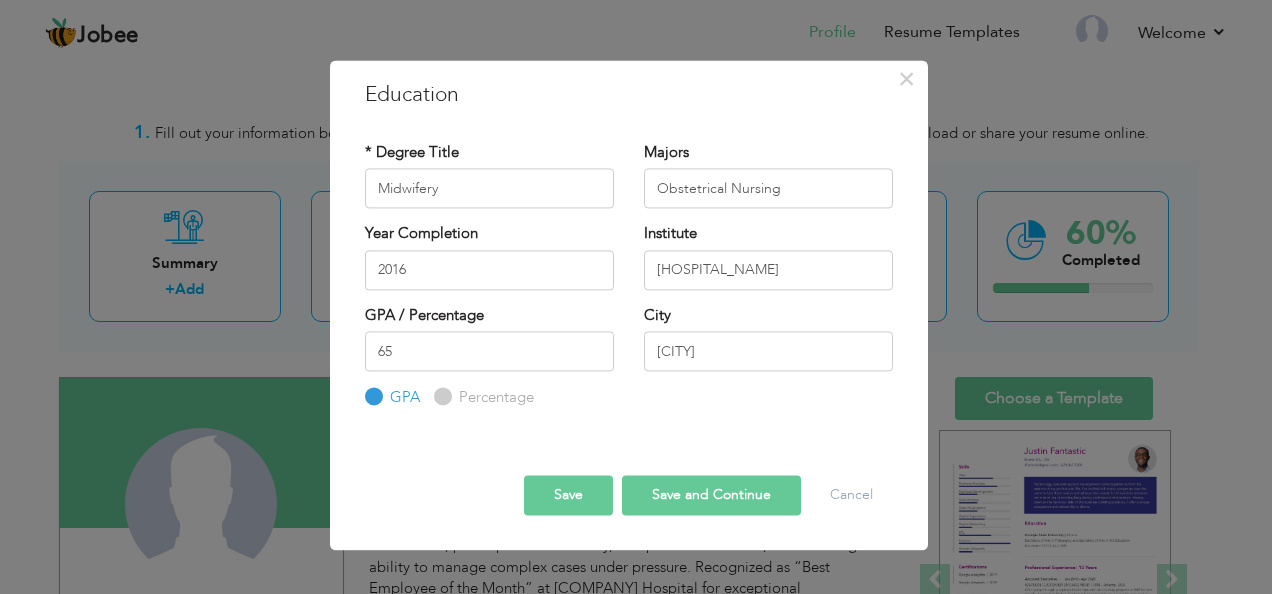 click on "Percentage" at bounding box center (494, 398) 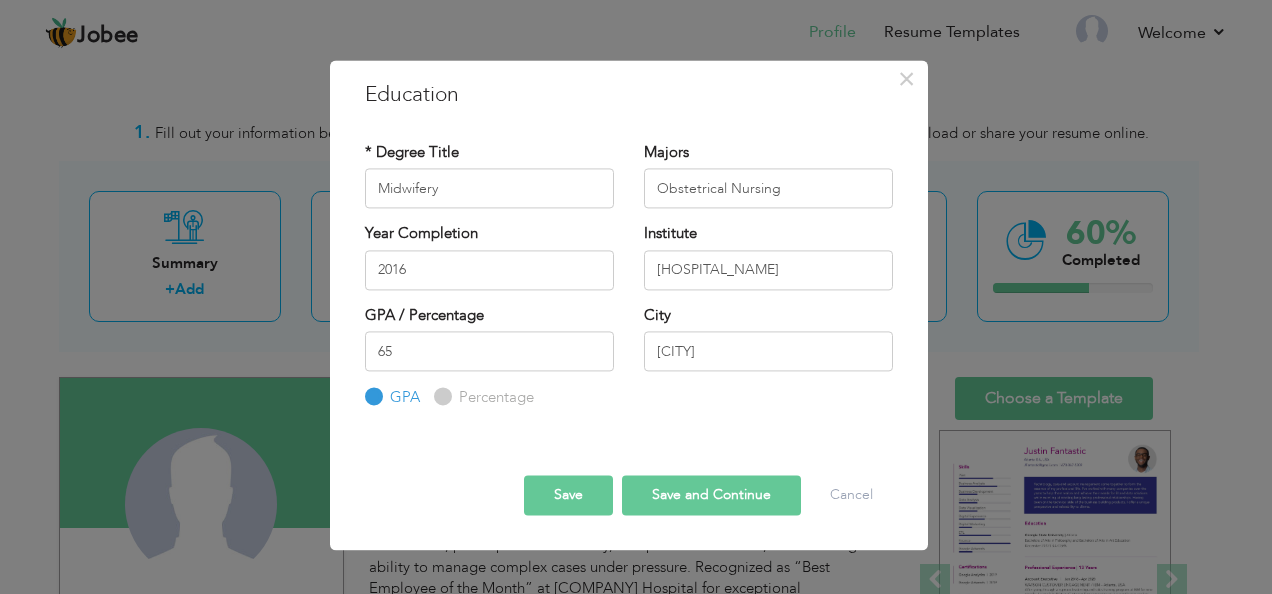 click on "Percentage" at bounding box center [440, 397] 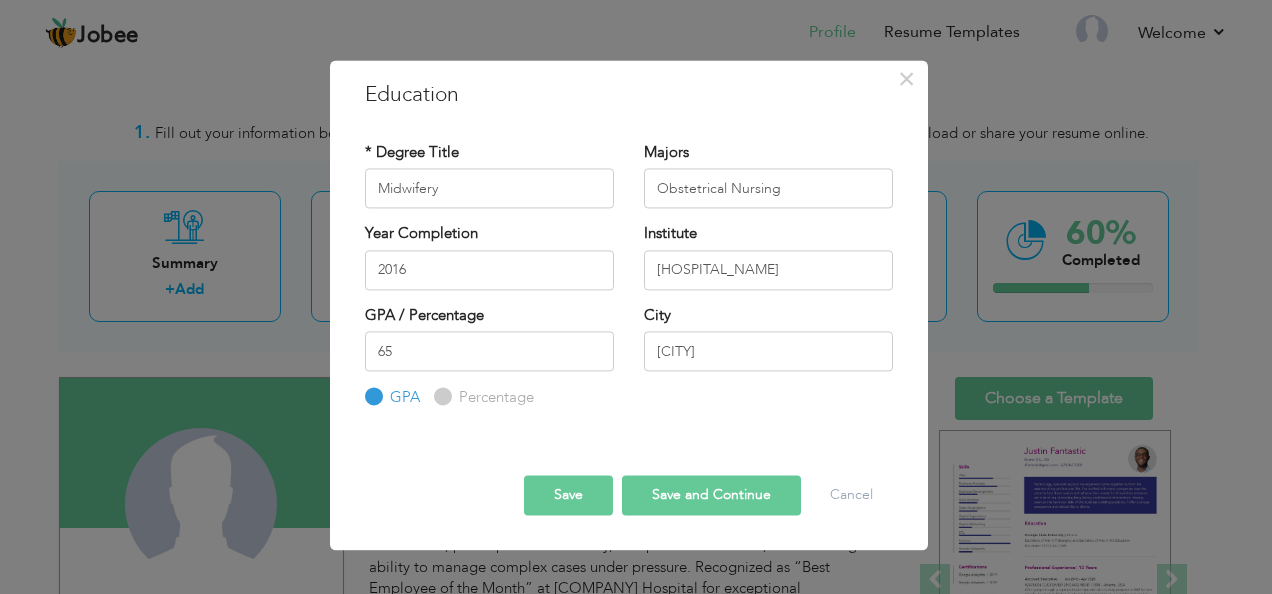 radio on "true" 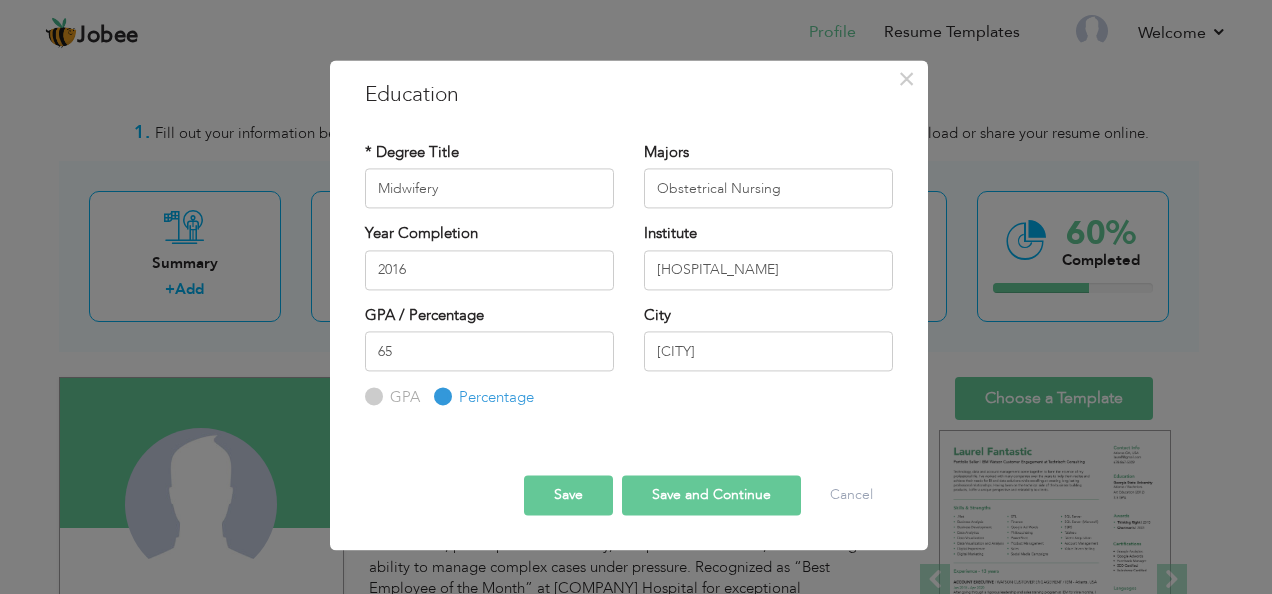 click on "Save" at bounding box center [568, 495] 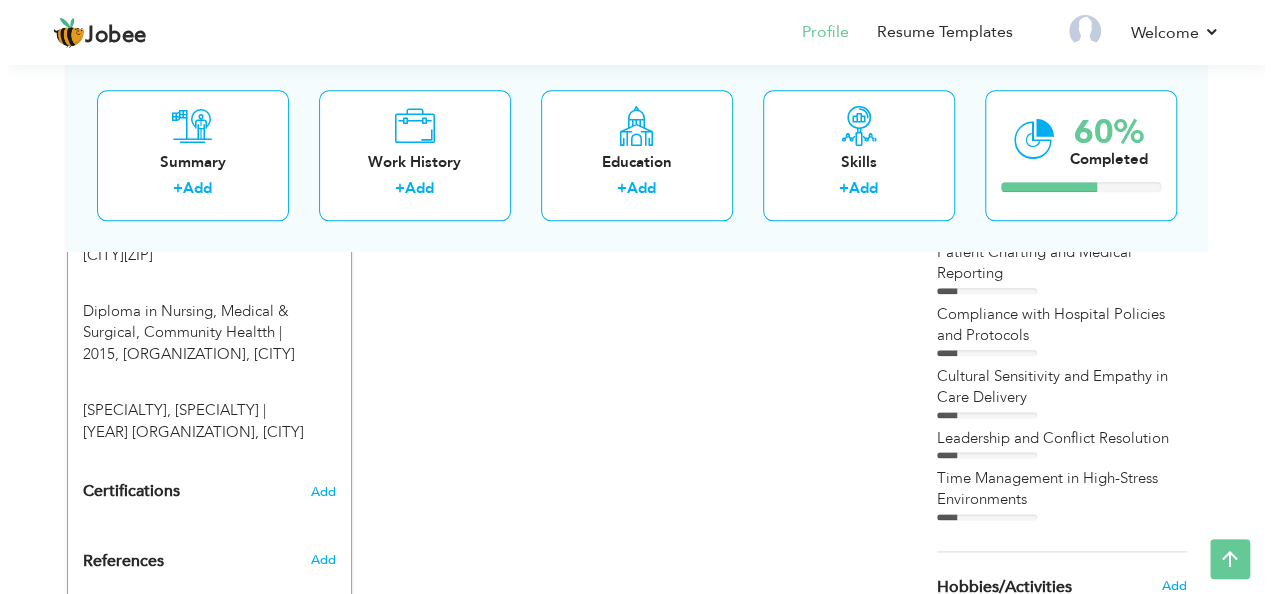 scroll, scrollTop: 1007, scrollLeft: 0, axis: vertical 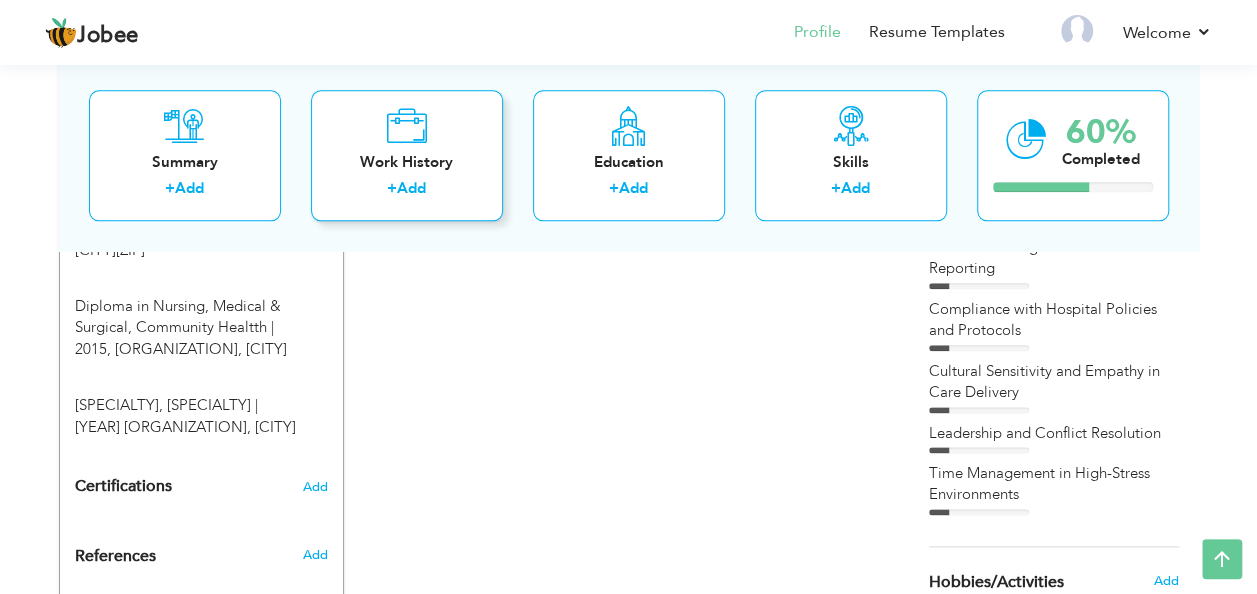 click on "Work History
+  Add" at bounding box center [407, 155] 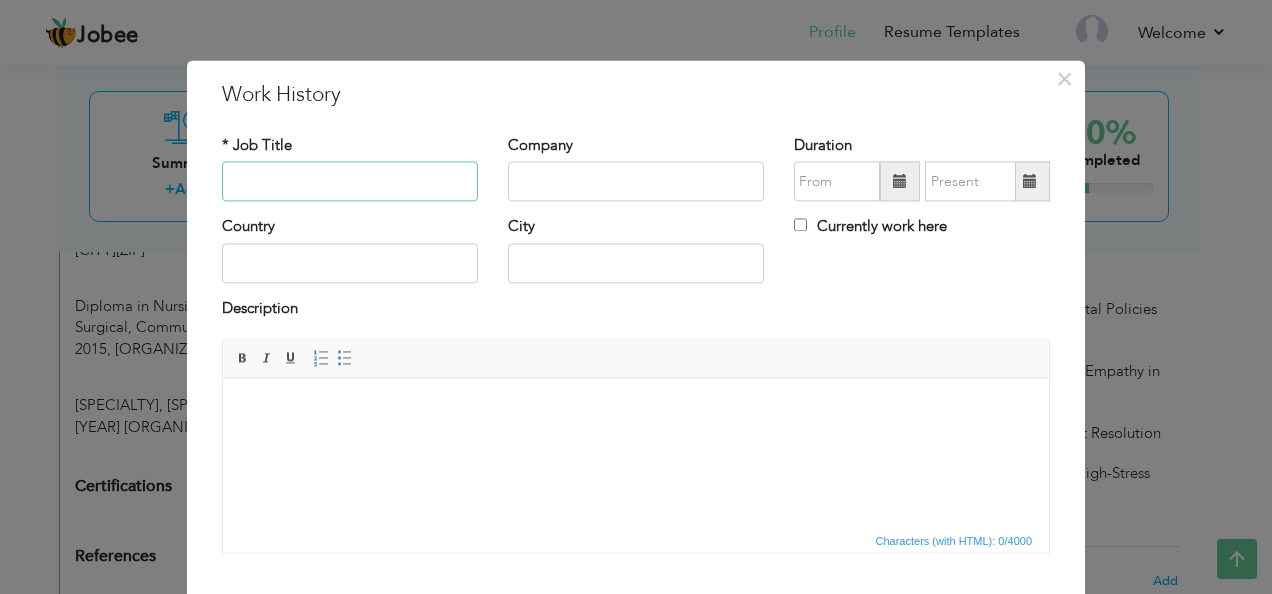 click at bounding box center (350, 182) 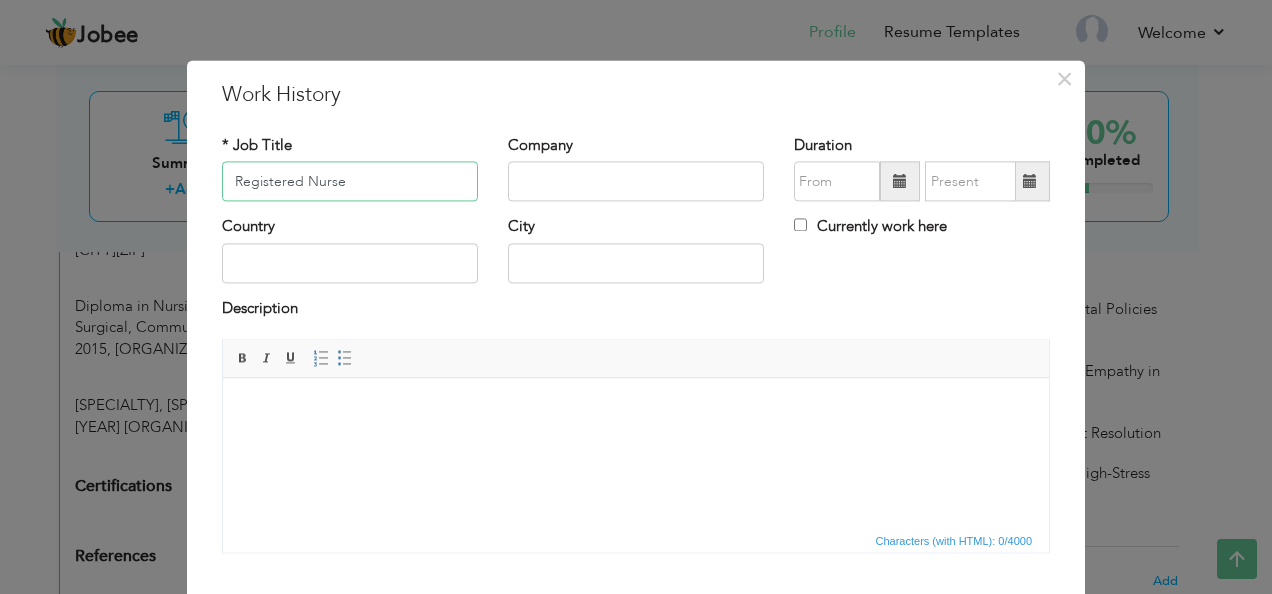 type on "Registered Nurse" 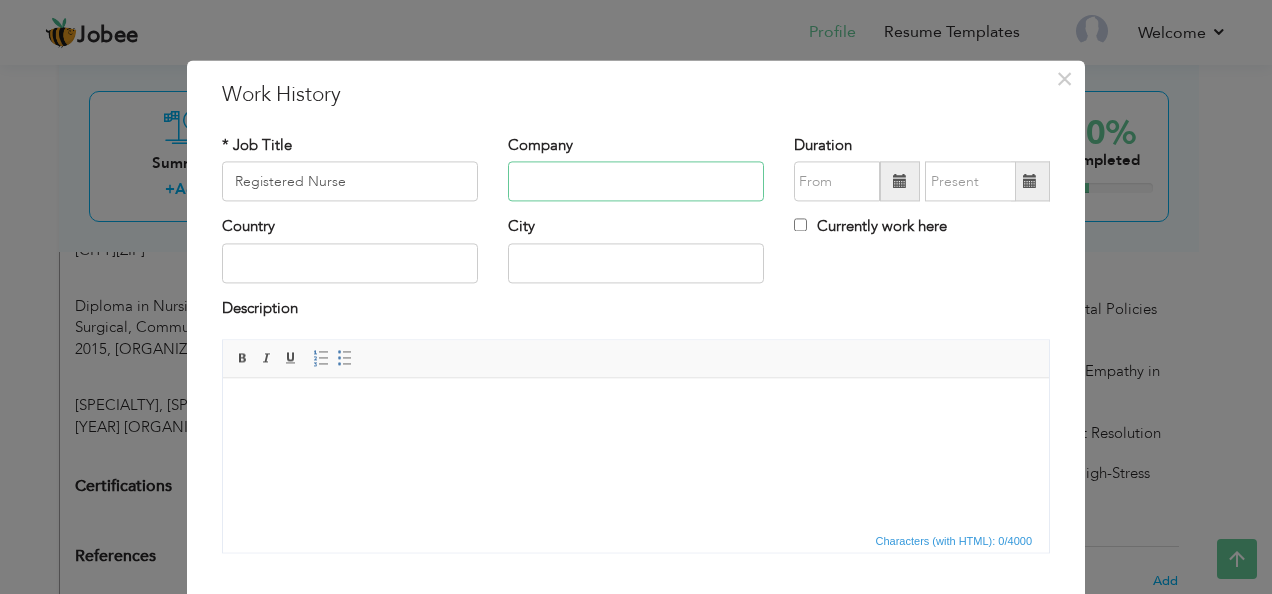click at bounding box center (636, 182) 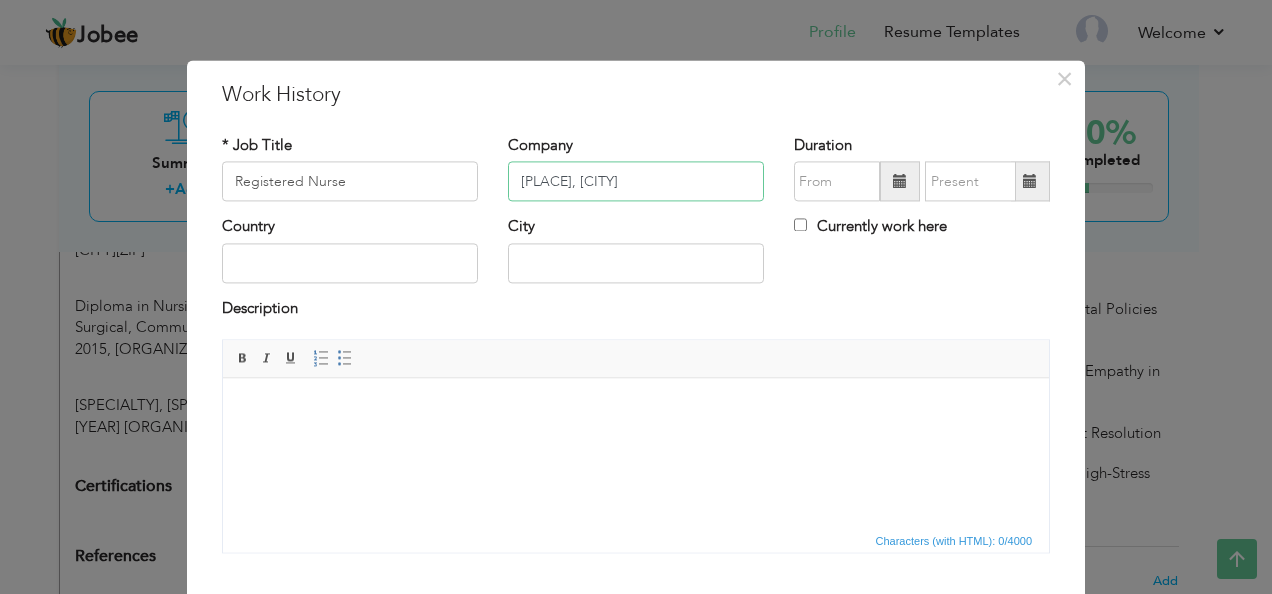 type on "[ORGANIZATION] [CITY]" 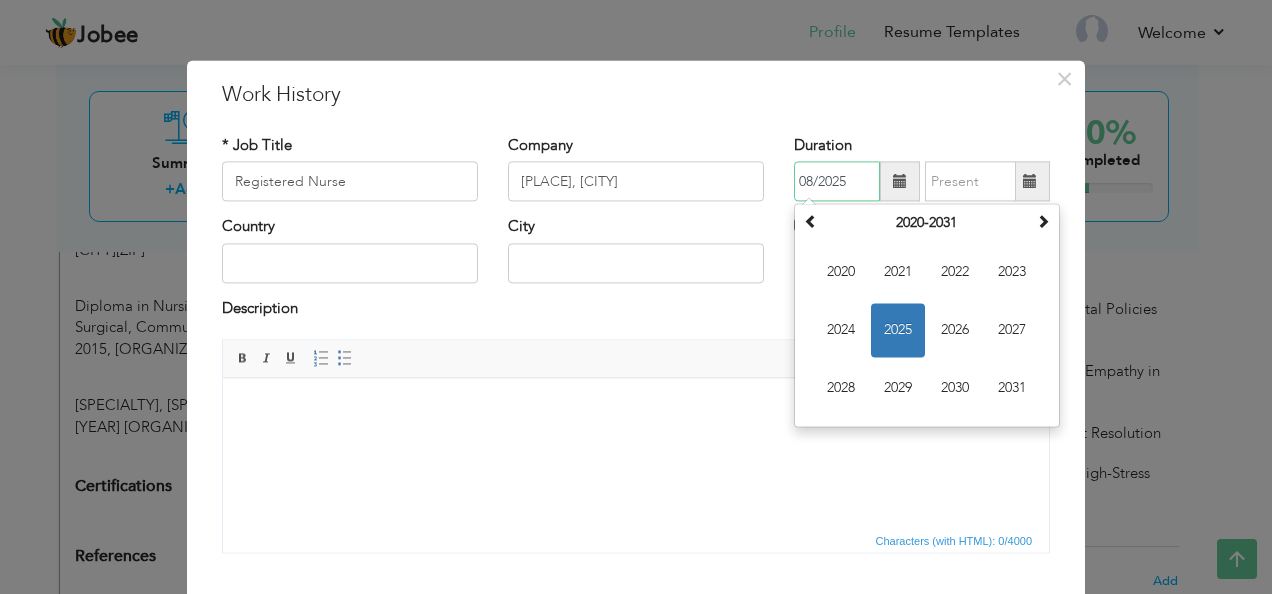 click on "08/2025" at bounding box center (837, 182) 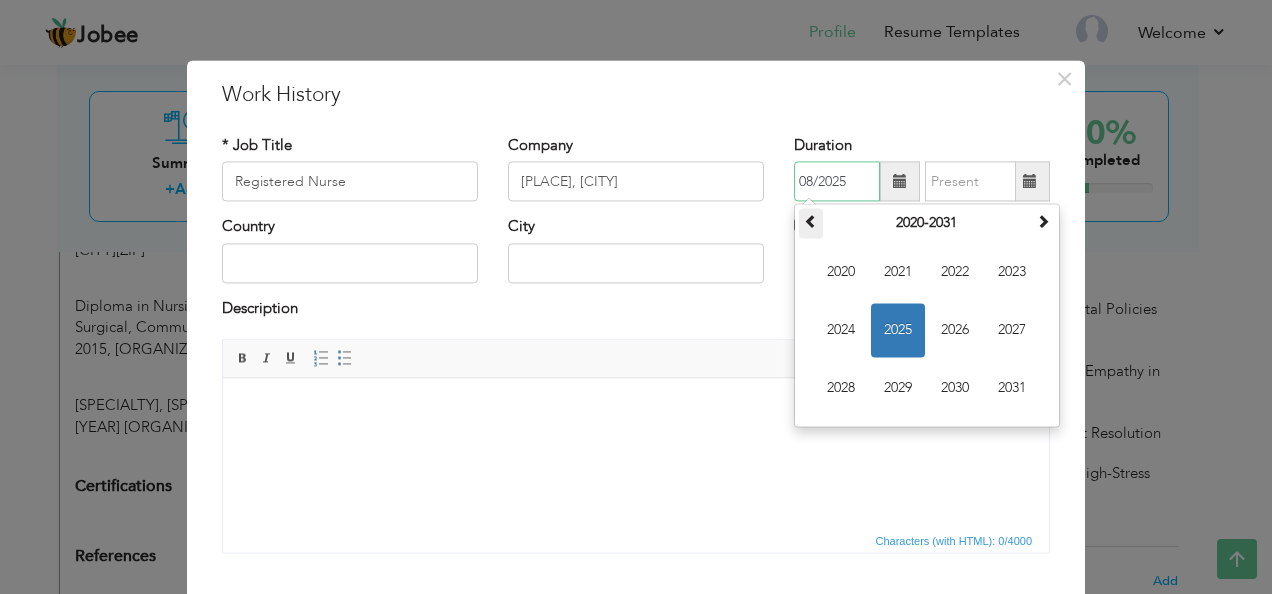 click at bounding box center (811, 222) 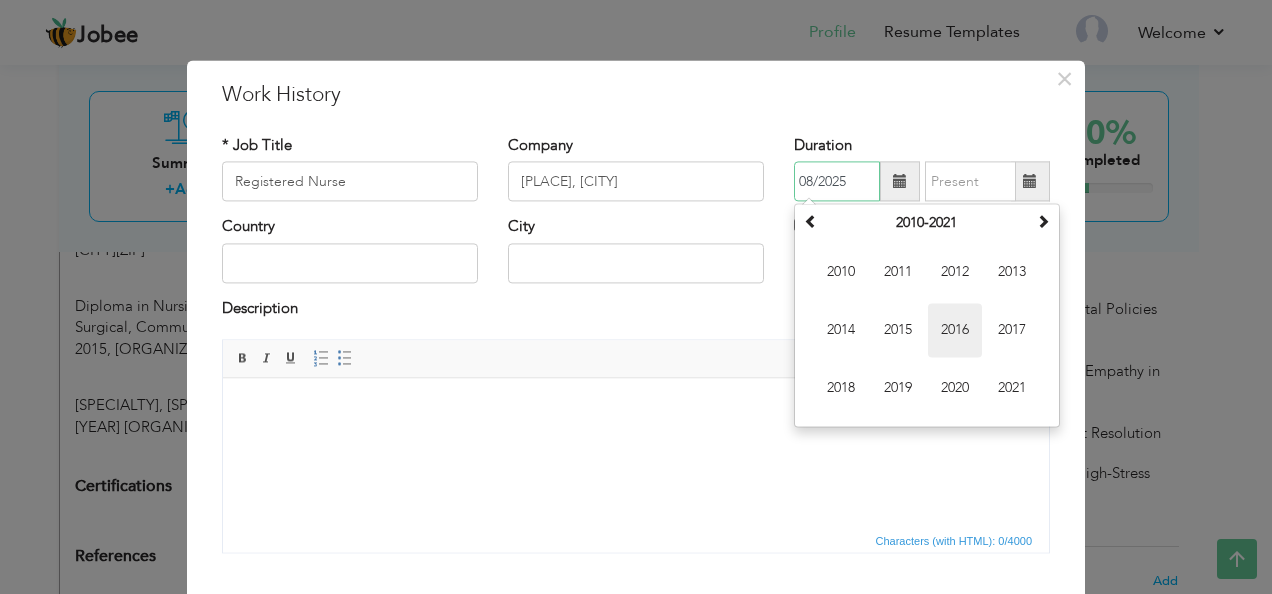 click on "2016" at bounding box center [955, 331] 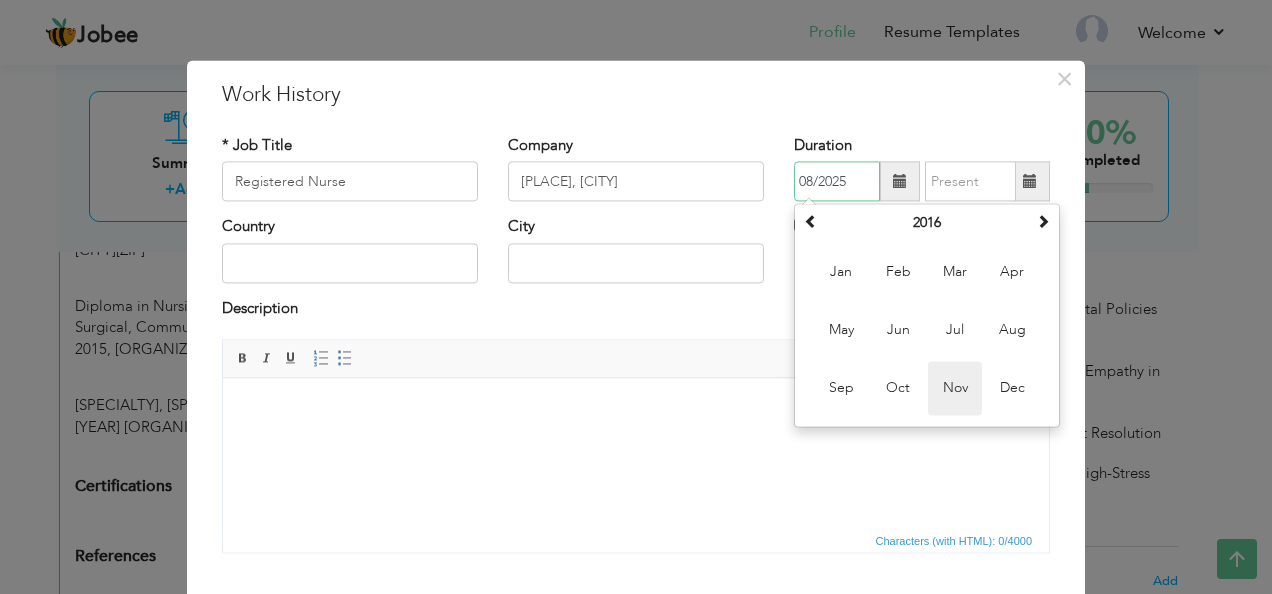 click on "Nov" at bounding box center [955, 389] 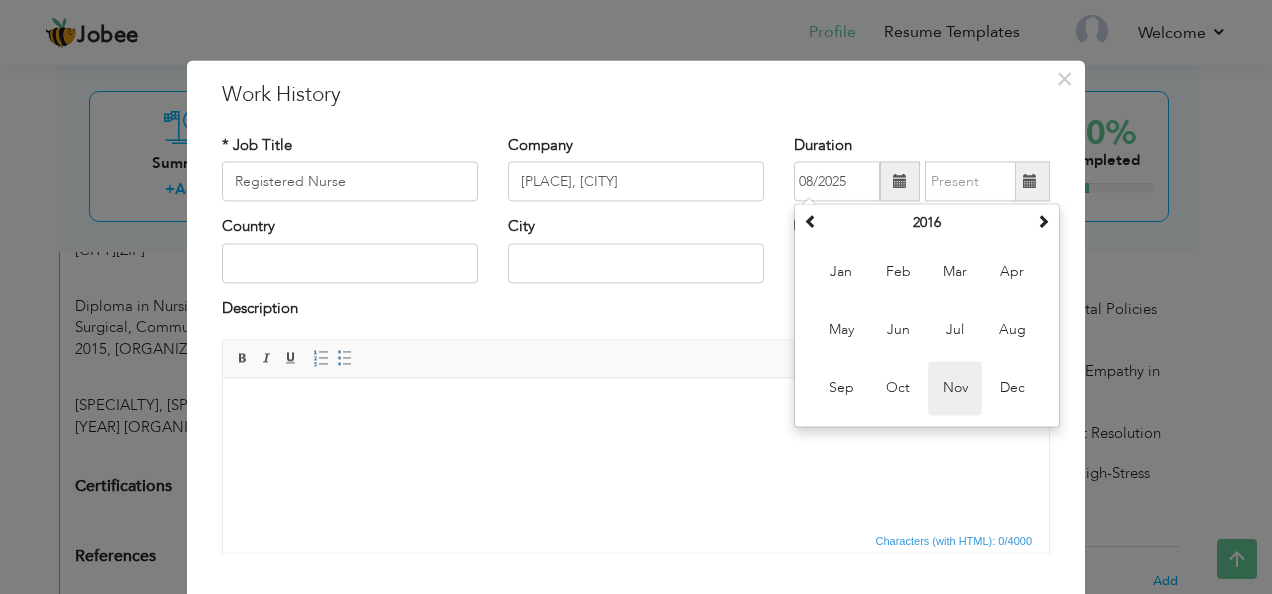type on "11/2016" 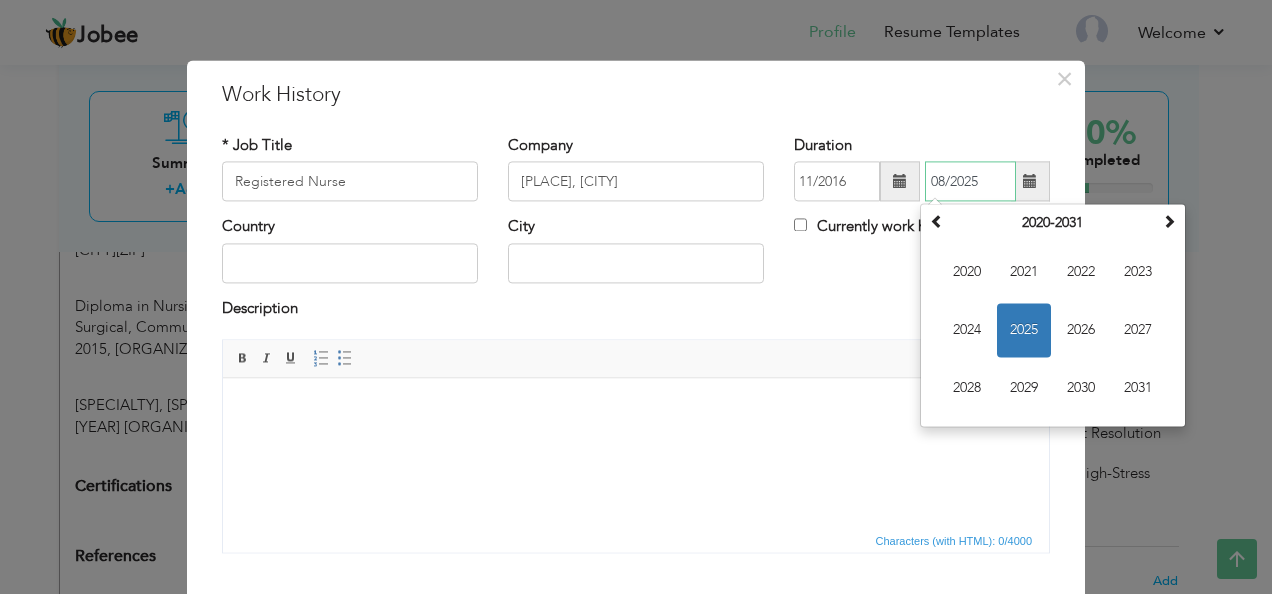 click on "08/2025" at bounding box center [970, 182] 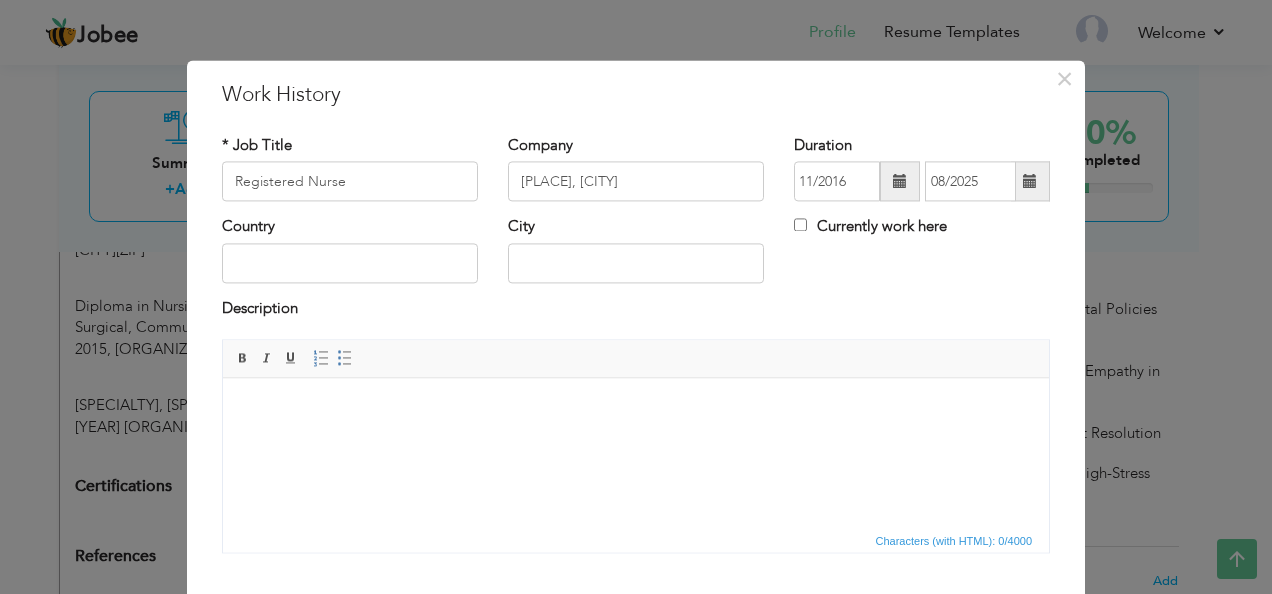click at bounding box center (1030, 182) 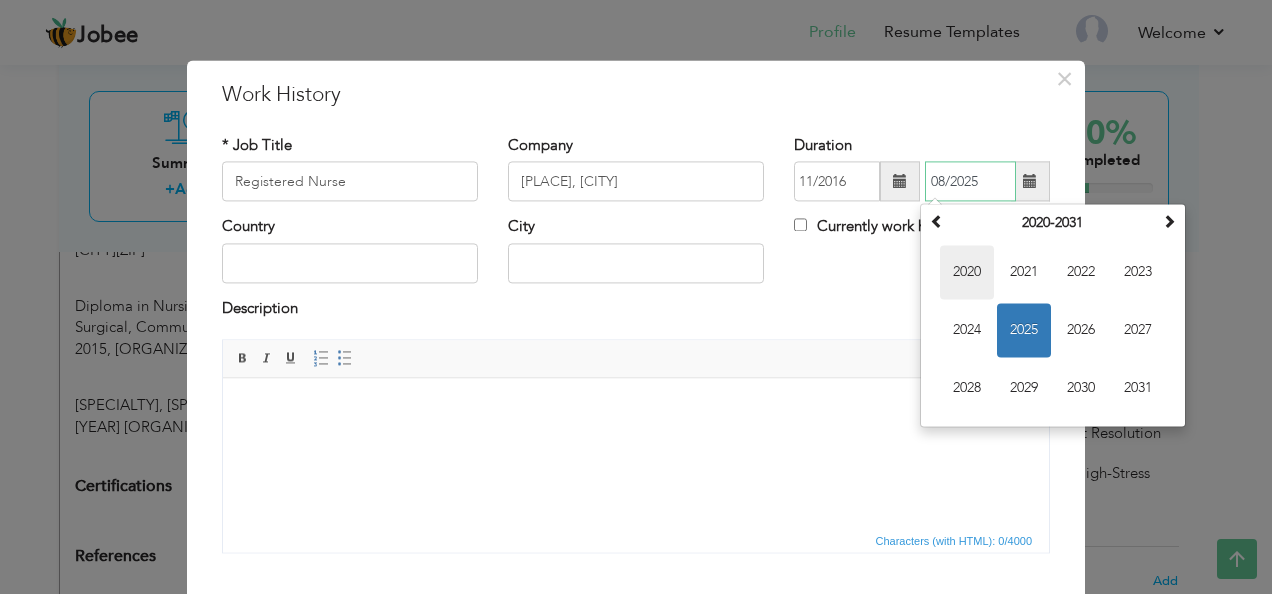 click on "2020" at bounding box center [967, 273] 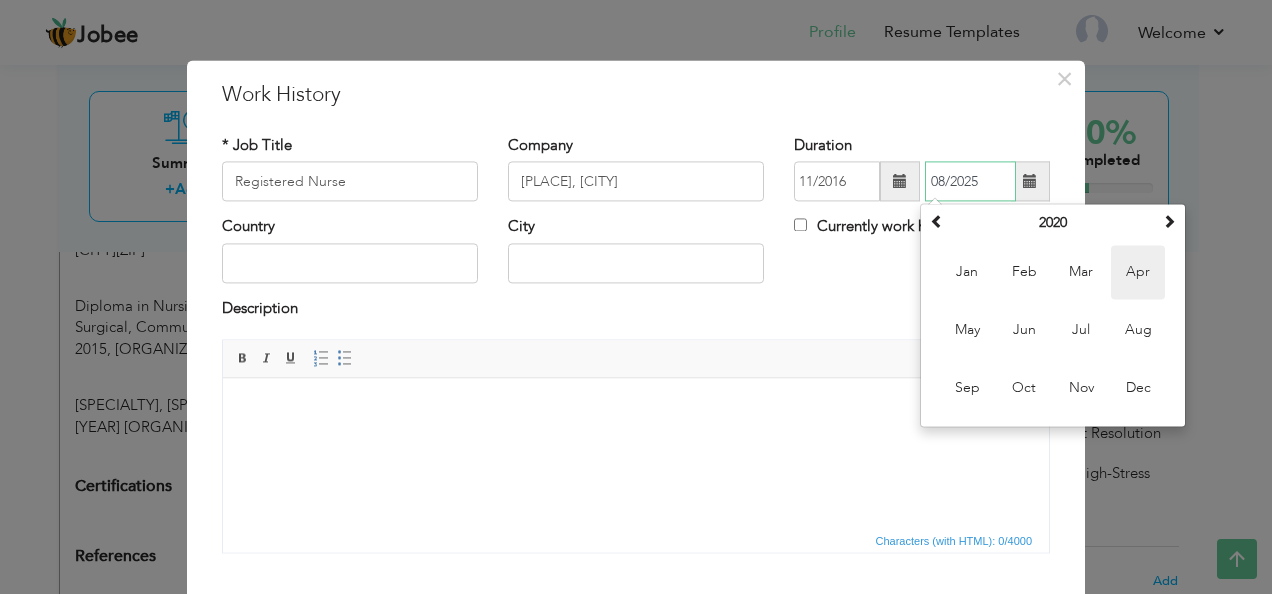click on "Apr" at bounding box center [1138, 273] 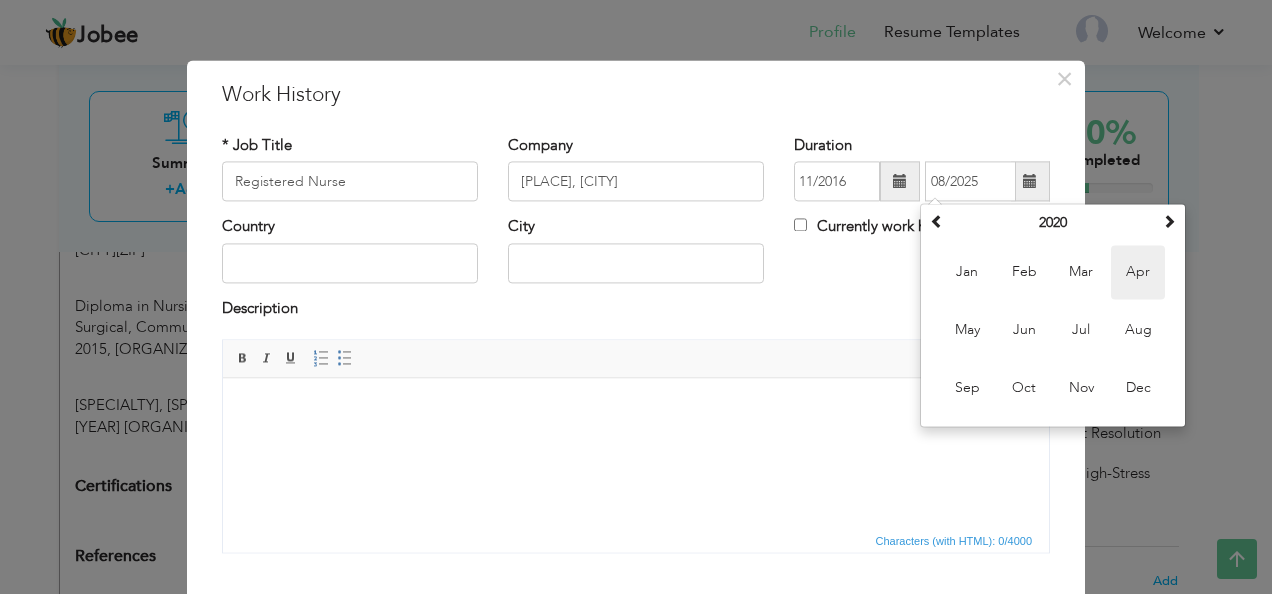 type on "04/2020" 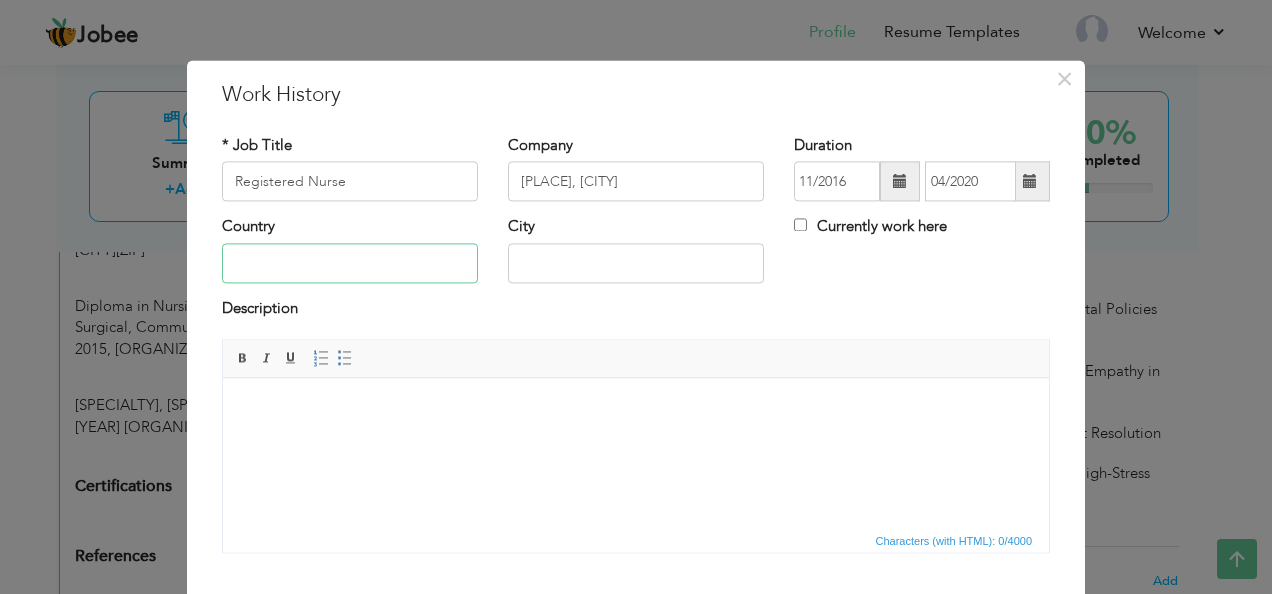 click at bounding box center (350, 263) 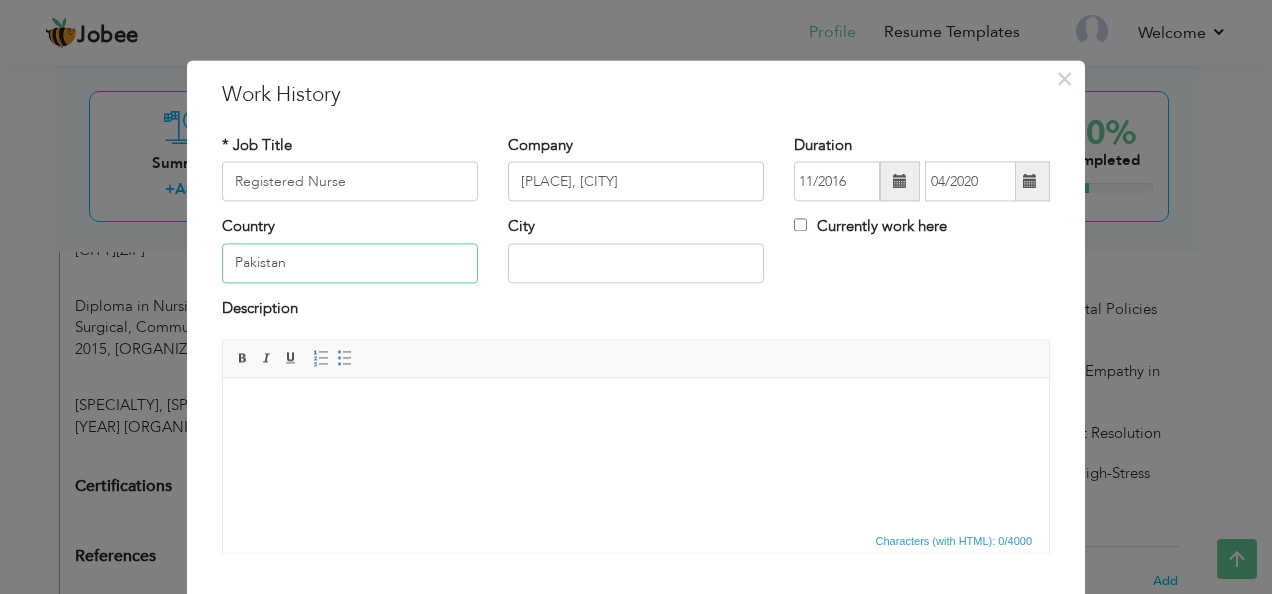 type on "Pakistan" 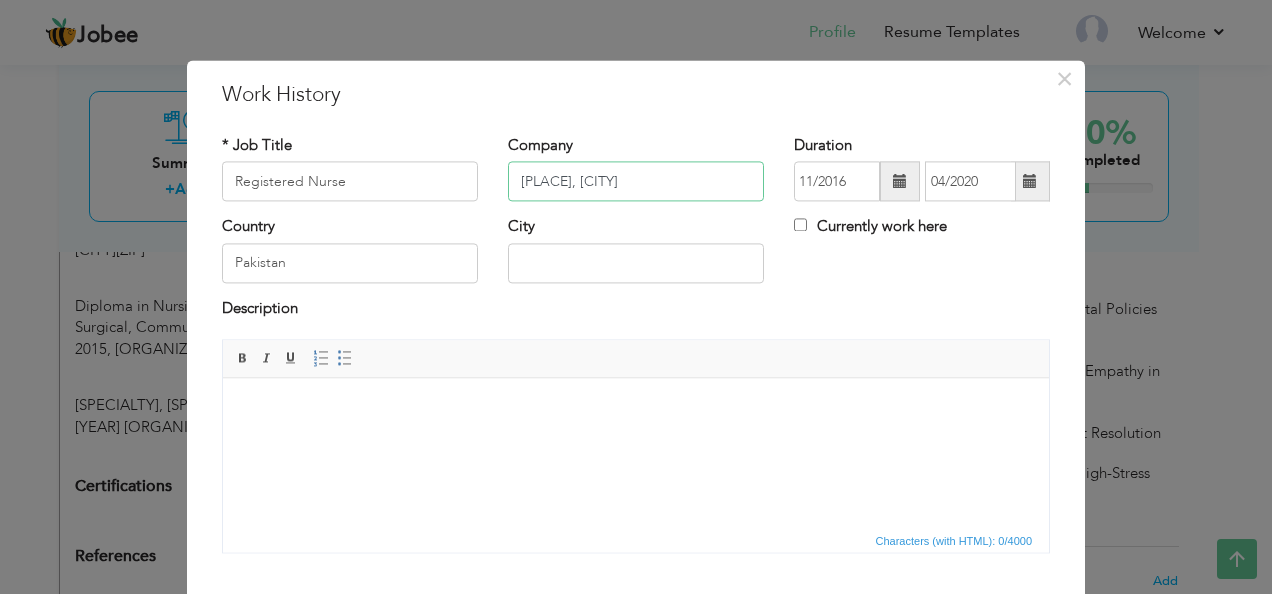 click on "[ORGANIZATION] [CITY]" at bounding box center (636, 182) 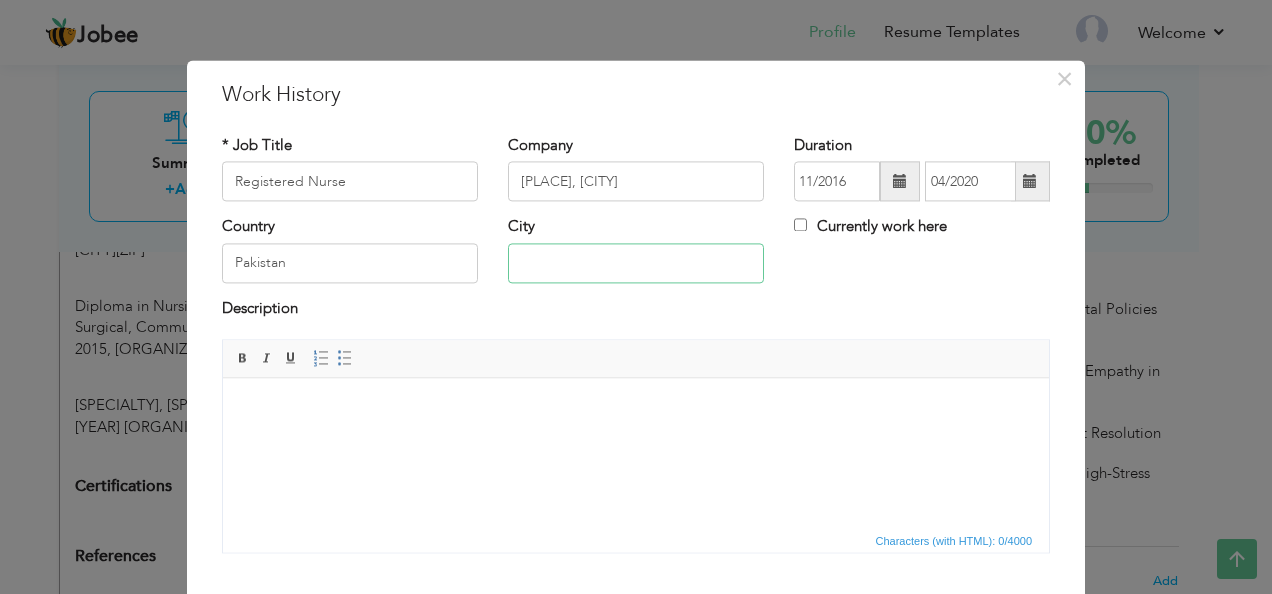 click at bounding box center [636, 263] 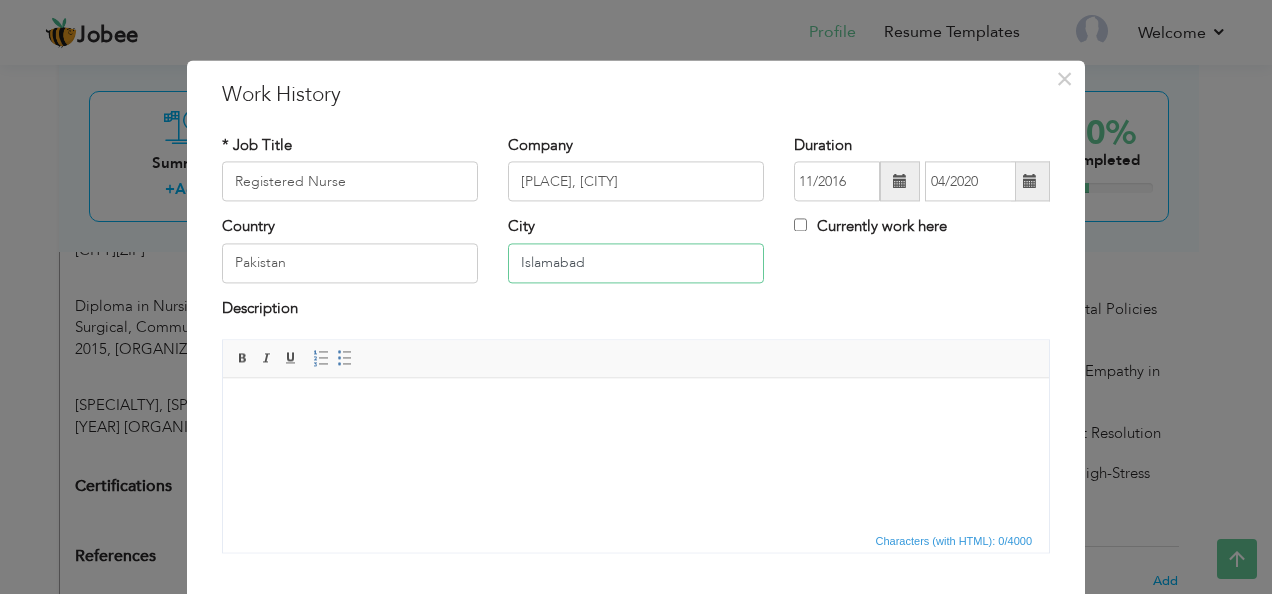 type on "Islamabad" 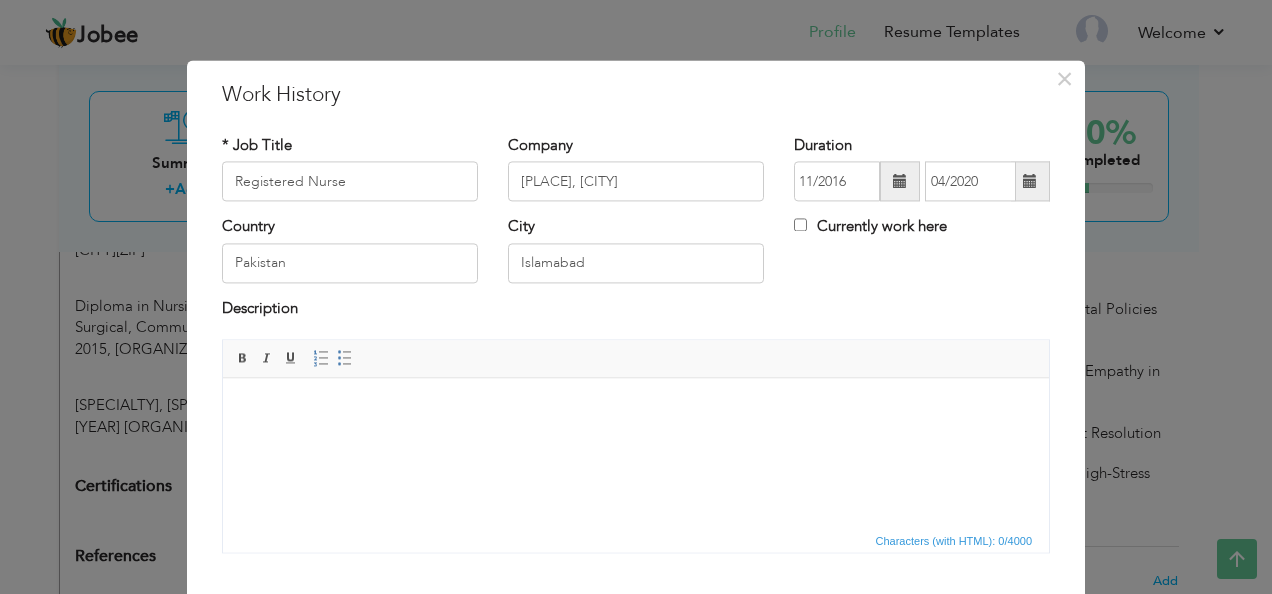 click on "Country
Pakistan
City
Islamabad
Currently work here" at bounding box center (636, 257) 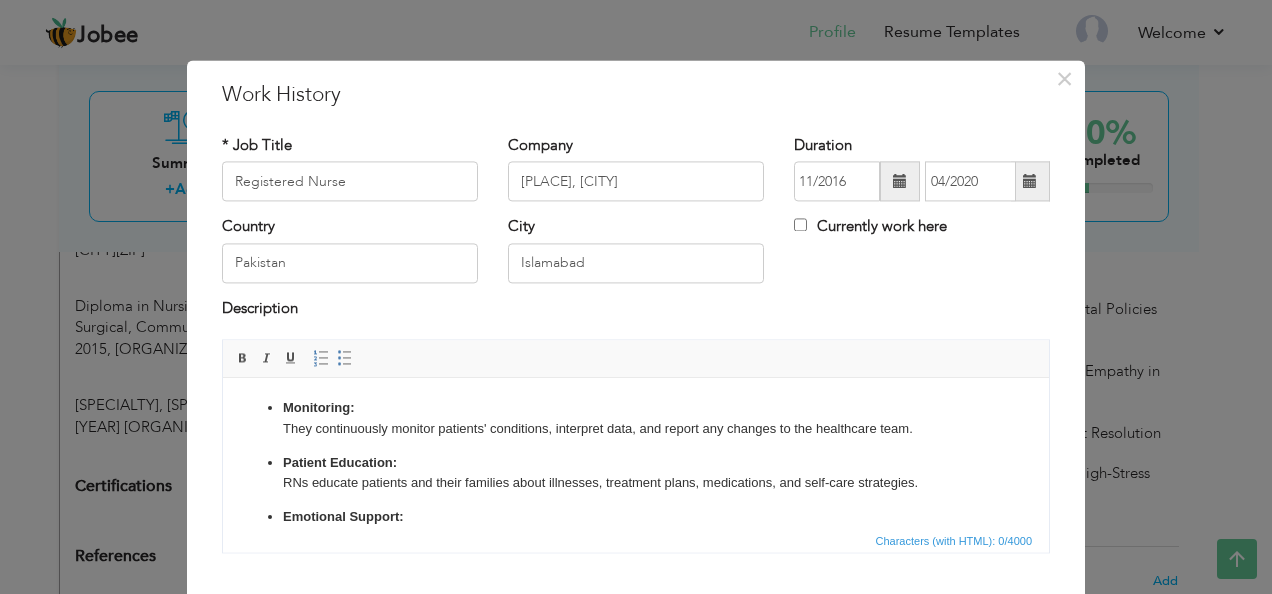 scroll, scrollTop: 638, scrollLeft: 0, axis: vertical 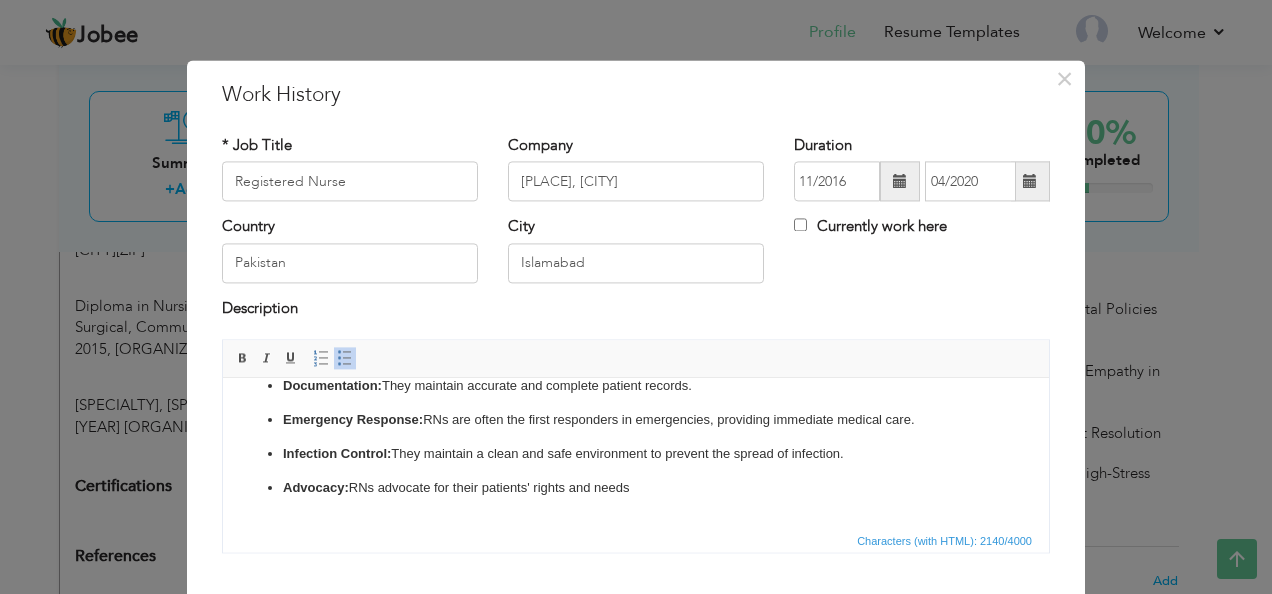 click on "Emergency Response:  RNs are often the first responders in emergencies, providing immediate medical care." at bounding box center [636, 420] 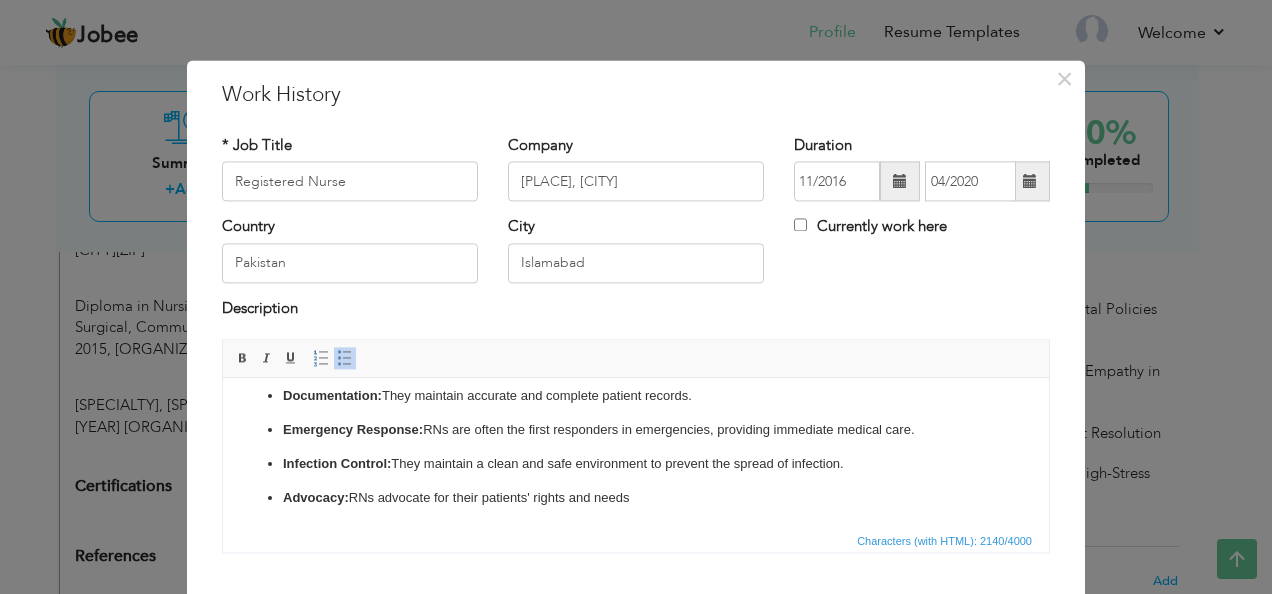 click on "Emergency Response:  RNs are often the first responders in emergencies, providing immediate medical care." at bounding box center (636, 430) 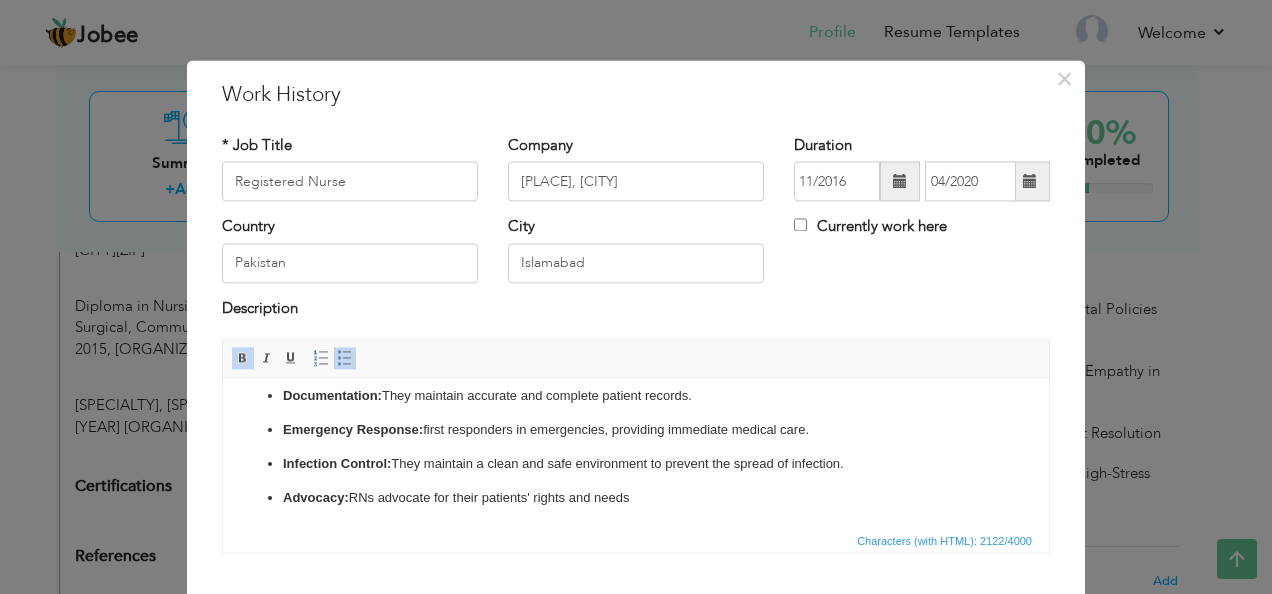 click on "Infection Control:  They maintain a clean and safe environment to prevent the spread of infection." at bounding box center [636, 464] 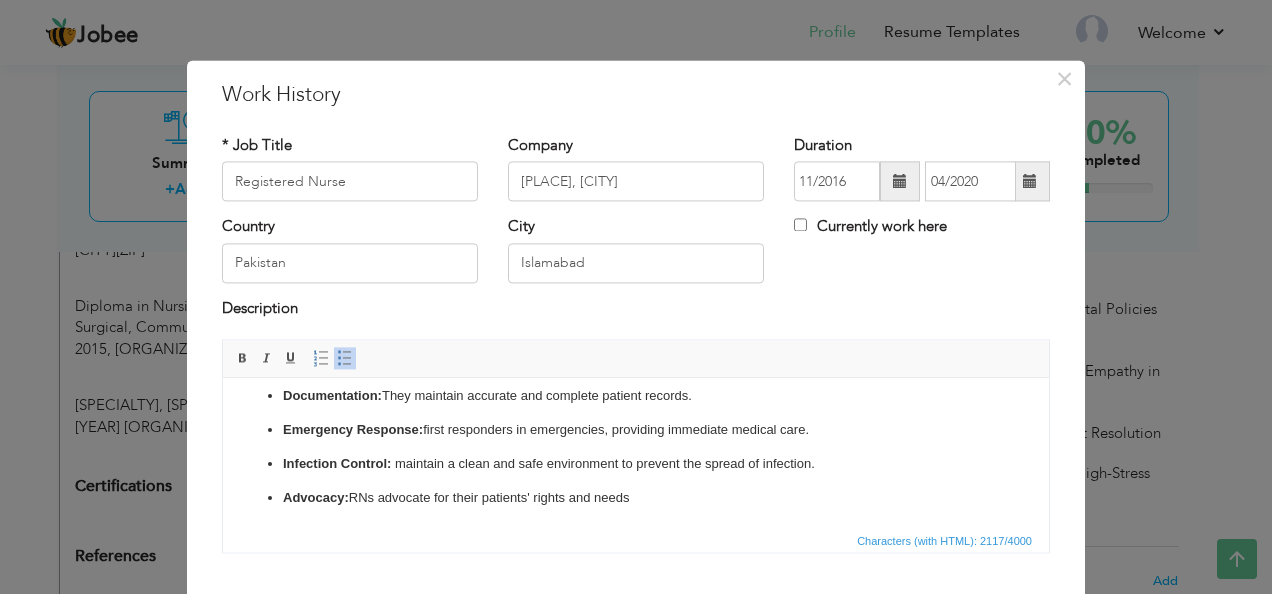 click on "Infection Control:   maintain a clean and safe environment to prevent the spread of infection." at bounding box center (636, 464) 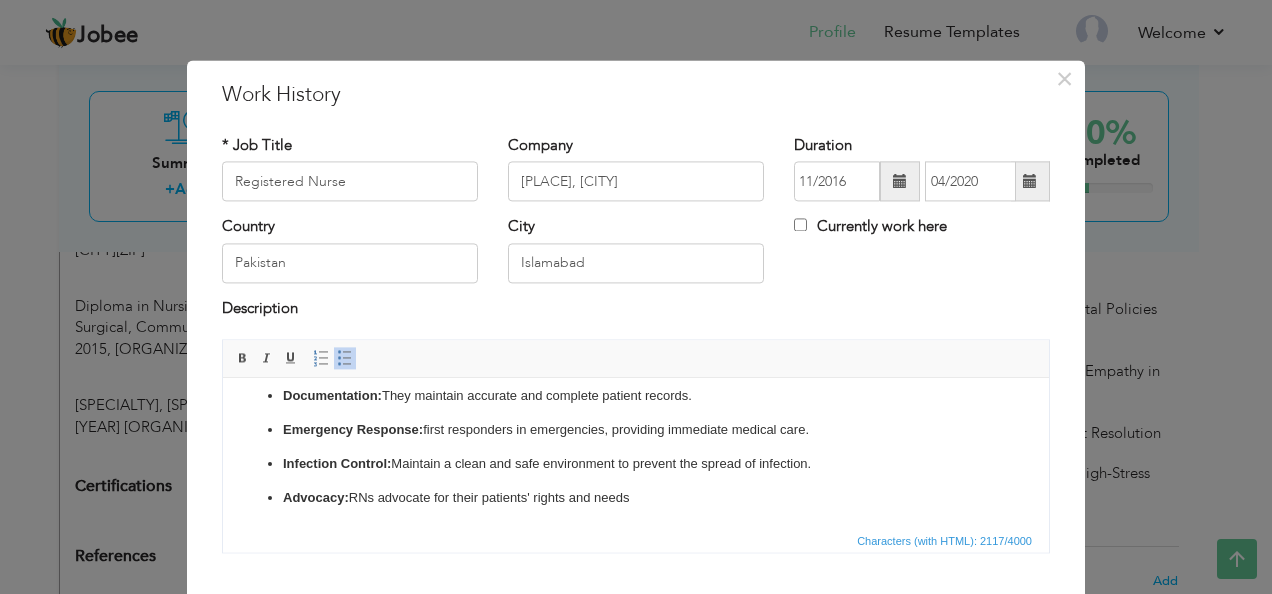 click on "Advocacy:  RNs advocate for their patients' rights and needs" at bounding box center [636, 498] 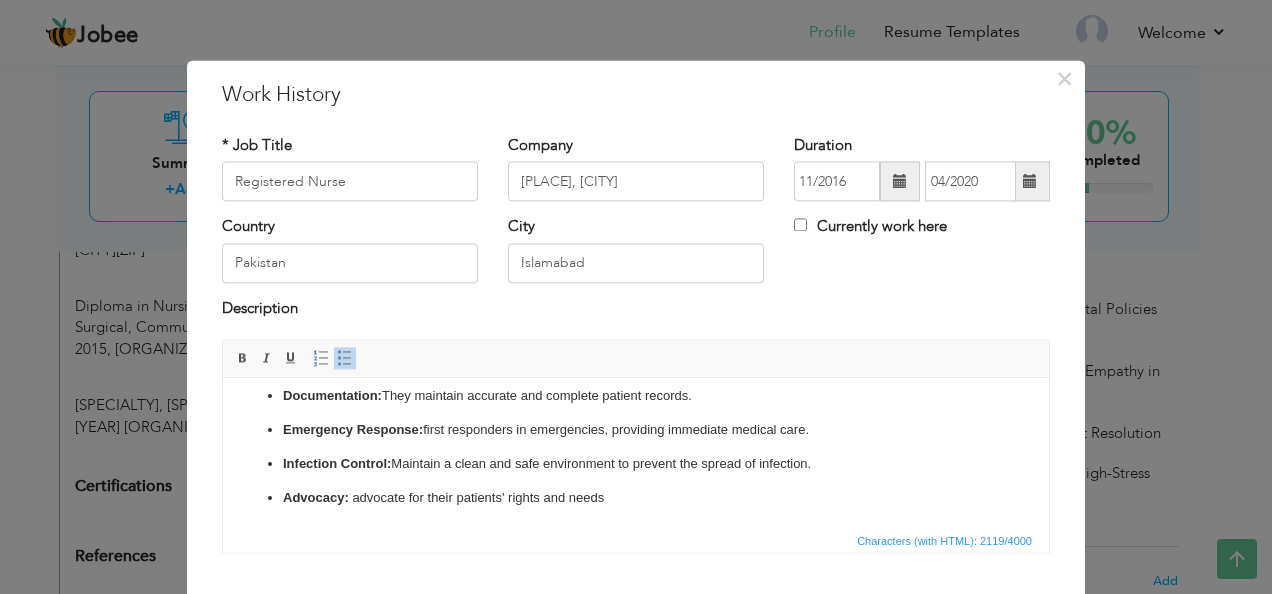 click on "Advocacy:    advocate for their patients' rights and needs" at bounding box center [636, 498] 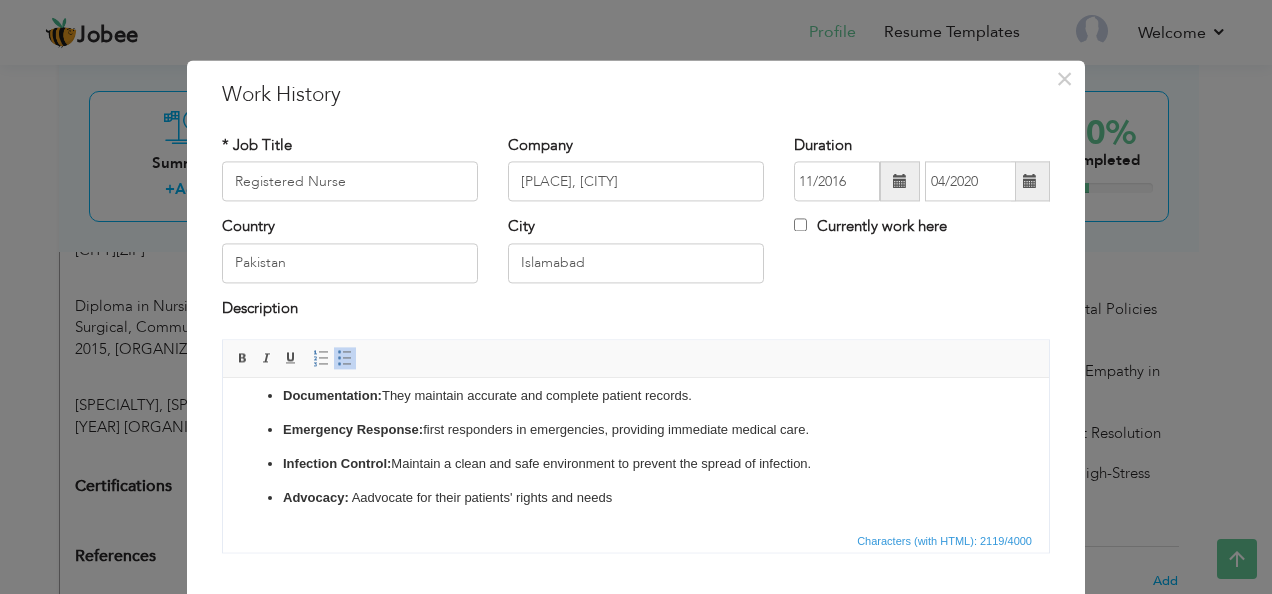 click on "Advocacy:    A dvocate for their patients' rights and needs" at bounding box center (636, 498) 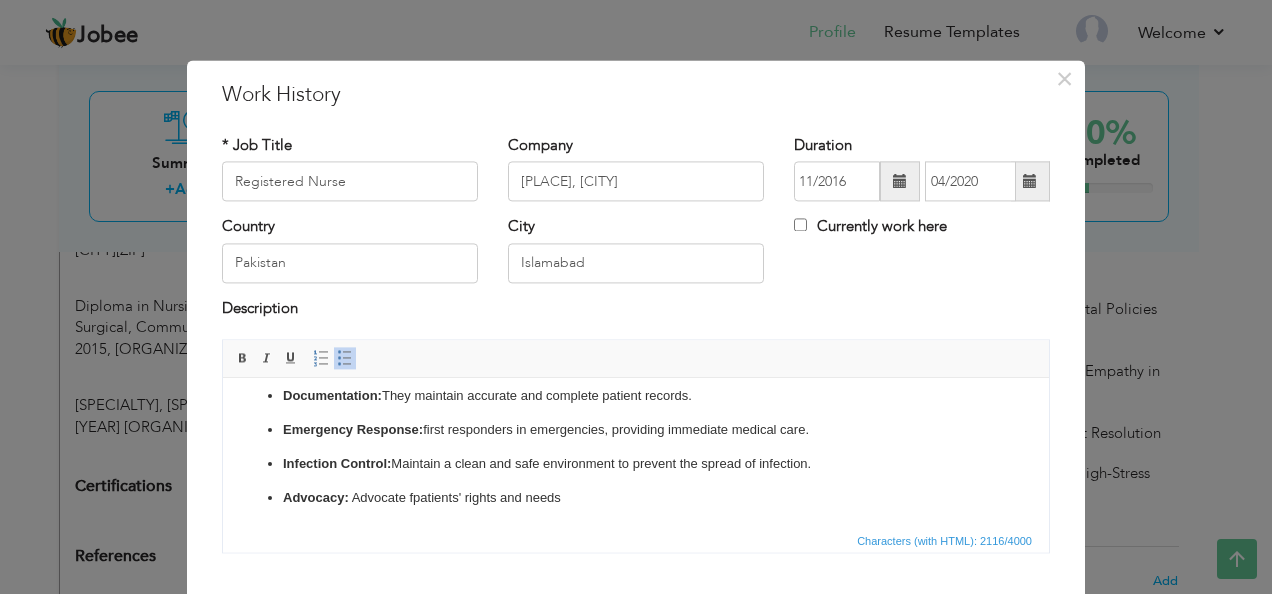 click on "Documentation:  They maintain accurate and complete patient records." at bounding box center [636, 396] 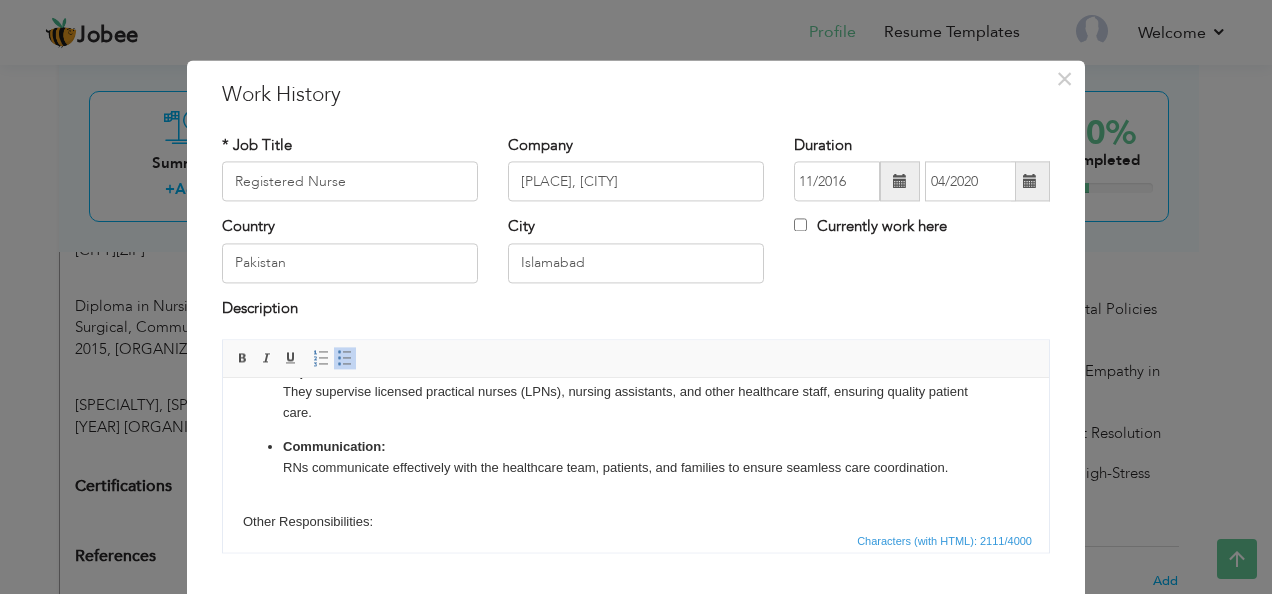scroll, scrollTop: 428, scrollLeft: 0, axis: vertical 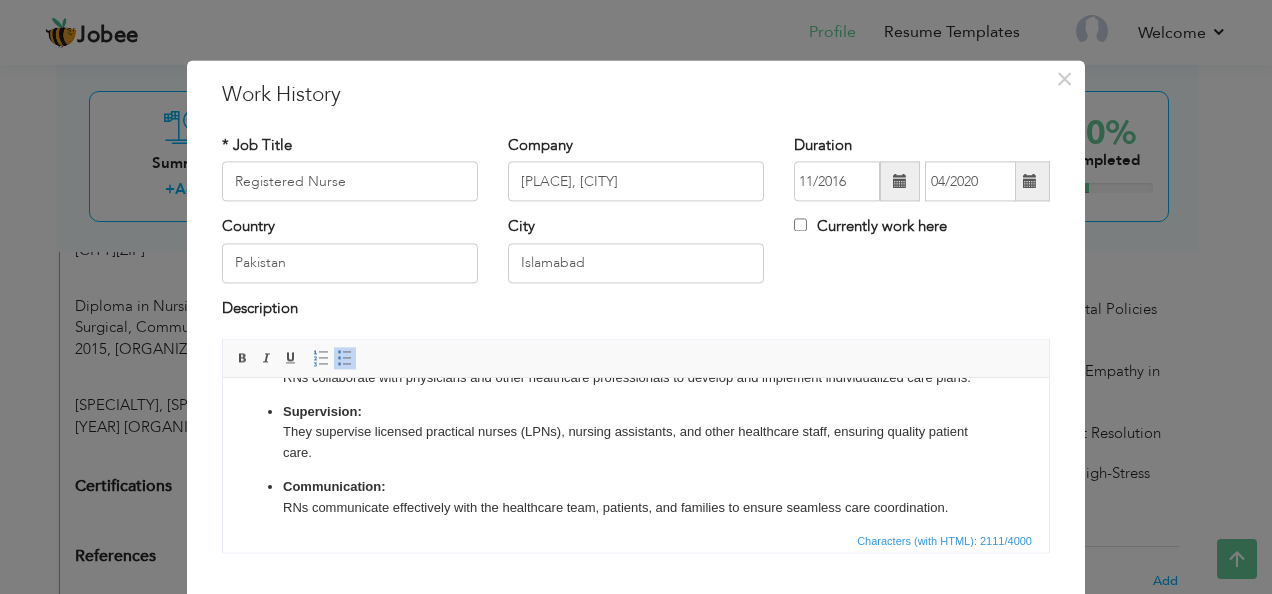 click on "Communication: RNs communicate effectively with the healthcare team, patients, and families to ensure seamless care coordination." at bounding box center (636, 498) 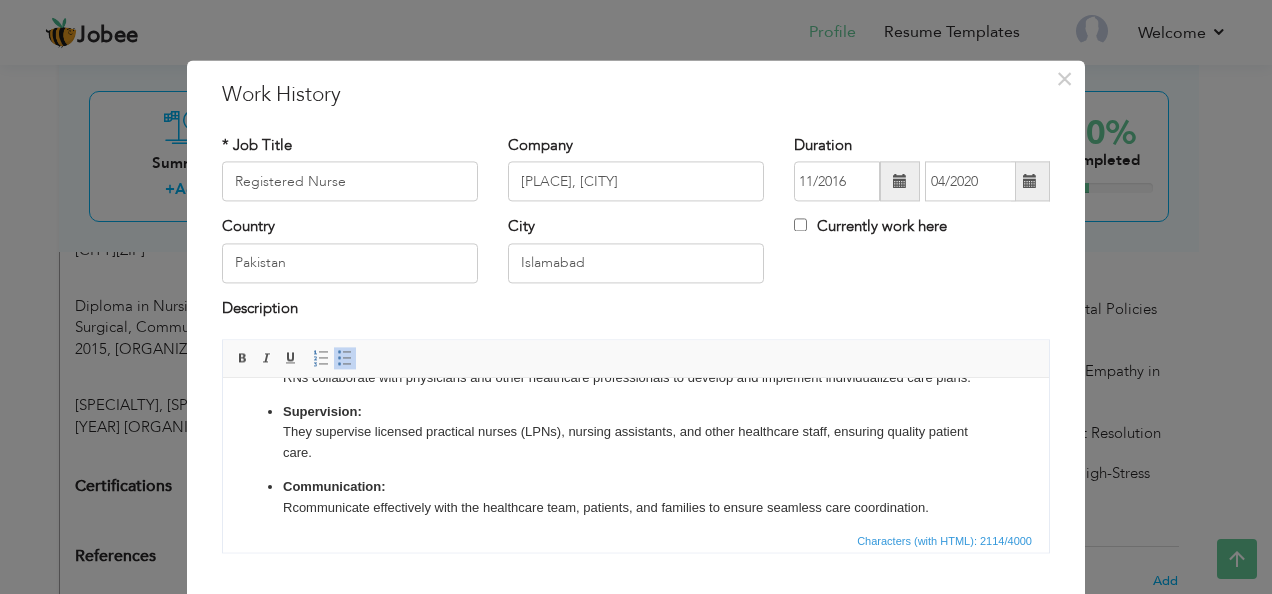 click on "Communication: R  communicate effectively with the healthcare team, patients, and families to ensure seamless care coordination." at bounding box center (636, 498) 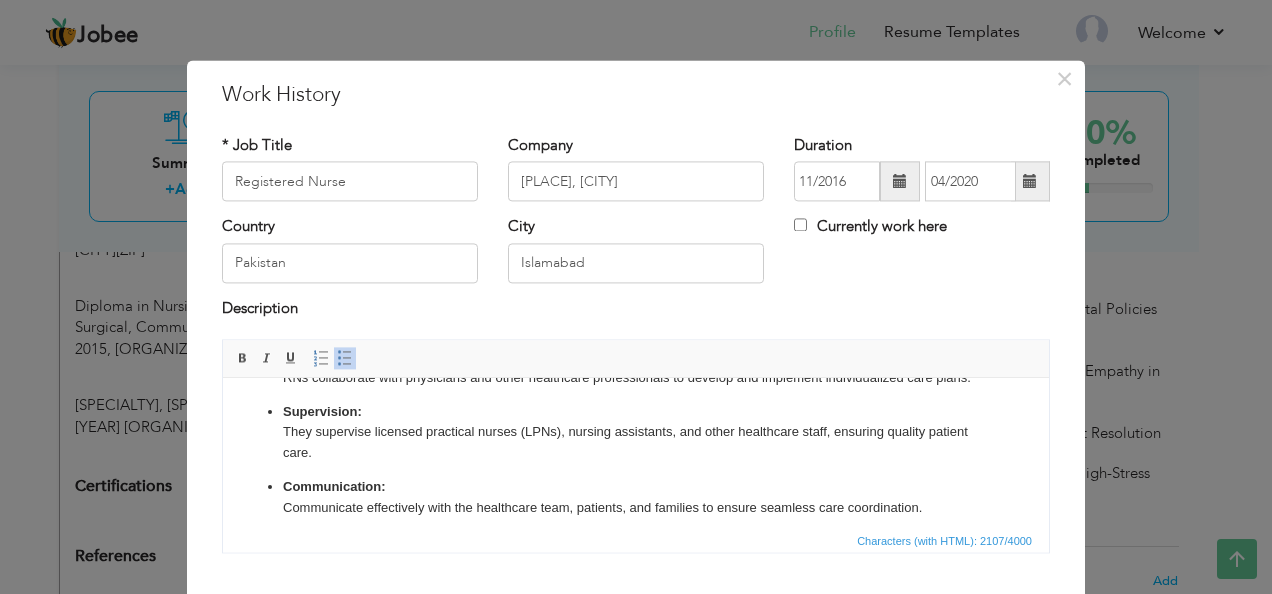 click on "Supervision: They supervise licensed practical nurses (LPNs), nursing assistants, and other healthcare staff, ensuring quality patient care." at bounding box center (636, 433) 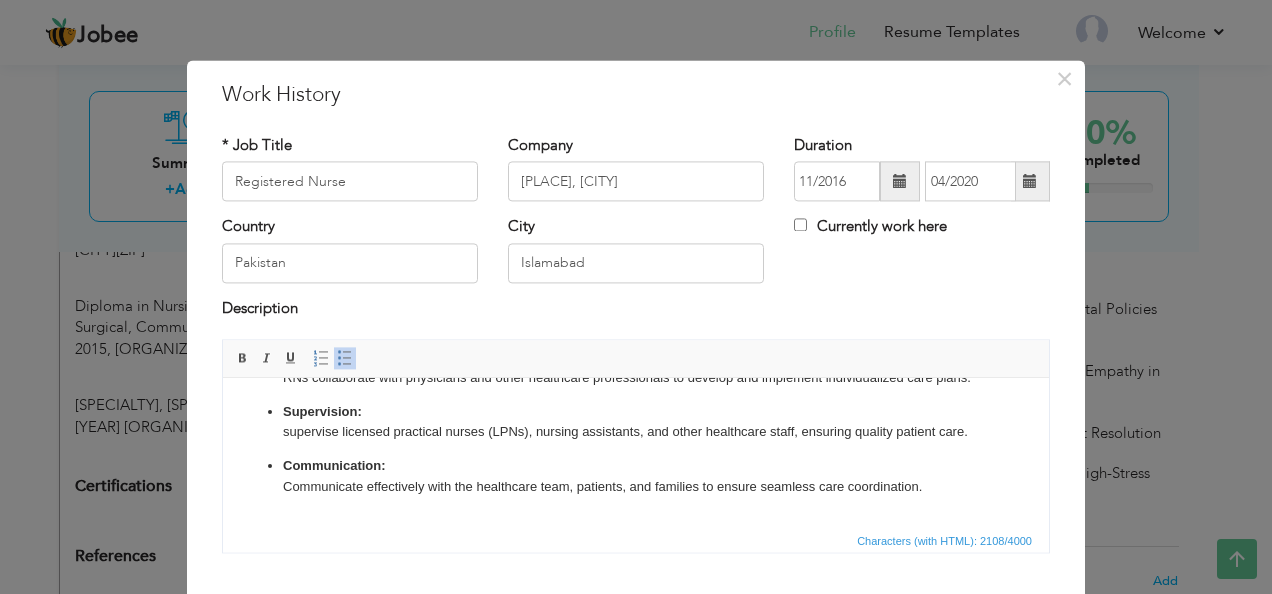 click on "Supervision:  supervise licensed practical nurses (LPNs), nursing assistants, and other healthcare staff, ensuring quality patient care." at bounding box center (636, 423) 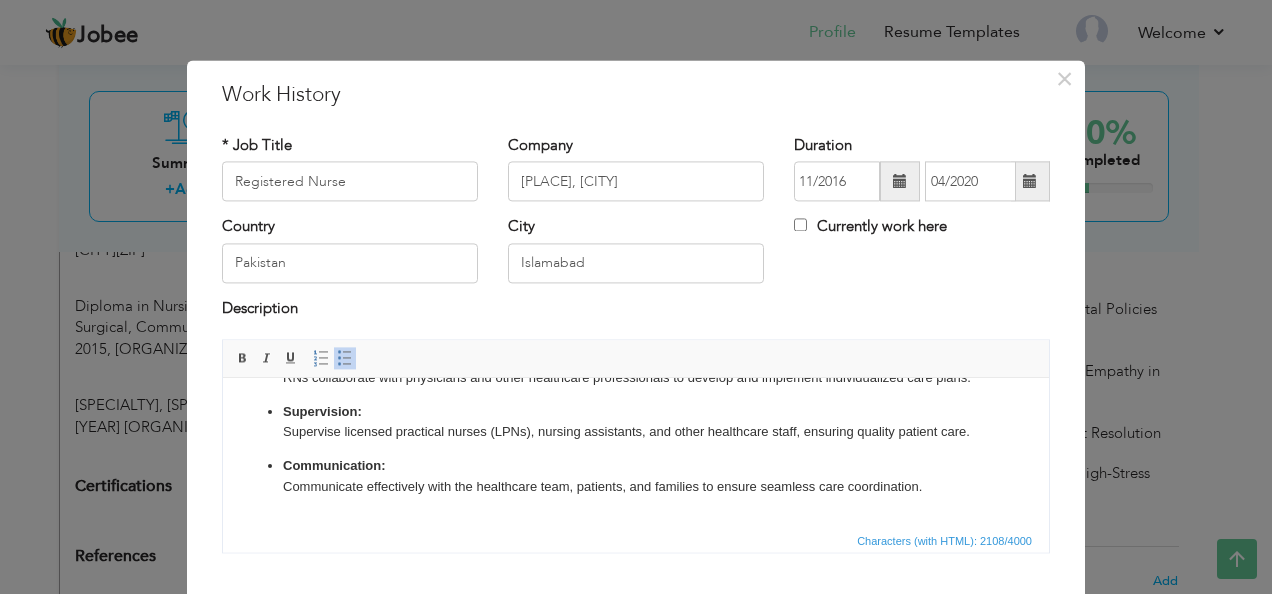click on "Supervision:  S upervise licensed practical nurses (LPNs), nursing assistants, and other healthcare staff, ensuring quality patient care." at bounding box center [636, 423] 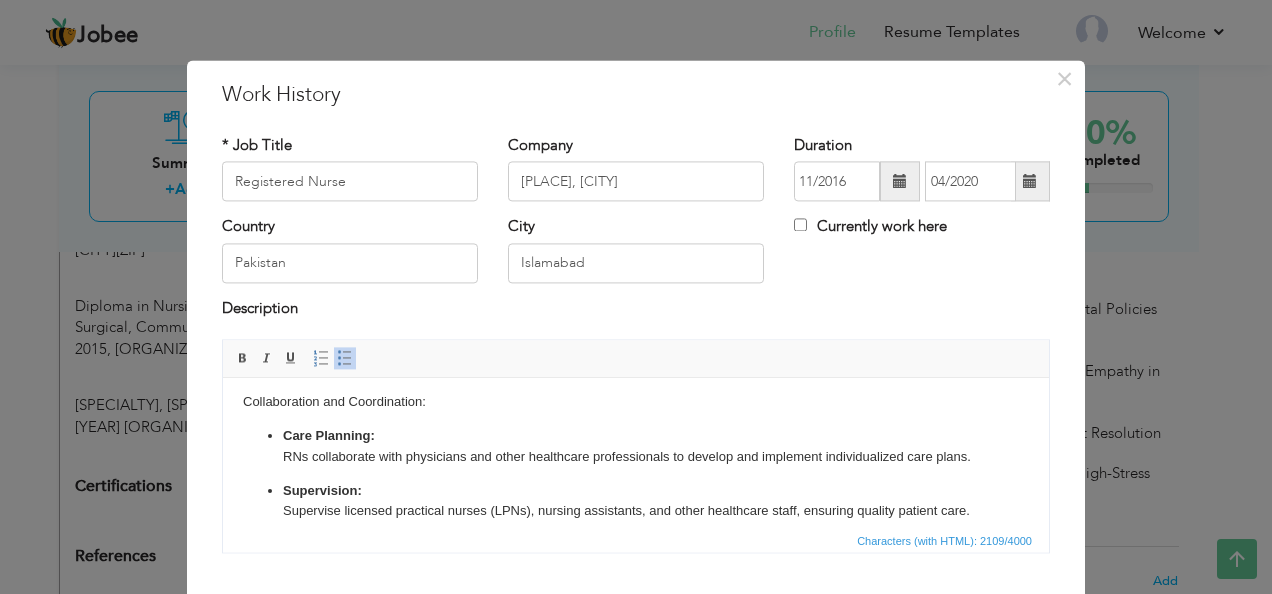 scroll, scrollTop: 348, scrollLeft: 0, axis: vertical 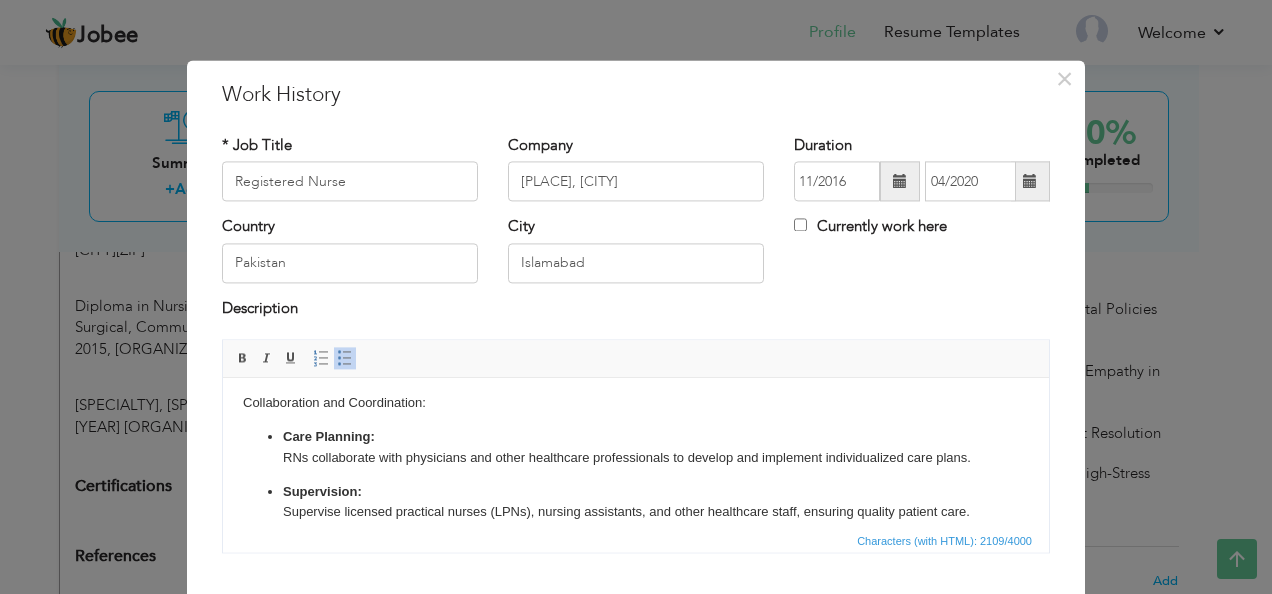 click on "Care Planning: RNs collaborate with physicians and other healthcare professionals to develop and implement individualized care plans." at bounding box center (636, 448) 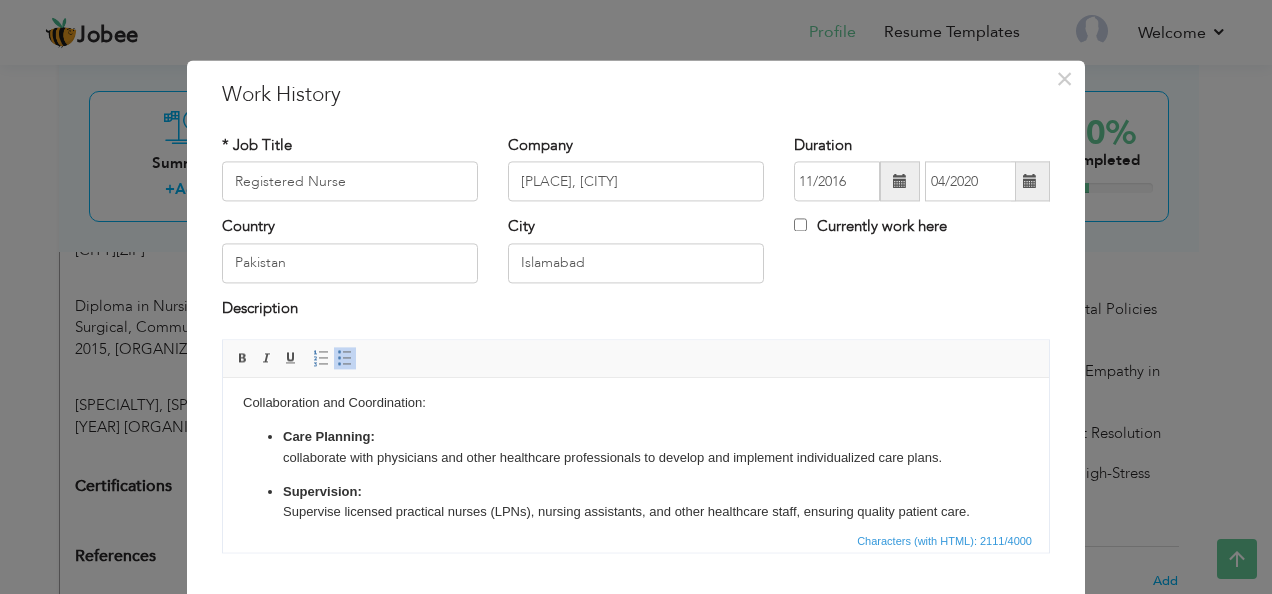 click on "Care Planning:  collaborate with physicians and other healthcare professionals to develop and implement individualized care plans." at bounding box center (636, 448) 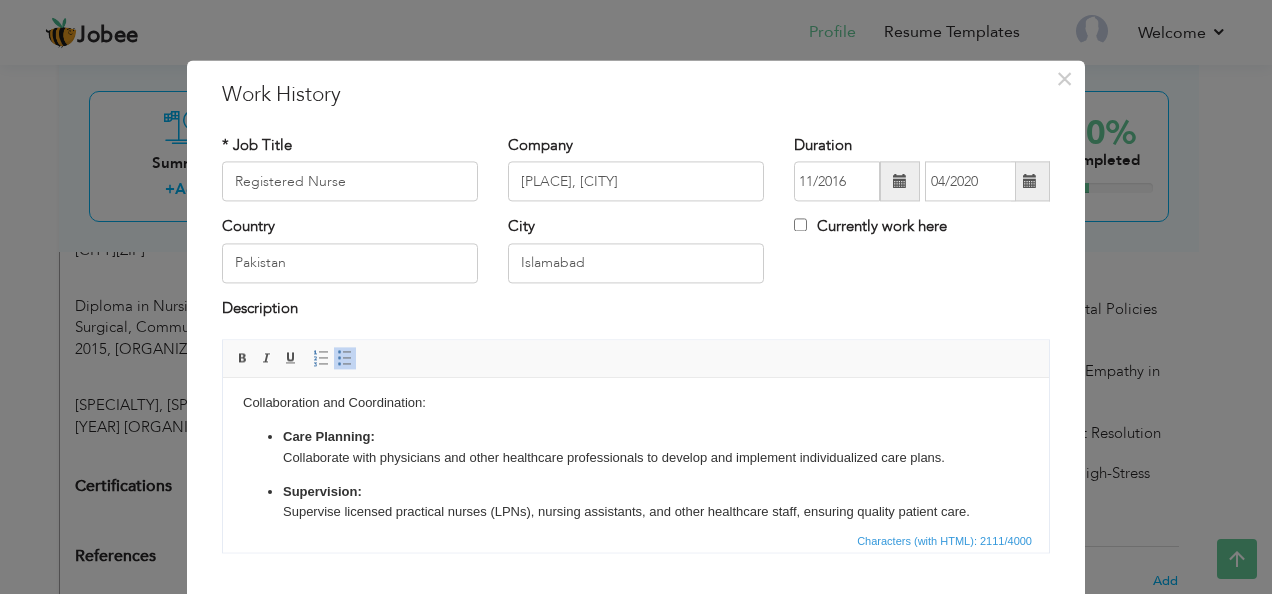 click on "Monitoring: They continuously monitor patients' conditions, interpret data, and report any changes to the healthcare team.  Patient Education: RNs educate patients and their families about illnesses, treatment plans, medications, and self-care strategies.  Emotional Support: They provide emotional support and guidance to patients and their families during challenging times.  ssess patients' physical and mental health, including taking vital signs, reviewing medical history, and observing symptoms.  Medication Administration: They administer medications, monitor for side effects, and ensure proper dosage and timing.  Treatment and Procedures: RNs perform various treatments and procedures, such as wound care, catheter insertion, and assisting with diagnostic tests.  Collaboration and Coordination: Care Planning:  C ollaborate with physicians and other healthcare professionals to develop and implement individualized care plans.  Supervision:   S Communication: Other Responsibilities: Documentation:  M" at bounding box center [636, 409] 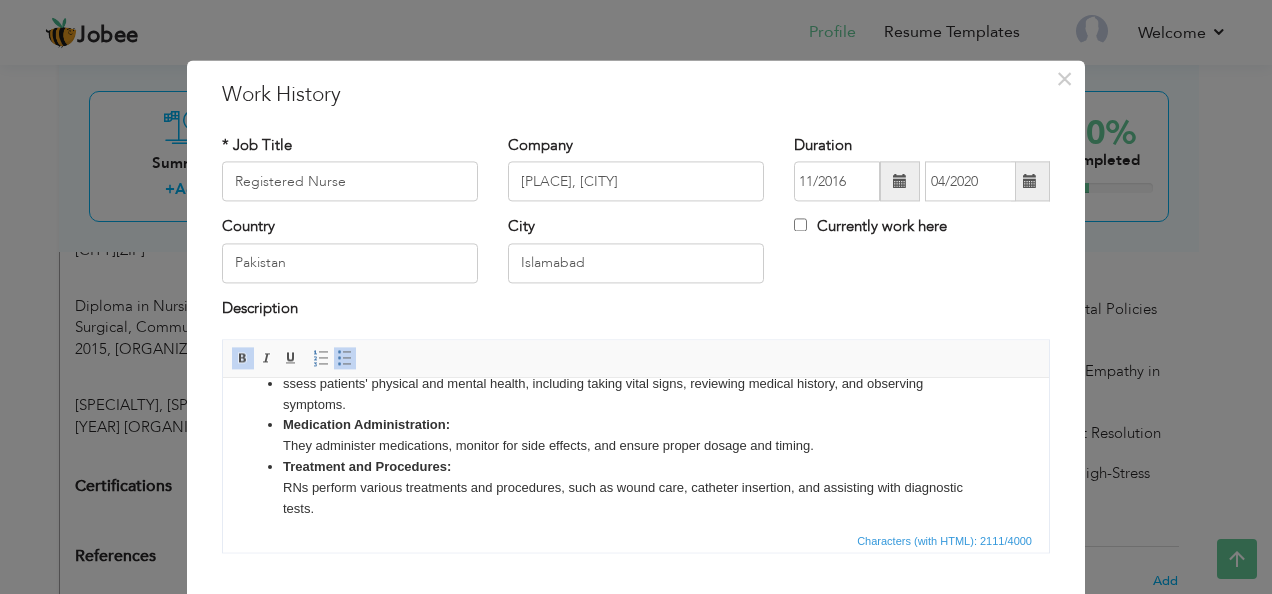 scroll, scrollTop: 188, scrollLeft: 0, axis: vertical 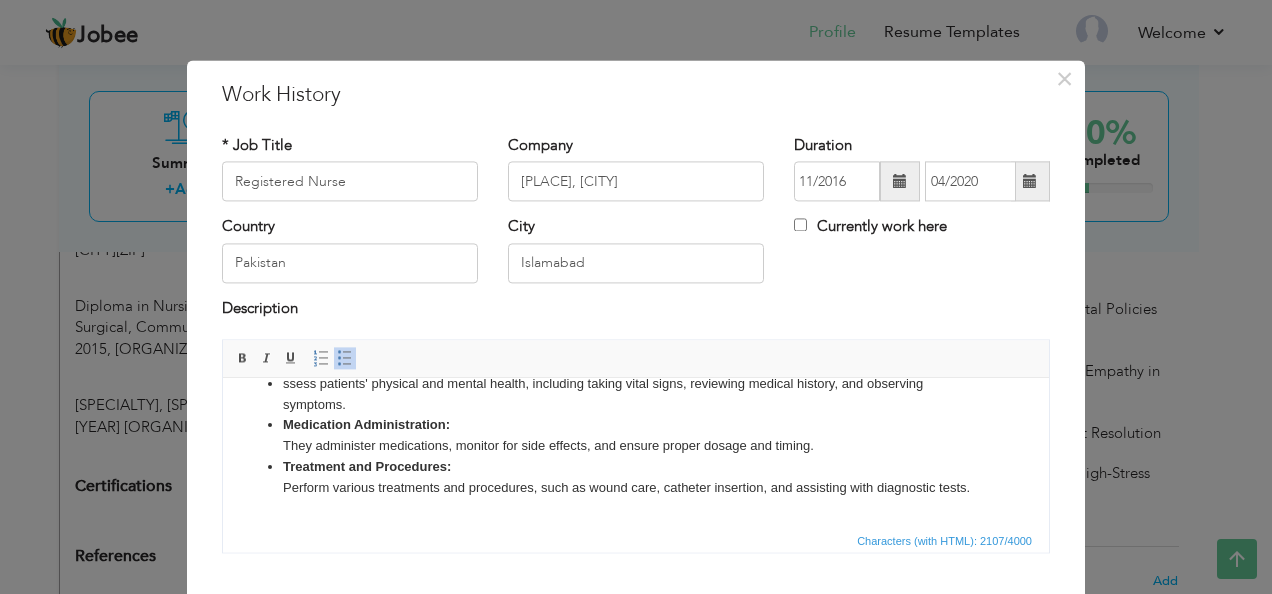 click on "Medication Administration: They administer medications, monitor for side effects, and ensure proper dosage and timing." at bounding box center [636, 436] 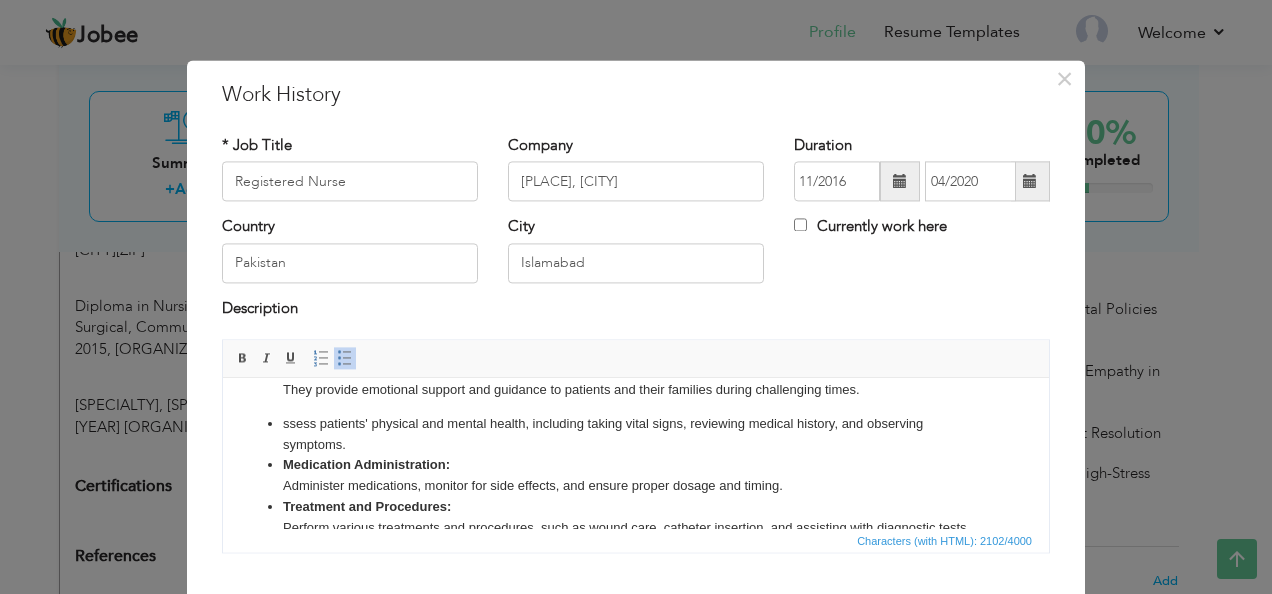 scroll, scrollTop: 108, scrollLeft: 0, axis: vertical 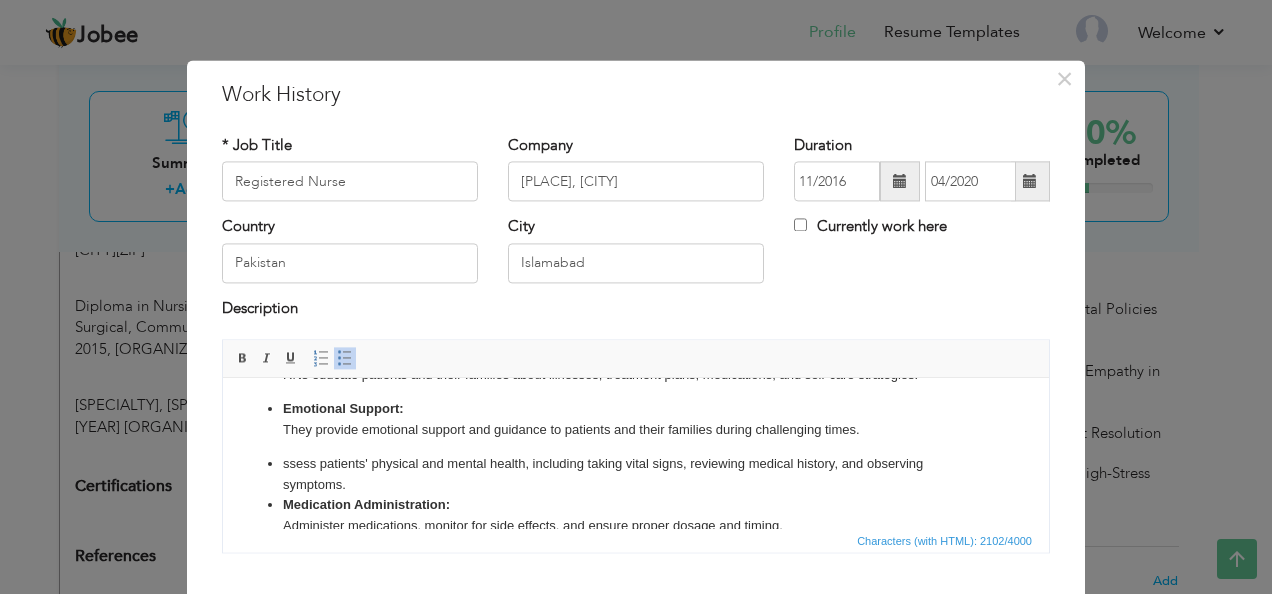 click on "ssess patients' physical and mental health, including taking vital signs, reviewing medical history, and observing symptoms." at bounding box center [636, 475] 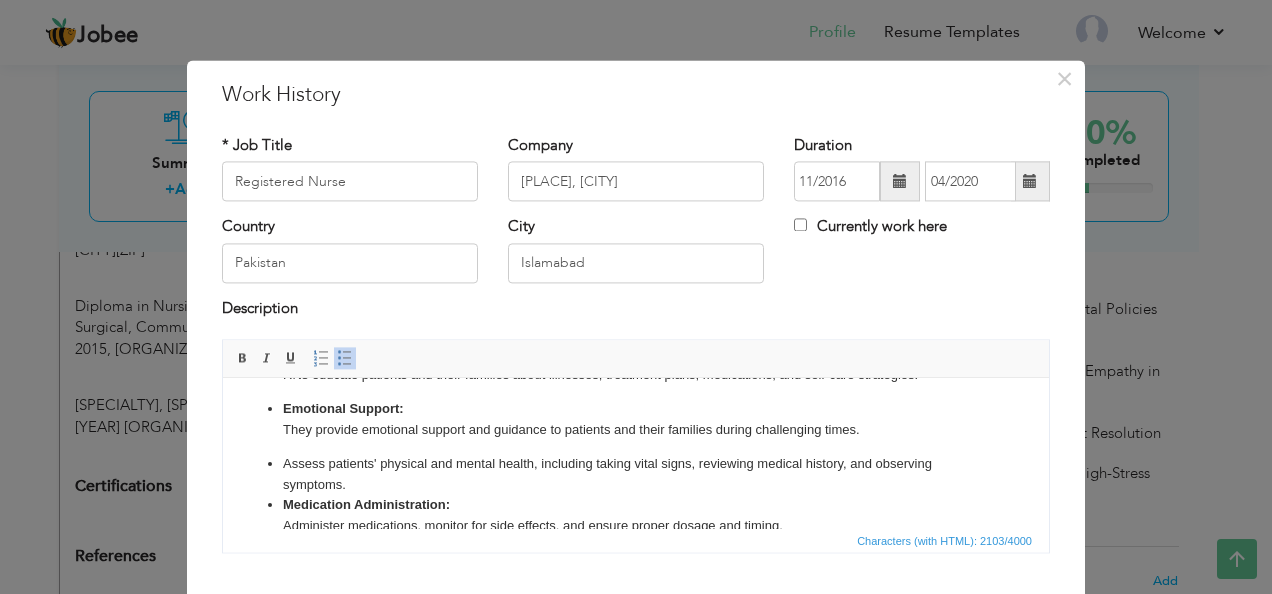 click on "Emotional Support: They provide emotional support and guidance to patients and their families during challenging times." at bounding box center [636, 420] 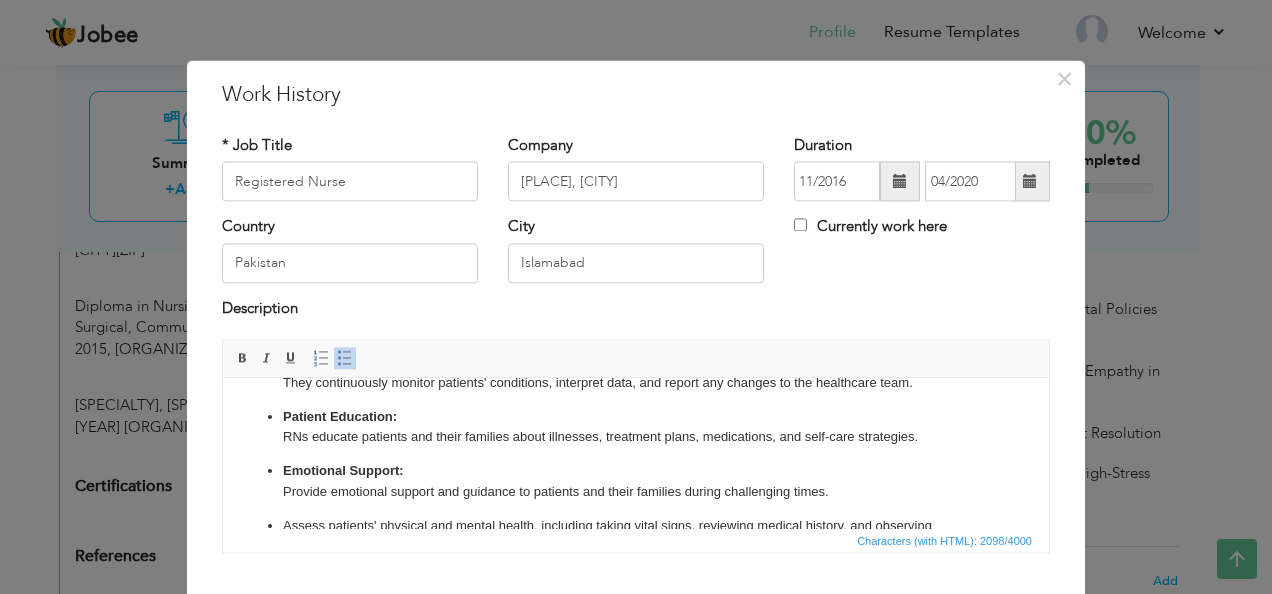 scroll, scrollTop: 28, scrollLeft: 0, axis: vertical 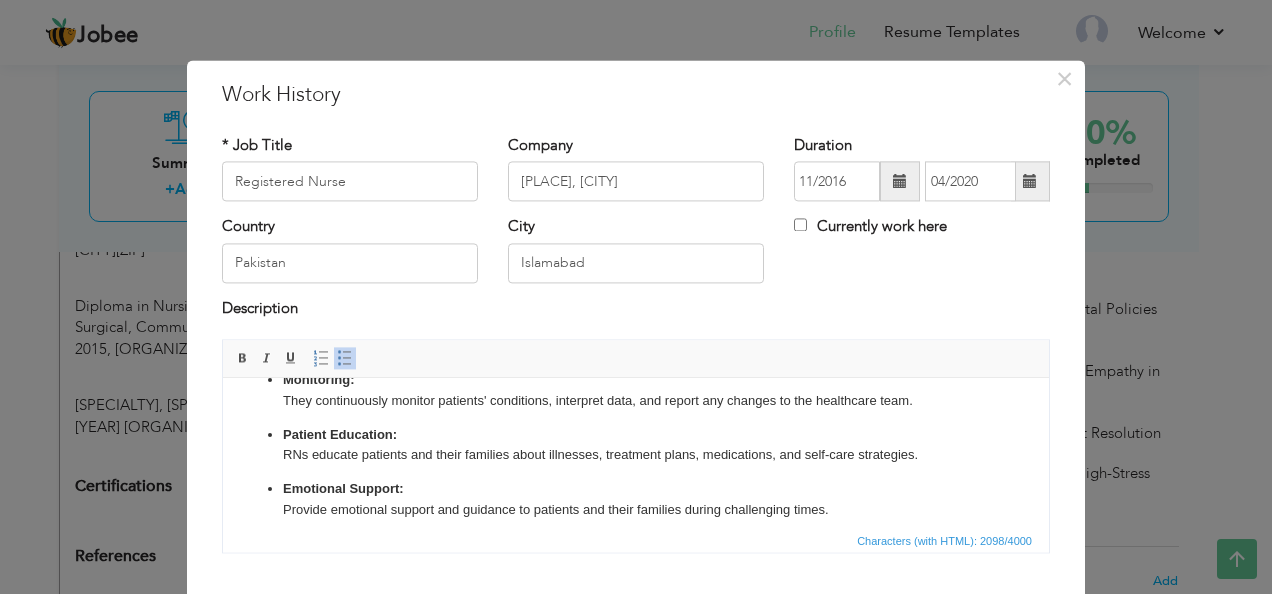 click on "Patient Education: RNs educate patients and their families about illnesses, treatment plans, medications, and self-care strategies." at bounding box center (636, 446) 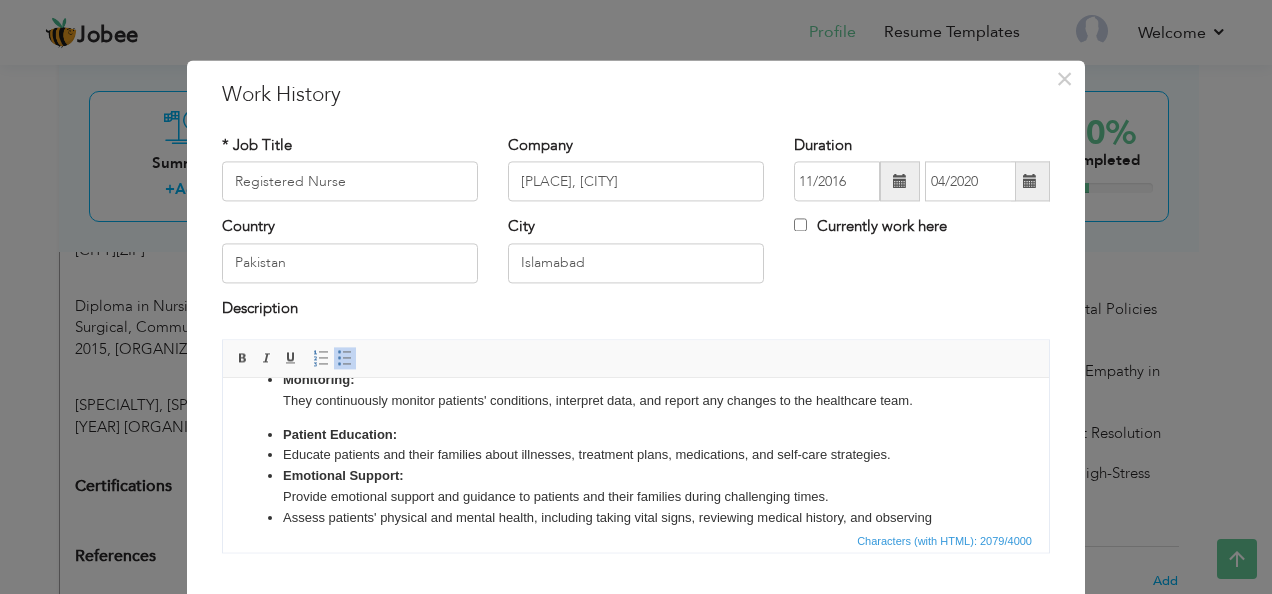 click on "Monitoring: They continuously monitor patients' conditions, interpret data, and report any changes to the healthcare team." at bounding box center (636, 391) 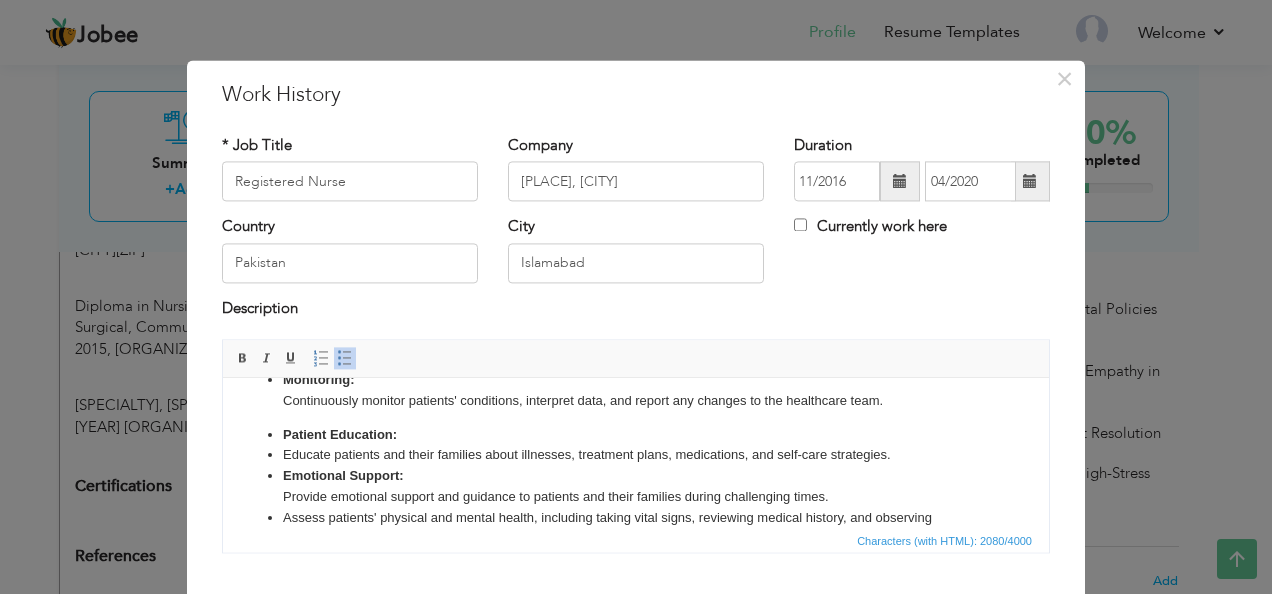 scroll, scrollTop: 15, scrollLeft: 0, axis: vertical 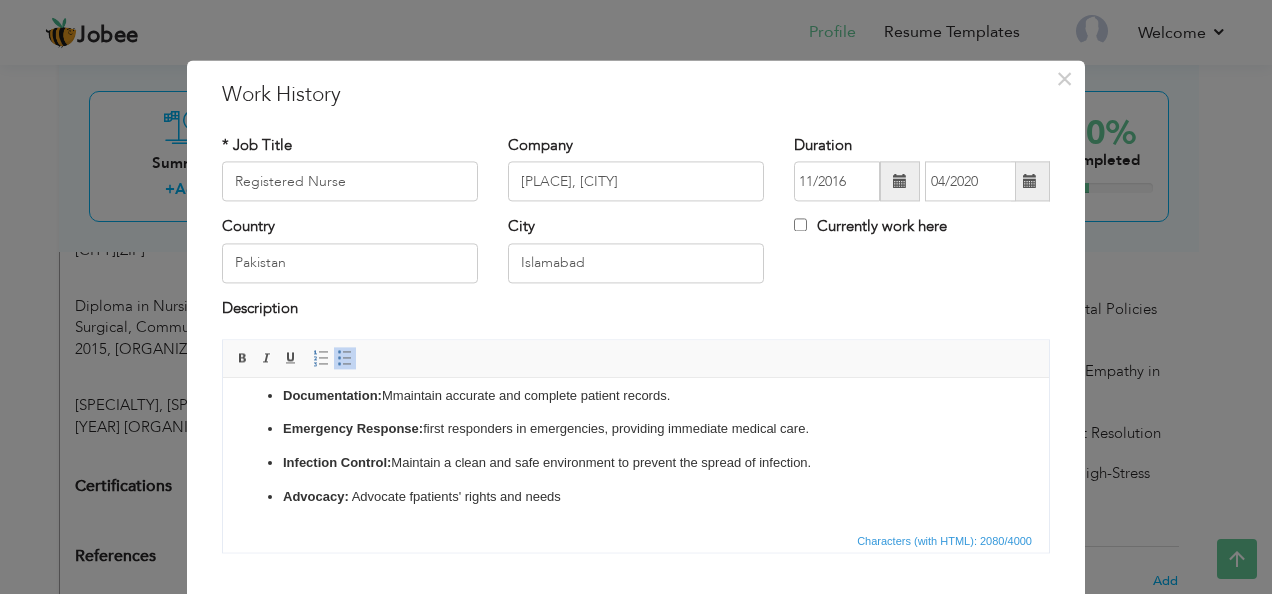 drag, startPoint x: 1041, startPoint y: 409, endPoint x: 1270, endPoint y: 879, distance: 522.82025 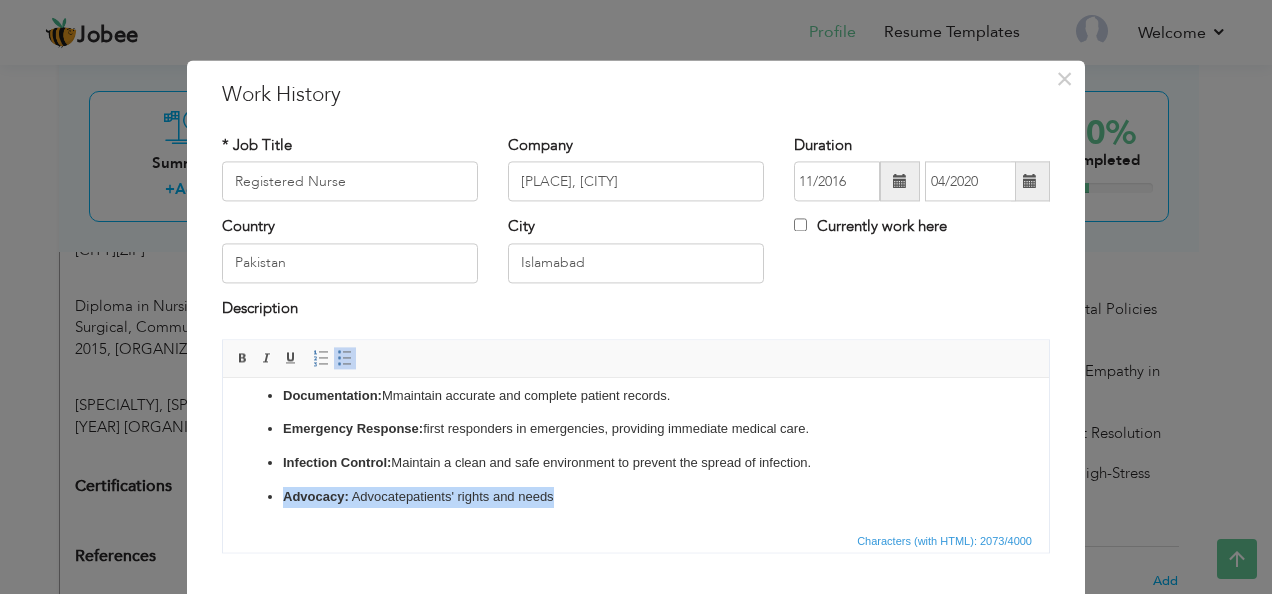 drag, startPoint x: 596, startPoint y: 502, endPoint x: 261, endPoint y: 508, distance: 335.05374 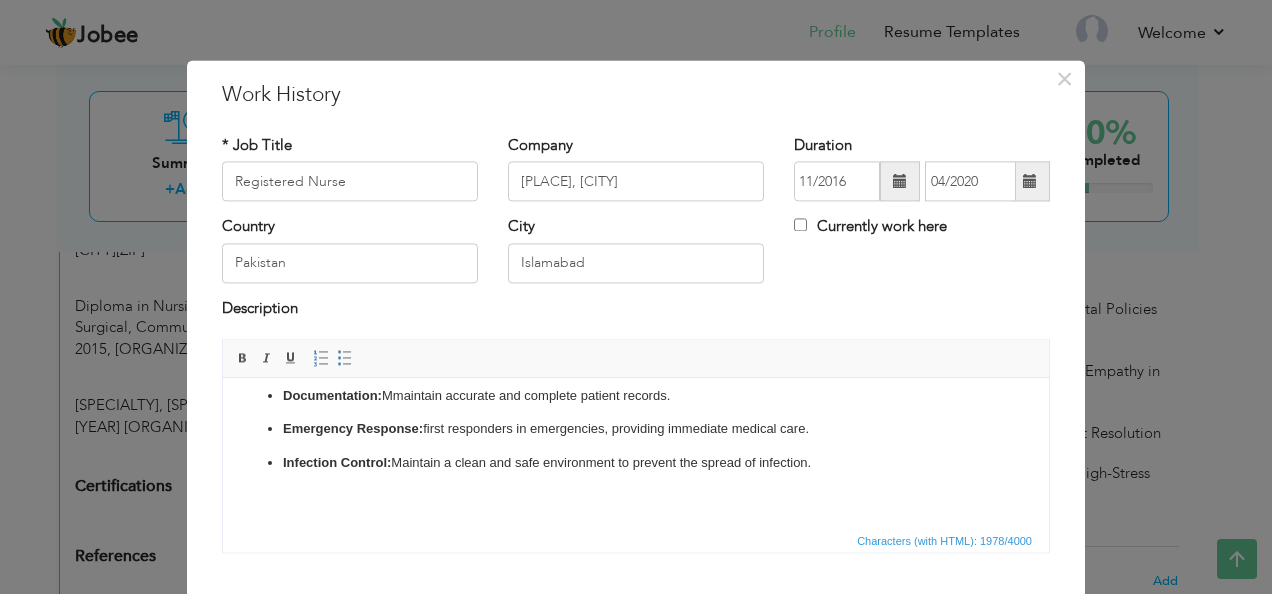 scroll, scrollTop: 547, scrollLeft: 0, axis: vertical 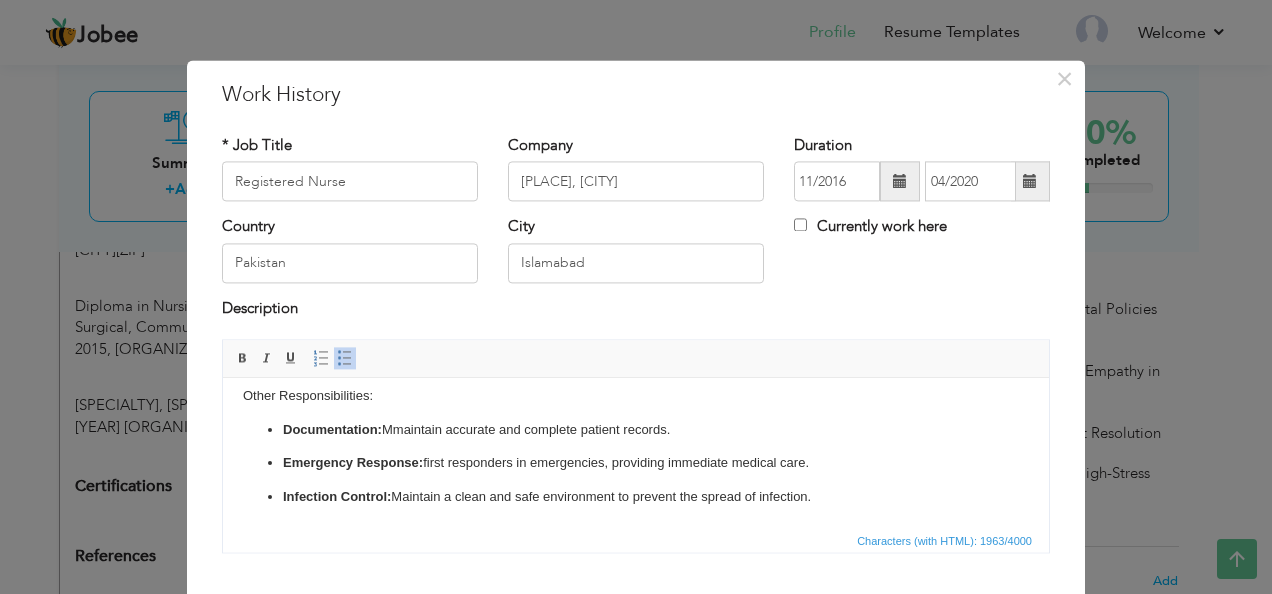 drag, startPoint x: 1040, startPoint y: 467, endPoint x: 1265, endPoint y: 916, distance: 502.22107 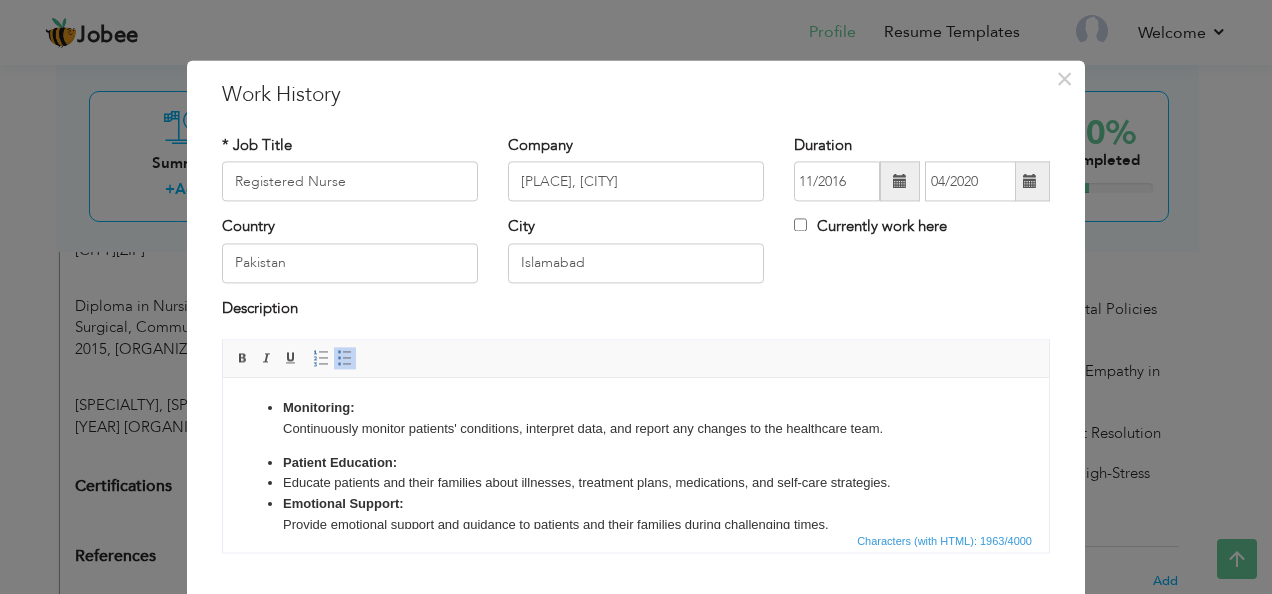 scroll, scrollTop: 547, scrollLeft: 0, axis: vertical 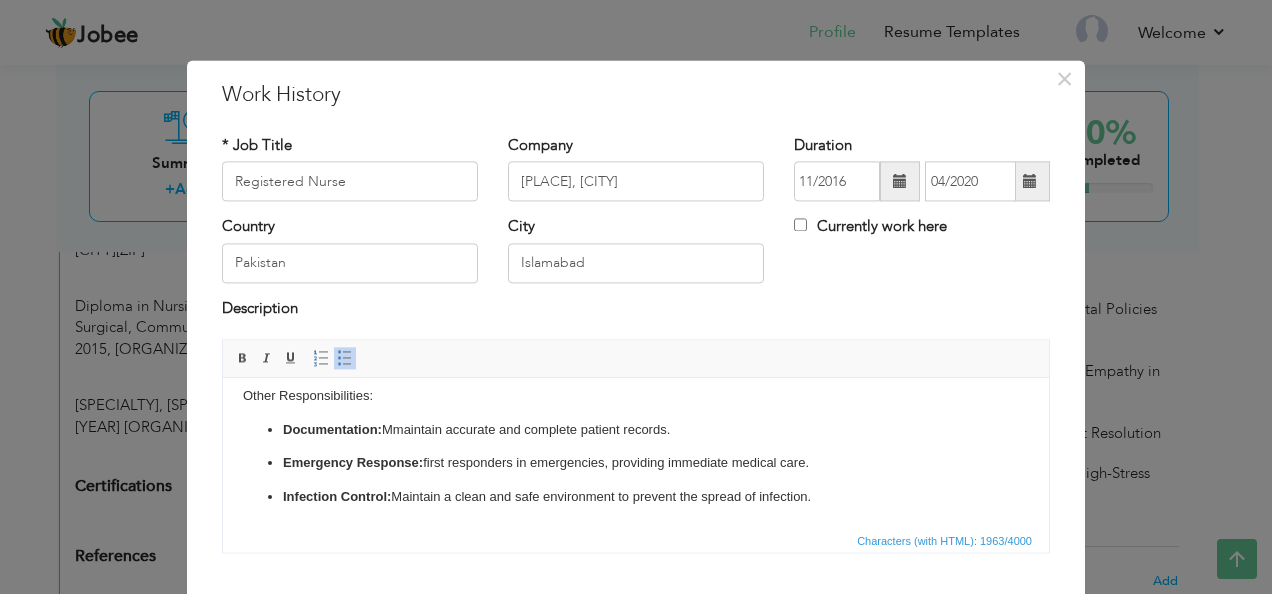 drag, startPoint x: 1041, startPoint y: 494, endPoint x: 1260, endPoint y: 912, distance: 471.8951 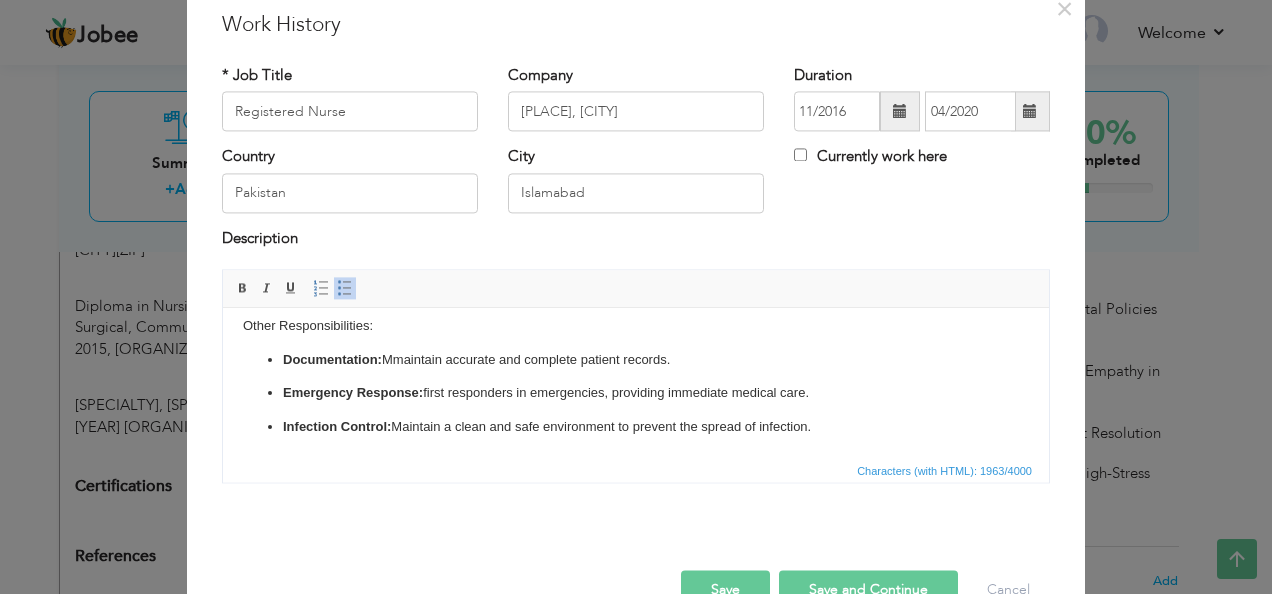 scroll, scrollTop: 120, scrollLeft: 0, axis: vertical 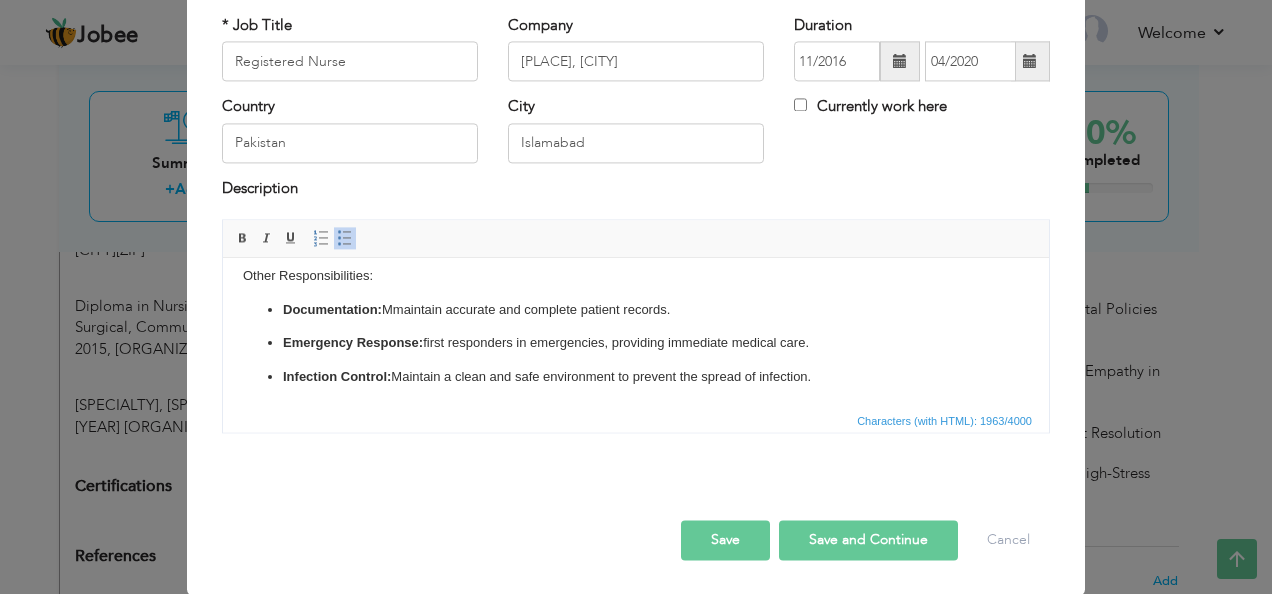 click on "Save and Continue" at bounding box center (868, 541) 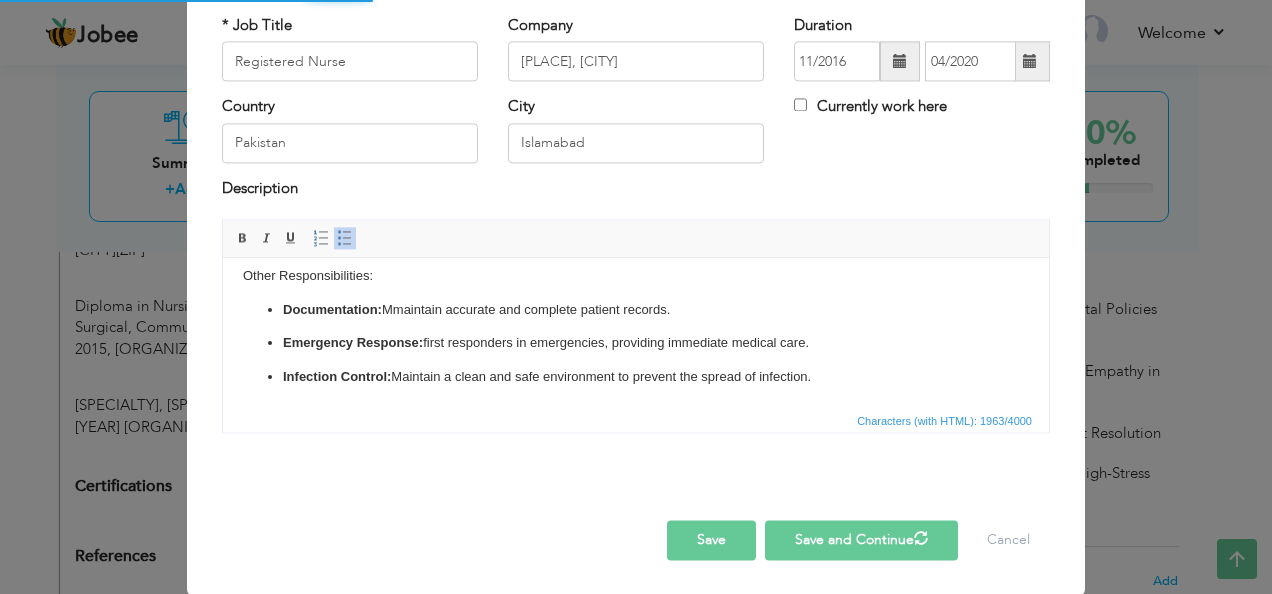 type 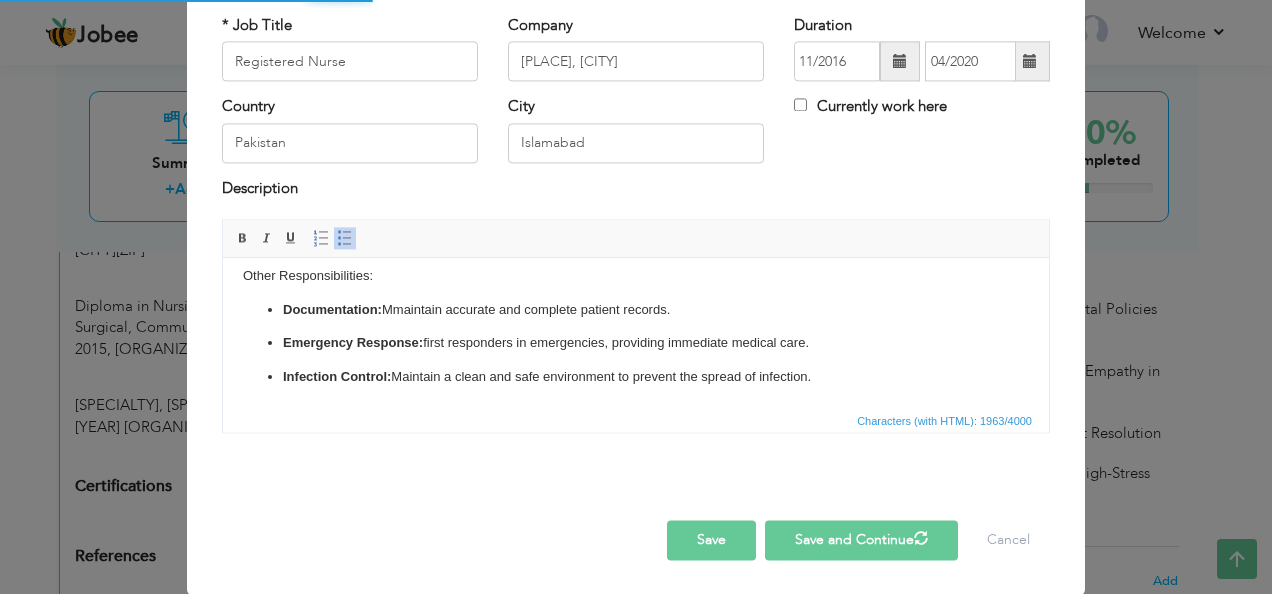 type 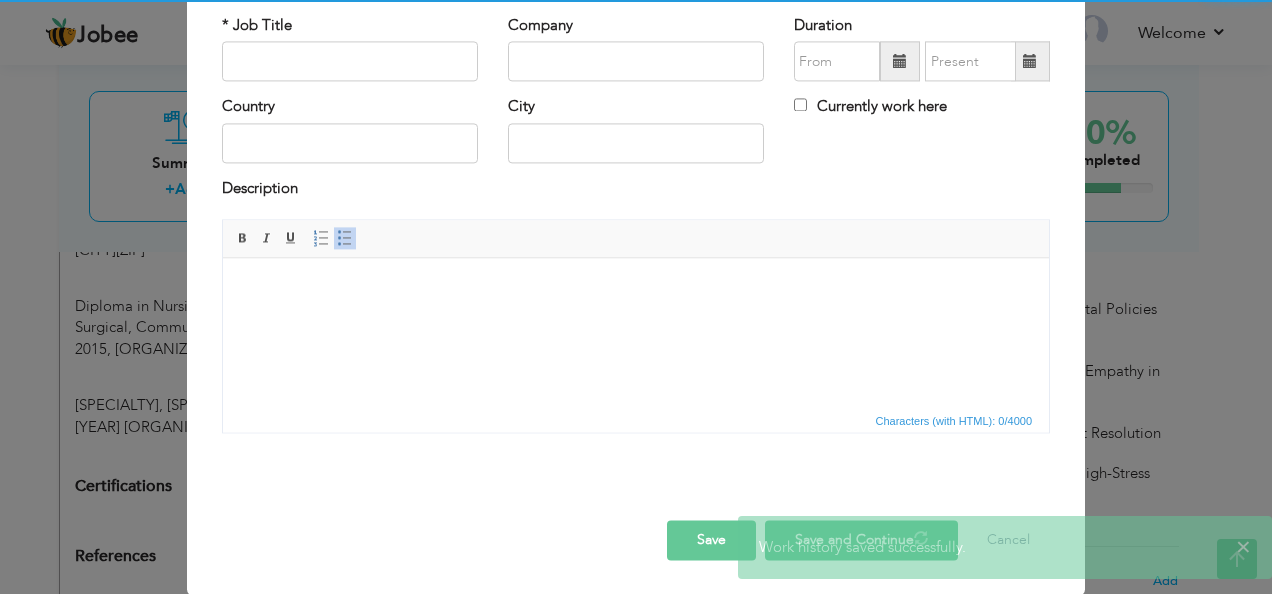 scroll, scrollTop: 0, scrollLeft: 0, axis: both 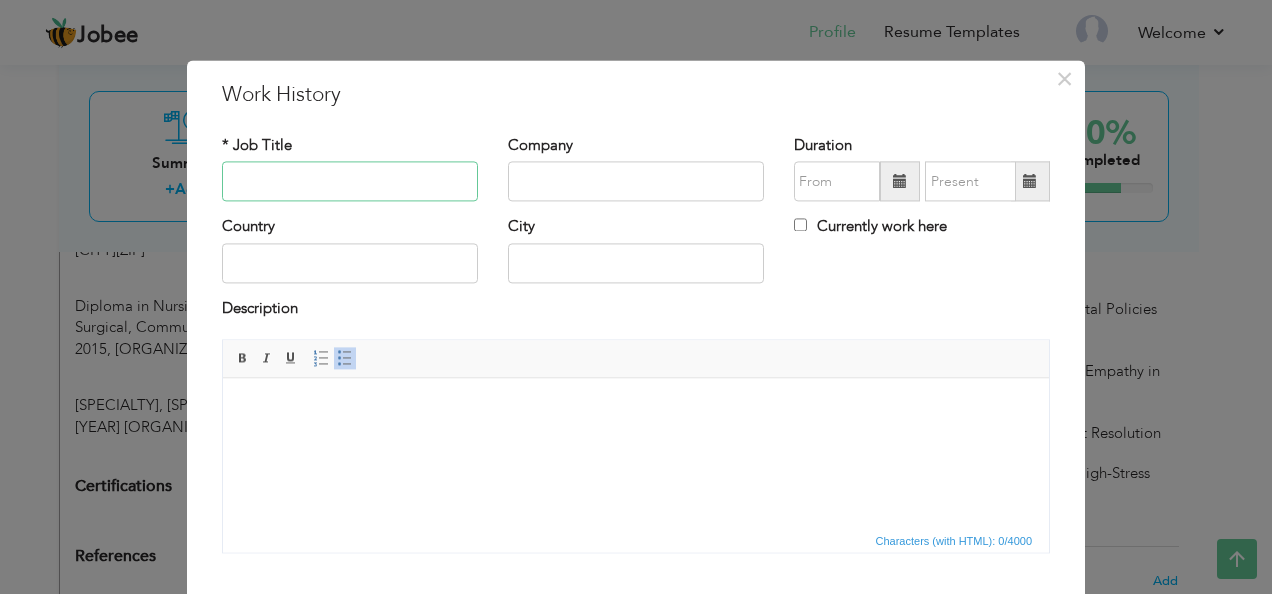 click at bounding box center (350, 182) 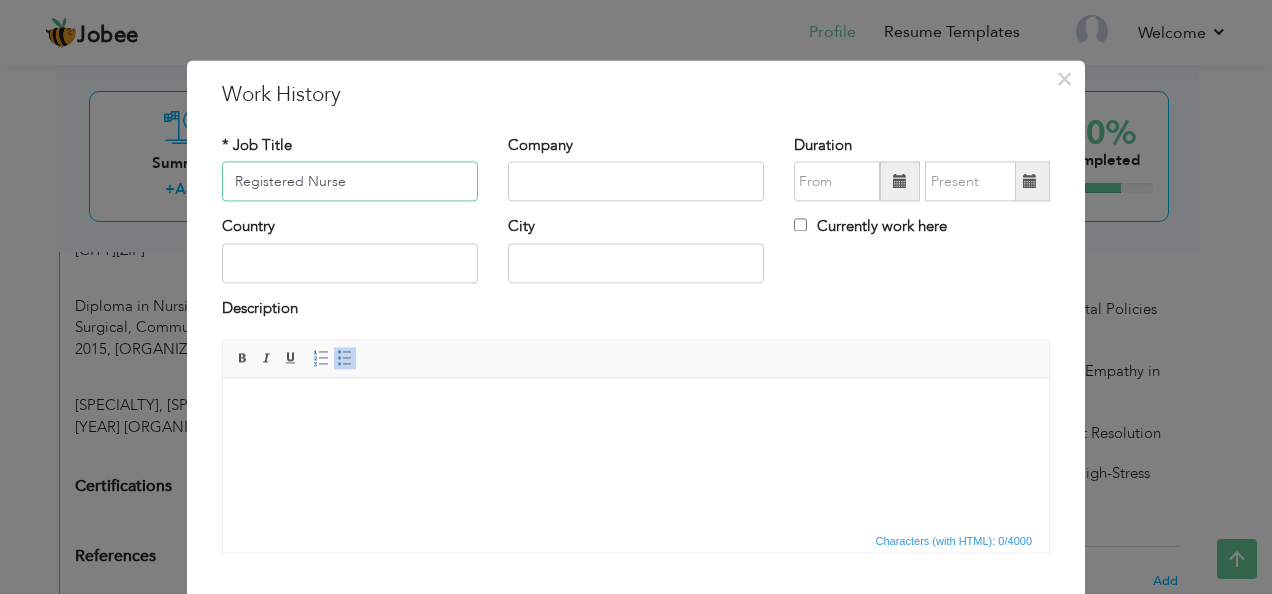 type on "Registered Nurse" 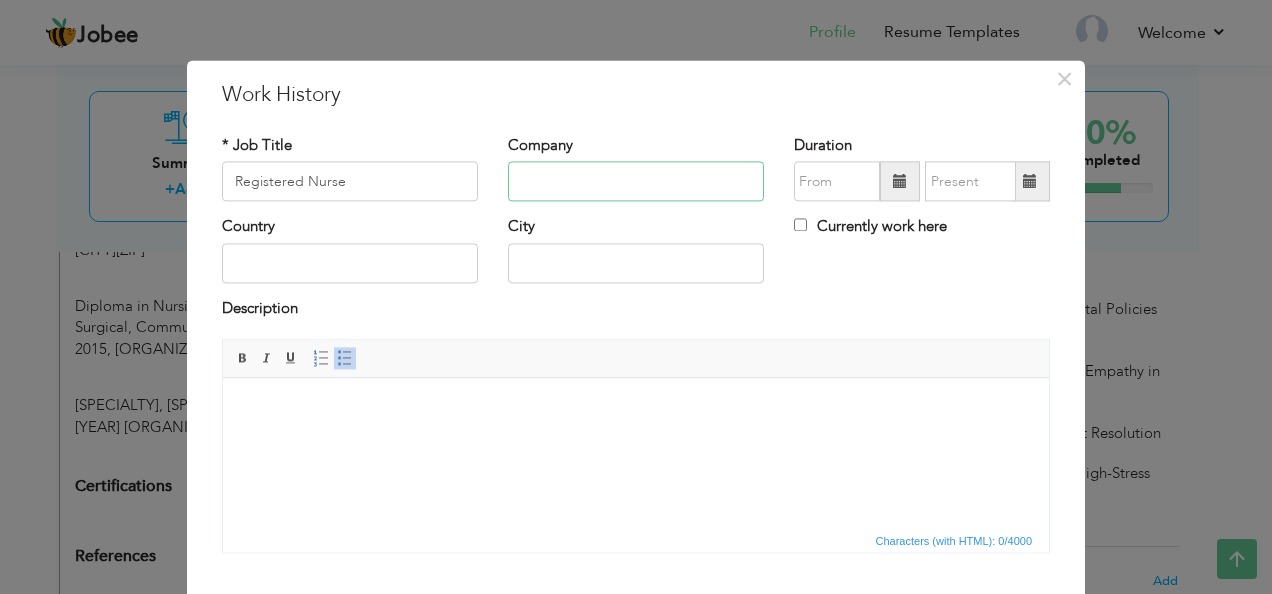 click at bounding box center [636, 182] 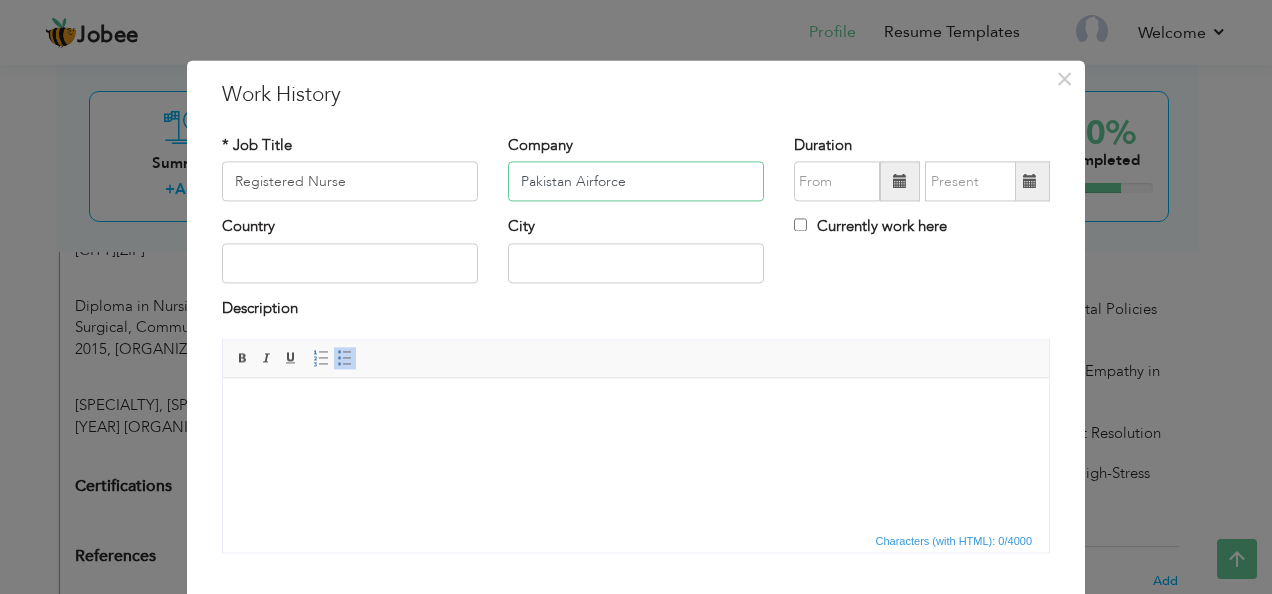 click on "Pakistan Airforce" at bounding box center (636, 182) 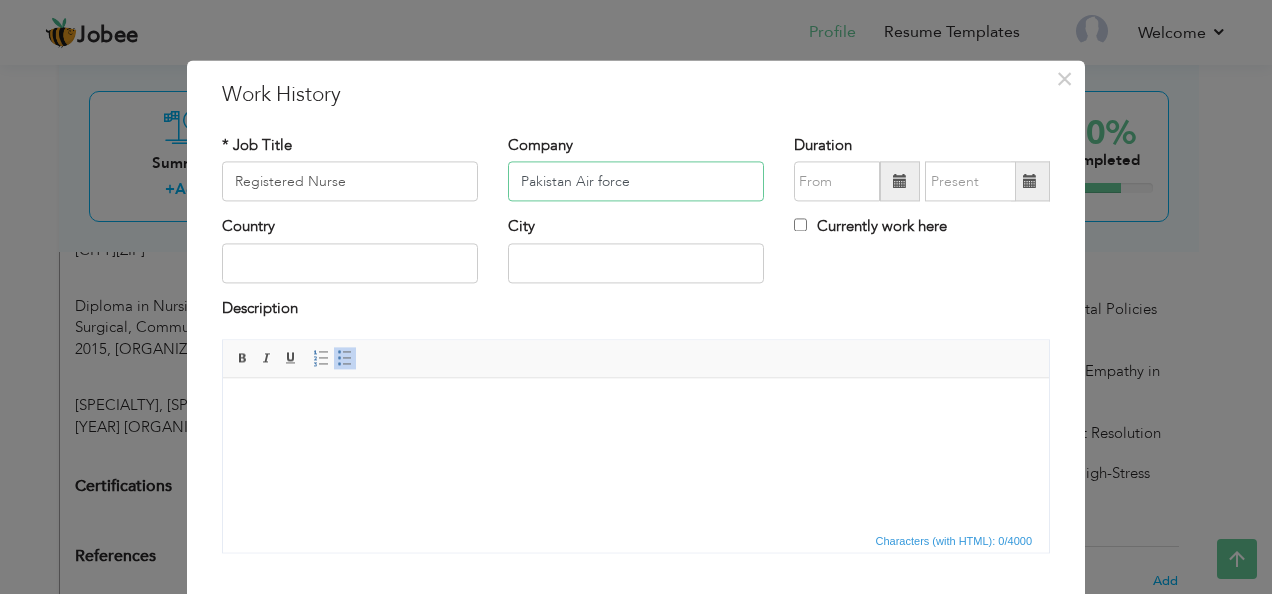 click on "Pakistan Air force" at bounding box center (636, 182) 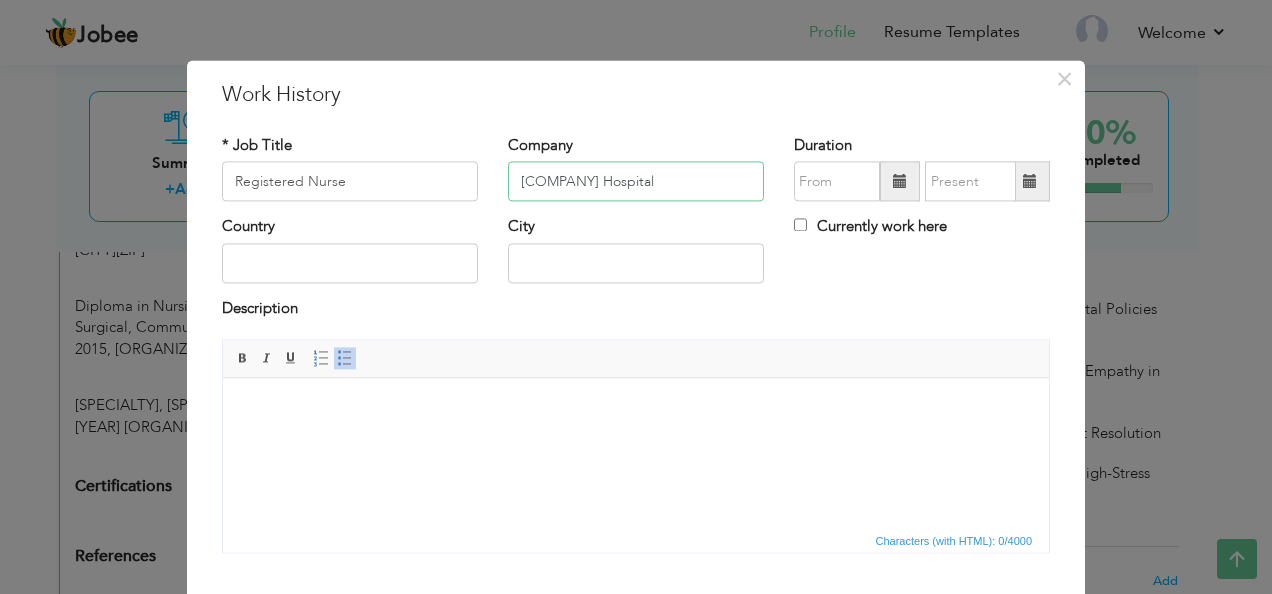 type on "Pakistan Air force Hospital" 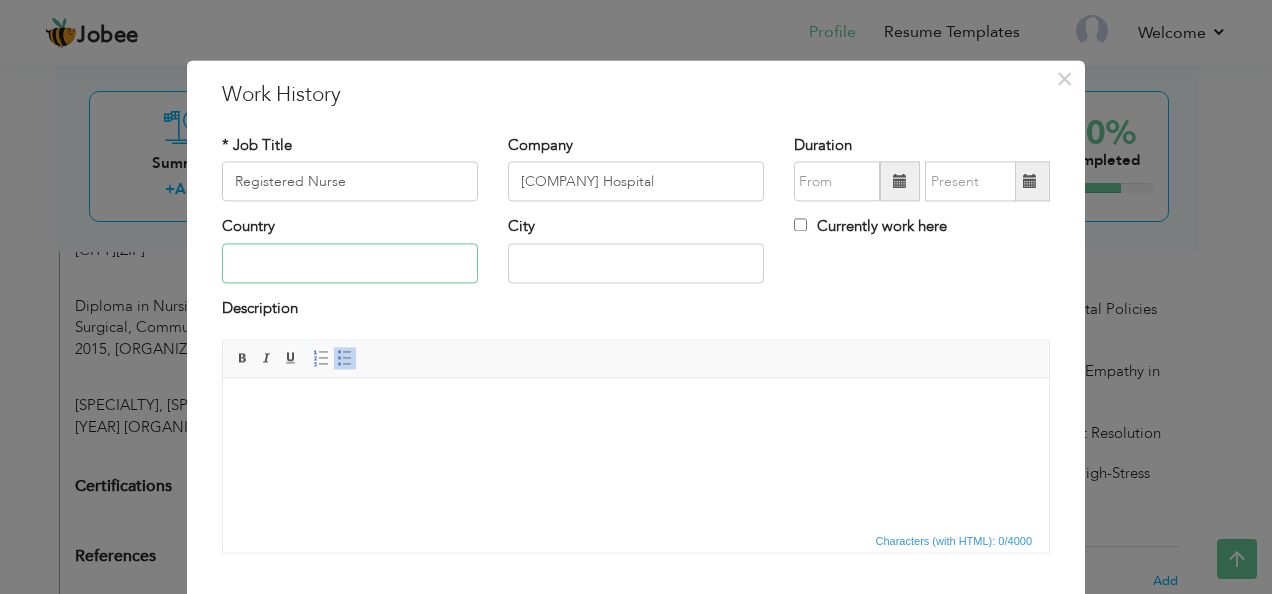 click at bounding box center (350, 263) 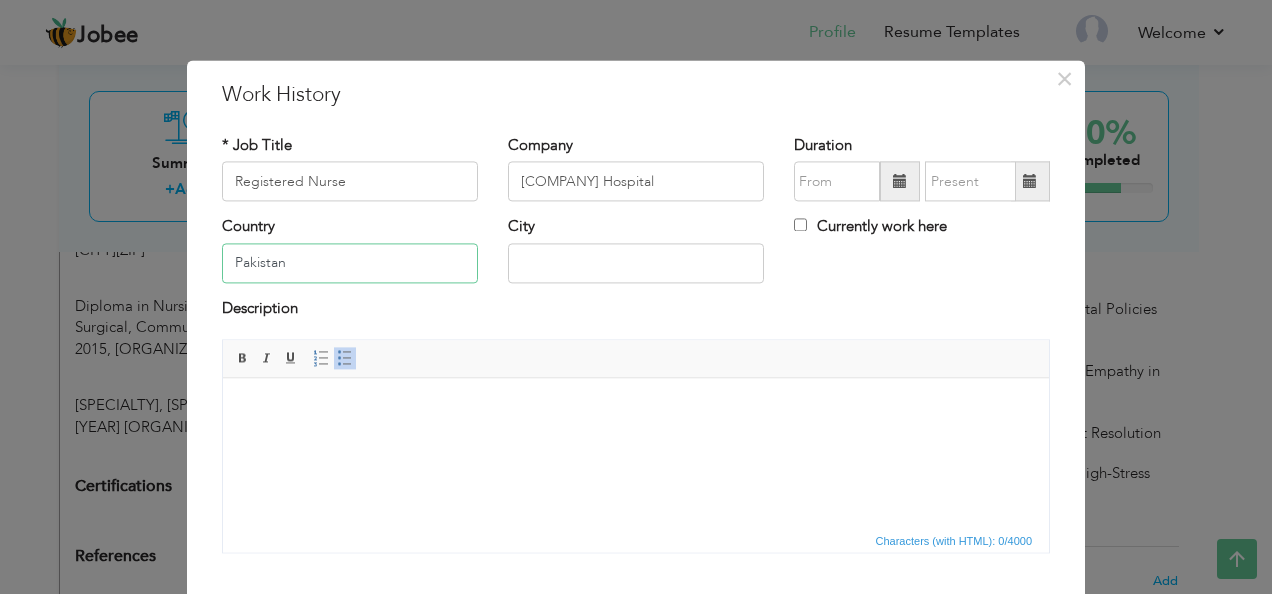 type on "Pakistan" 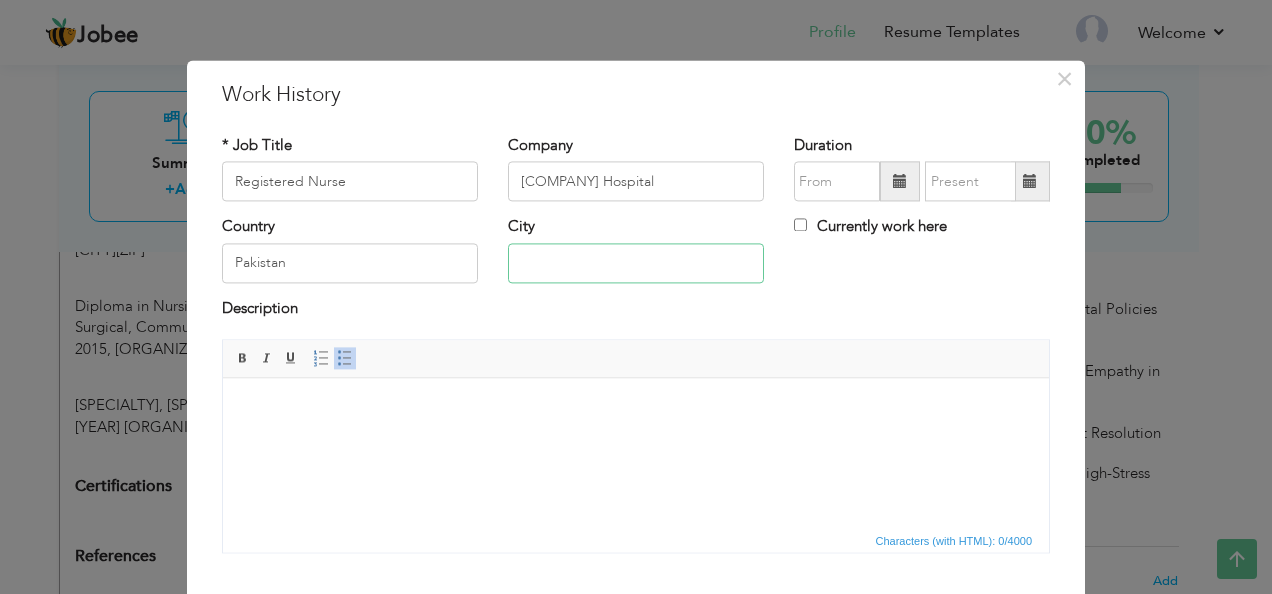 click at bounding box center (636, 263) 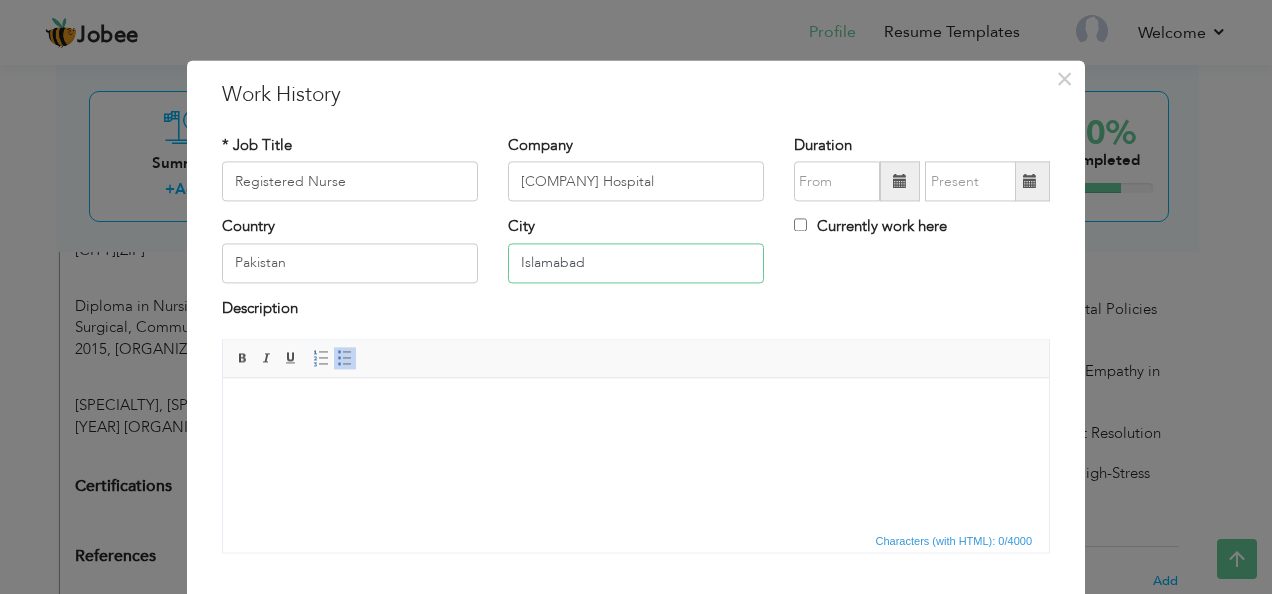 type on "Islamabad" 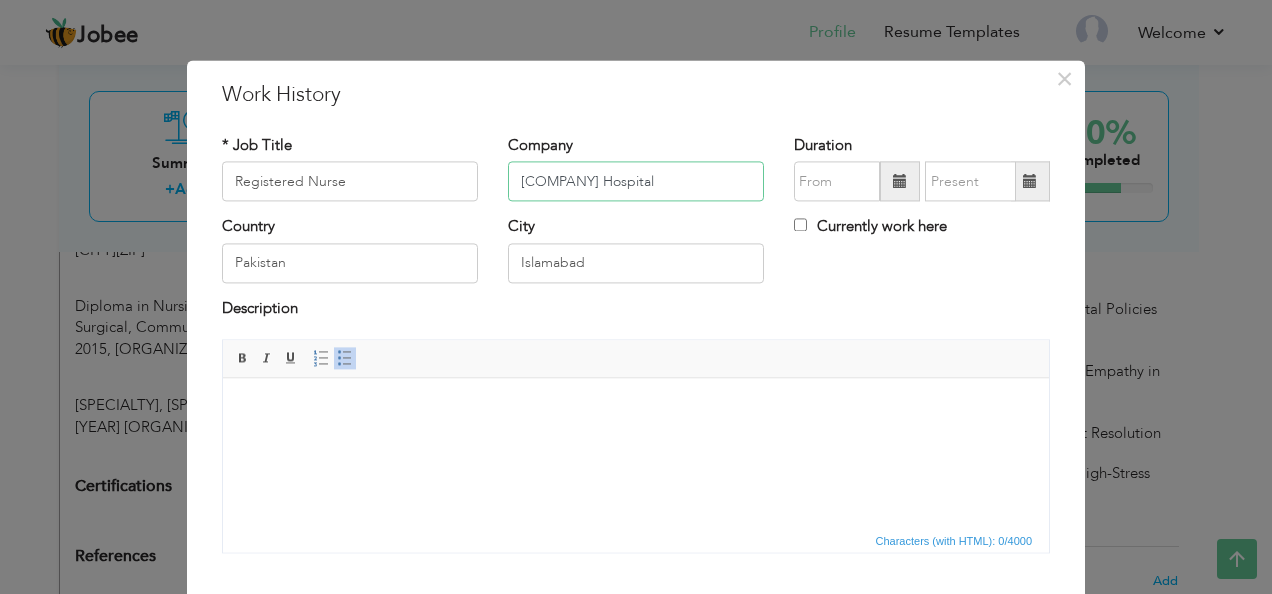 click on "Pakistan Air force Hospital" at bounding box center (636, 182) 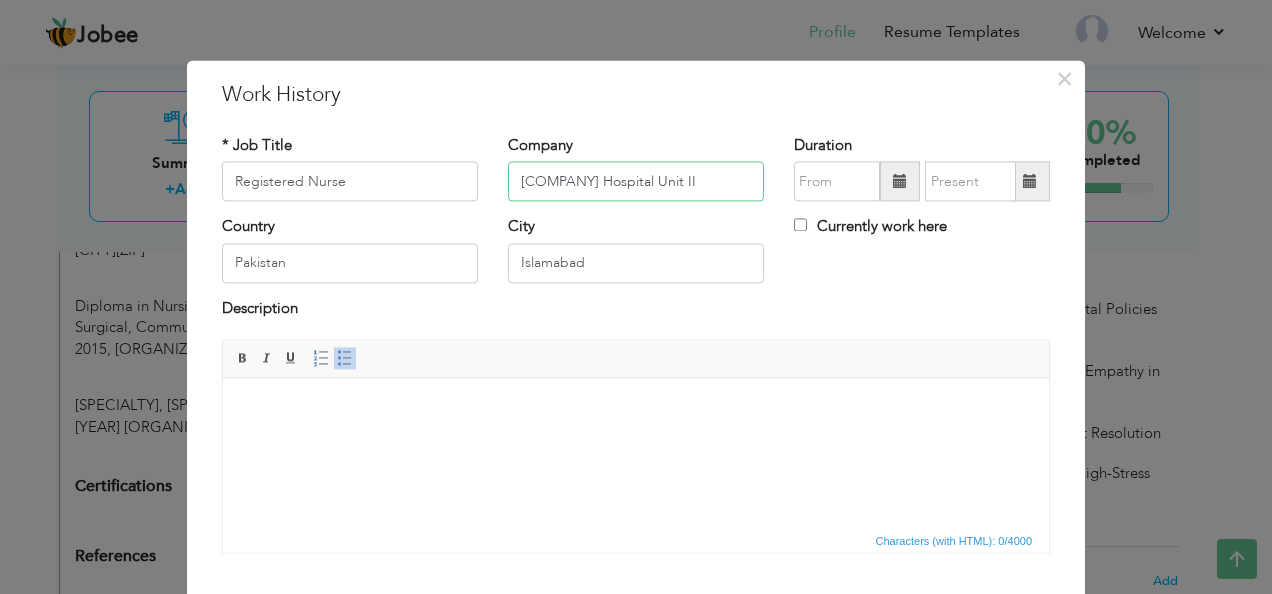 type on "Pakistan Air force Hospital Unit II" 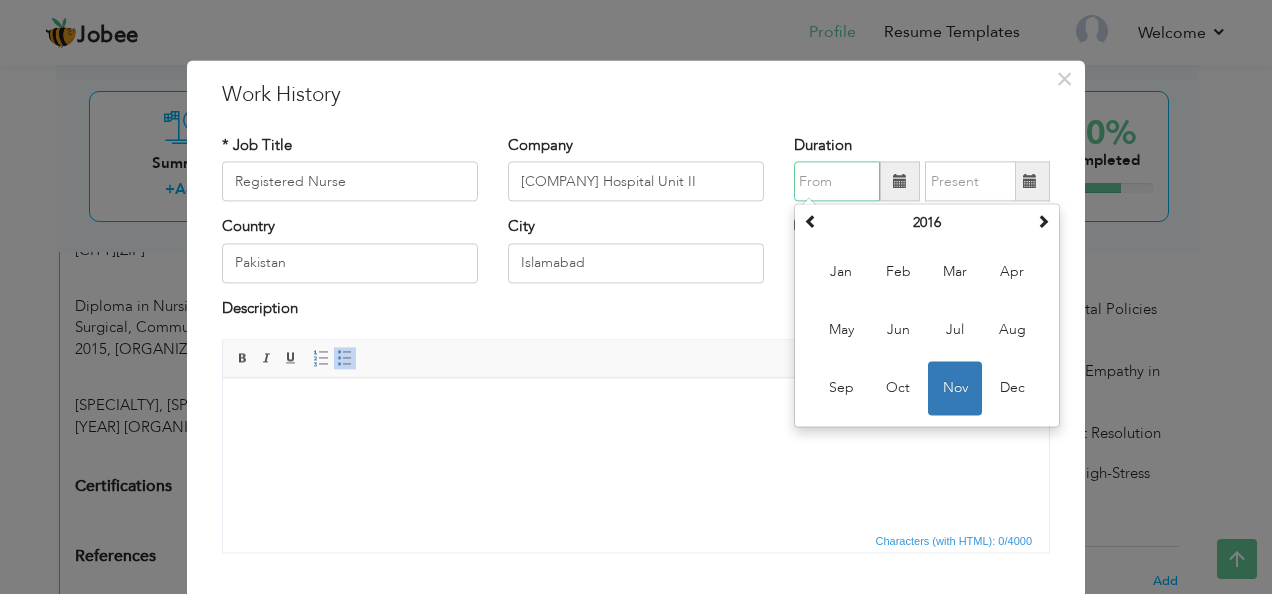 click at bounding box center [837, 182] 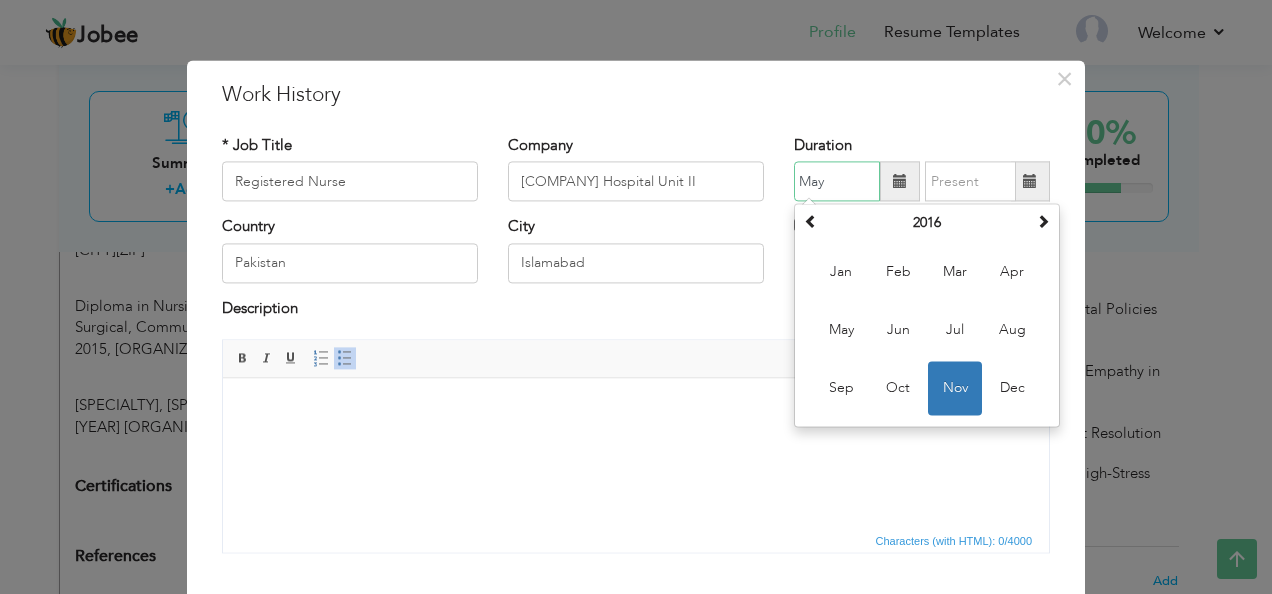click on "May" at bounding box center (837, 182) 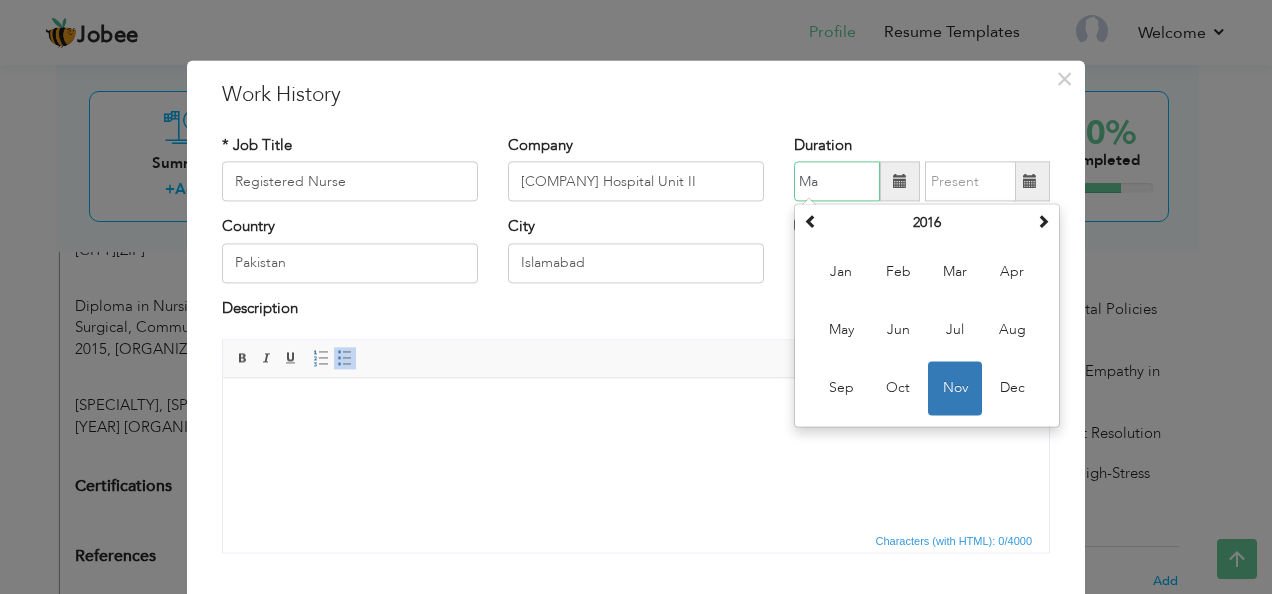 type on "M" 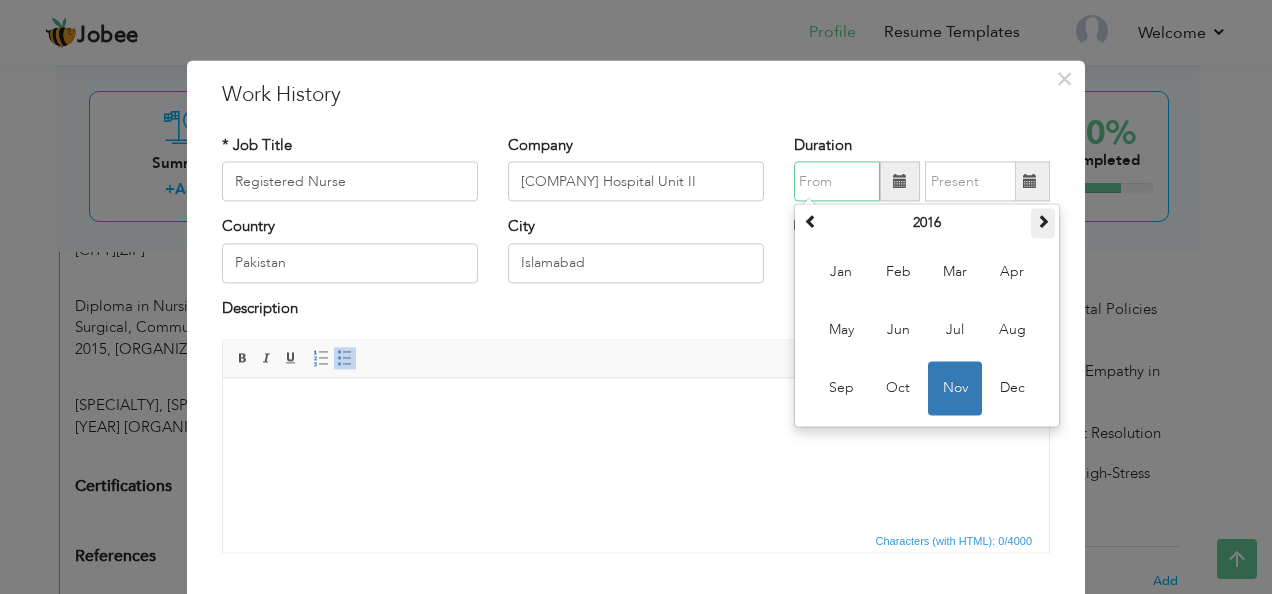 click at bounding box center (1043, 222) 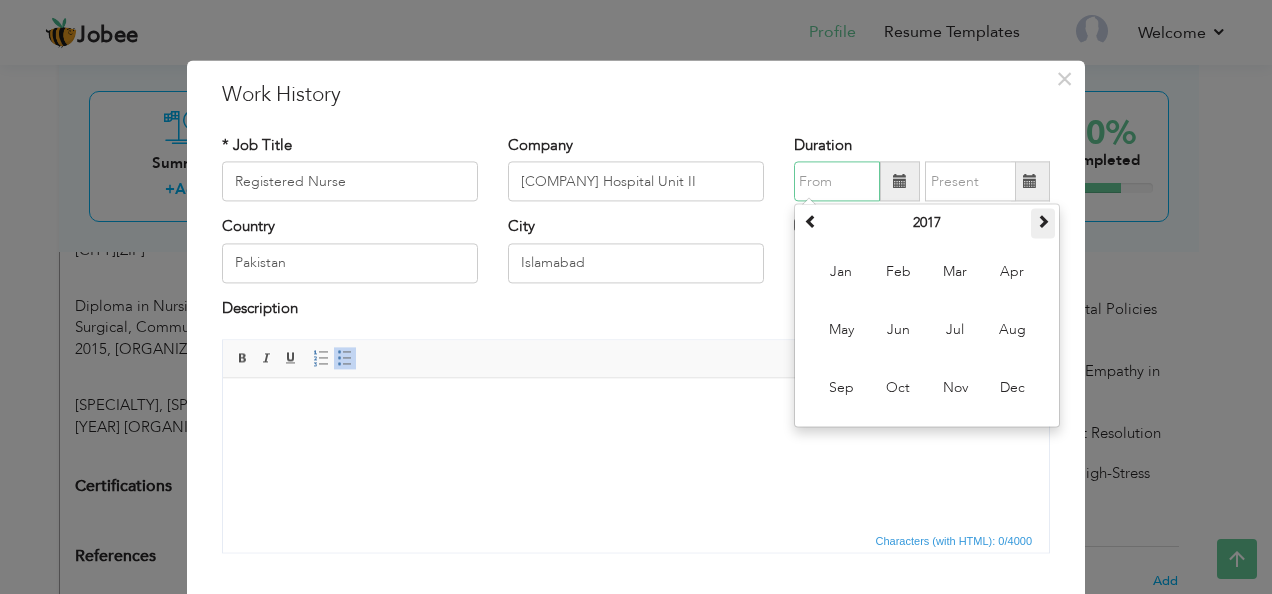 click at bounding box center (1043, 222) 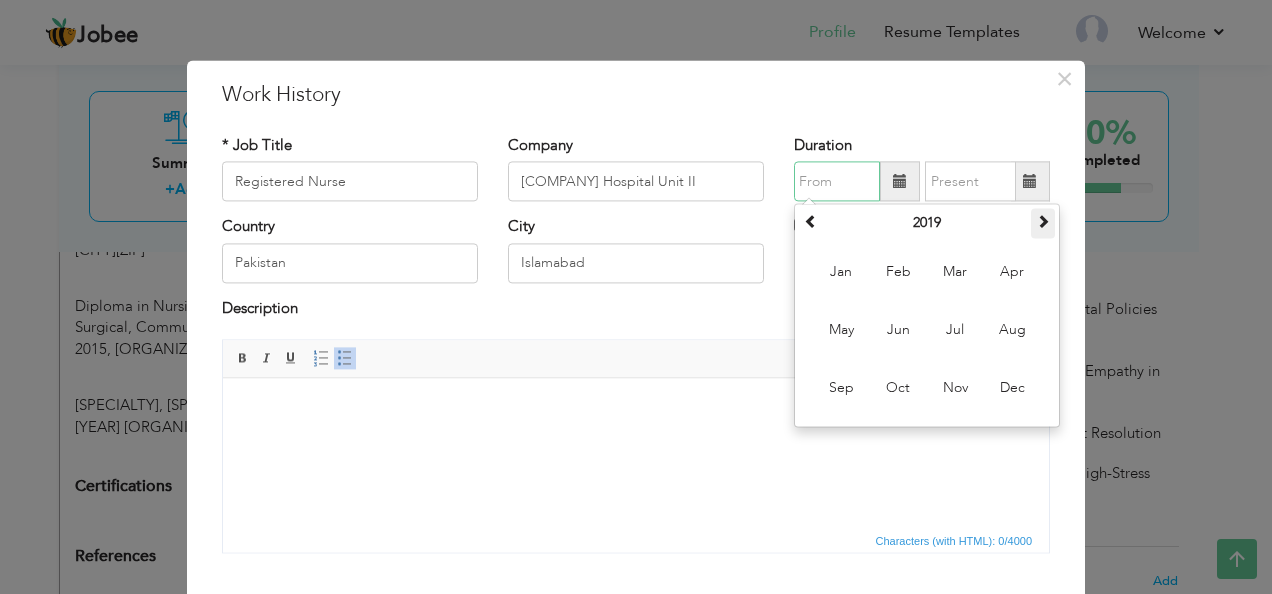 click at bounding box center [1043, 222] 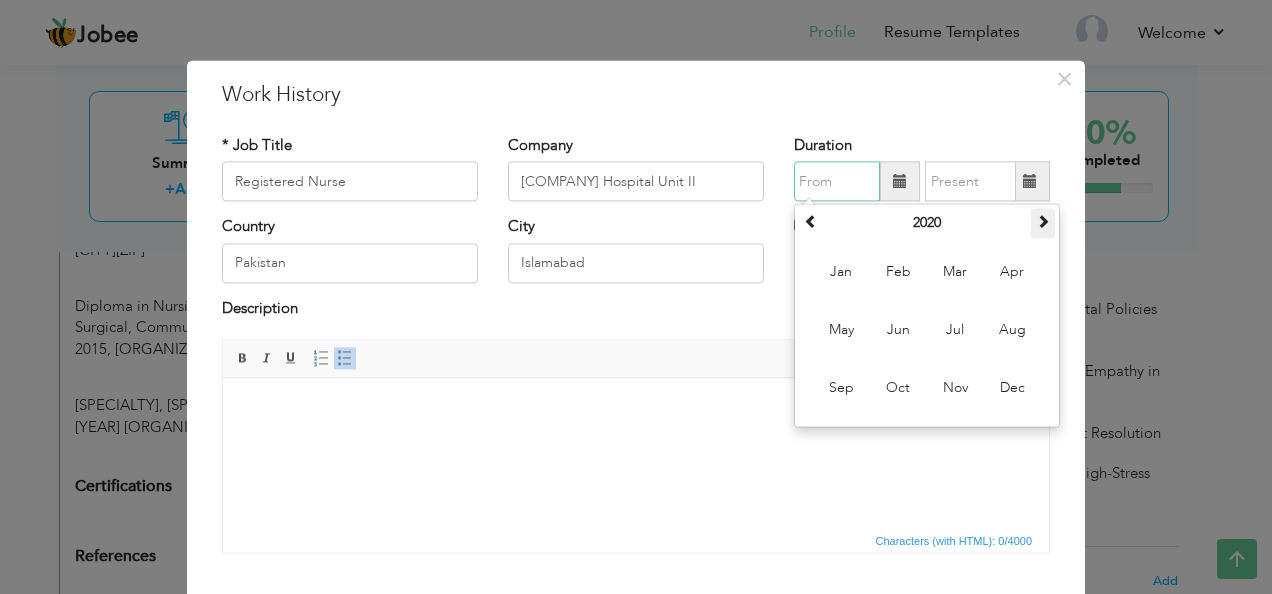 click at bounding box center [1043, 222] 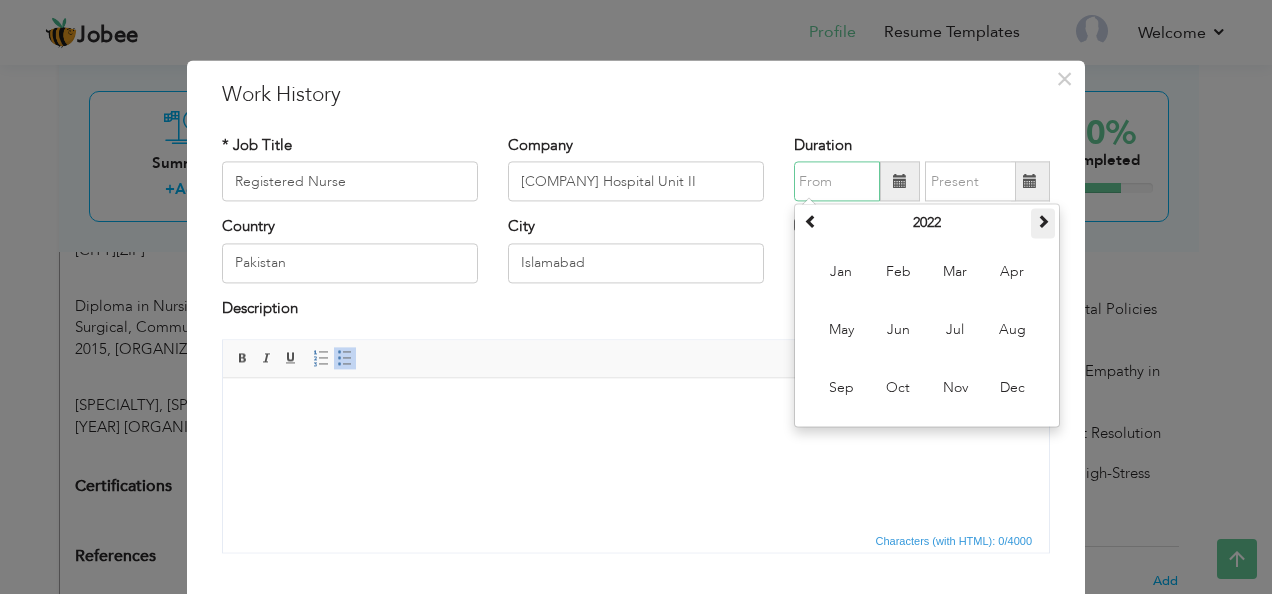 click at bounding box center [1043, 222] 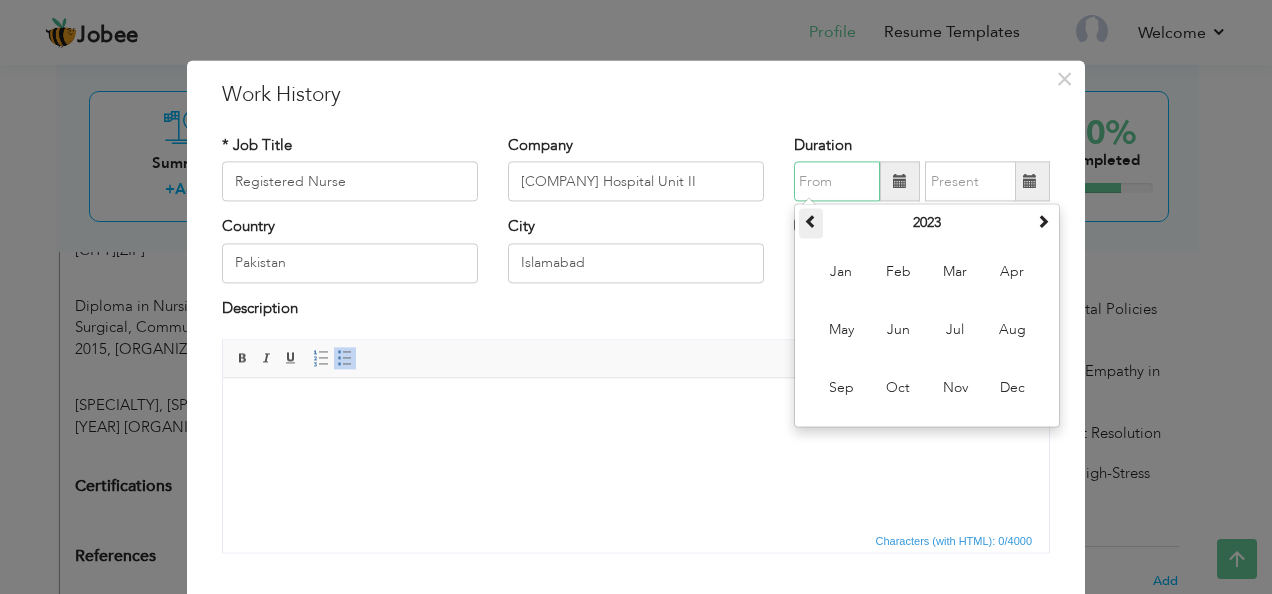 click at bounding box center (811, 222) 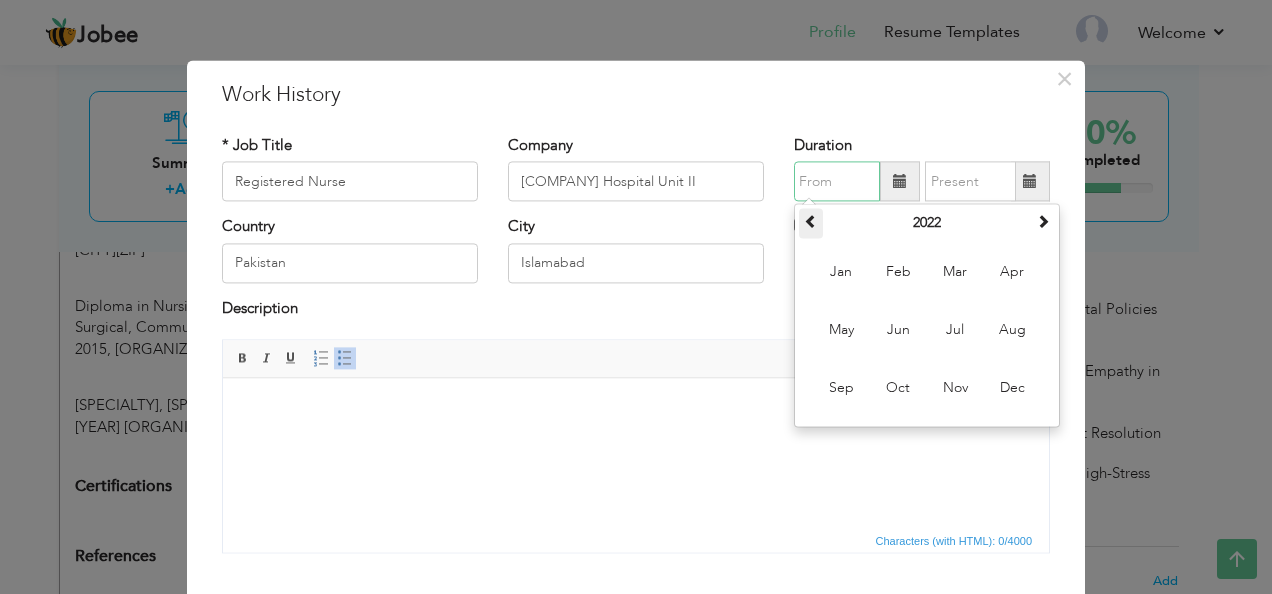 click at bounding box center (811, 222) 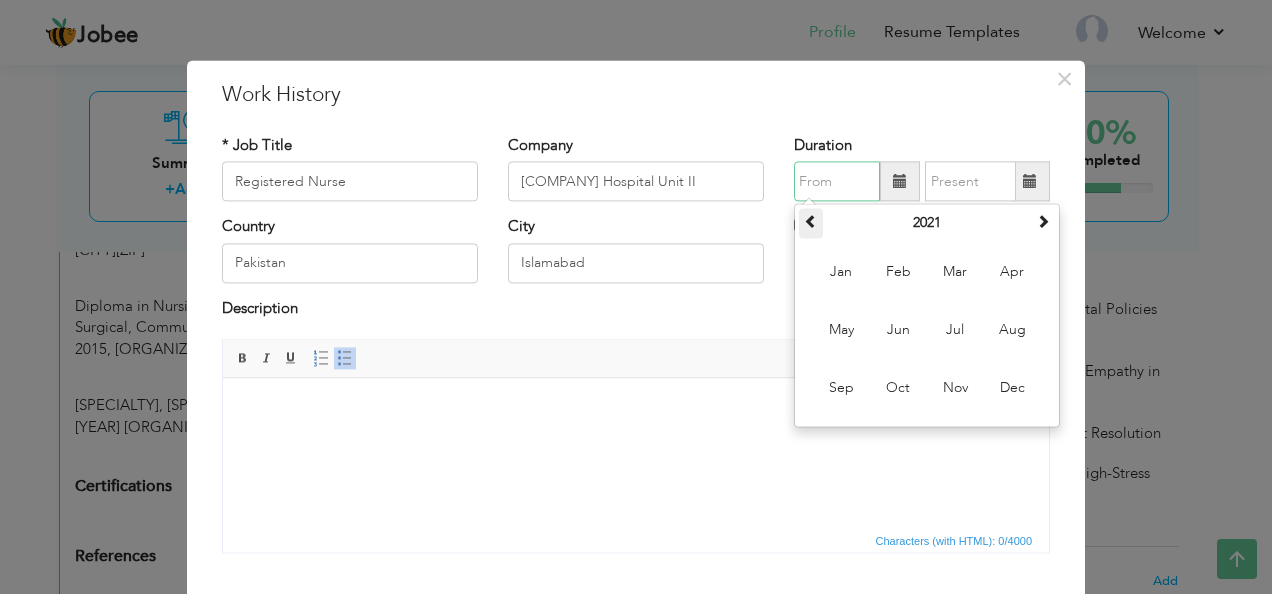 click at bounding box center (811, 222) 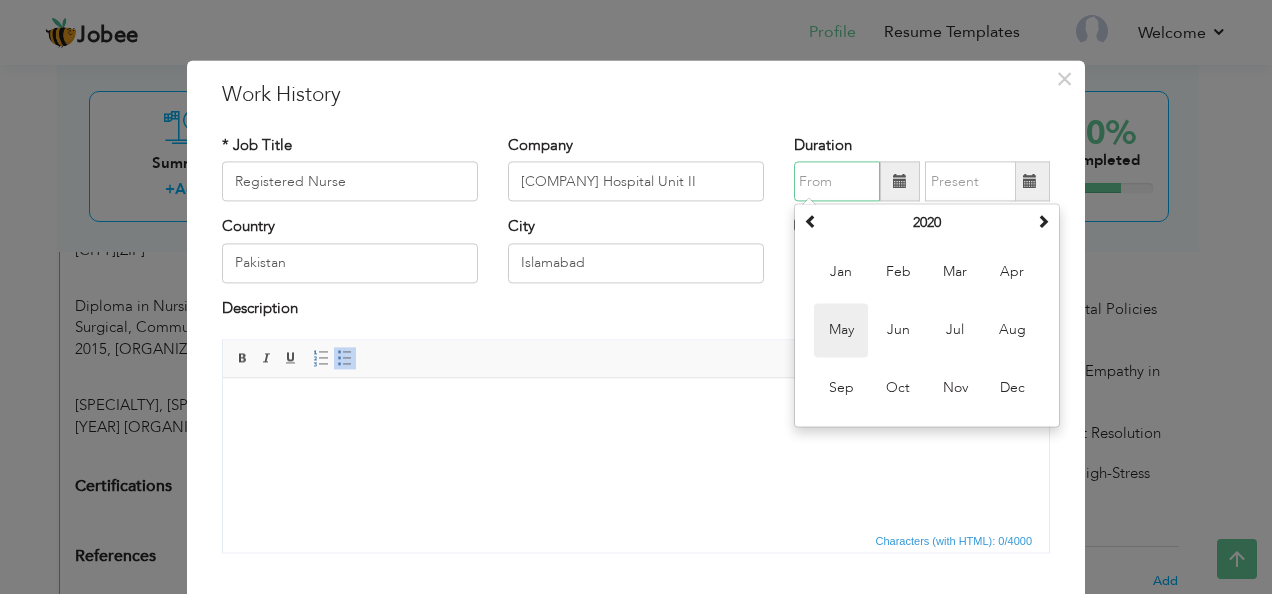 click on "May" at bounding box center (841, 331) 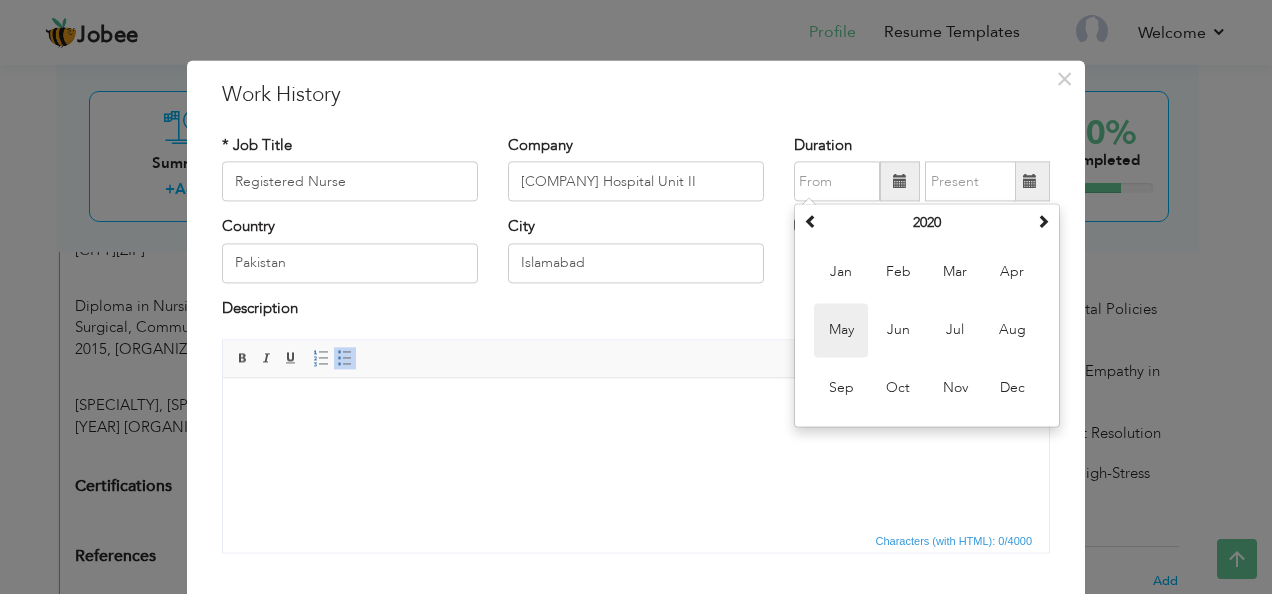 type on "05/2020" 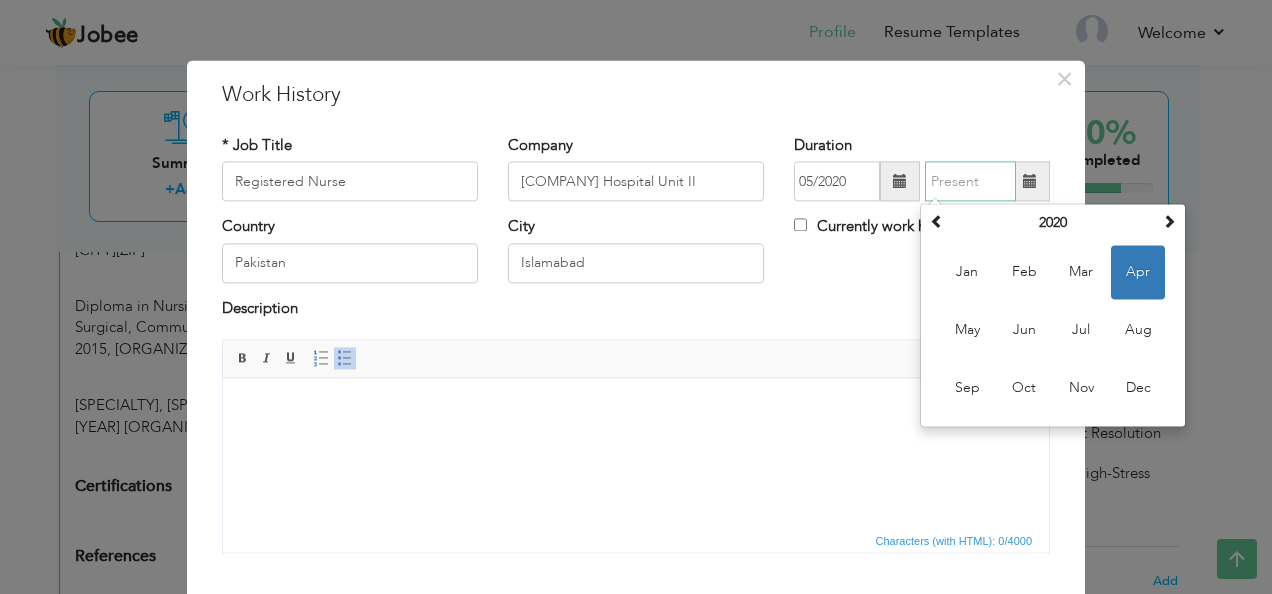 click at bounding box center (970, 182) 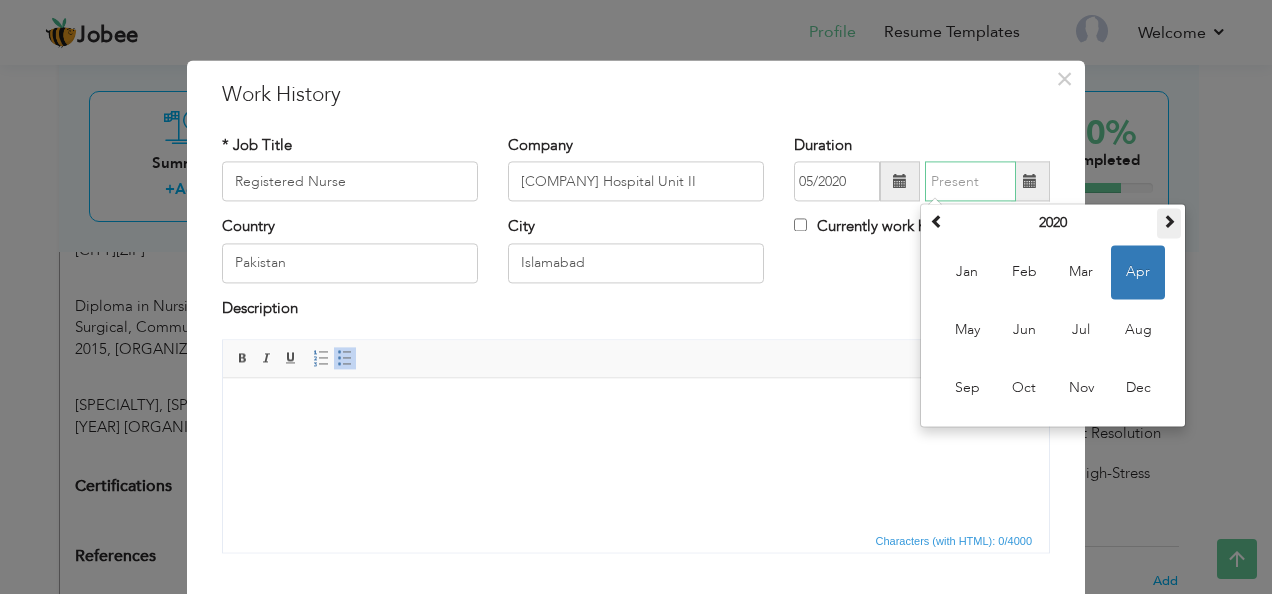 click at bounding box center (1169, 222) 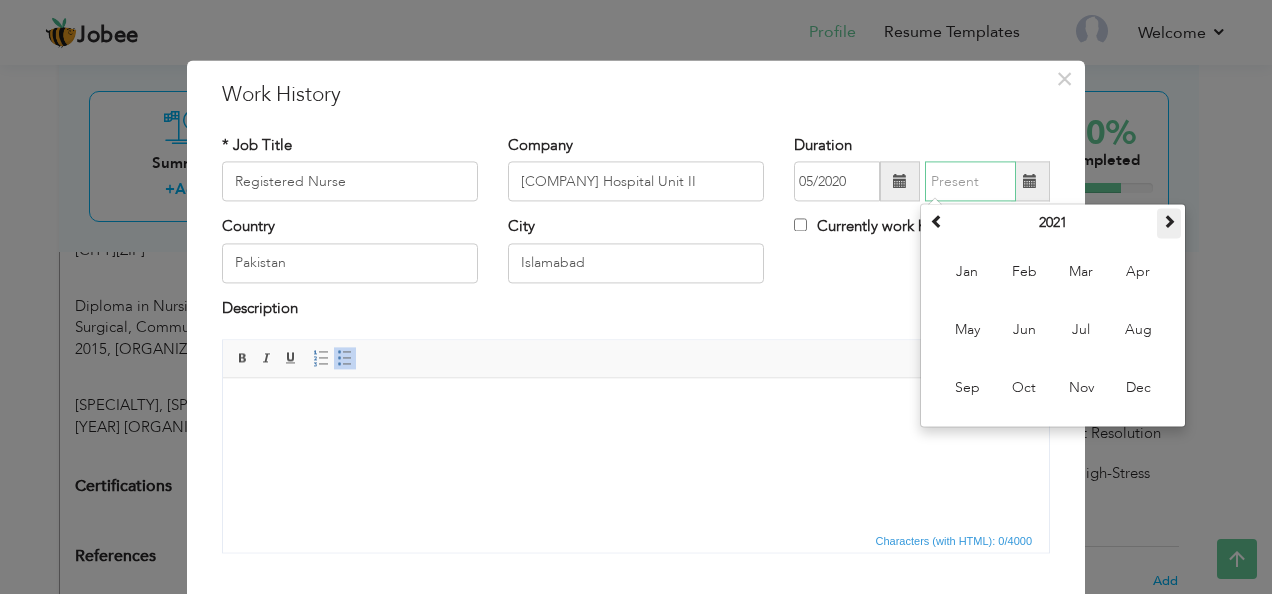click at bounding box center (1169, 222) 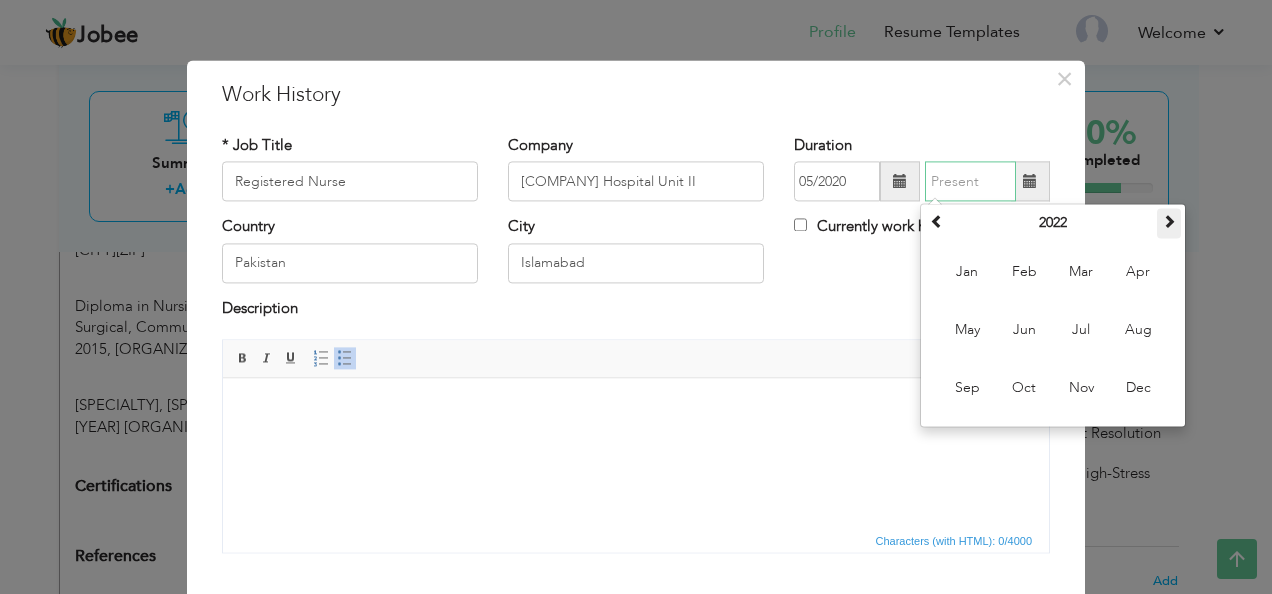 click at bounding box center [1169, 222] 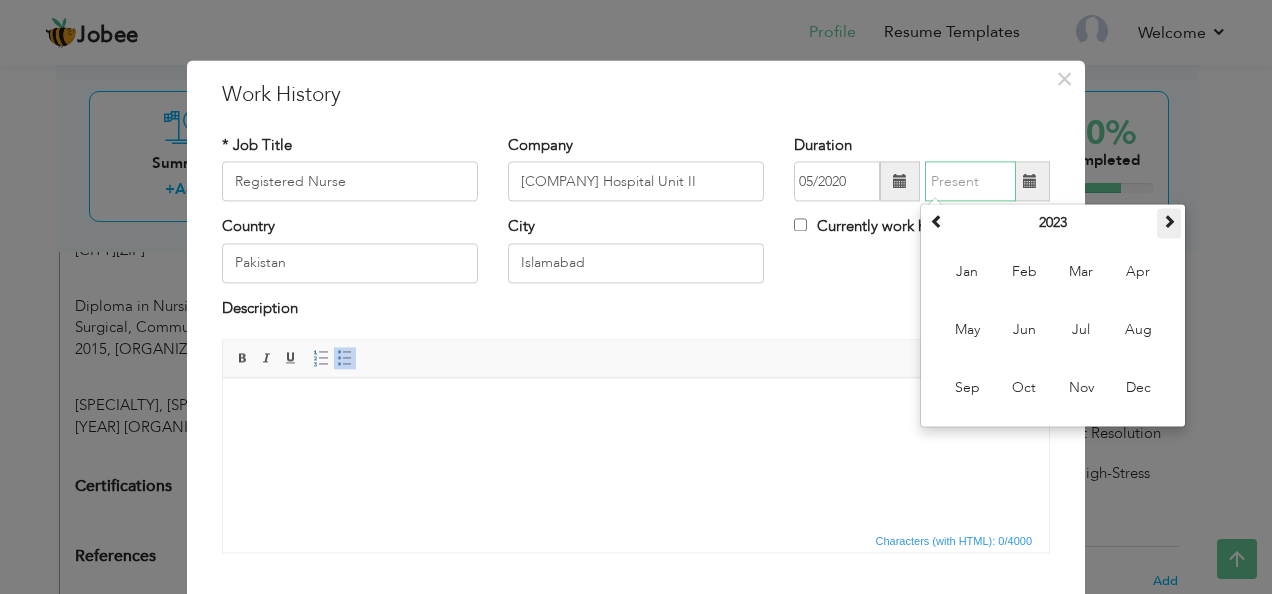 click at bounding box center (1169, 222) 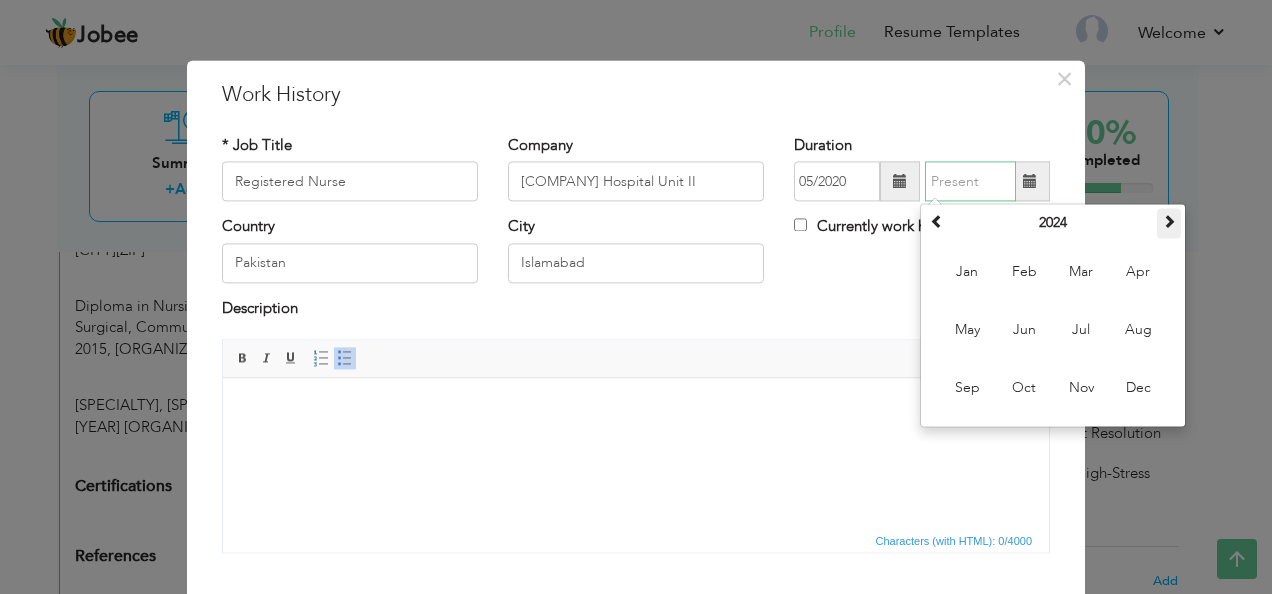 click at bounding box center [1169, 222] 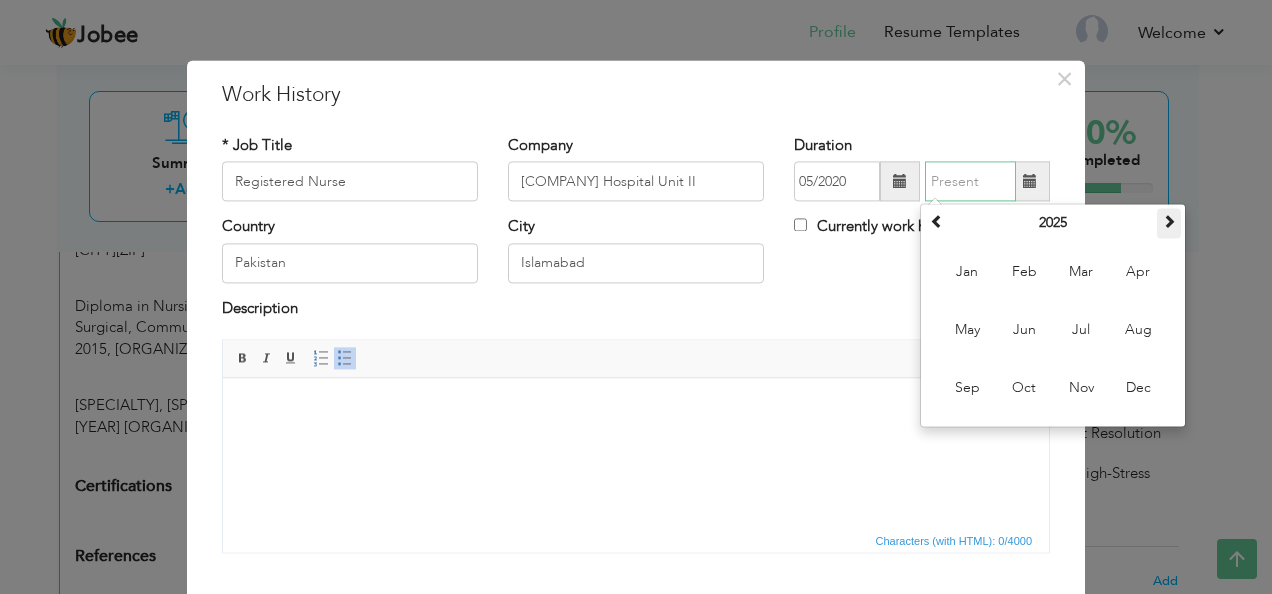 click at bounding box center (1169, 222) 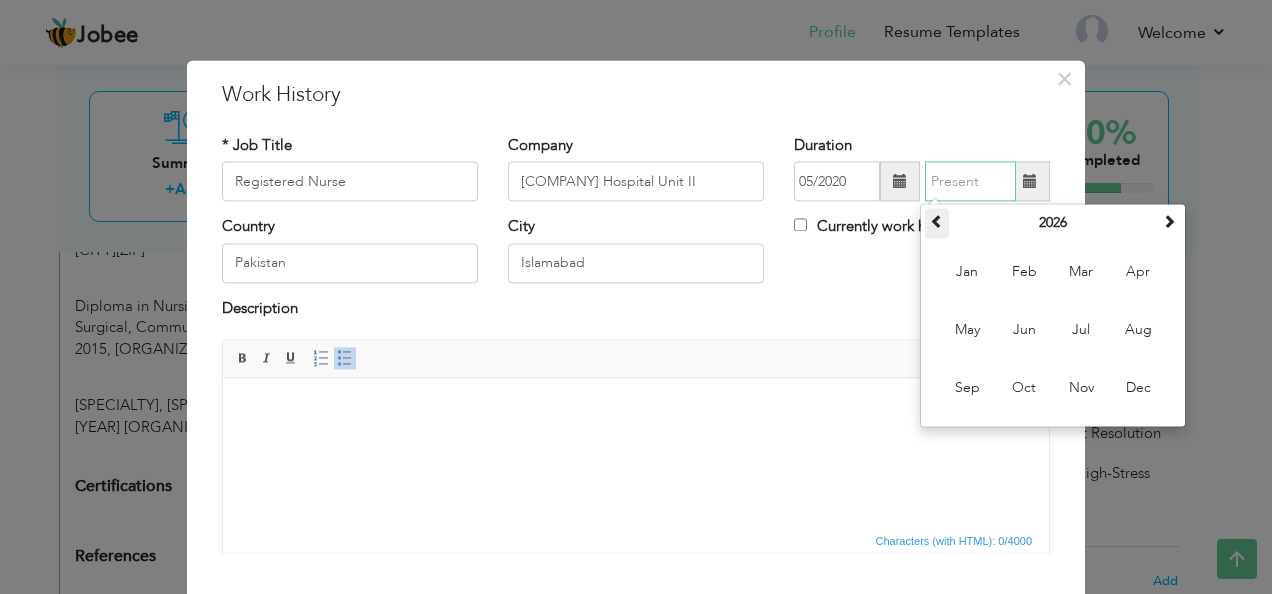click at bounding box center [937, 222] 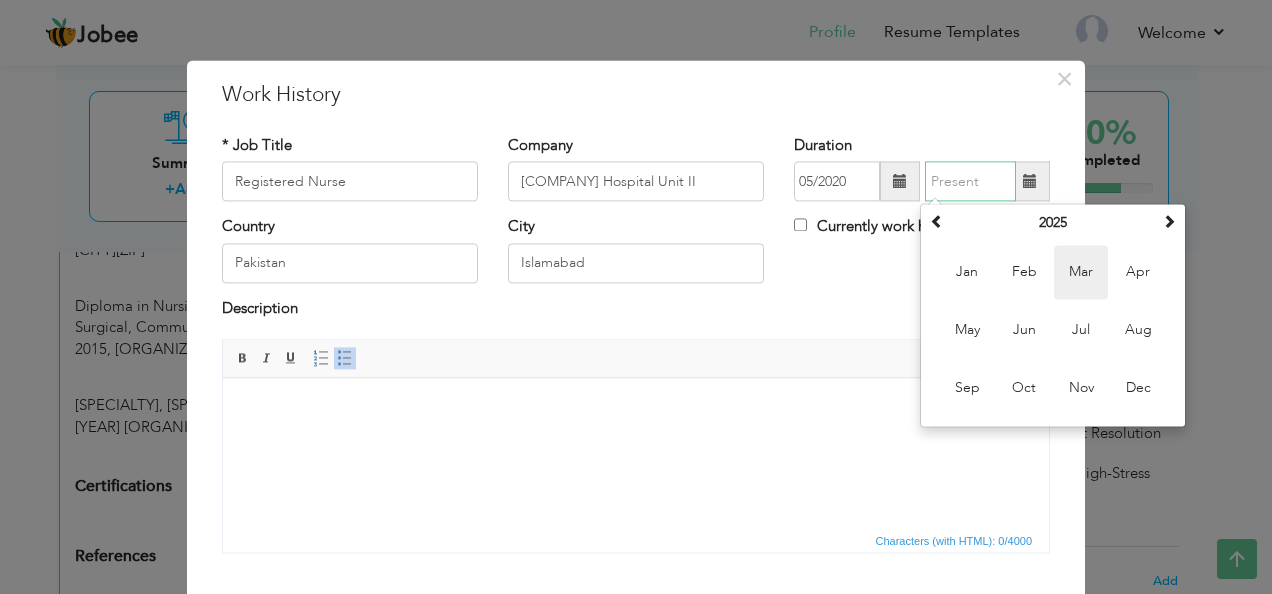 click on "Mar" at bounding box center (1081, 273) 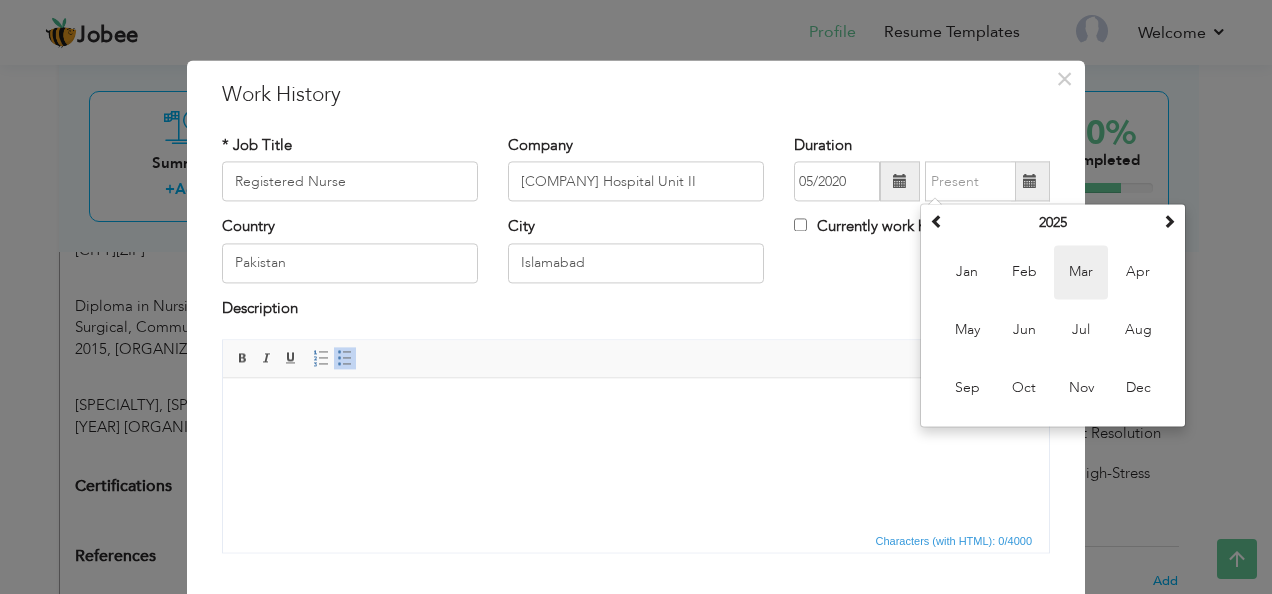 type on "03/2025" 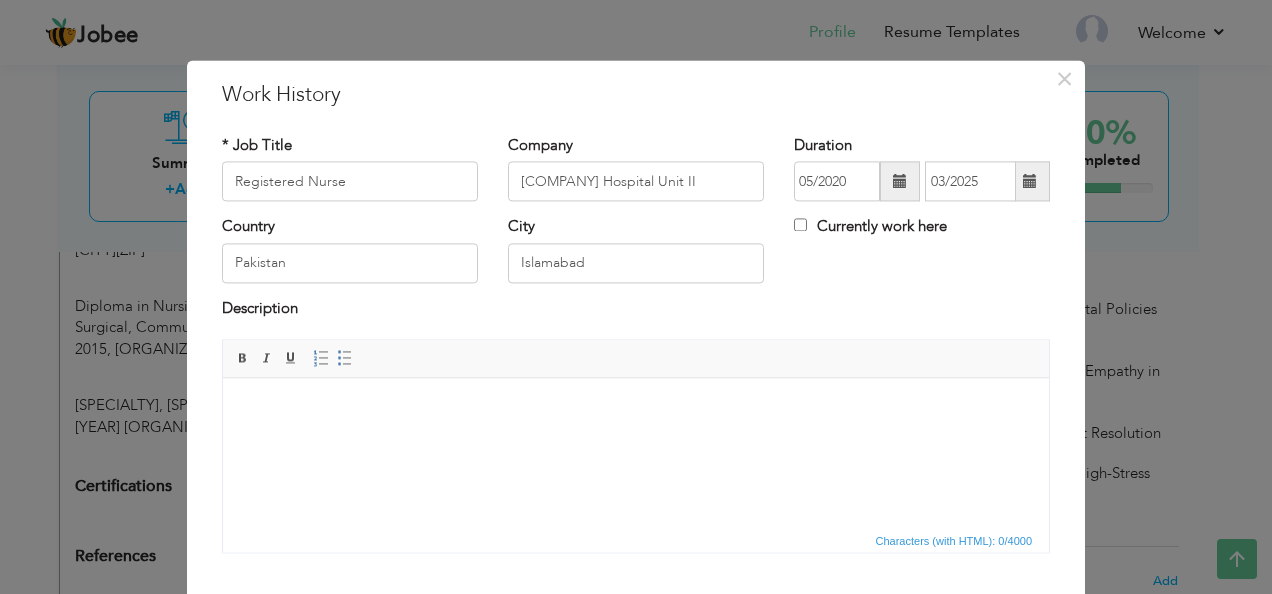 click at bounding box center (636, 408) 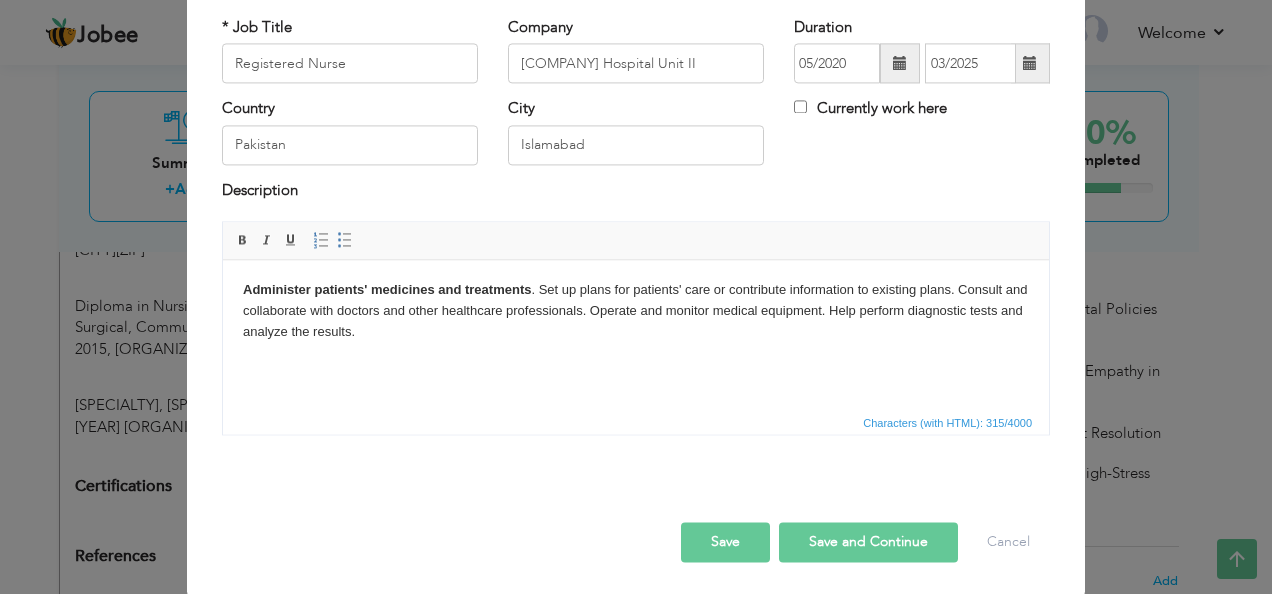 scroll, scrollTop: 120, scrollLeft: 0, axis: vertical 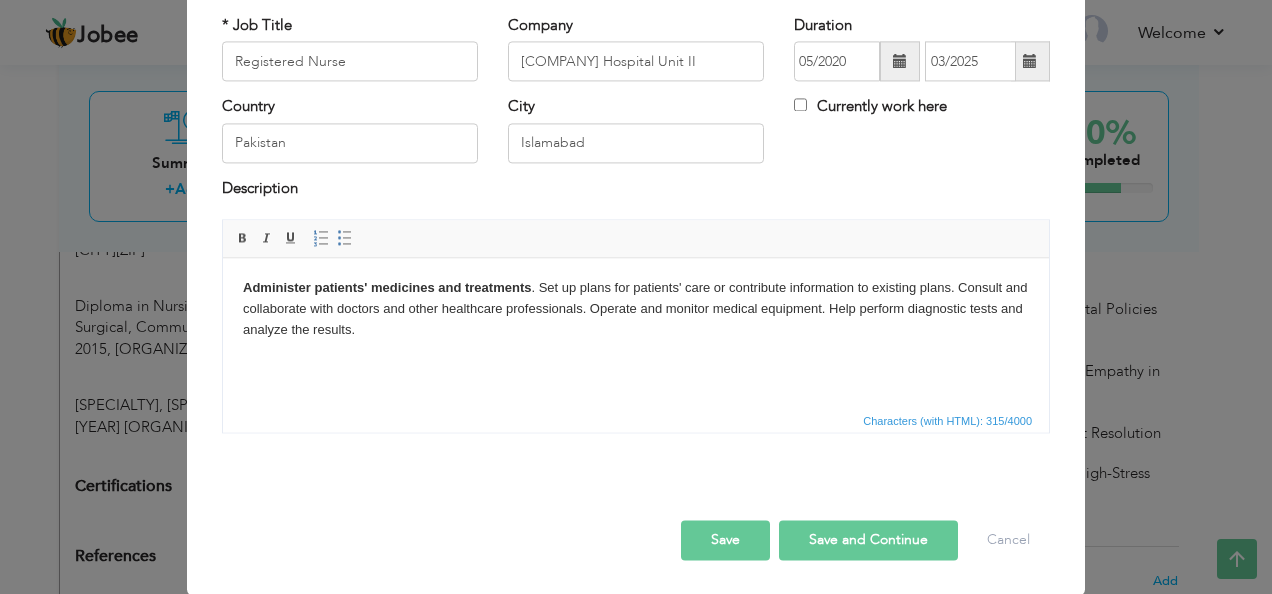 click on "Save and Continue" at bounding box center [868, 541] 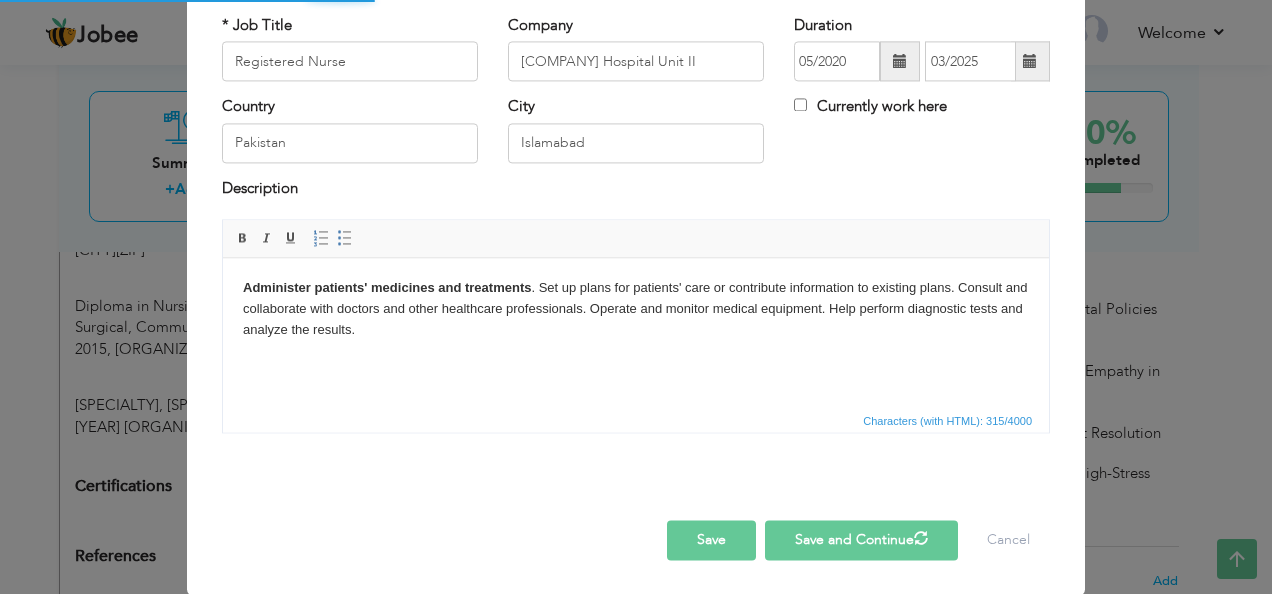 type 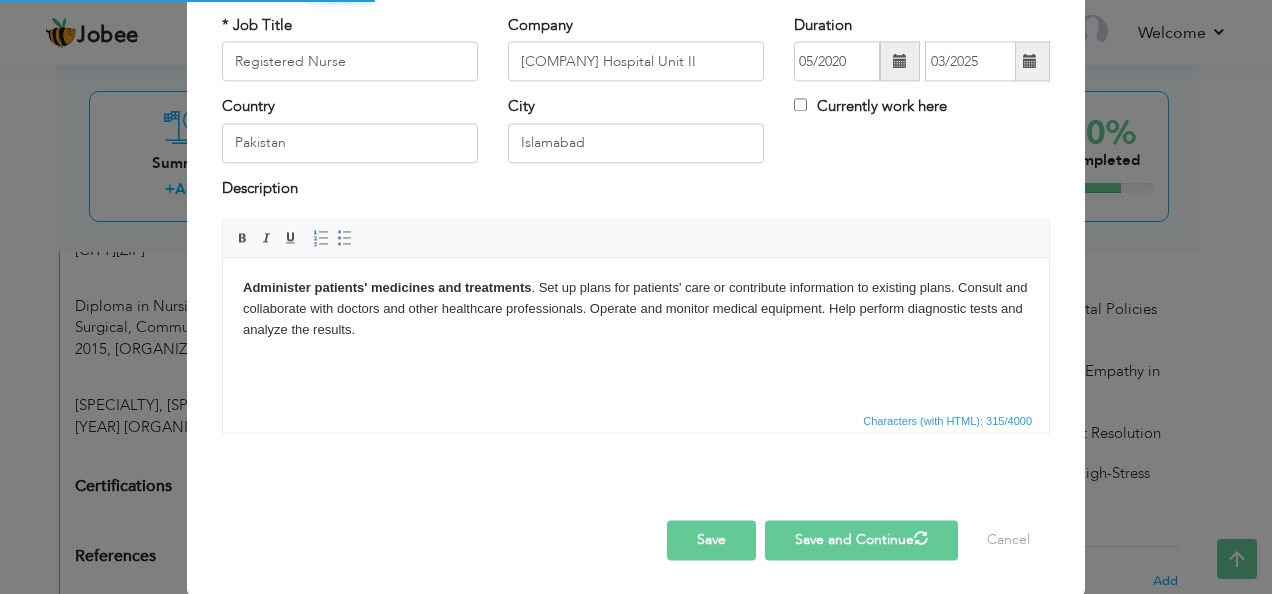 type 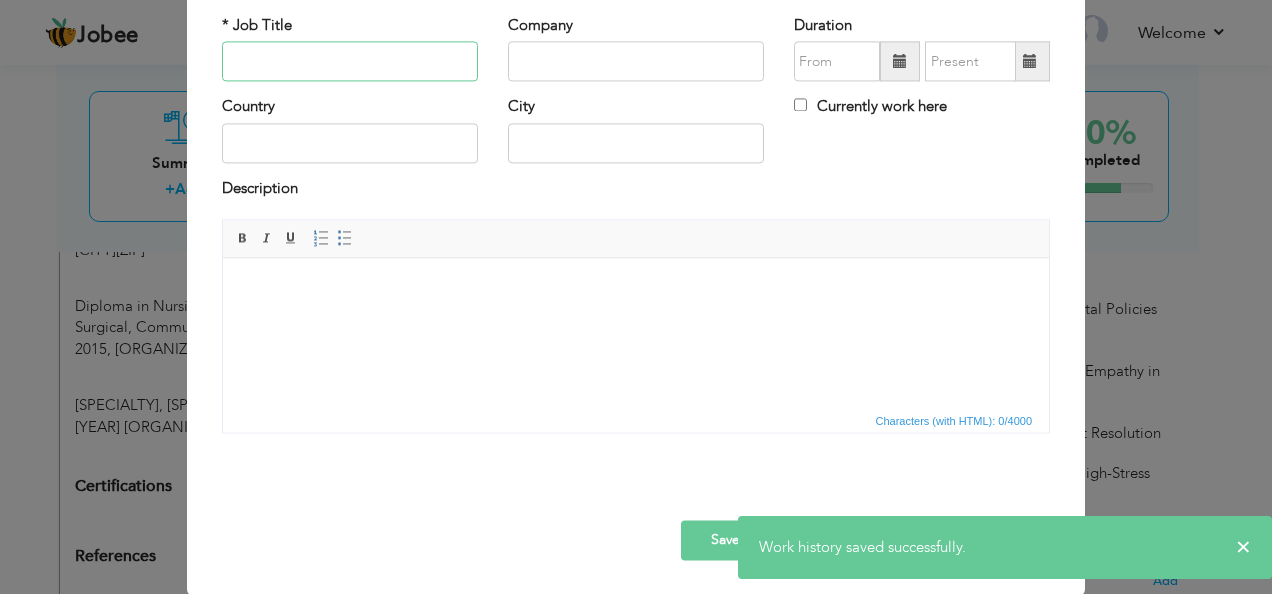 click at bounding box center (350, 62) 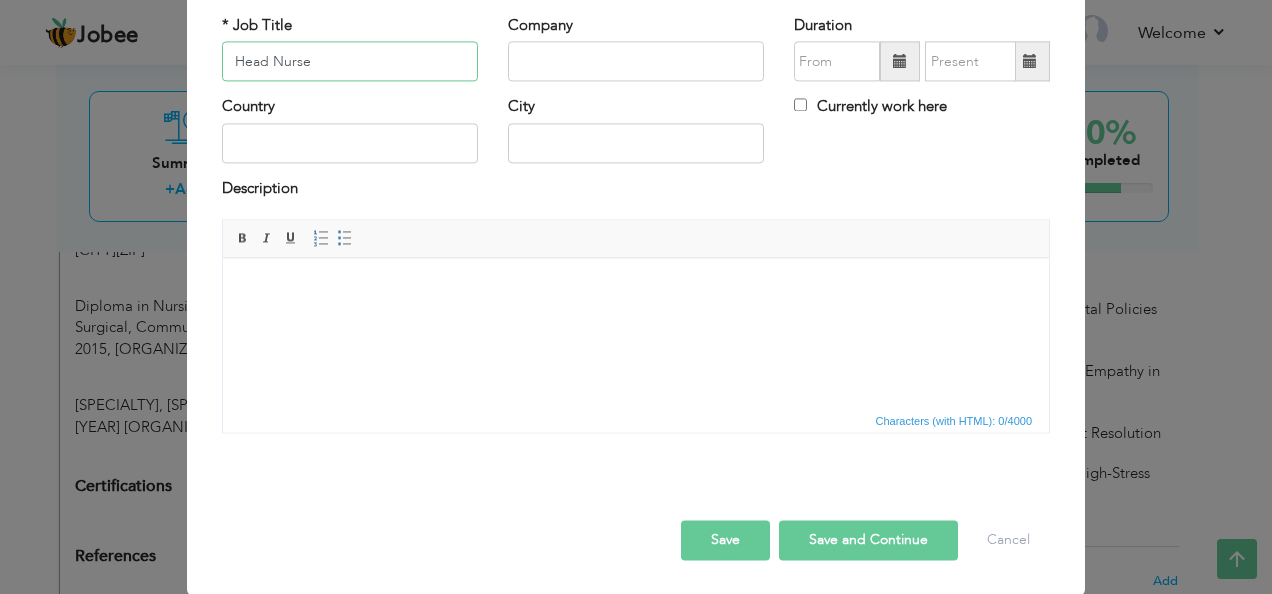 type on "Head Nurse" 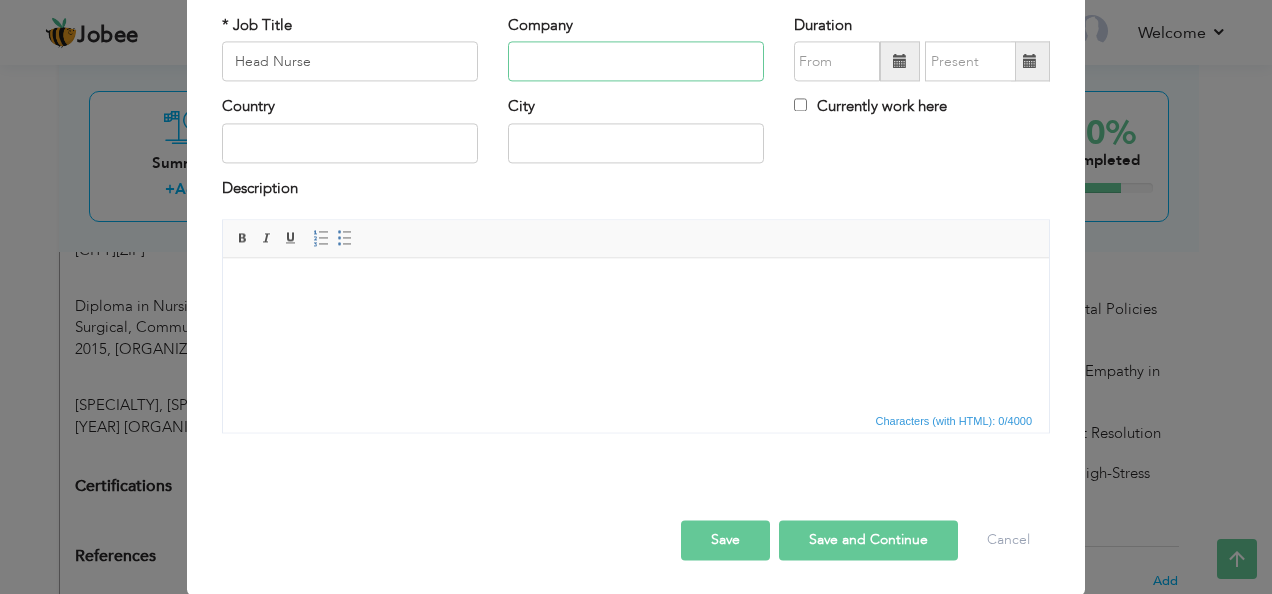 click at bounding box center [636, 62] 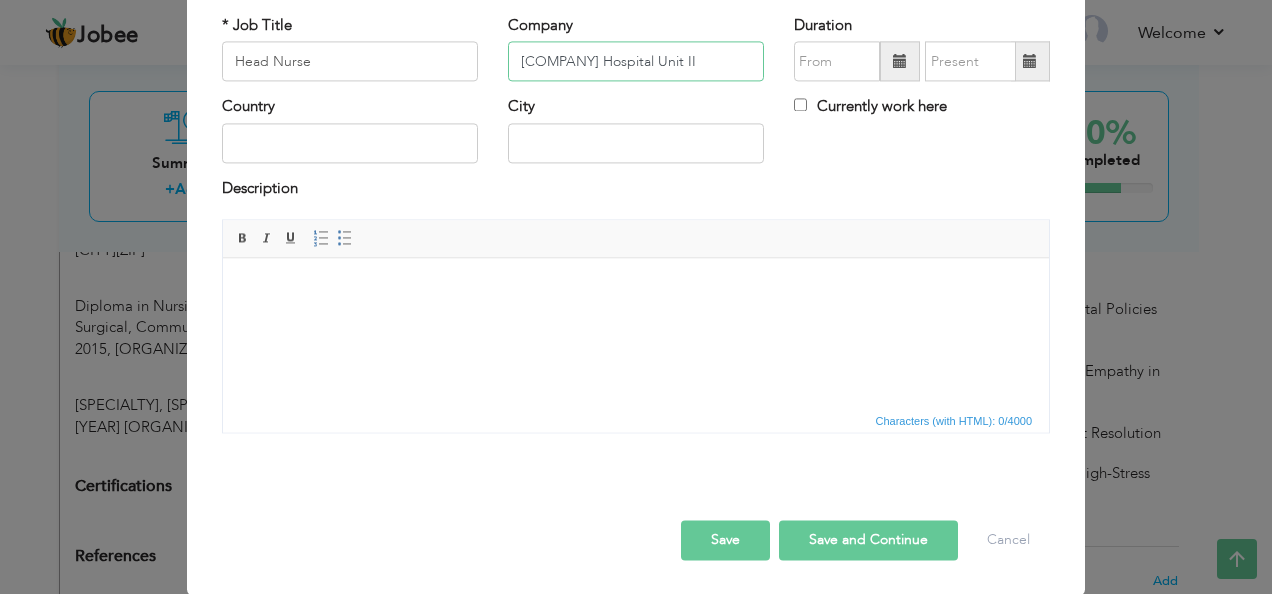 type on "Pakistan Air force Hospital Unit II" 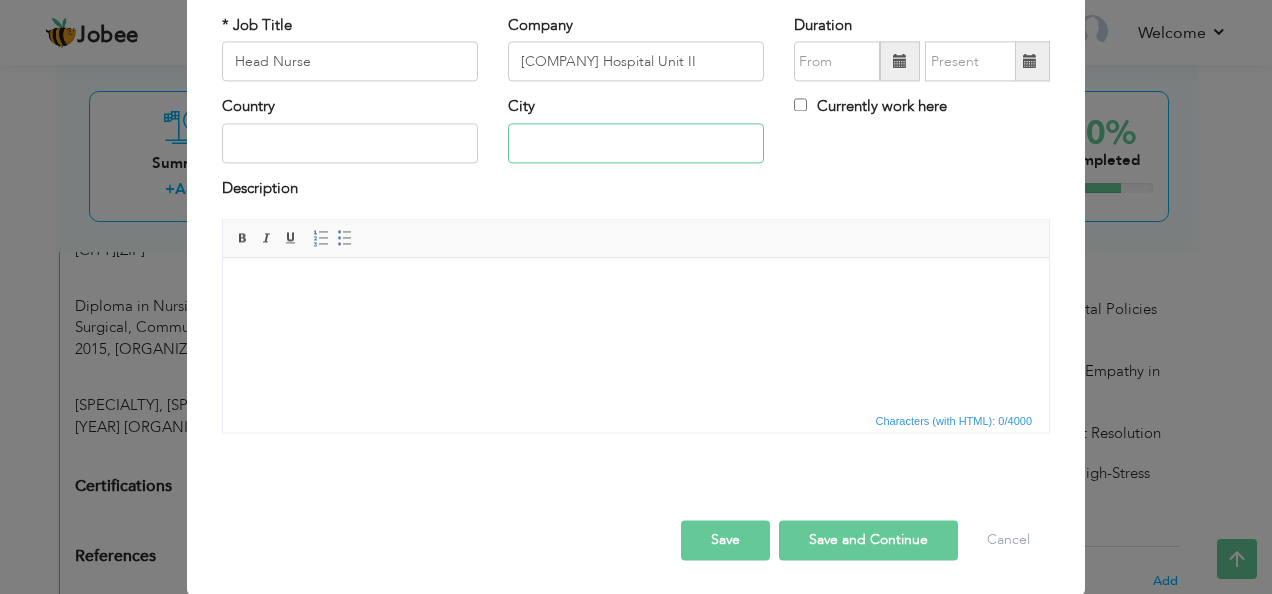 click at bounding box center [636, 143] 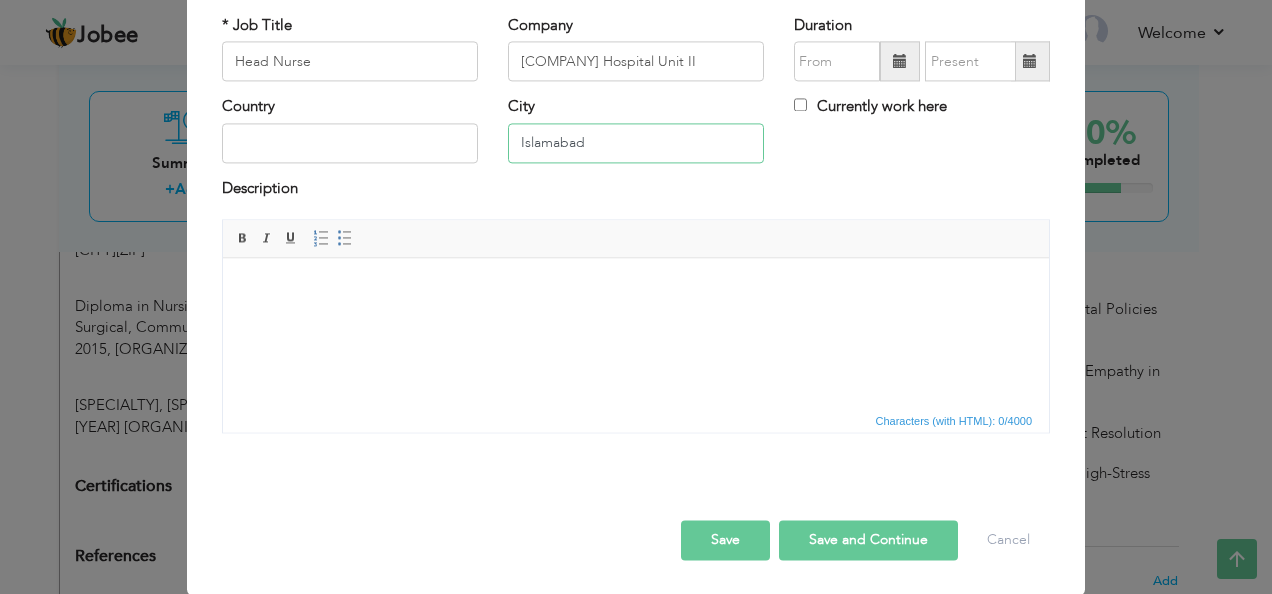 type on "Islamabad" 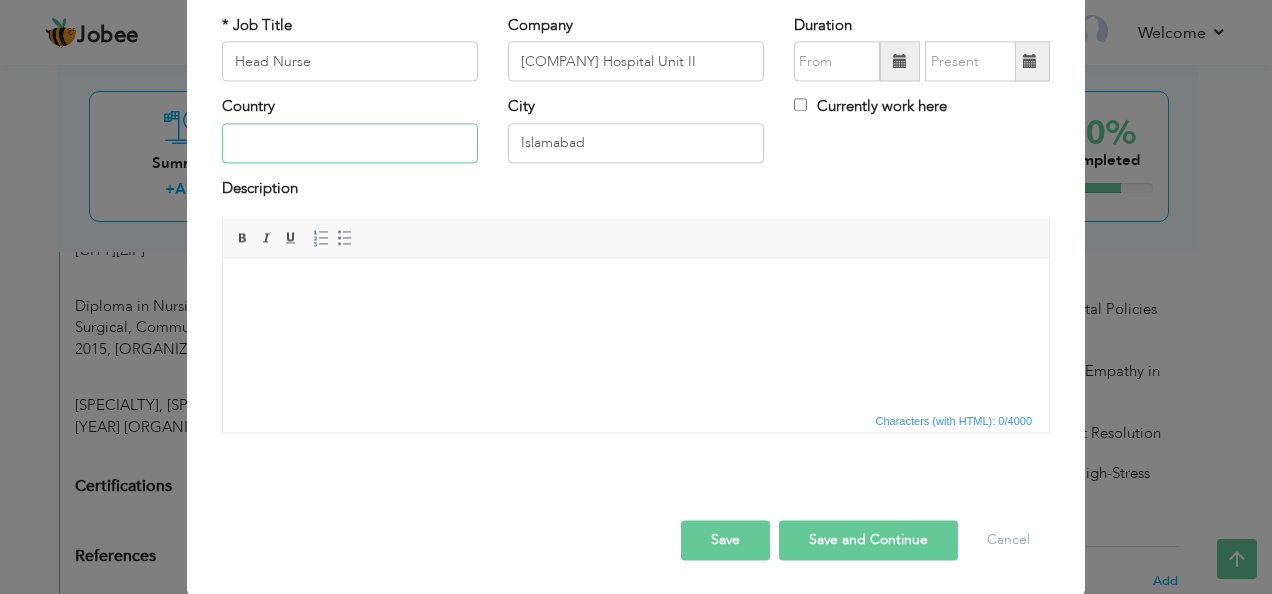 click at bounding box center [350, 143] 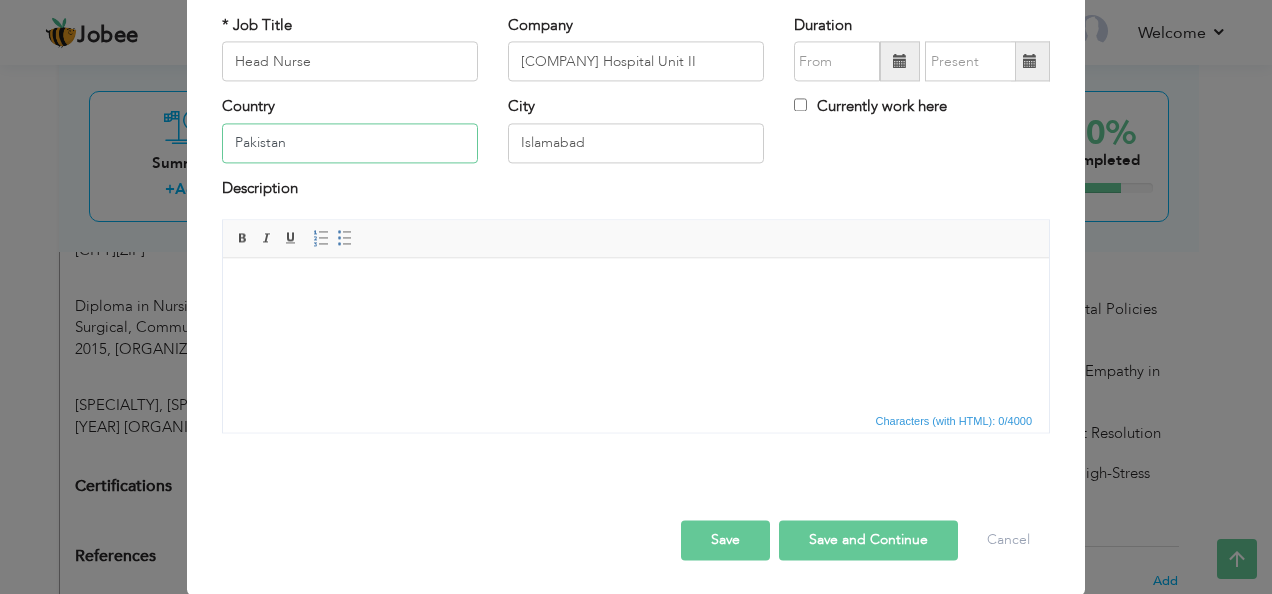 type on "Pakistan" 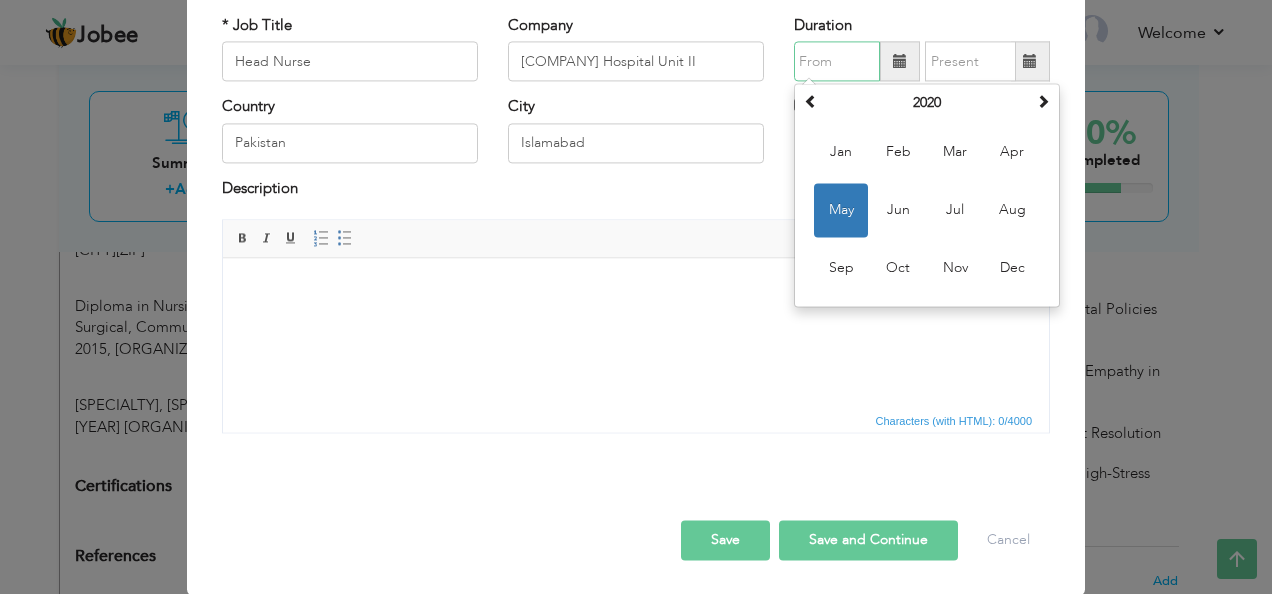 click at bounding box center [837, 62] 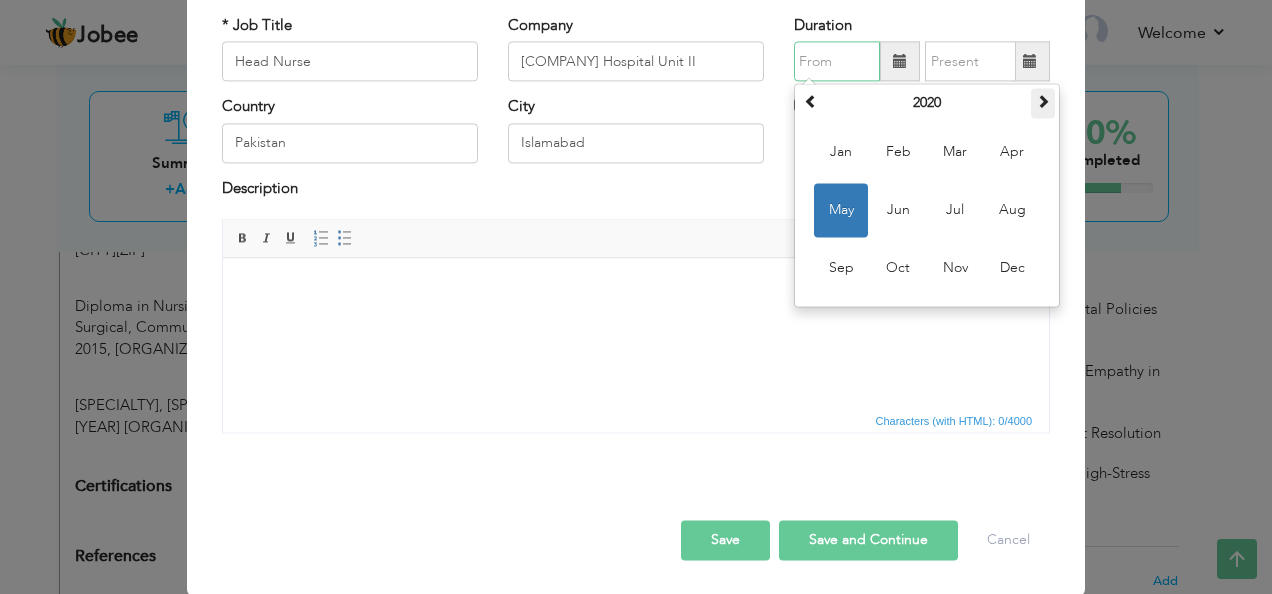 click at bounding box center (1043, 102) 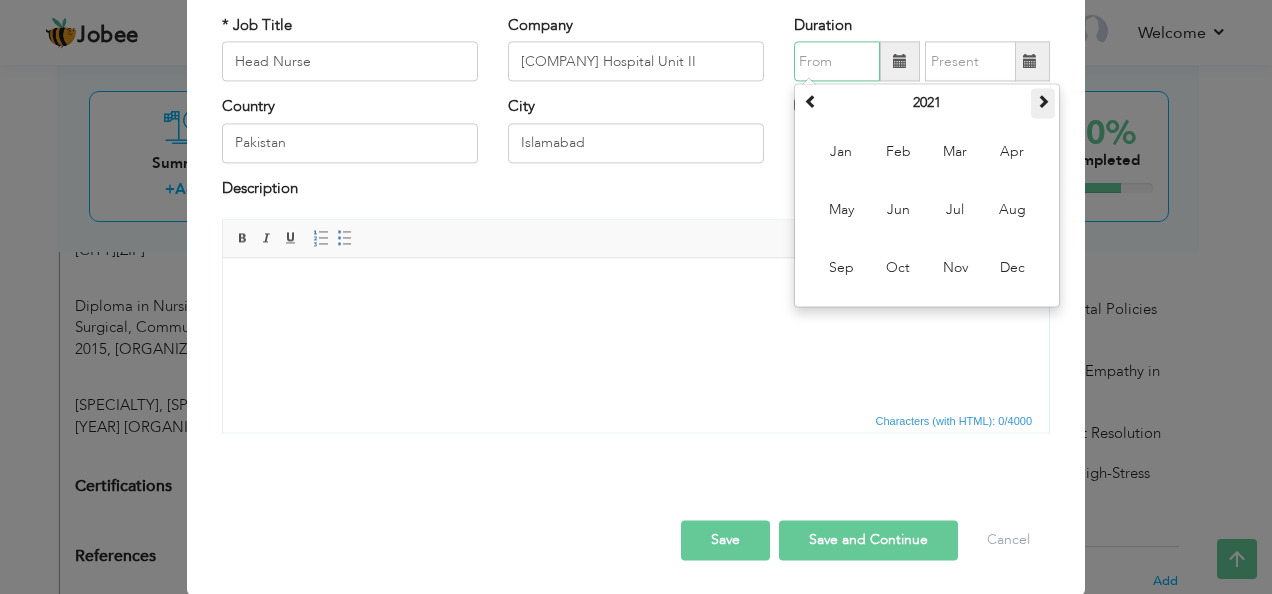click at bounding box center [1043, 102] 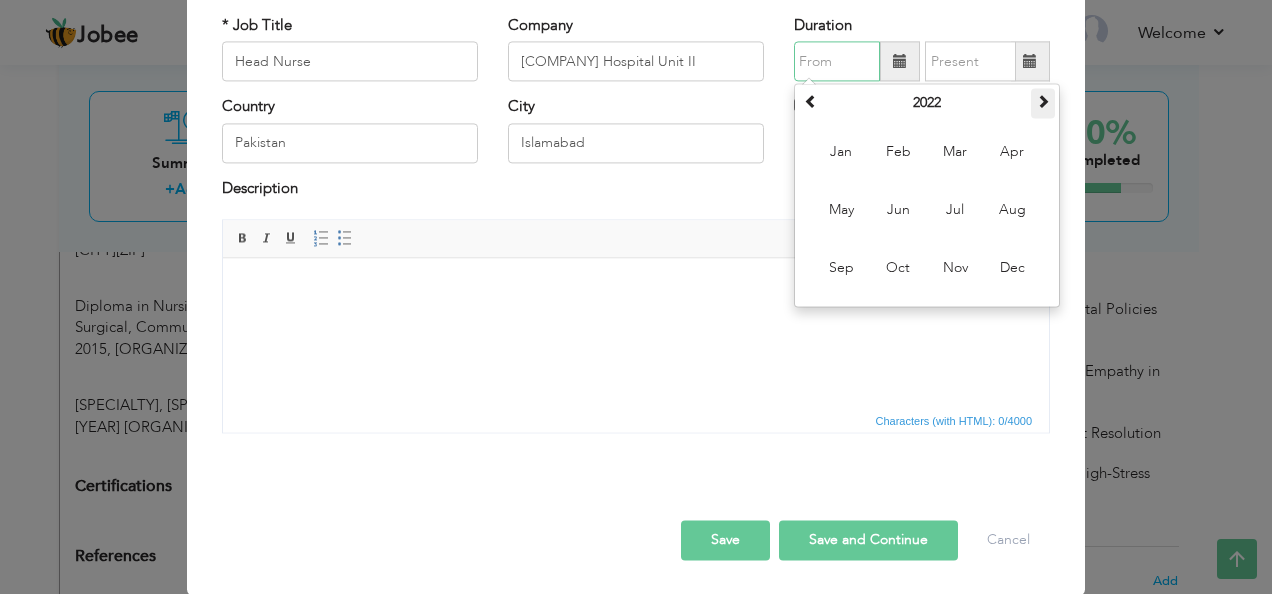 click at bounding box center [1043, 102] 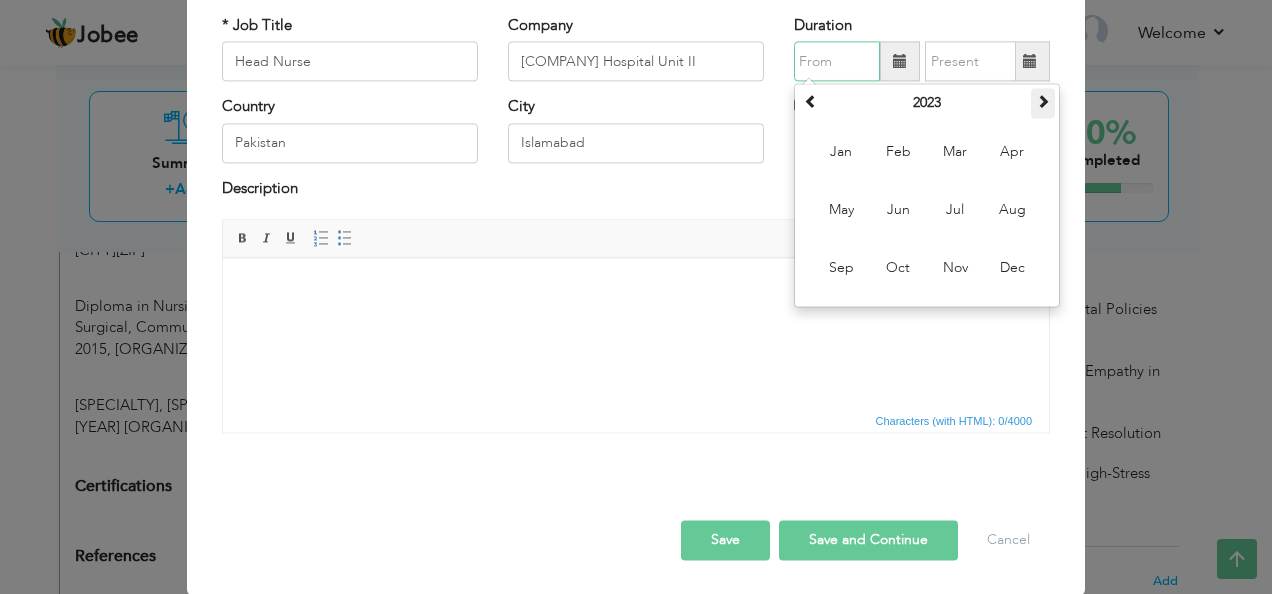click at bounding box center [1043, 102] 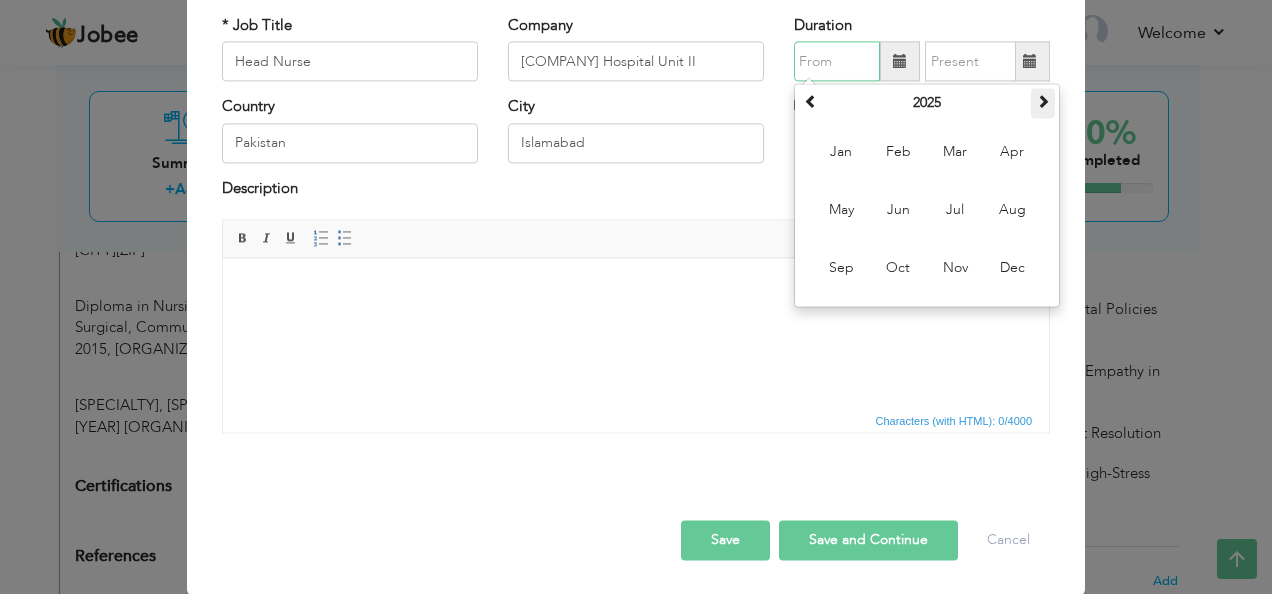 click at bounding box center [1043, 102] 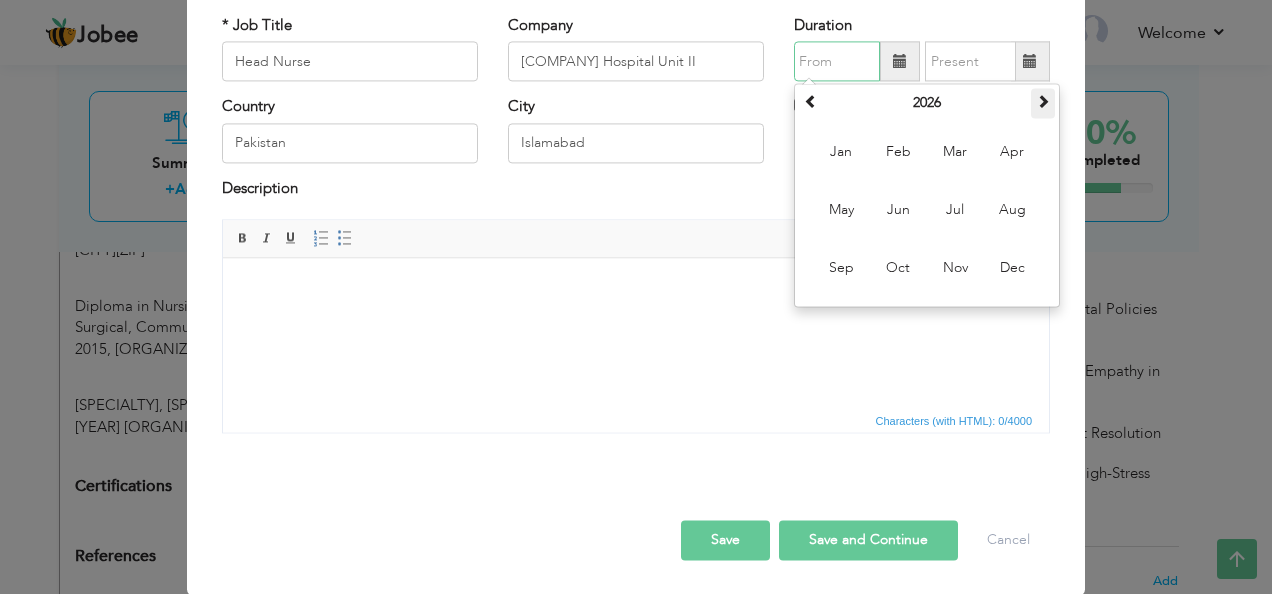 click at bounding box center (1043, 102) 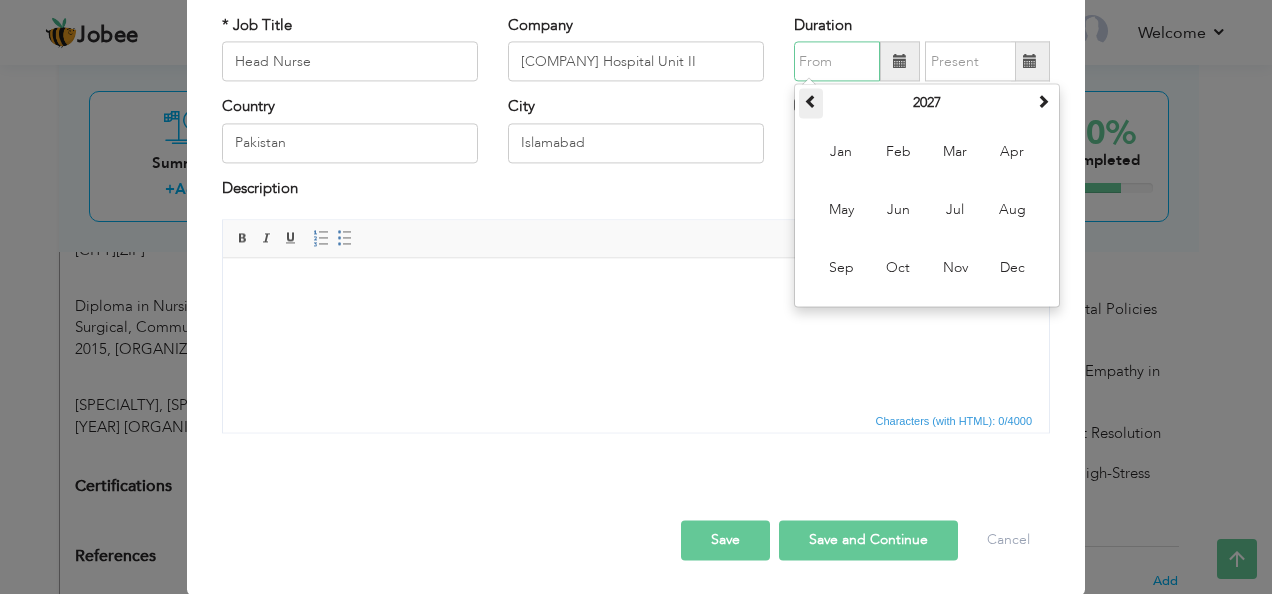 click at bounding box center (811, 102) 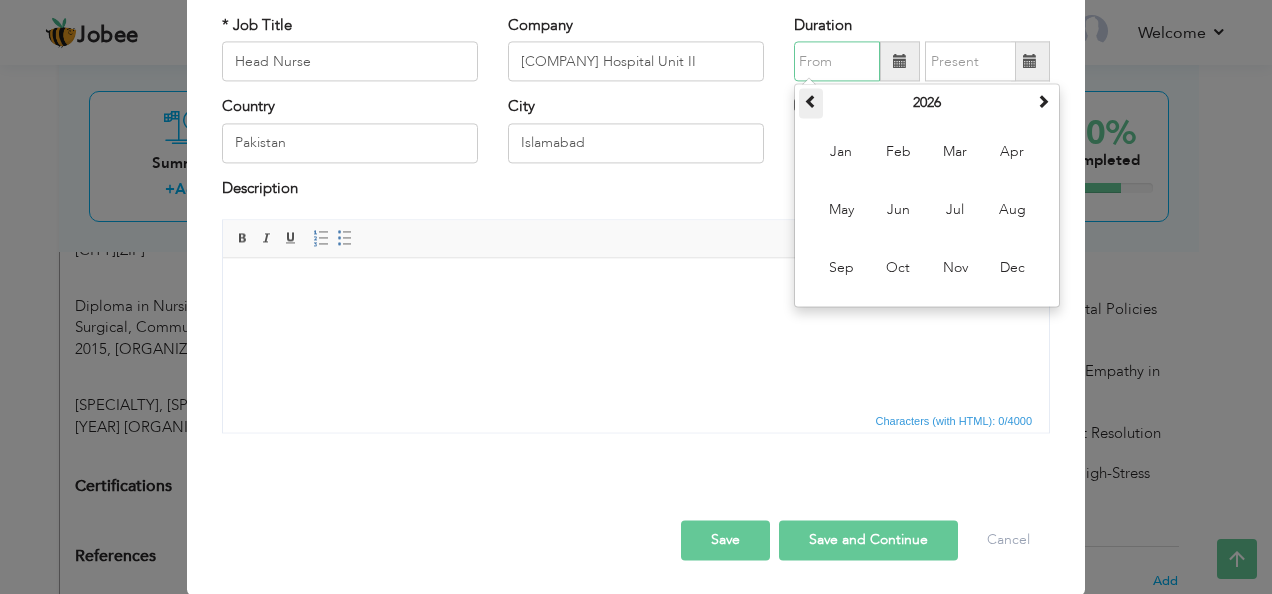 click at bounding box center [811, 102] 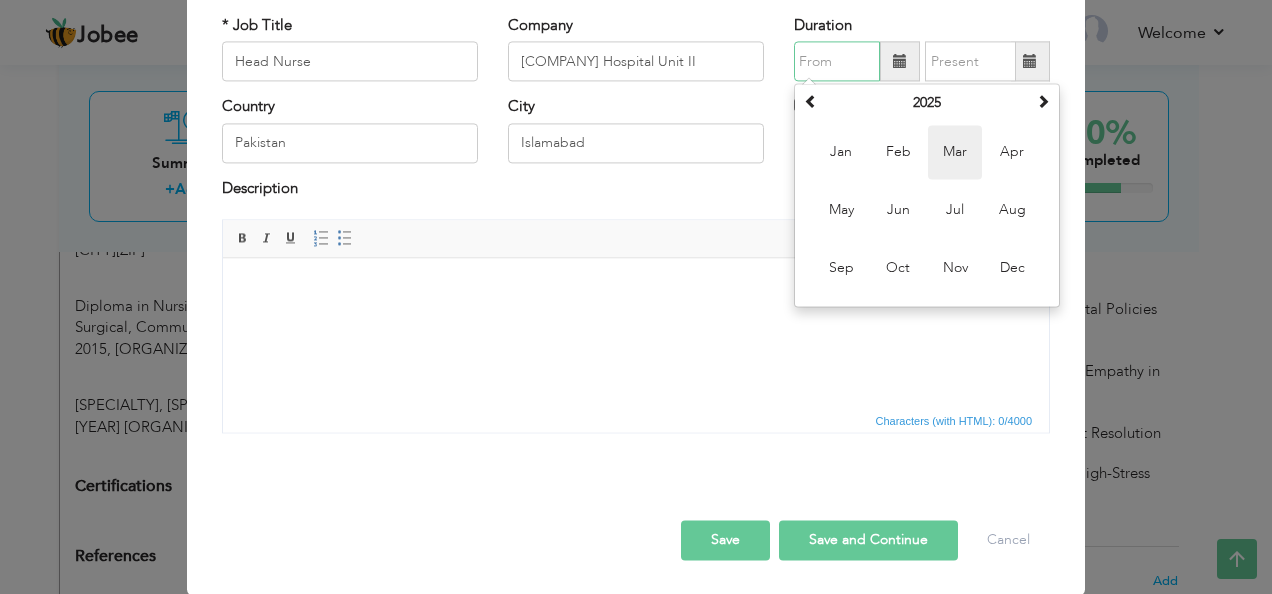 click on "Mar" at bounding box center [955, 153] 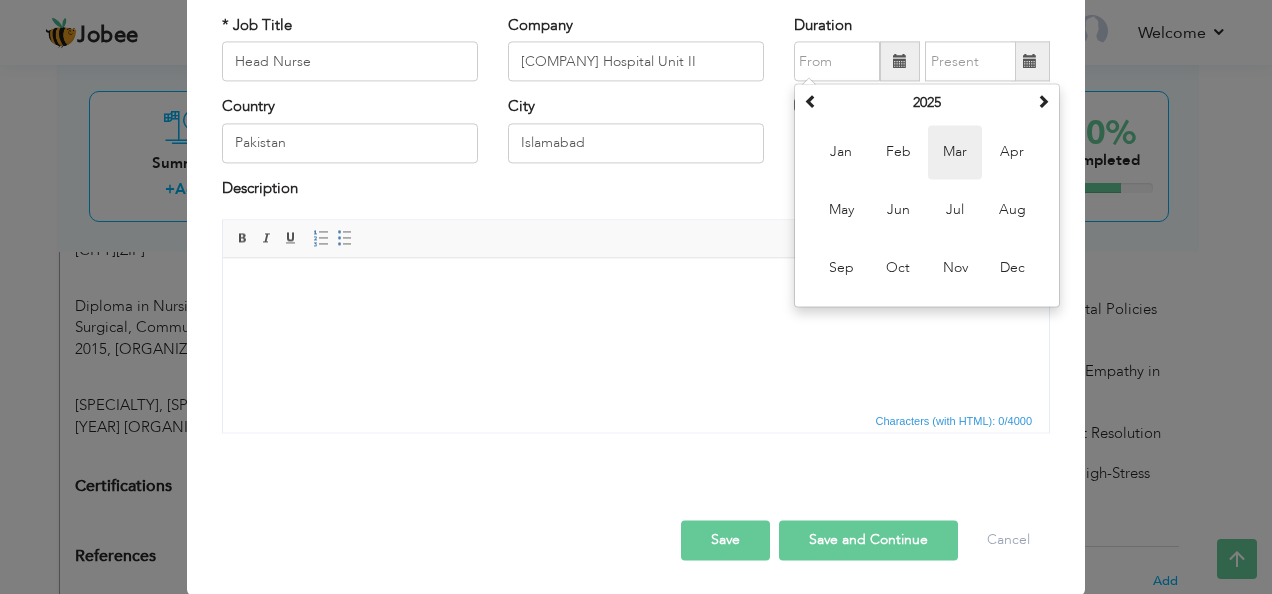 type on "03/2025" 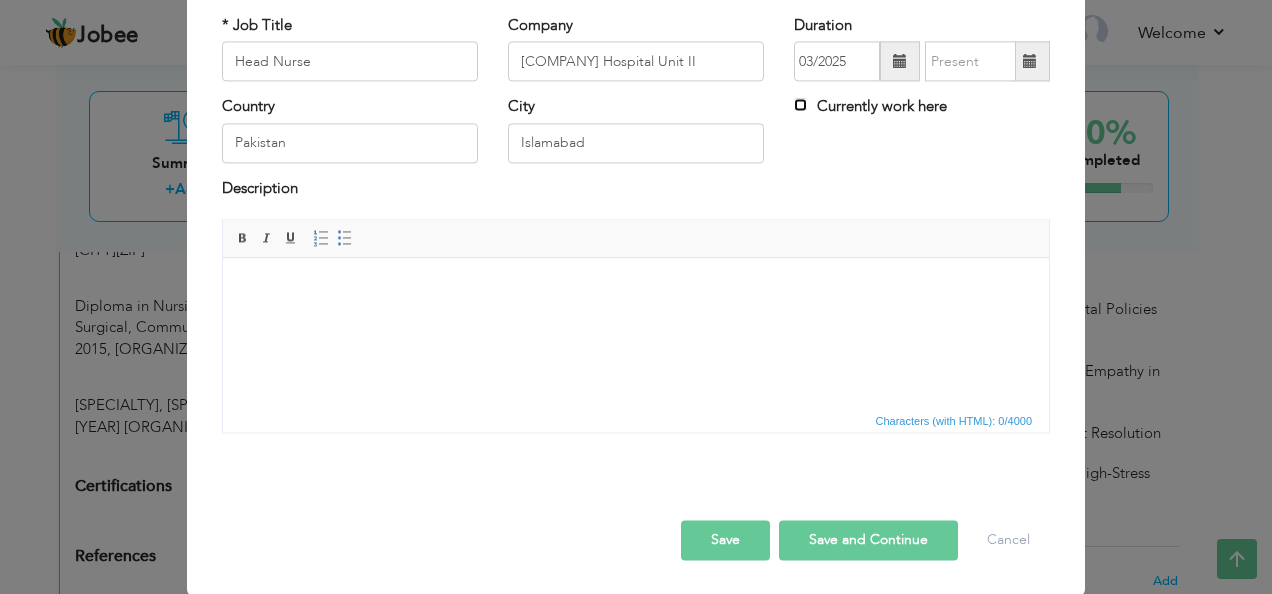 click on "Currently work here" at bounding box center (800, 105) 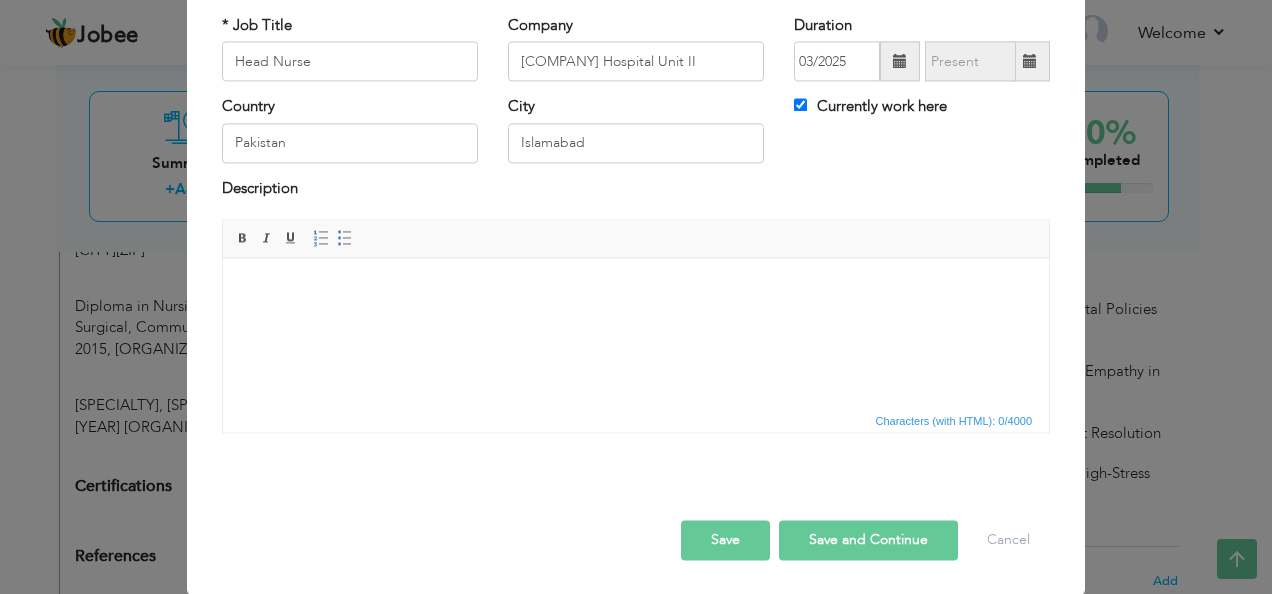 click at bounding box center (636, 288) 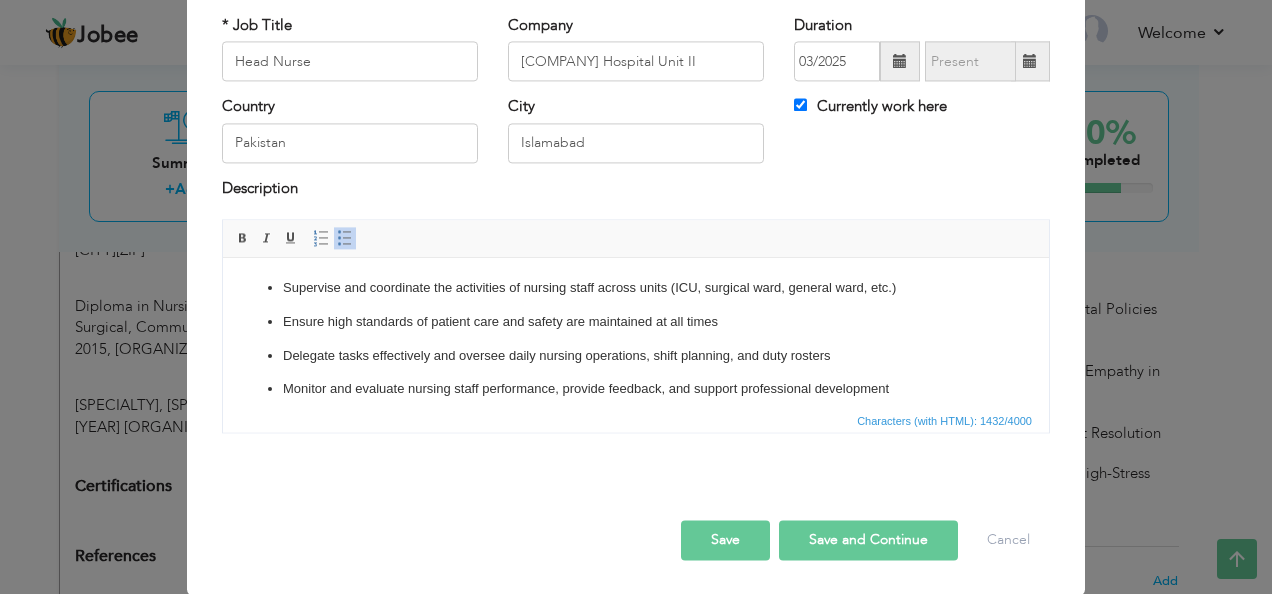 scroll, scrollTop: 326, scrollLeft: 0, axis: vertical 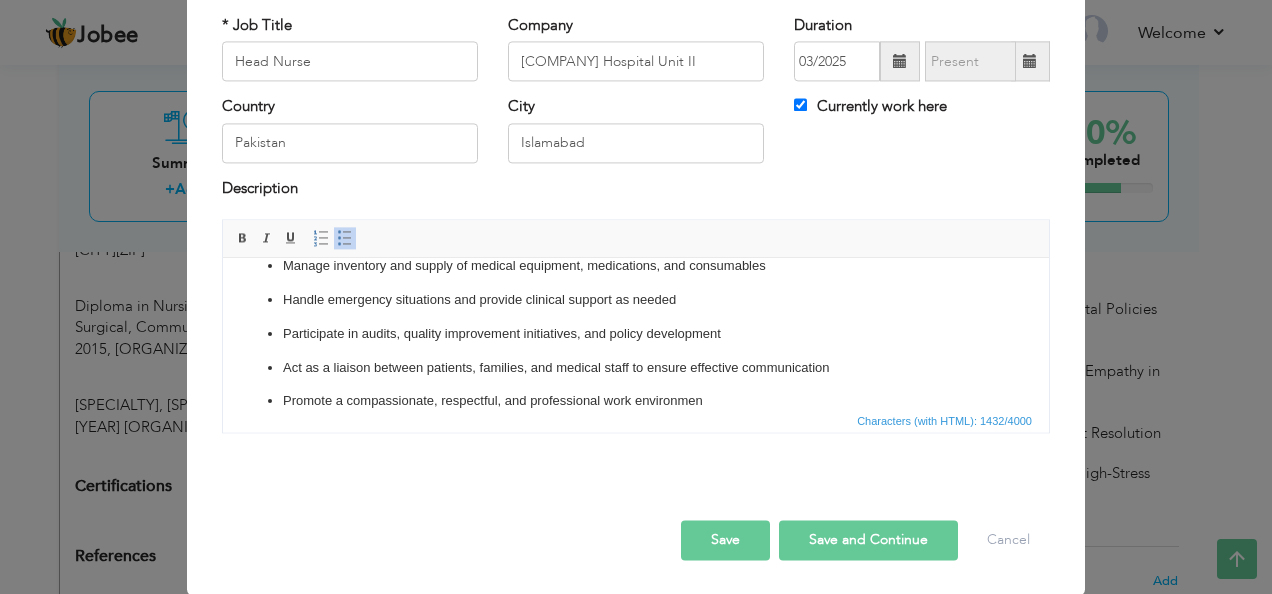 click on "Save" at bounding box center [725, 541] 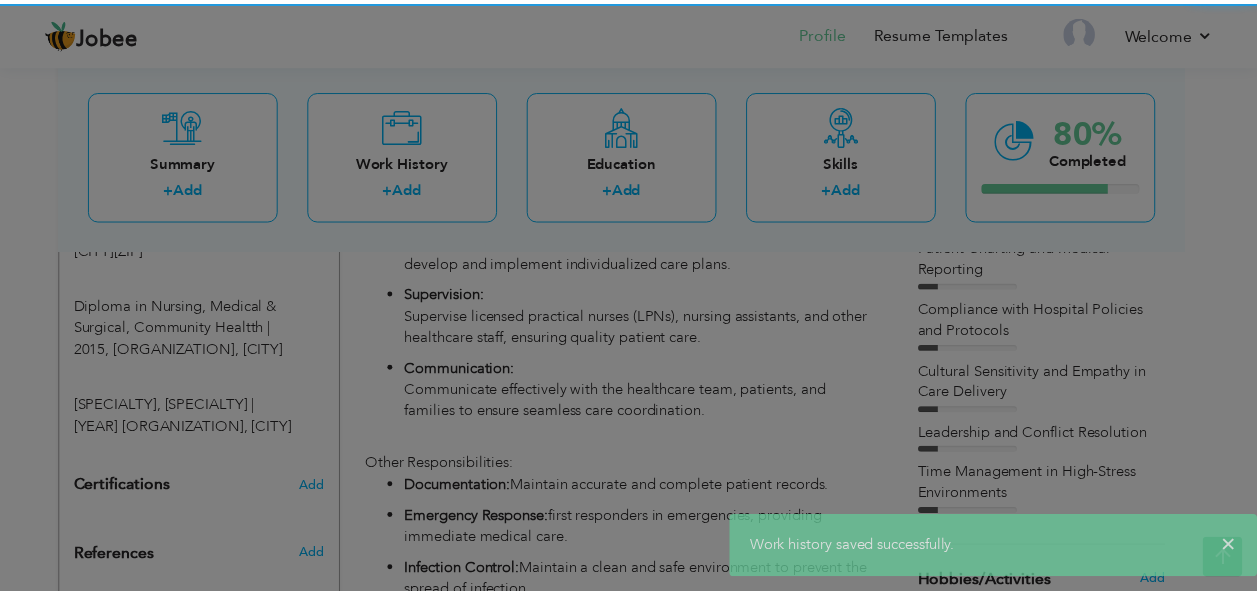 scroll, scrollTop: 0, scrollLeft: 0, axis: both 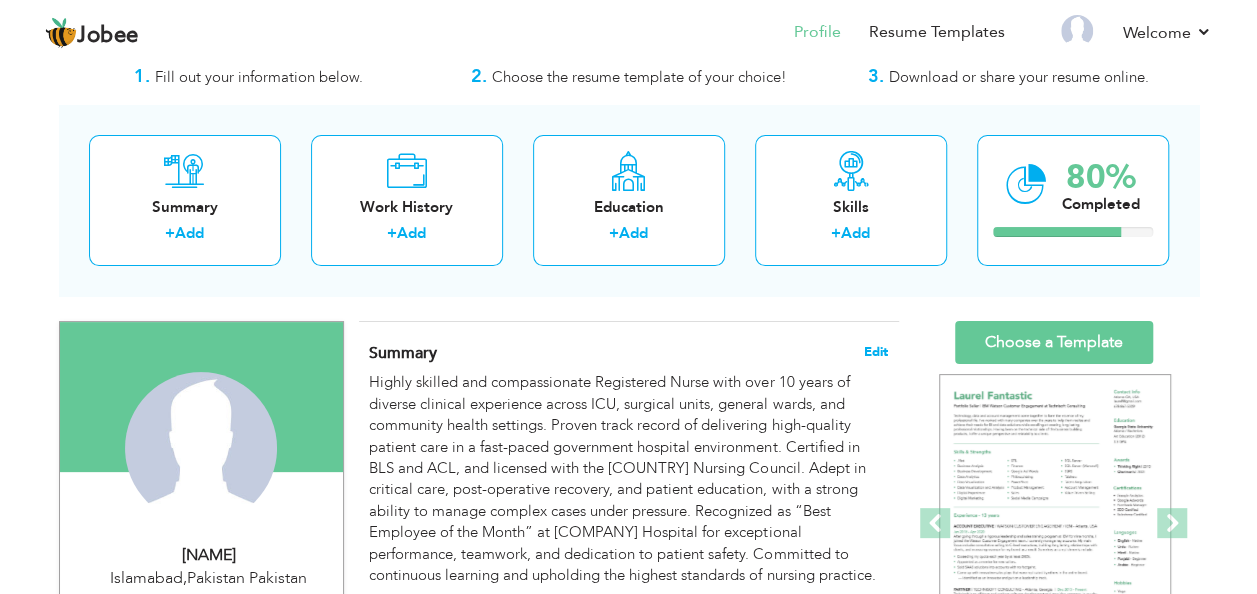 click on "Edit" at bounding box center [876, 352] 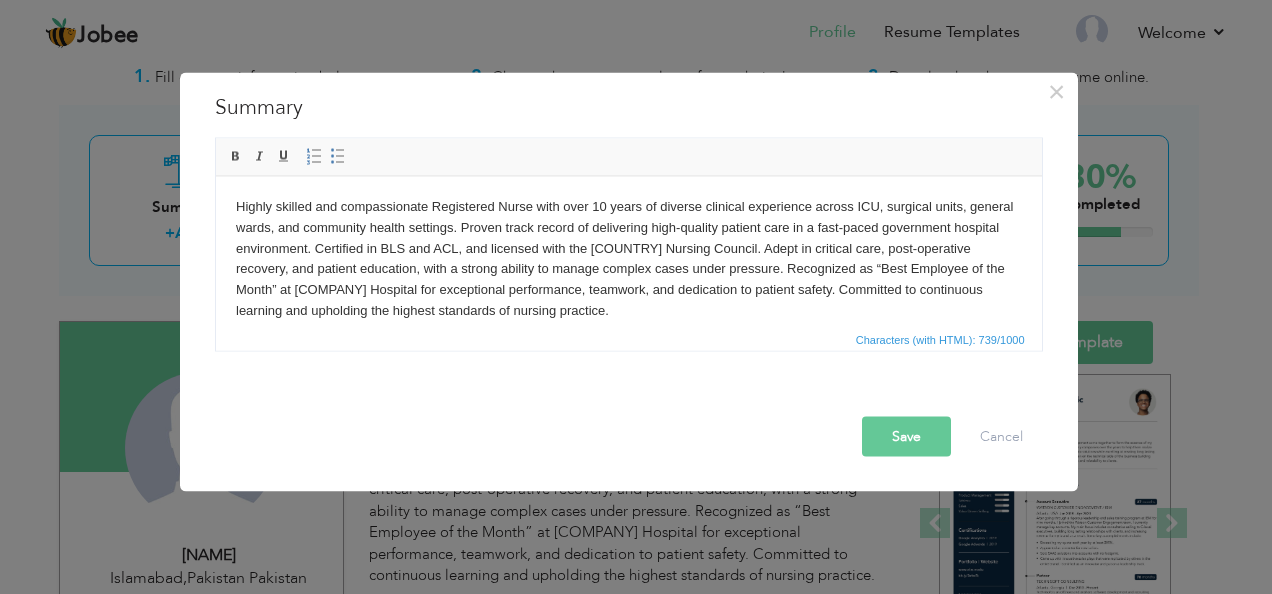 click on "Highly skilled and compassionate Registered Nurse with over 10 years of diverse clinical experience across ICU, surgical units, general wards, and community health settings. Proven track record of delivering high-quality patient care in a fast-paced government hospital environment. Certified in BLS and ACL, and licensed with the Pakistan Nursing Council. Adept in critical care, post-operative recovery, and patient education, with a strong ability to manage complex cases under pressure. Recognized as “Best Employee of the Month” at Pakistan Air Force Hospital for exceptional performance, teamwork, and dedication to patient safety. Committed to continuous learning and upholding the highest standards of nursing practice." at bounding box center (628, 258) 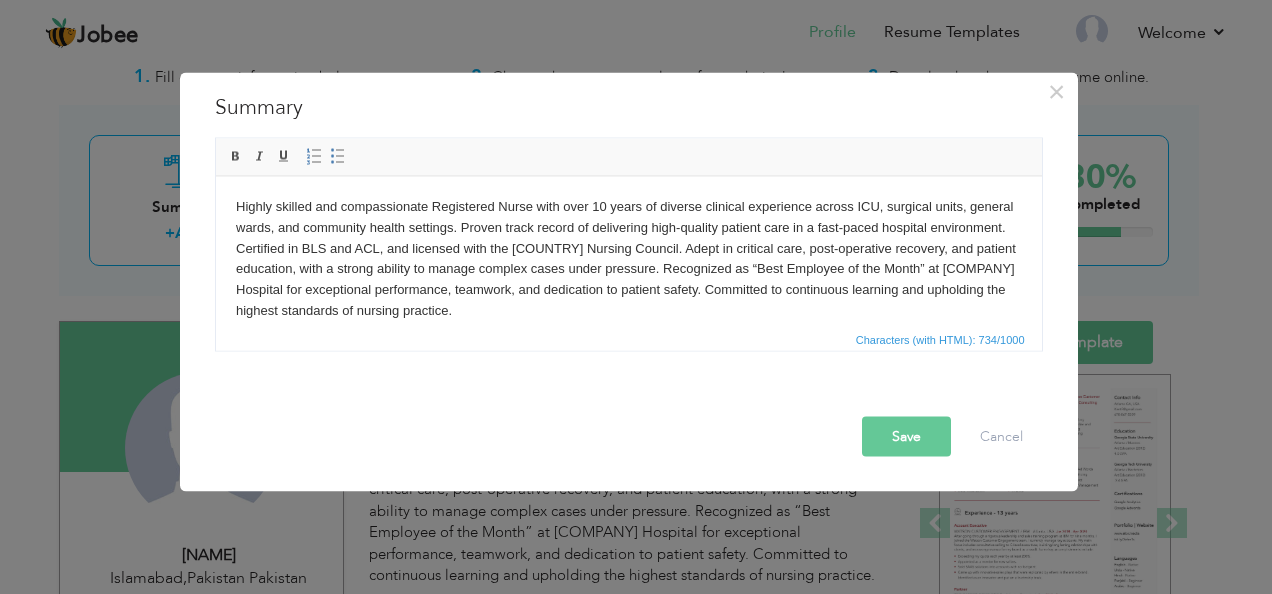 click on "Save" at bounding box center (906, 437) 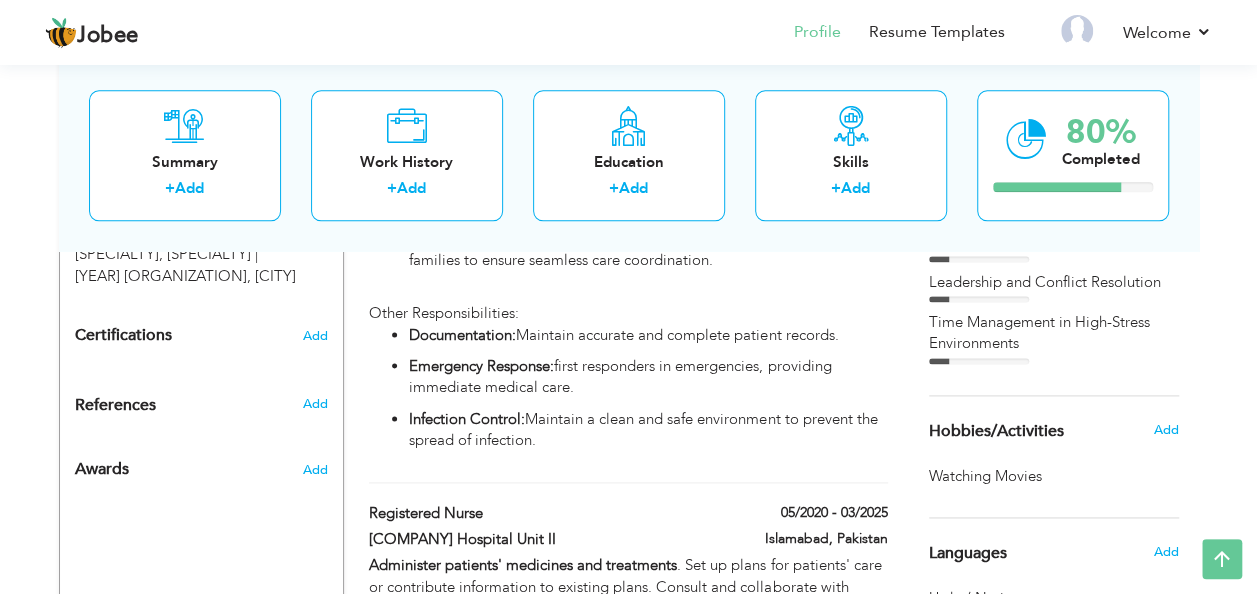 scroll, scrollTop: 1162, scrollLeft: 0, axis: vertical 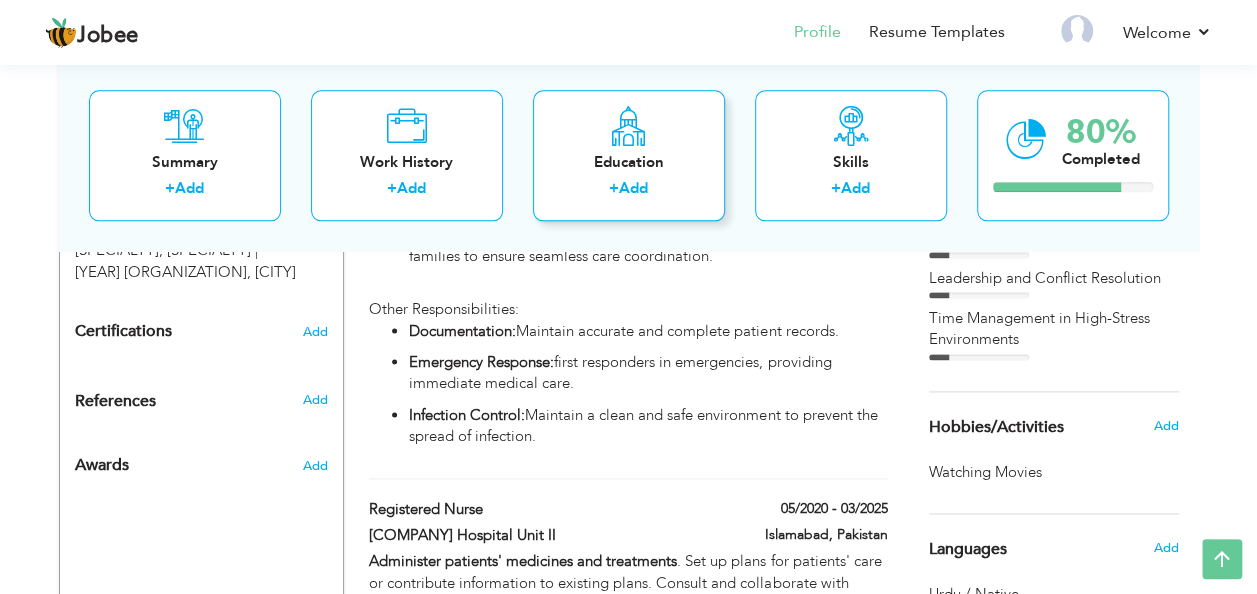 click on "Education" at bounding box center (629, 162) 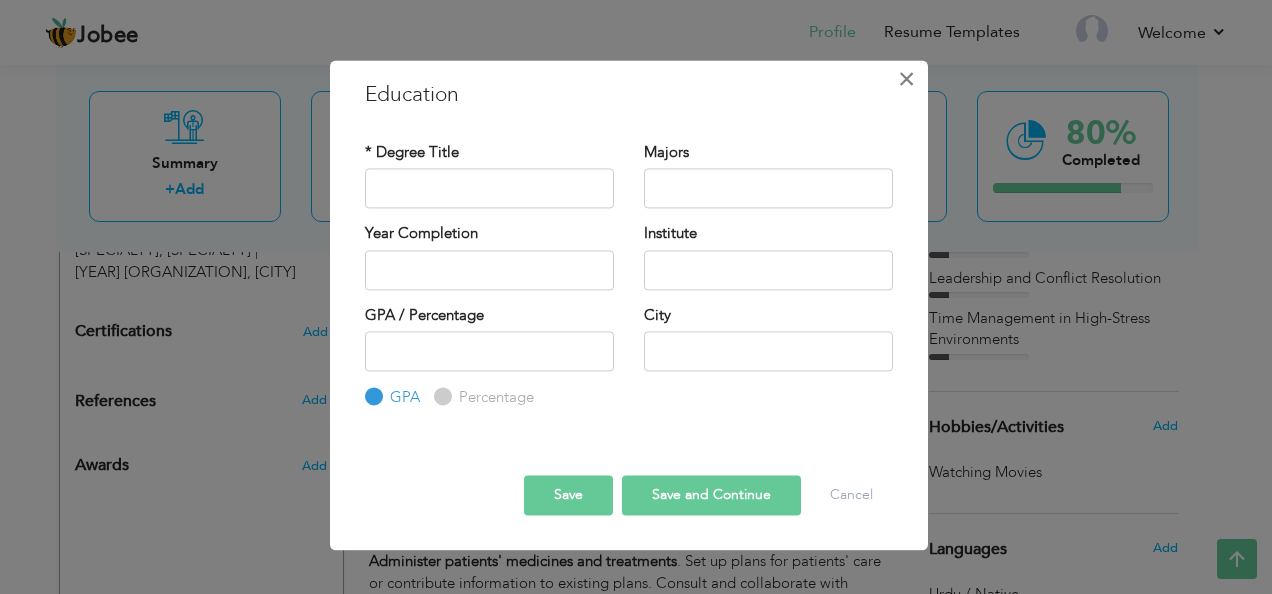 click on "×" at bounding box center [906, 79] 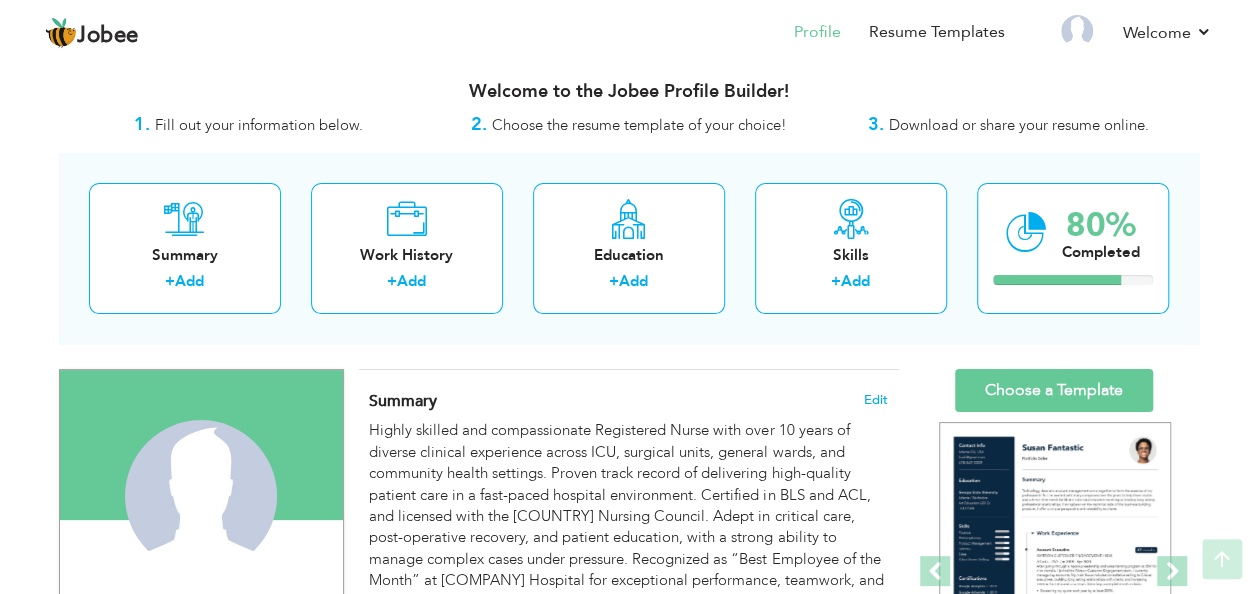 scroll, scrollTop: 0, scrollLeft: 0, axis: both 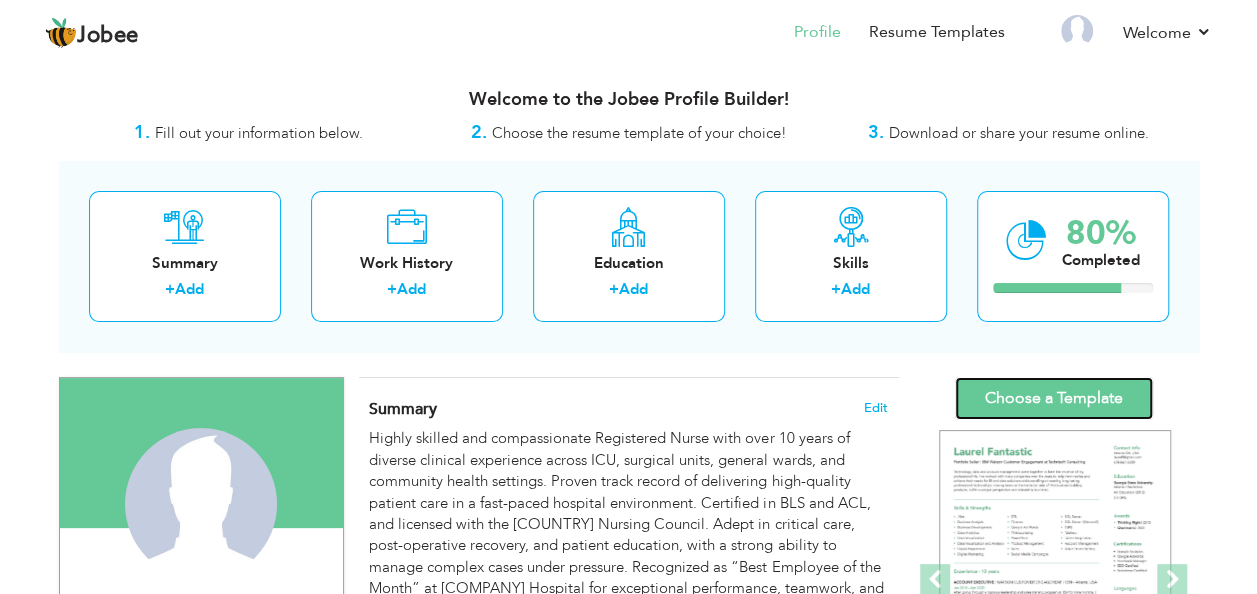 click on "Choose a Template" at bounding box center [1054, 398] 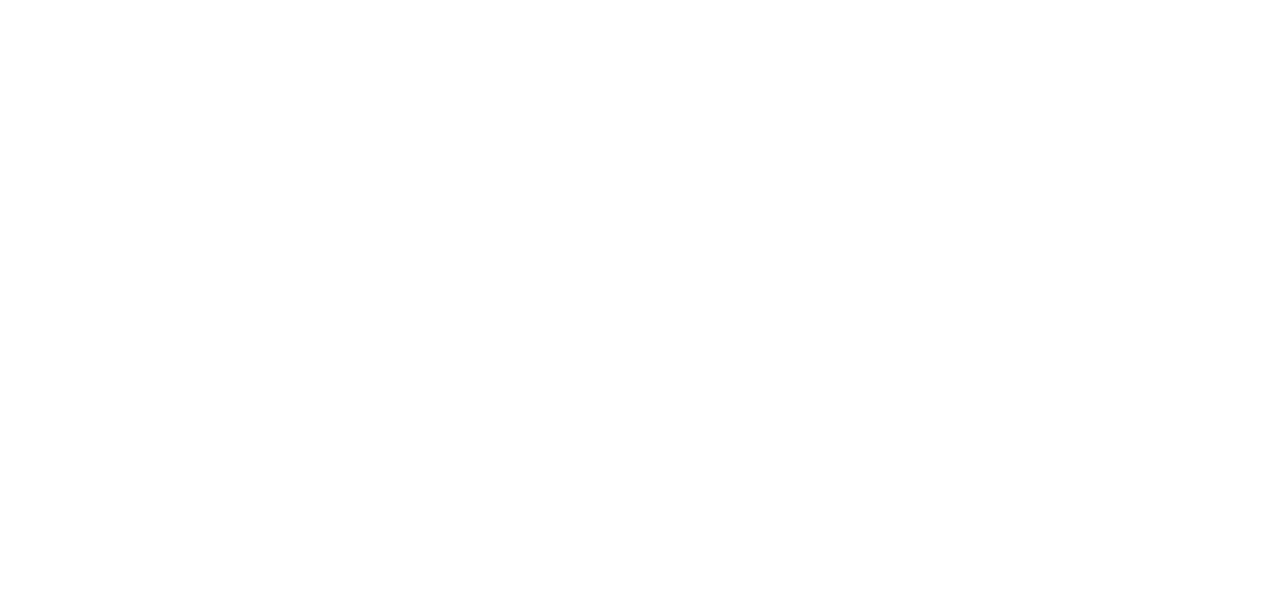 scroll, scrollTop: 0, scrollLeft: 0, axis: both 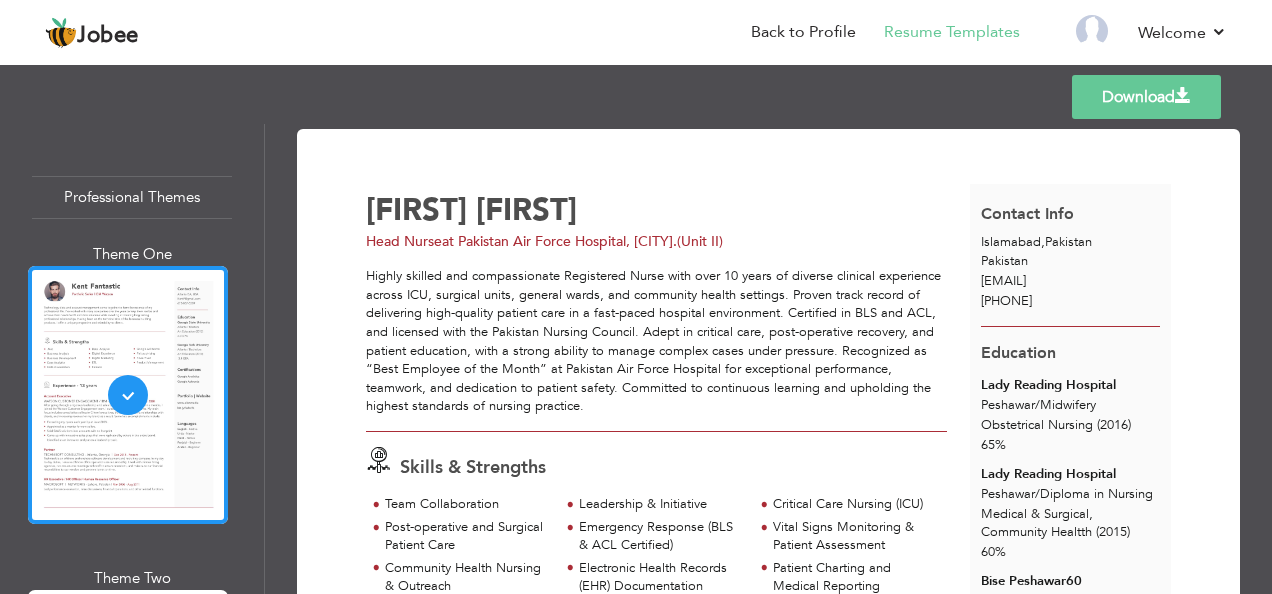 drag, startPoint x: 255, startPoint y: 130, endPoint x: 262, endPoint y: 160, distance: 30.805843 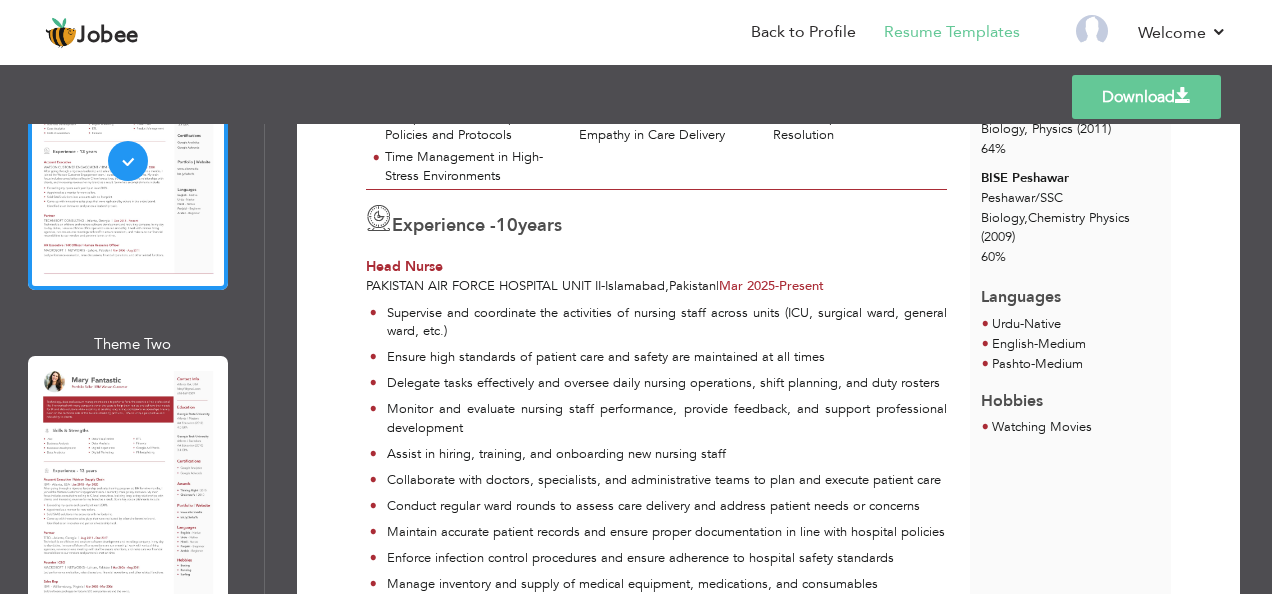 scroll, scrollTop: 465, scrollLeft: 0, axis: vertical 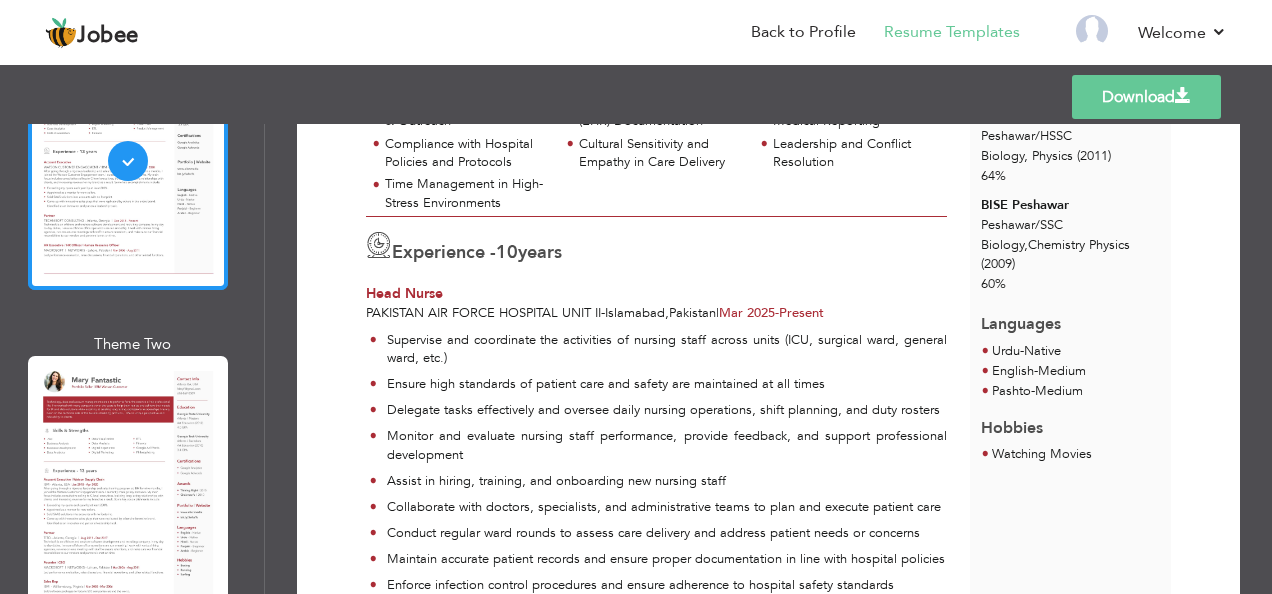click at bounding box center (128, 161) 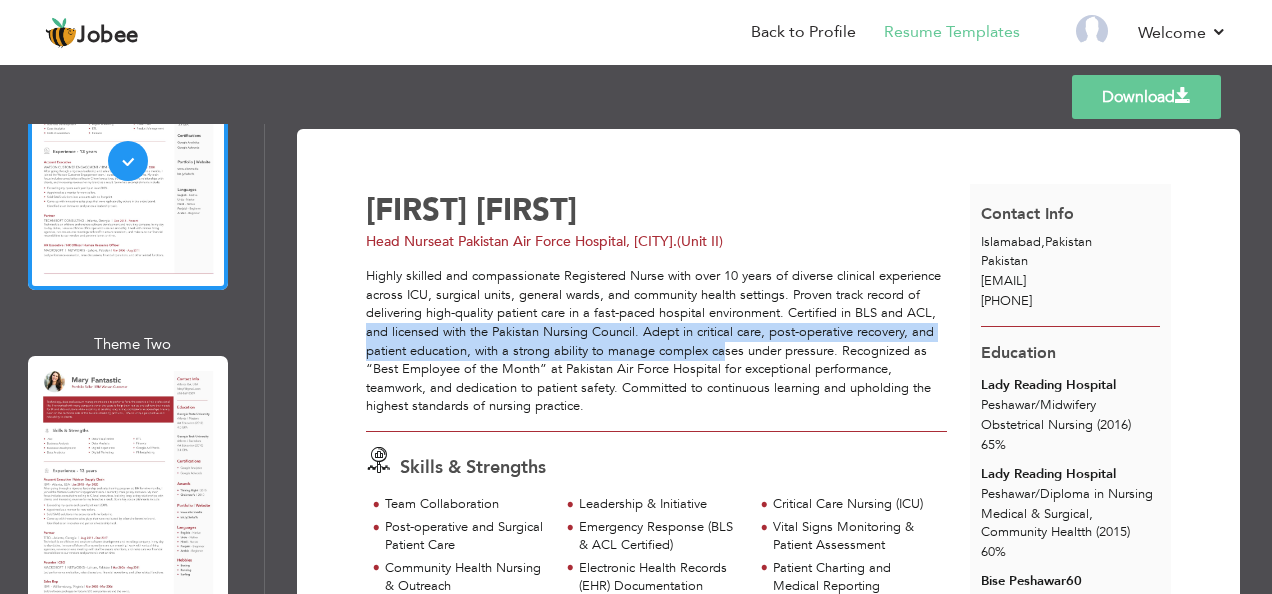 drag, startPoint x: 944, startPoint y: 319, endPoint x: 726, endPoint y: 352, distance: 220.48357 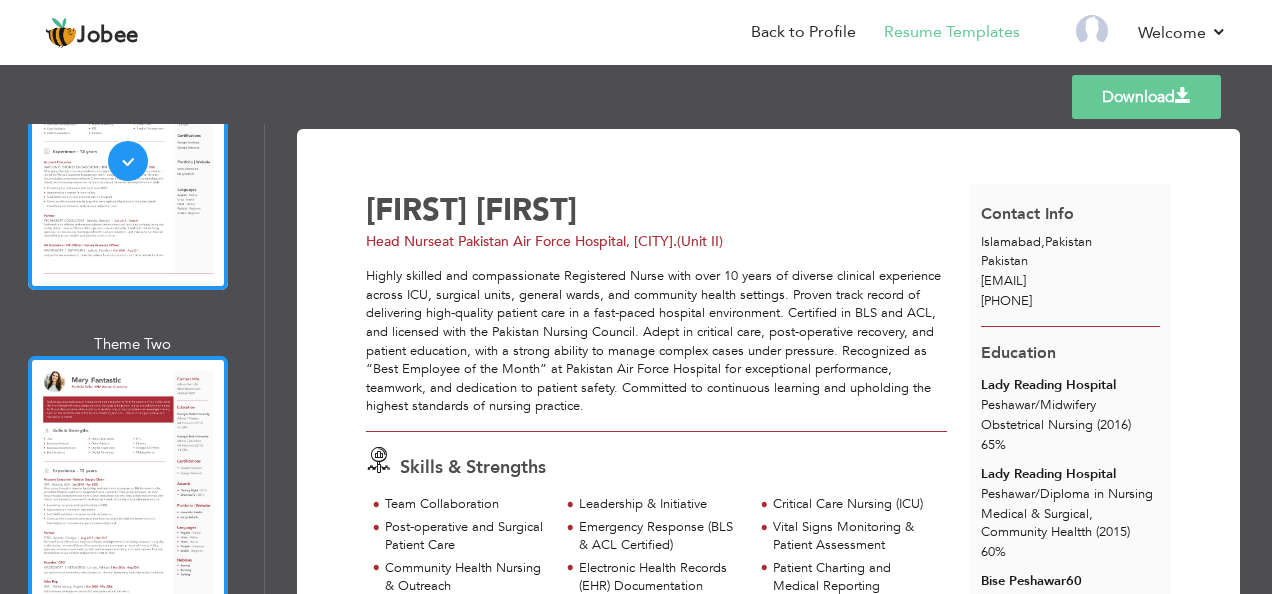 click at bounding box center (128, 485) 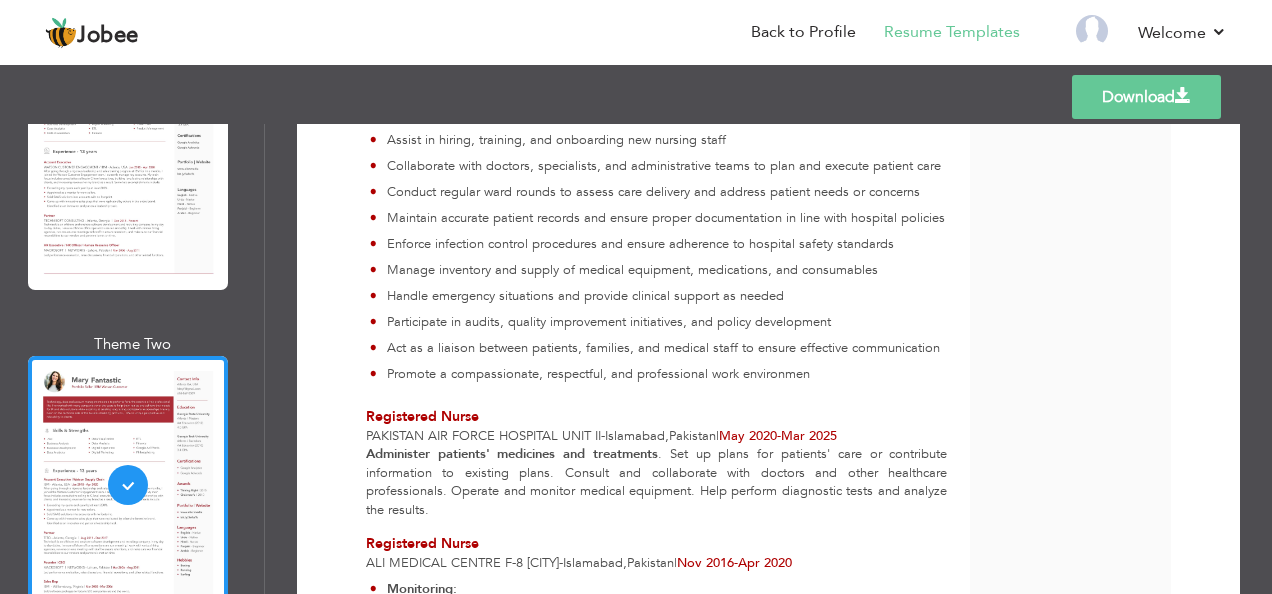 scroll, scrollTop: 855, scrollLeft: 0, axis: vertical 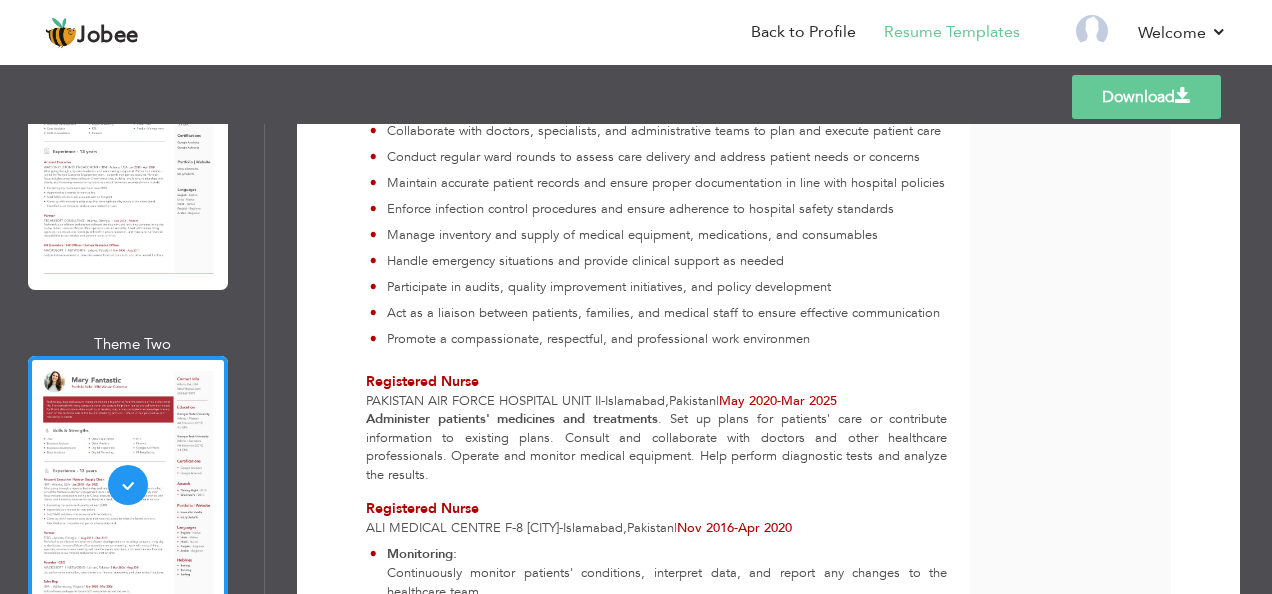 drag, startPoint x: 257, startPoint y: 144, endPoint x: 262, endPoint y: 178, distance: 34.36568 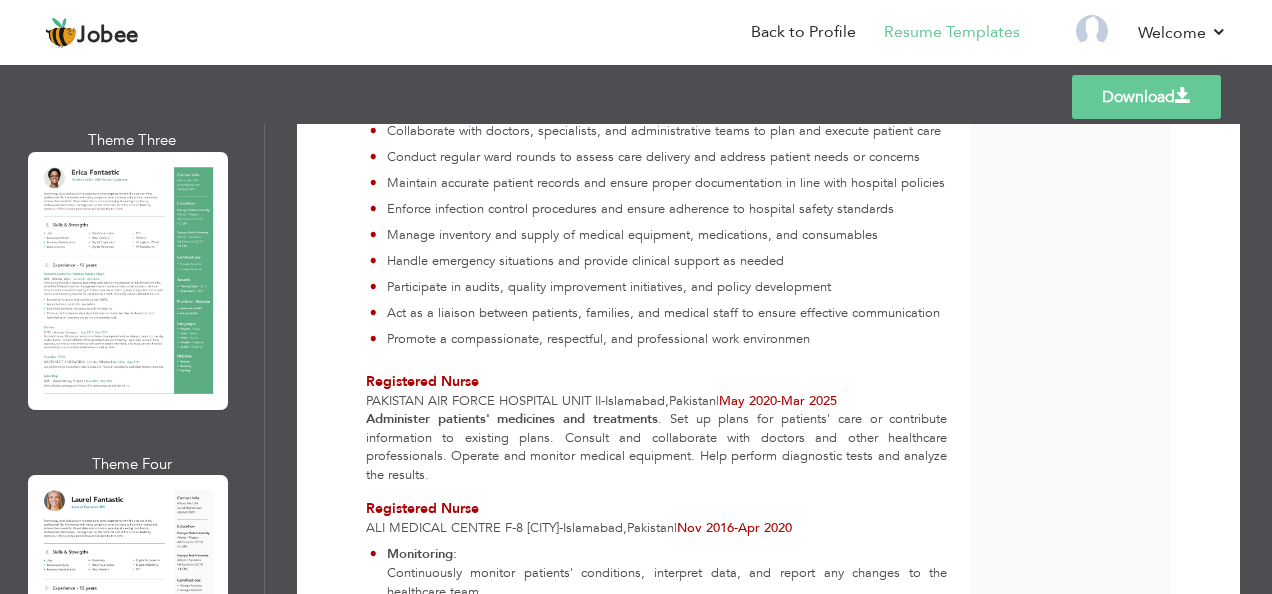 scroll, scrollTop: 776, scrollLeft: 0, axis: vertical 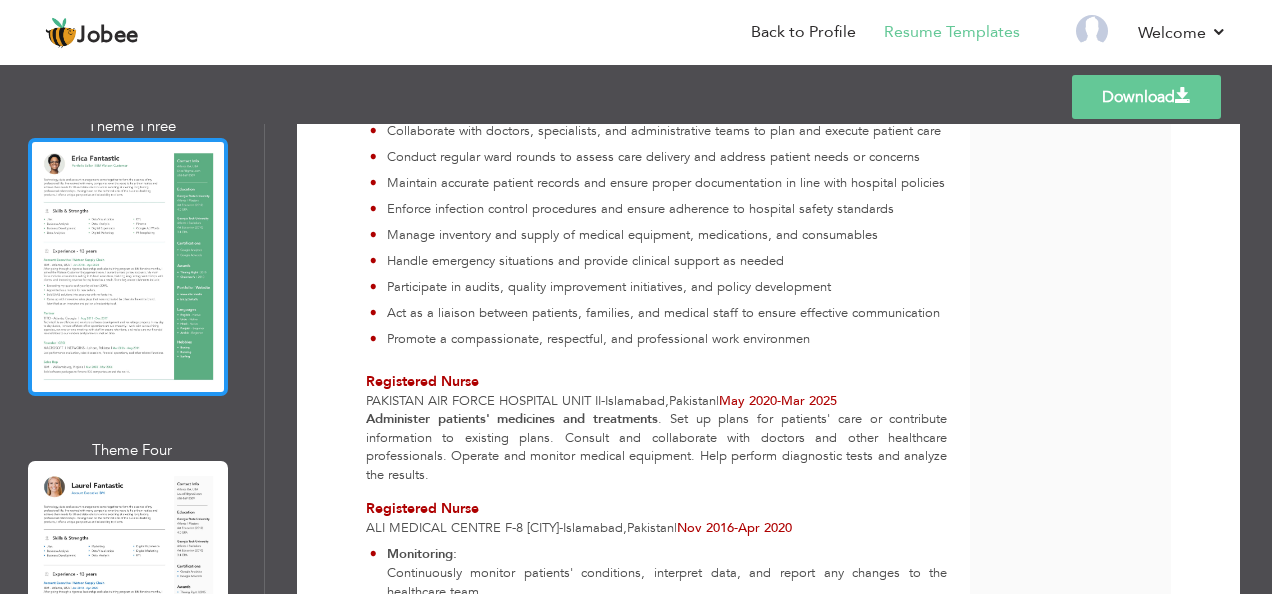 click at bounding box center [128, 267] 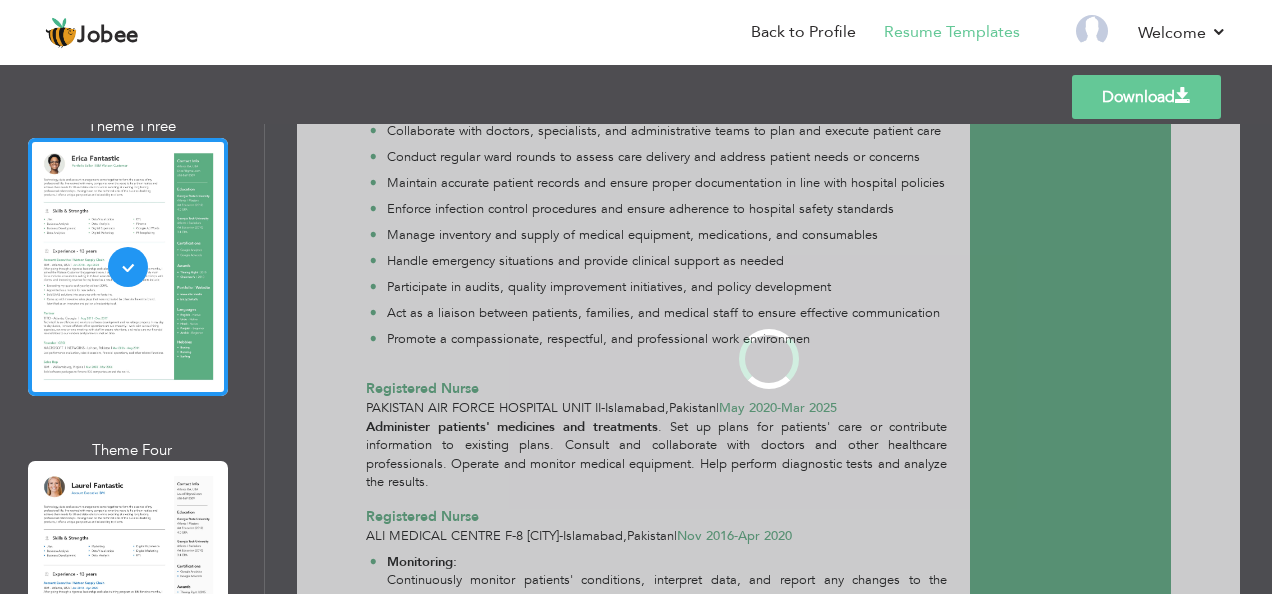 scroll, scrollTop: 0, scrollLeft: 0, axis: both 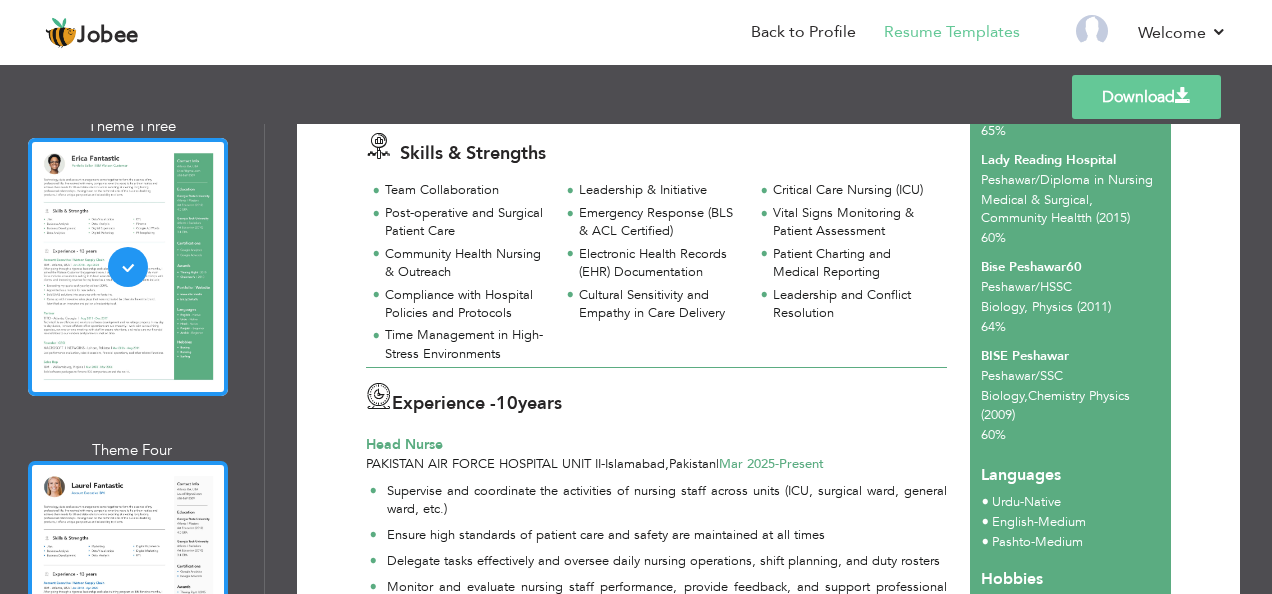 click at bounding box center [128, 590] 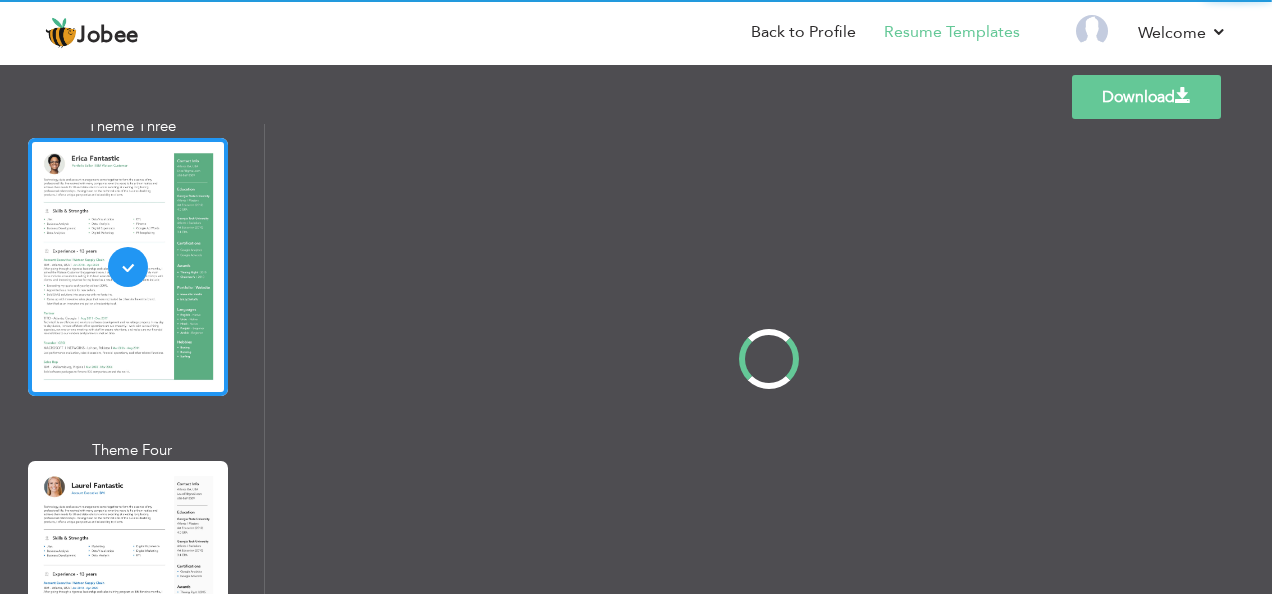 scroll, scrollTop: 0, scrollLeft: 0, axis: both 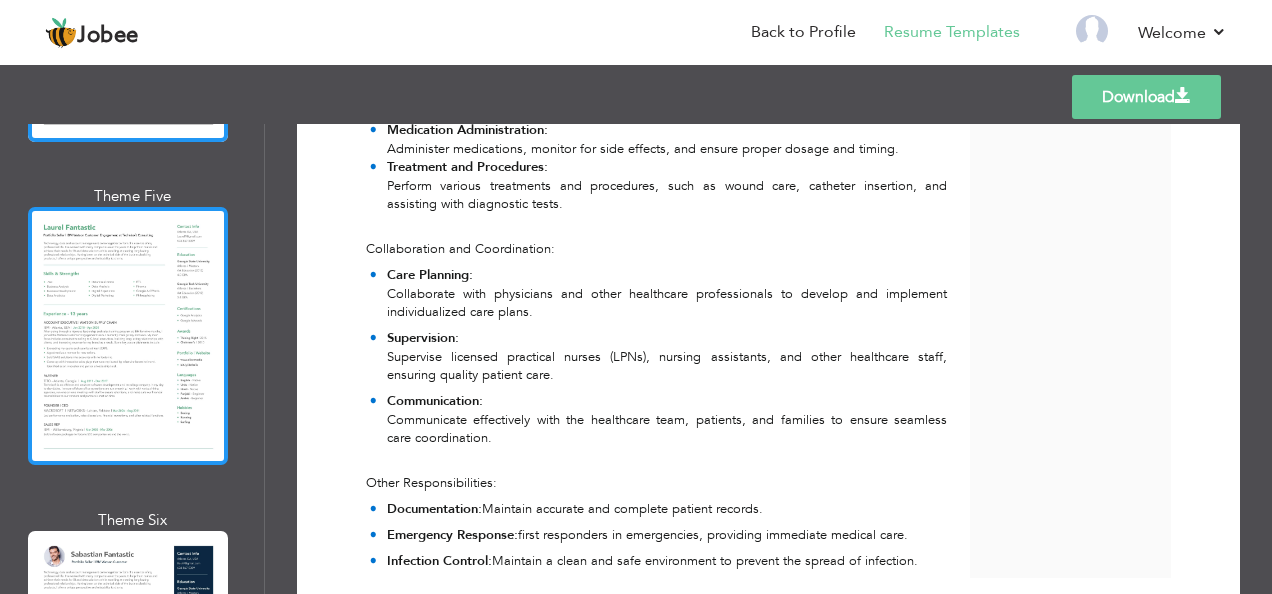 click at bounding box center [128, 336] 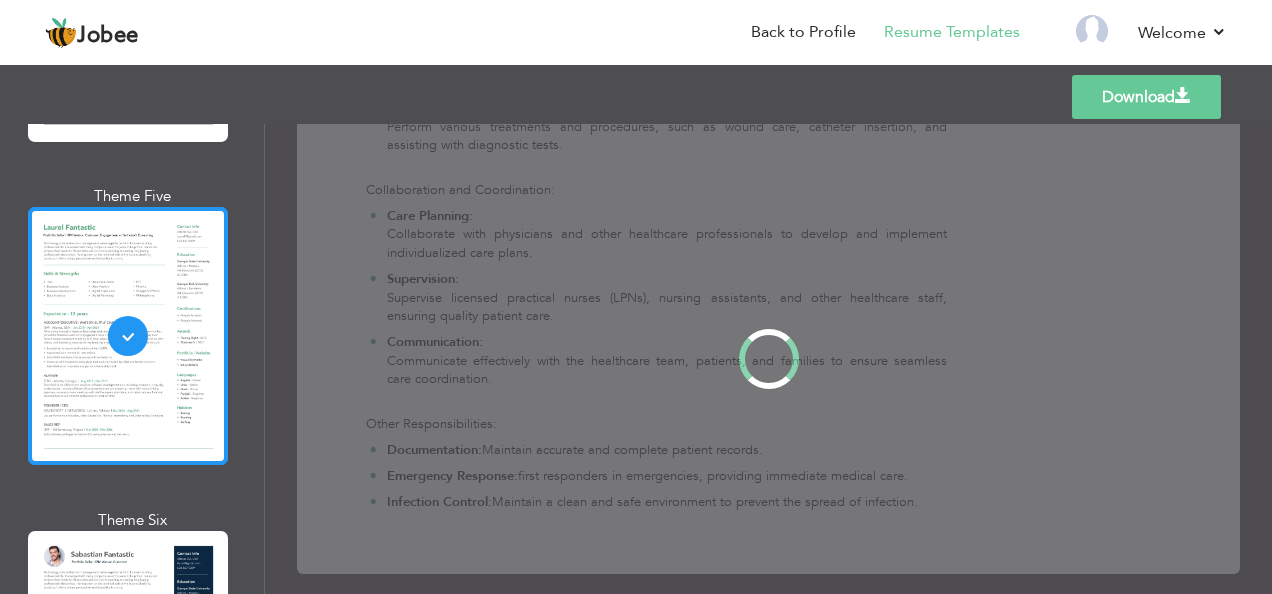 scroll, scrollTop: 0, scrollLeft: 0, axis: both 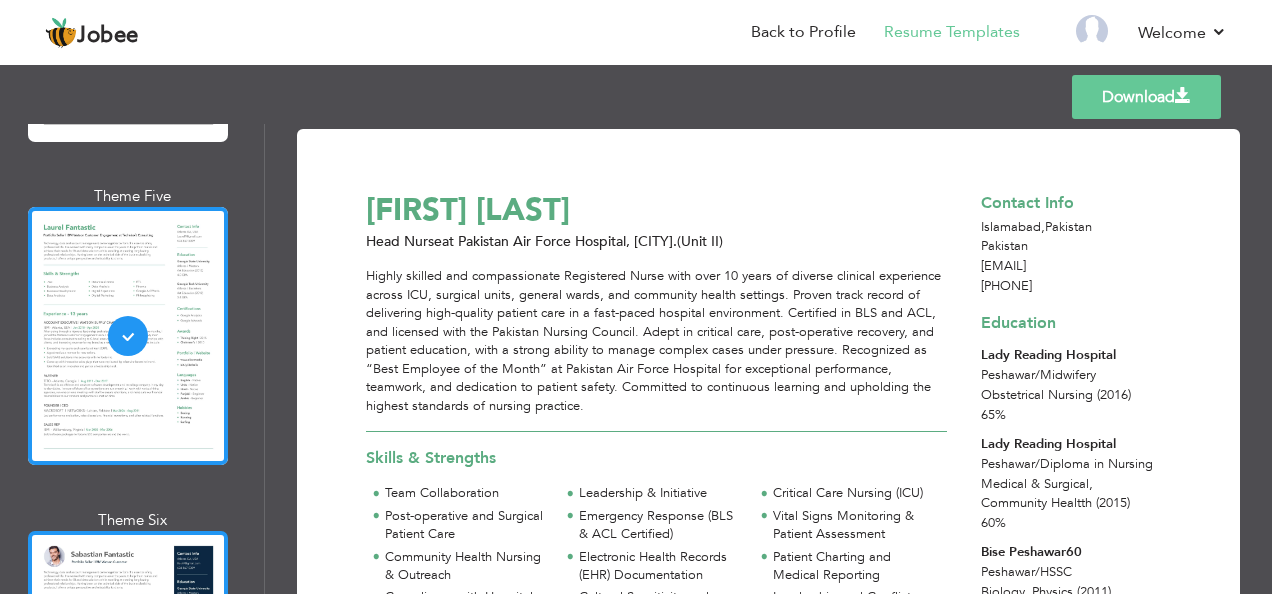 click at bounding box center (128, 660) 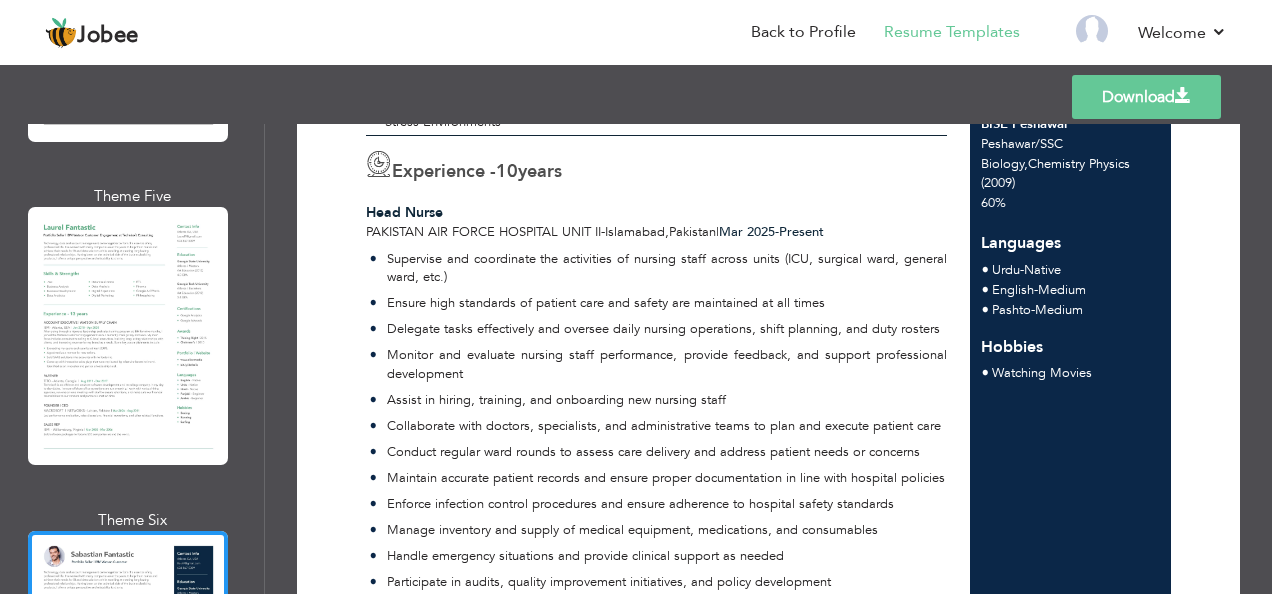 scroll, scrollTop: 538, scrollLeft: 0, axis: vertical 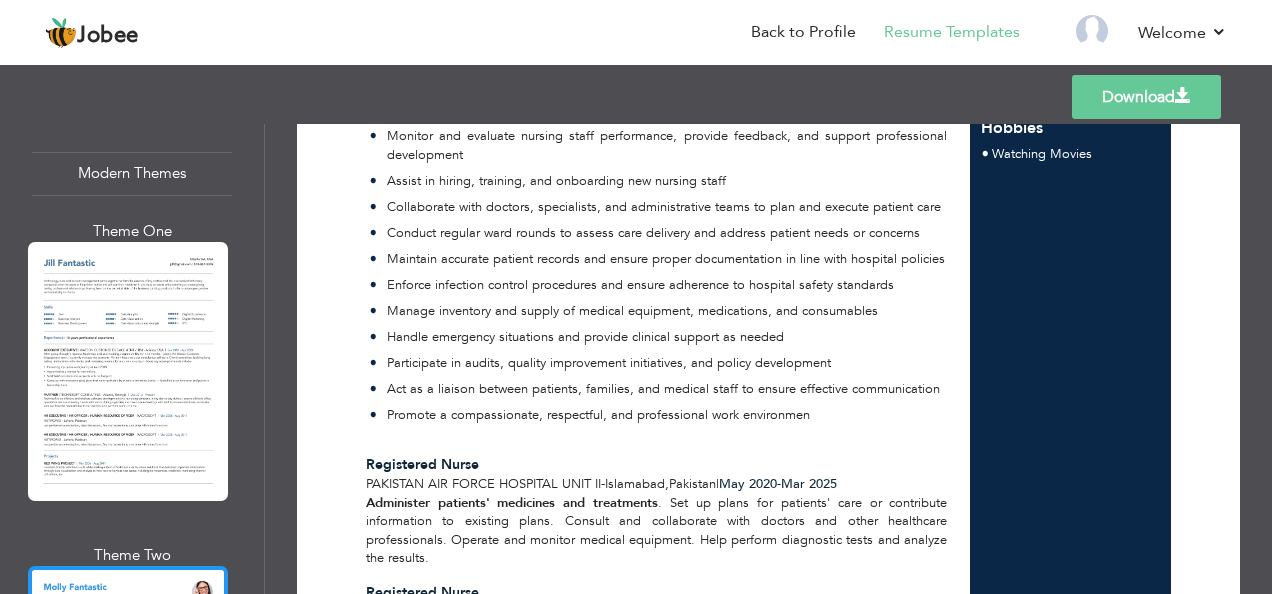 click at bounding box center (128, 695) 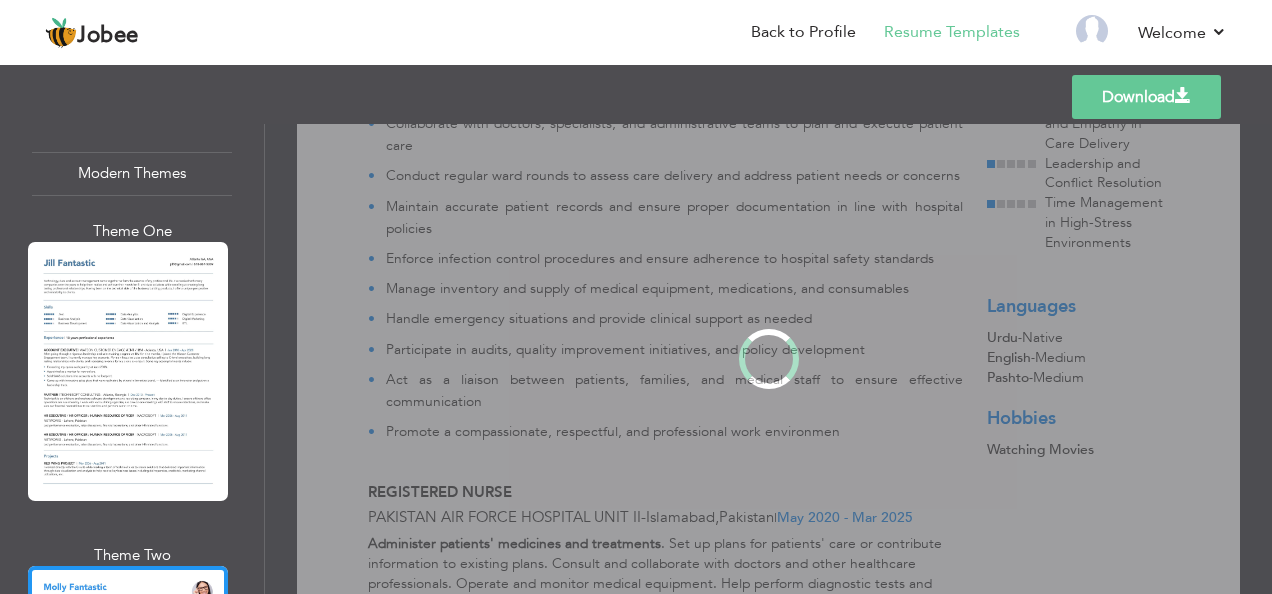 scroll, scrollTop: 0, scrollLeft: 0, axis: both 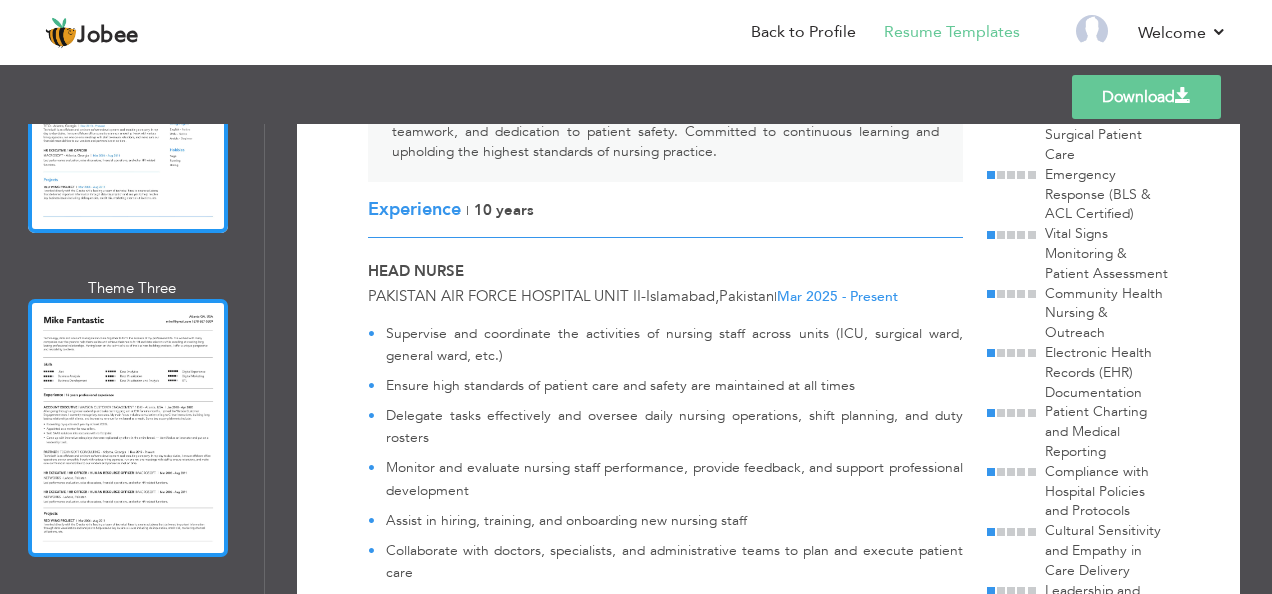 click at bounding box center [128, 428] 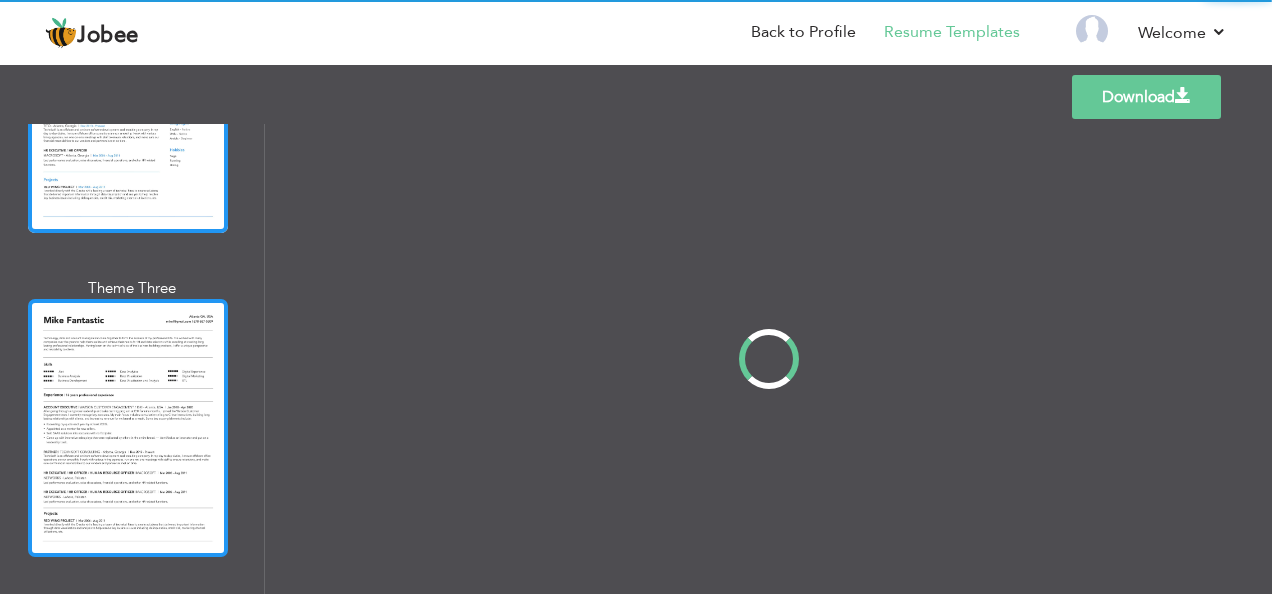 scroll, scrollTop: 0, scrollLeft: 0, axis: both 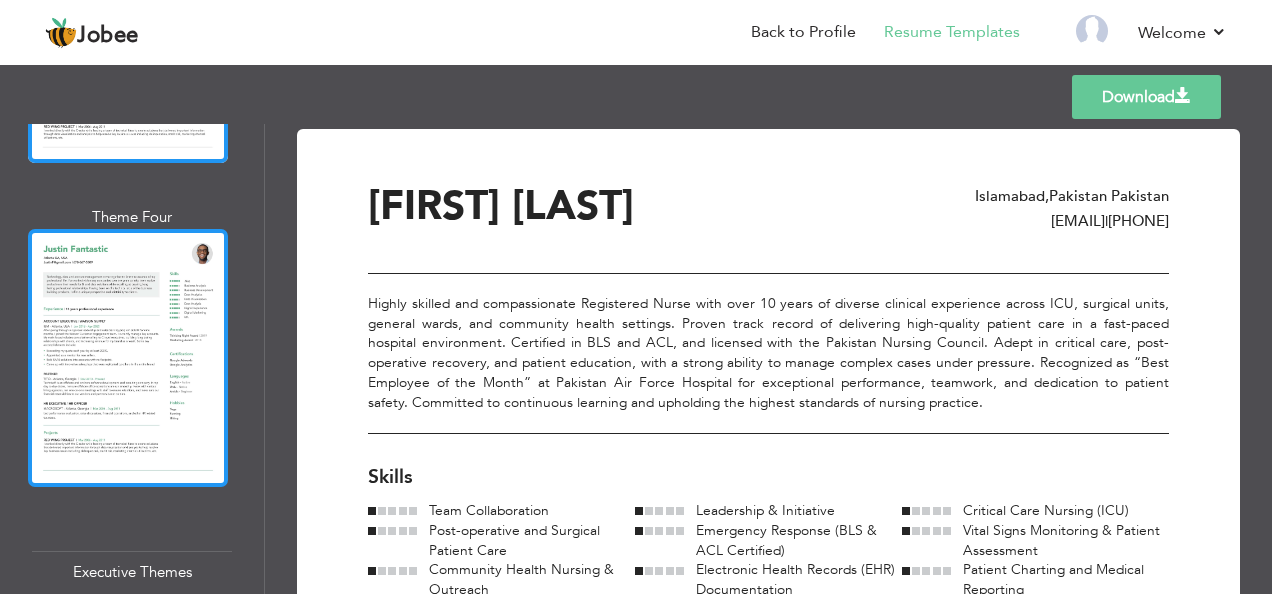 click at bounding box center (128, 358) 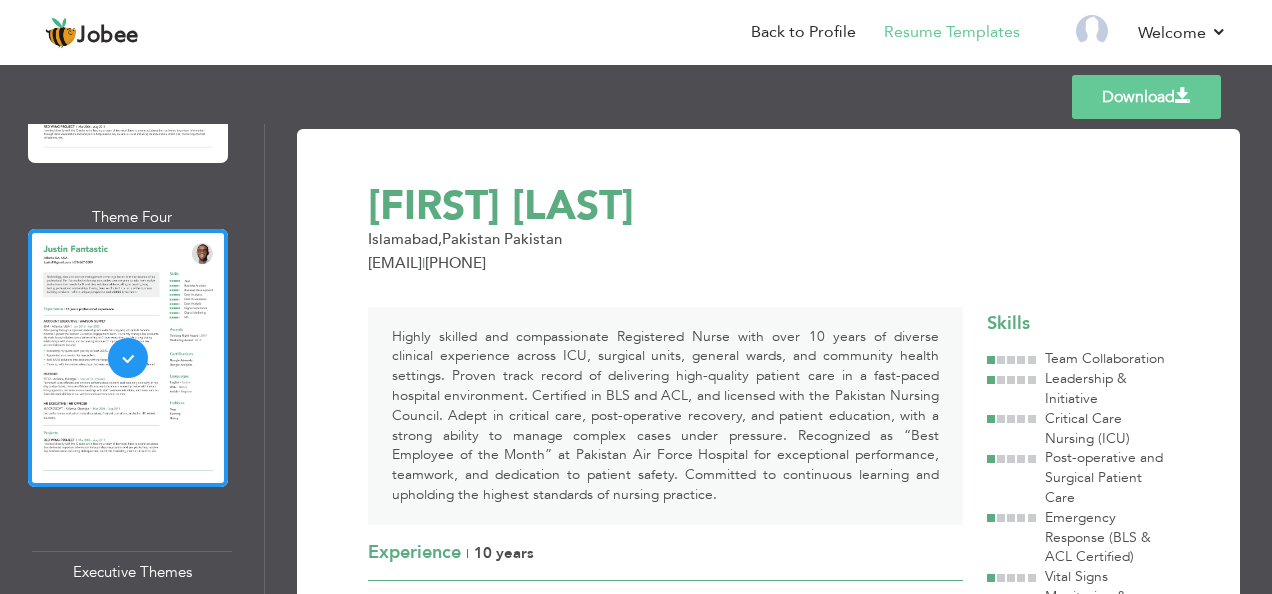 drag, startPoint x: 1263, startPoint y: 183, endPoint x: 1263, endPoint y: 200, distance: 17 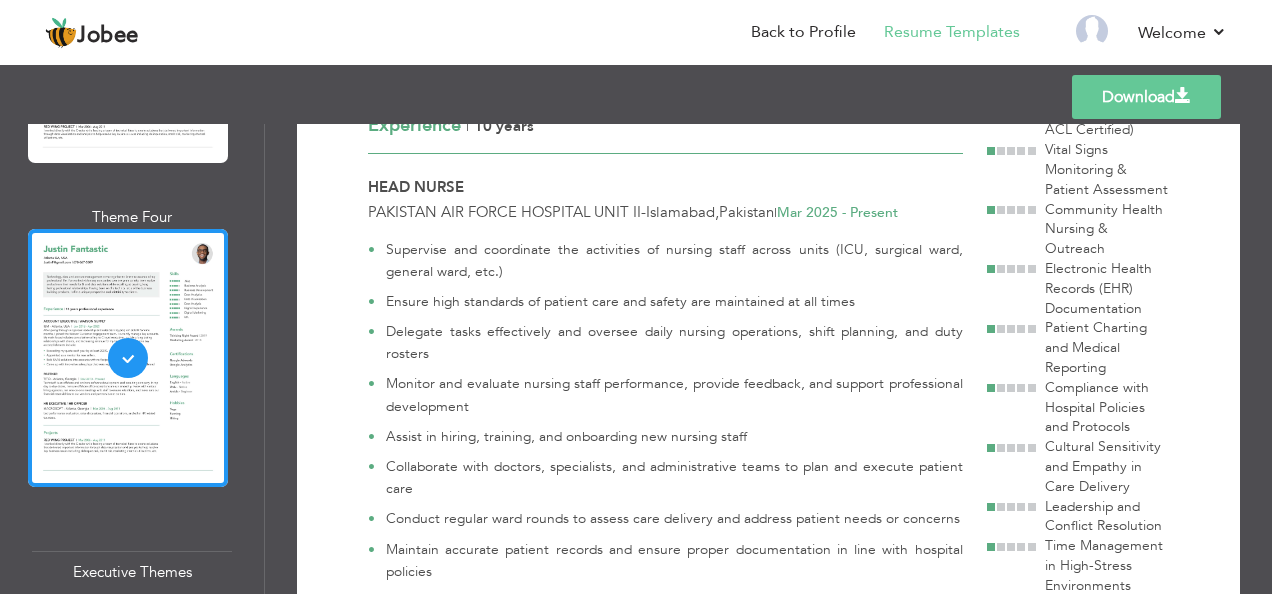 scroll, scrollTop: 546, scrollLeft: 0, axis: vertical 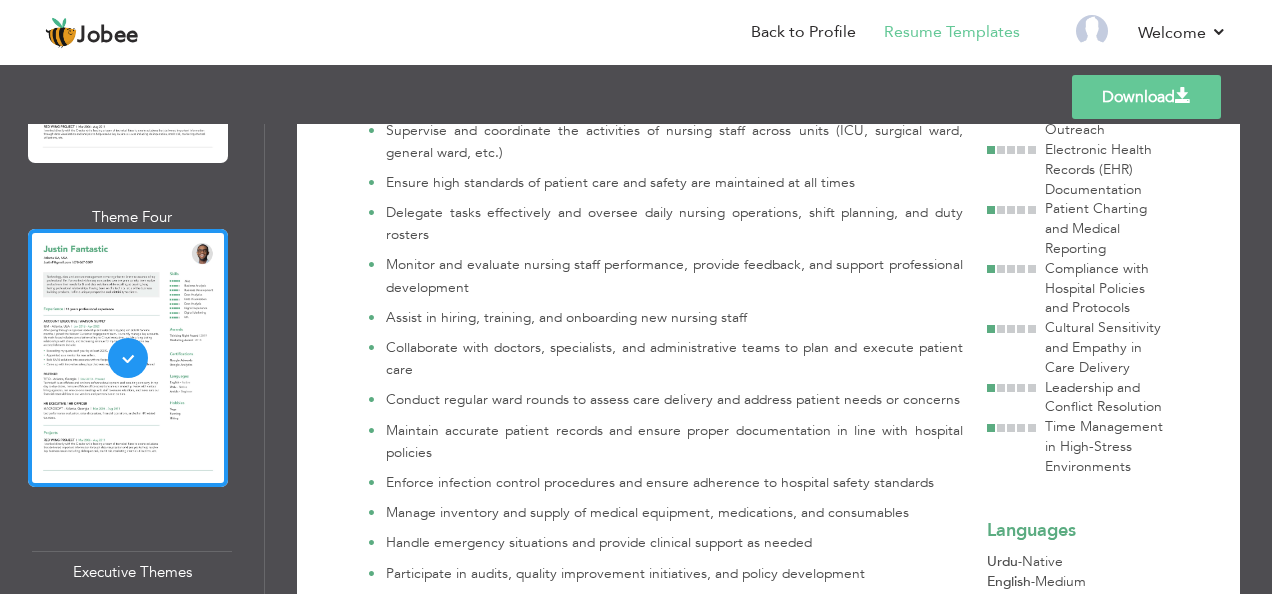 click at bounding box center [128, 770] 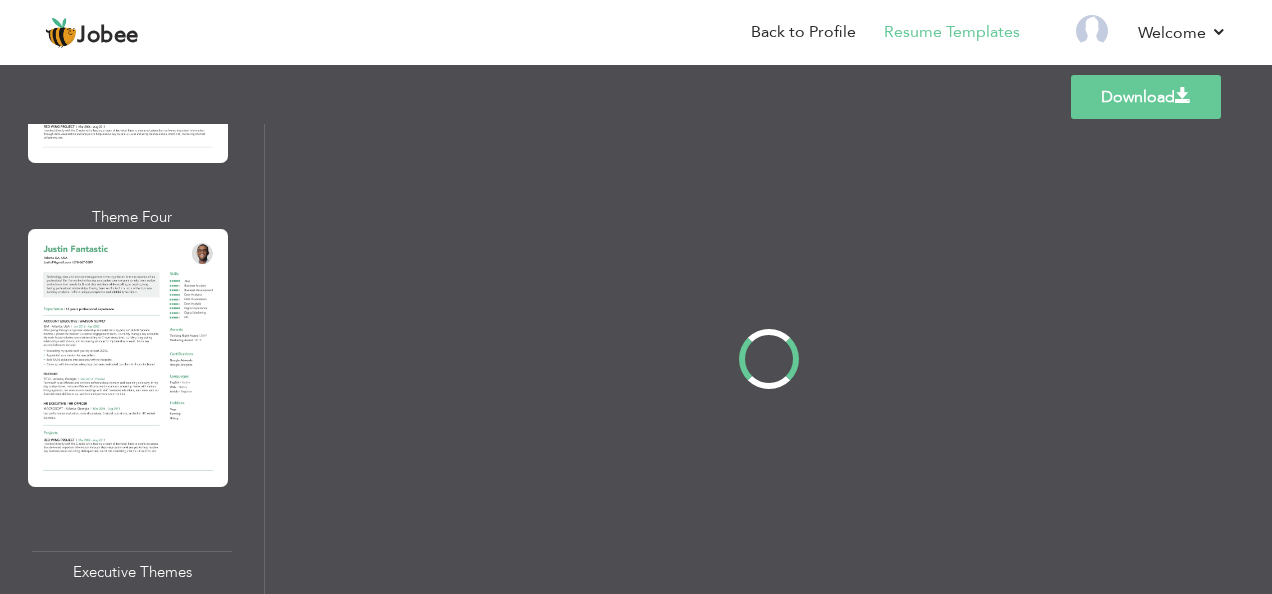 scroll, scrollTop: 0, scrollLeft: 0, axis: both 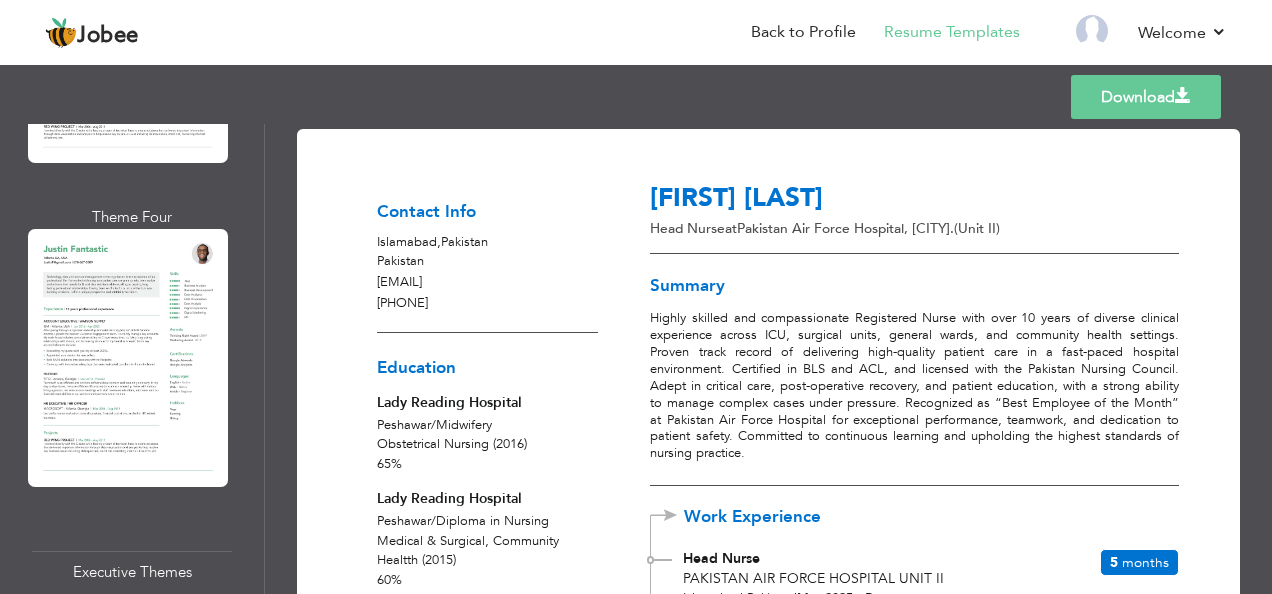 drag, startPoint x: 1263, startPoint y: 215, endPoint x: 1270, endPoint y: 246, distance: 31.780497 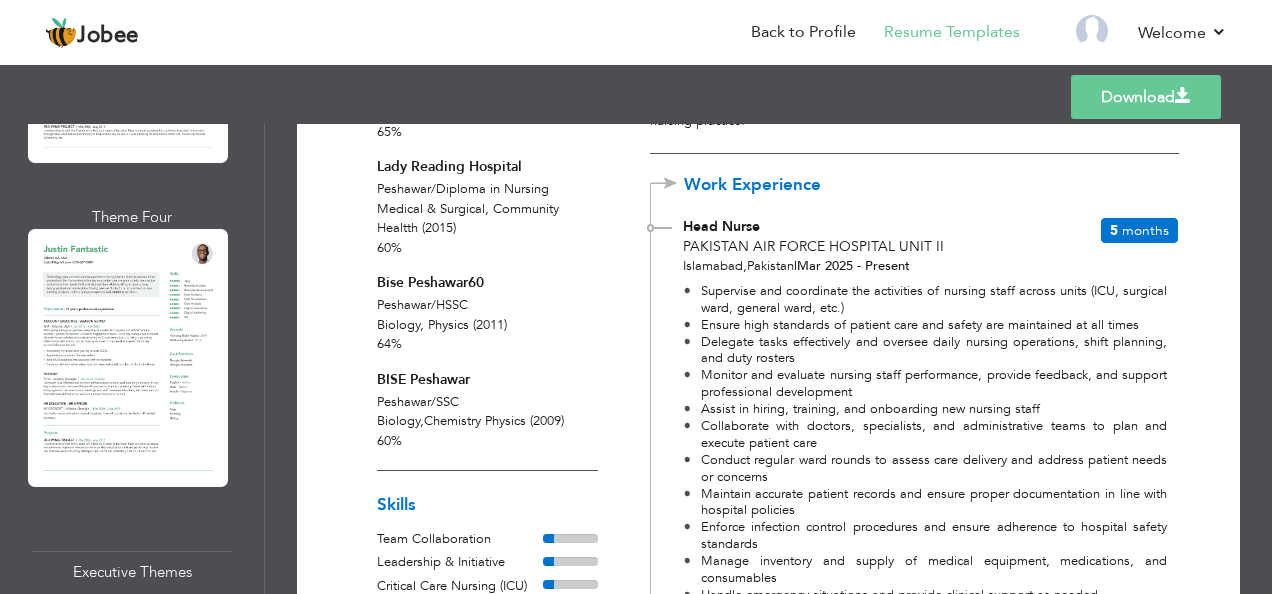 scroll, scrollTop: 338, scrollLeft: 0, axis: vertical 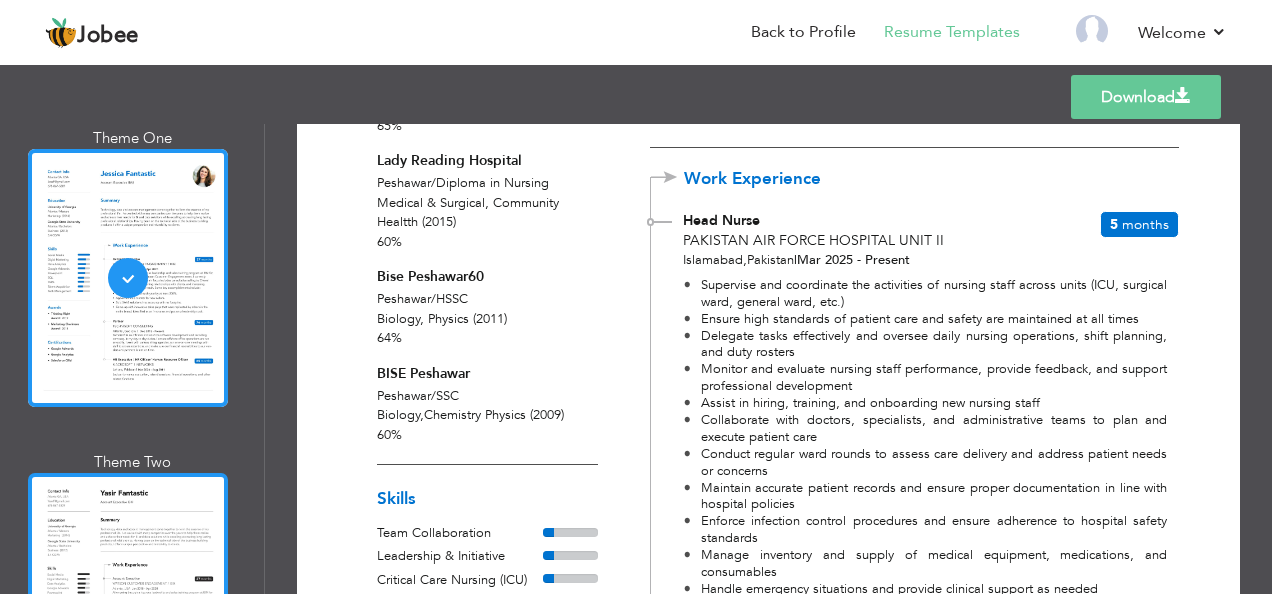 click at bounding box center [128, 602] 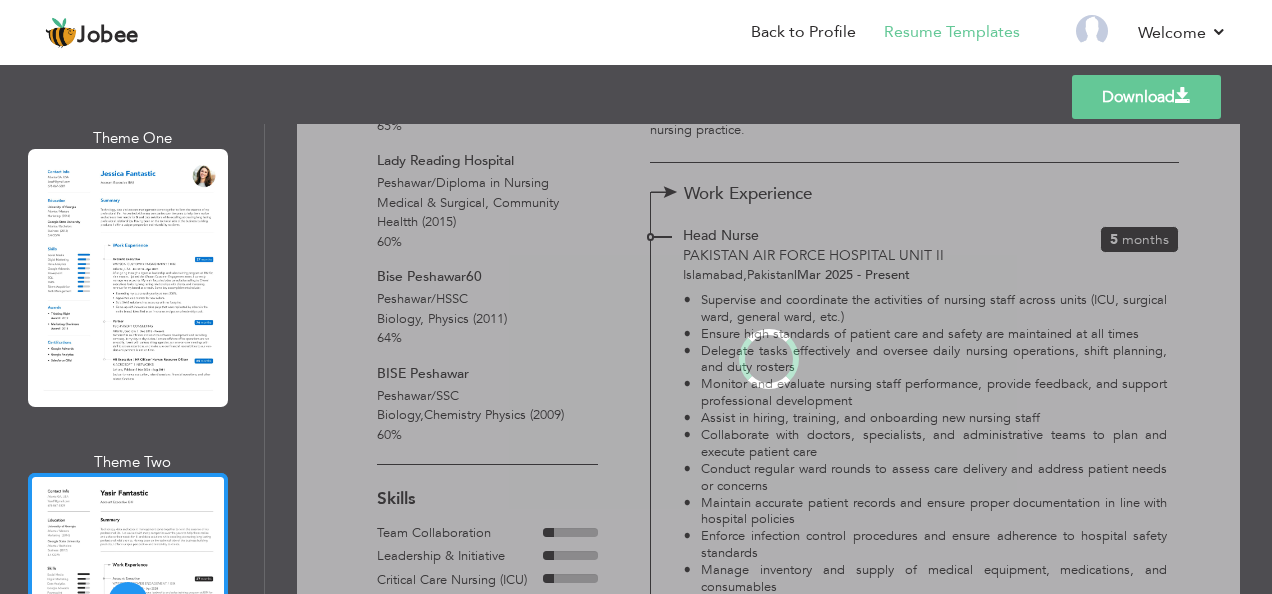 scroll, scrollTop: 0, scrollLeft: 0, axis: both 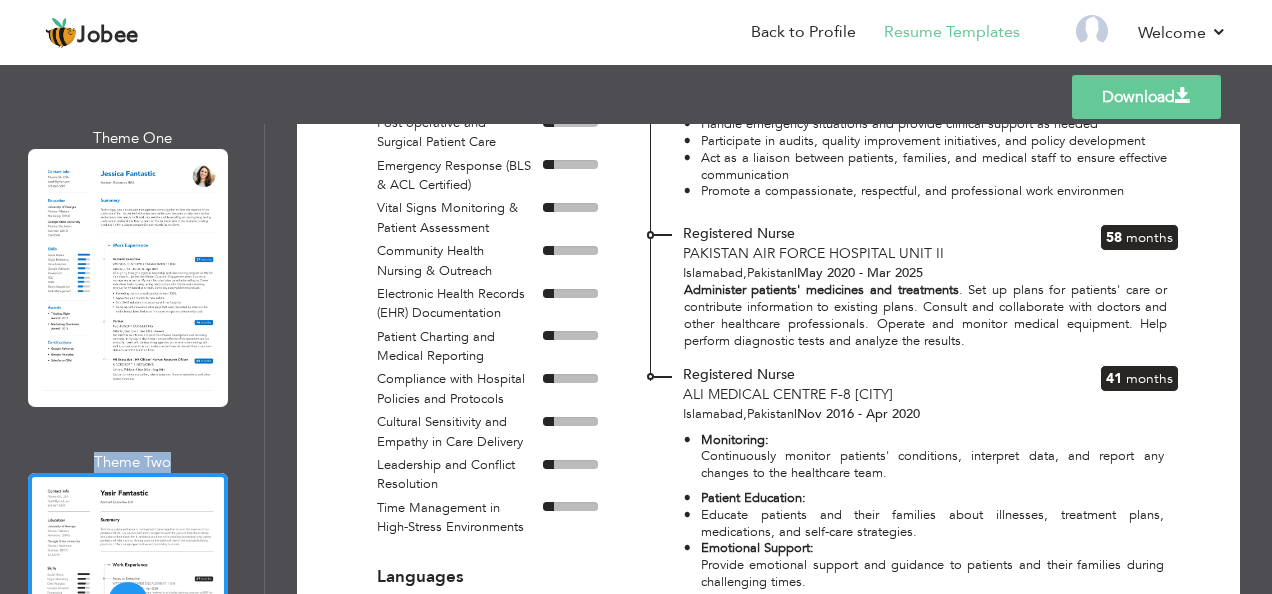 drag, startPoint x: 257, startPoint y: 324, endPoint x: 258, endPoint y: 348, distance: 24.020824 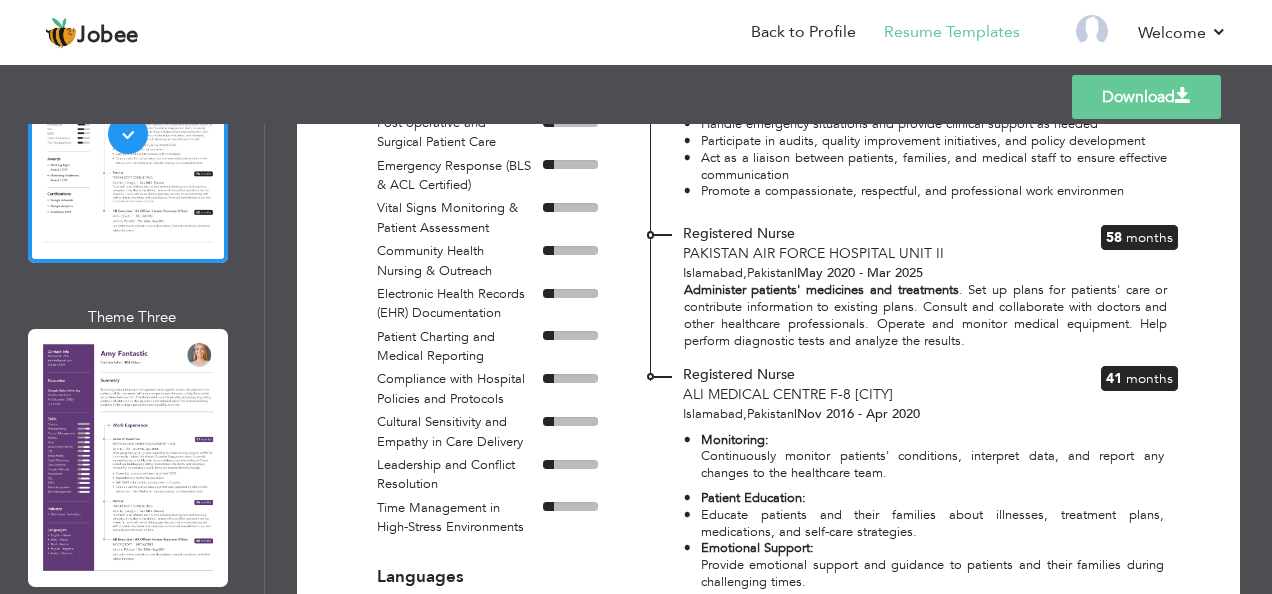 scroll, scrollTop: 4025, scrollLeft: 0, axis: vertical 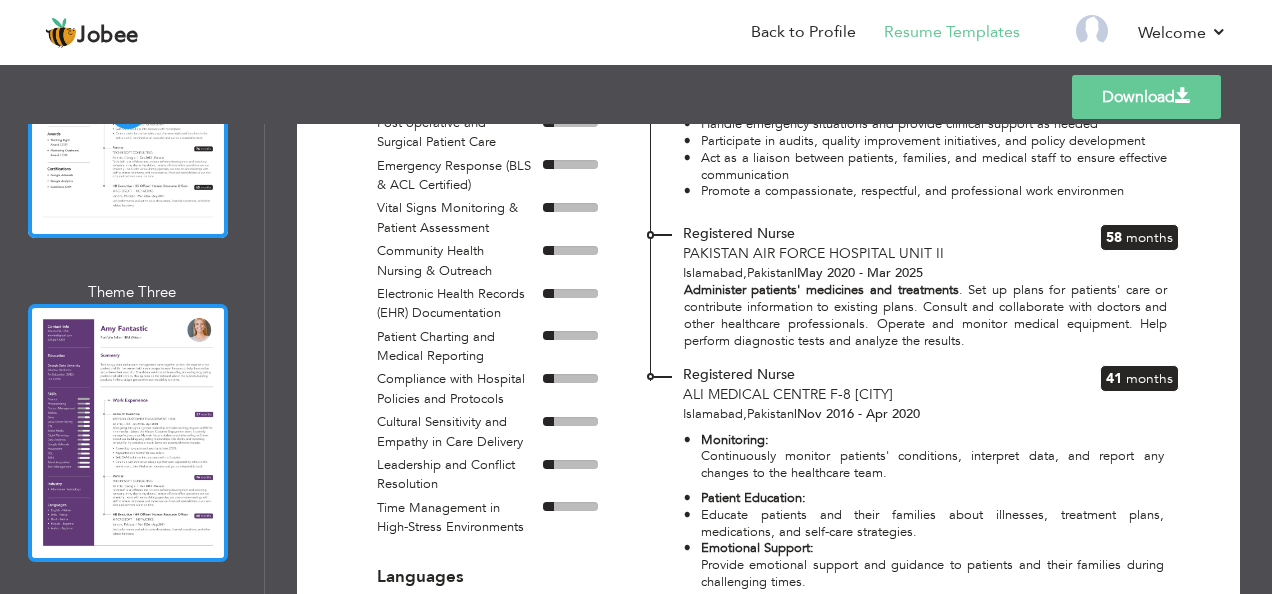 click at bounding box center (128, 433) 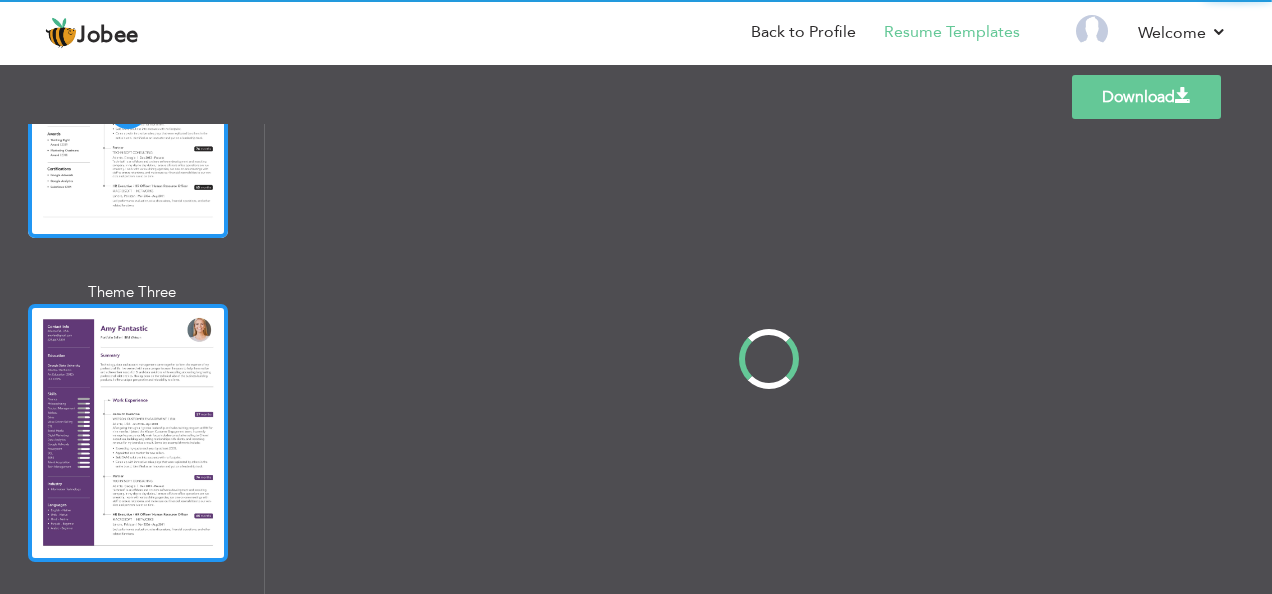 scroll, scrollTop: 0, scrollLeft: 0, axis: both 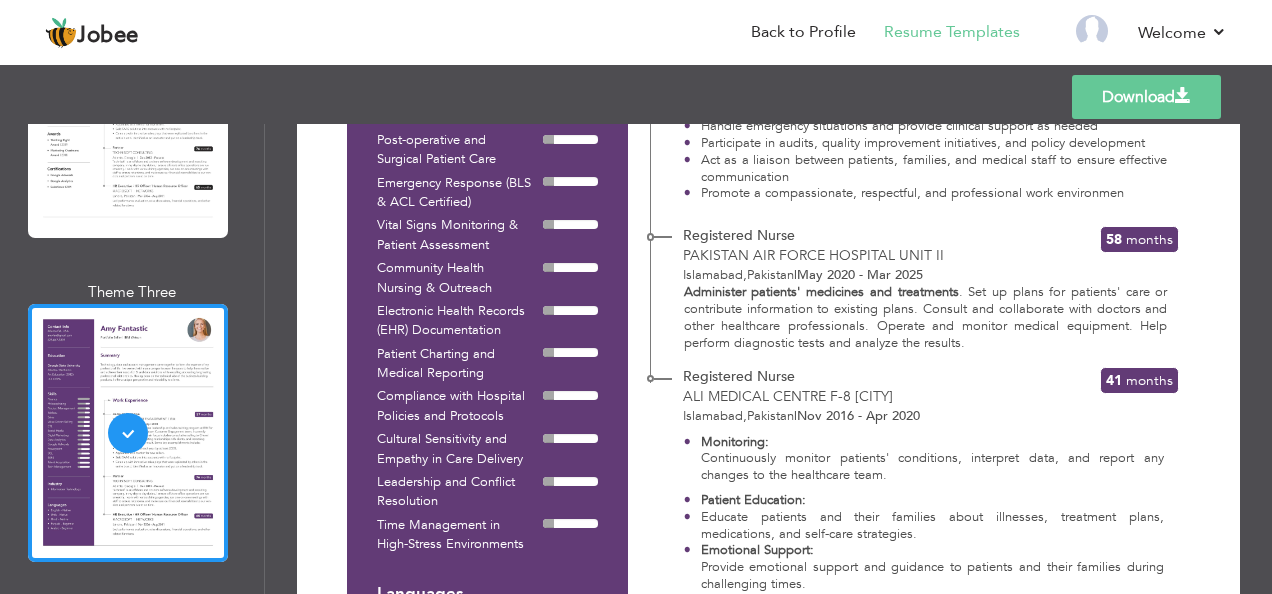 click at bounding box center (128, 757) 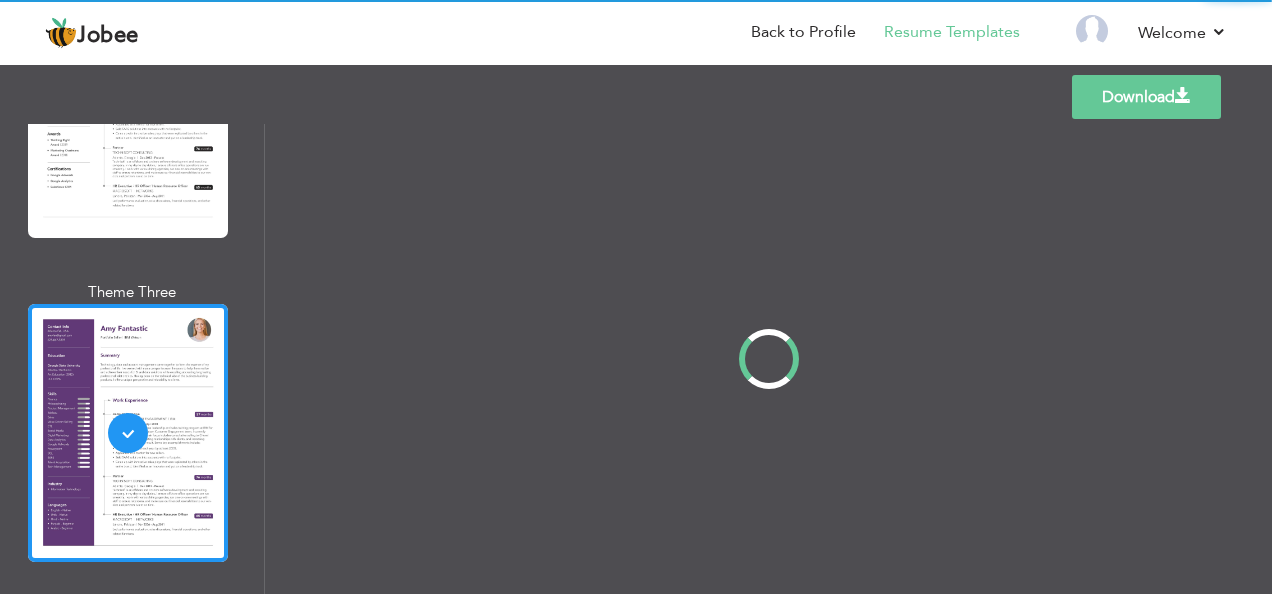 scroll, scrollTop: 0, scrollLeft: 0, axis: both 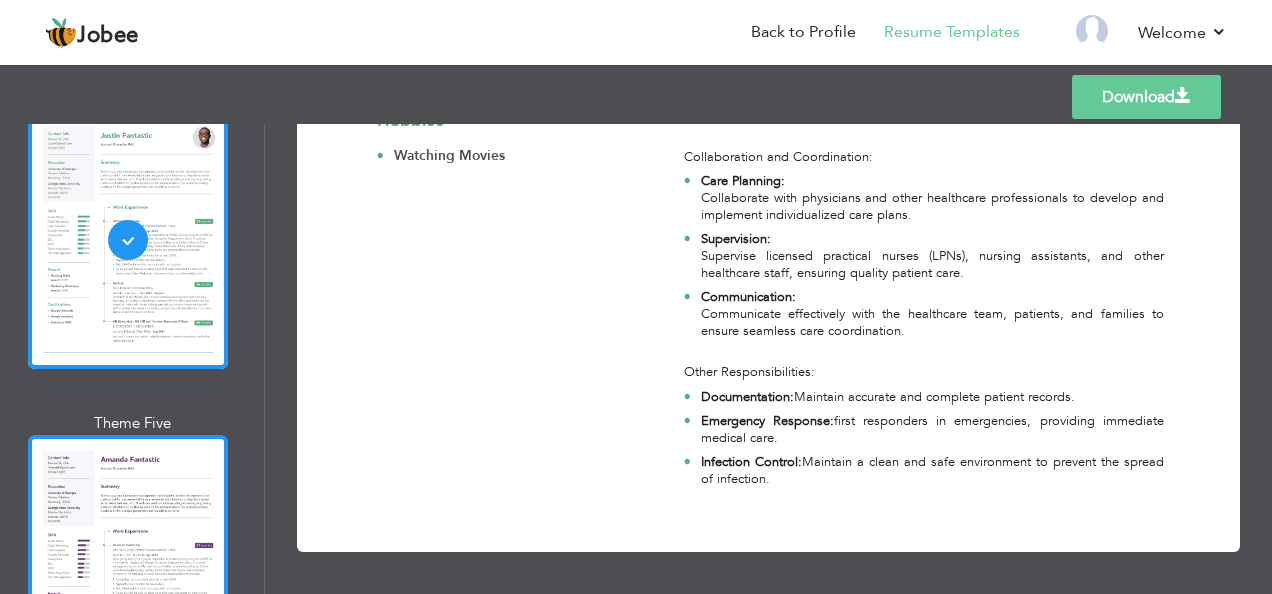click at bounding box center [128, 564] 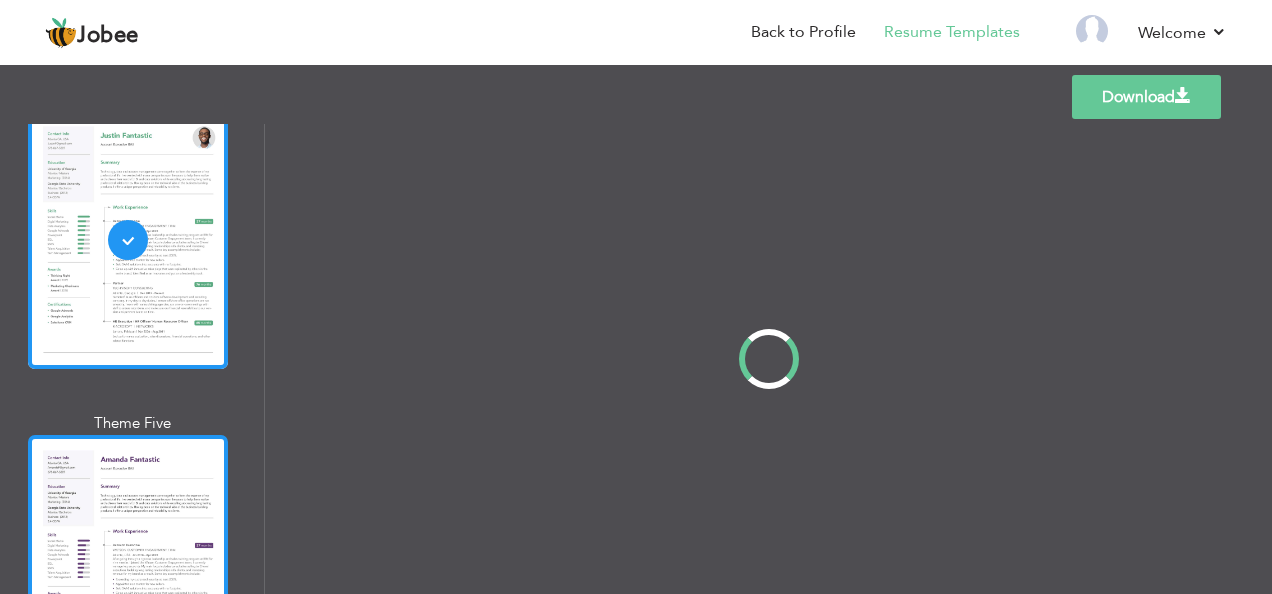 scroll, scrollTop: 0, scrollLeft: 0, axis: both 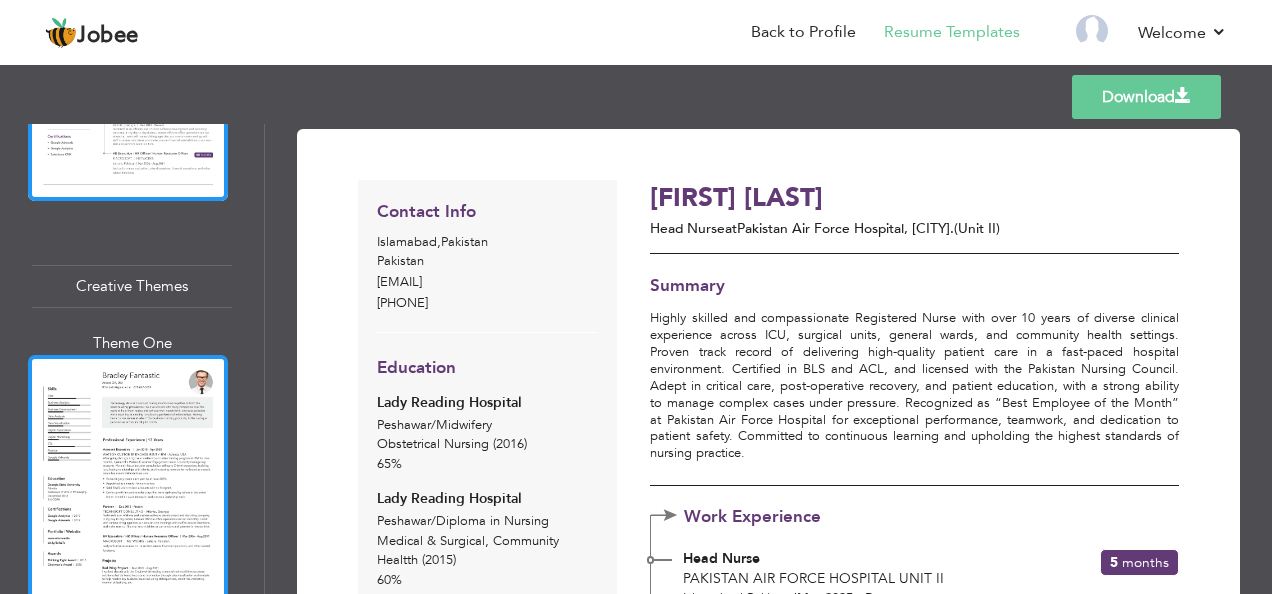 click at bounding box center [128, 484] 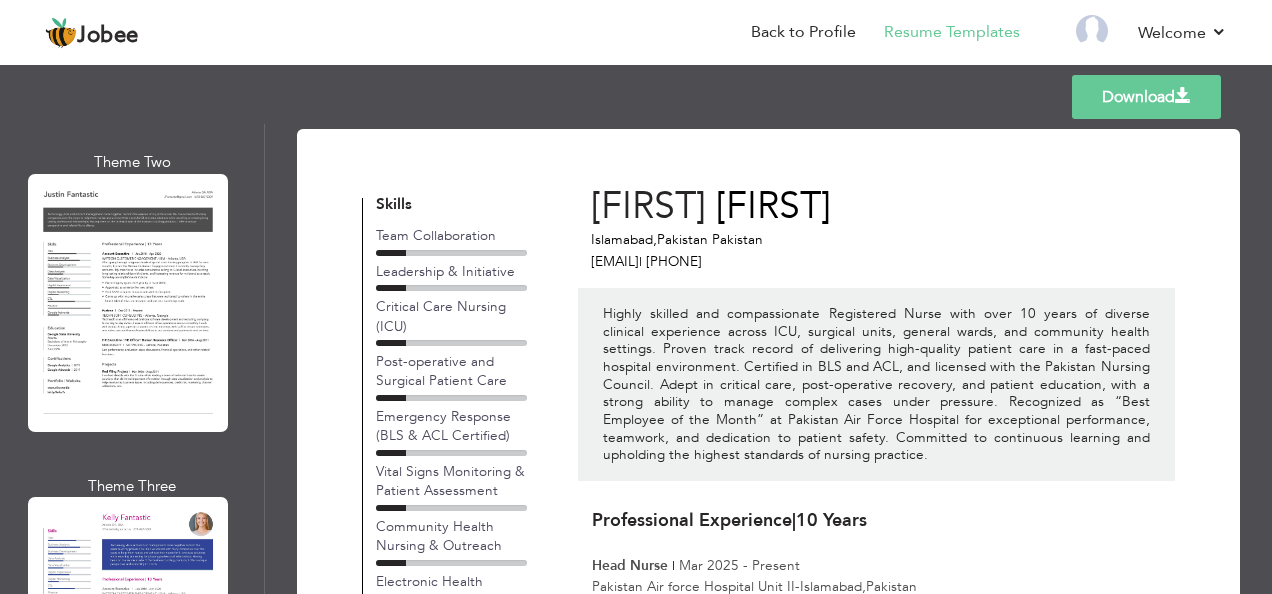 scroll, scrollTop: 5601, scrollLeft: 0, axis: vertical 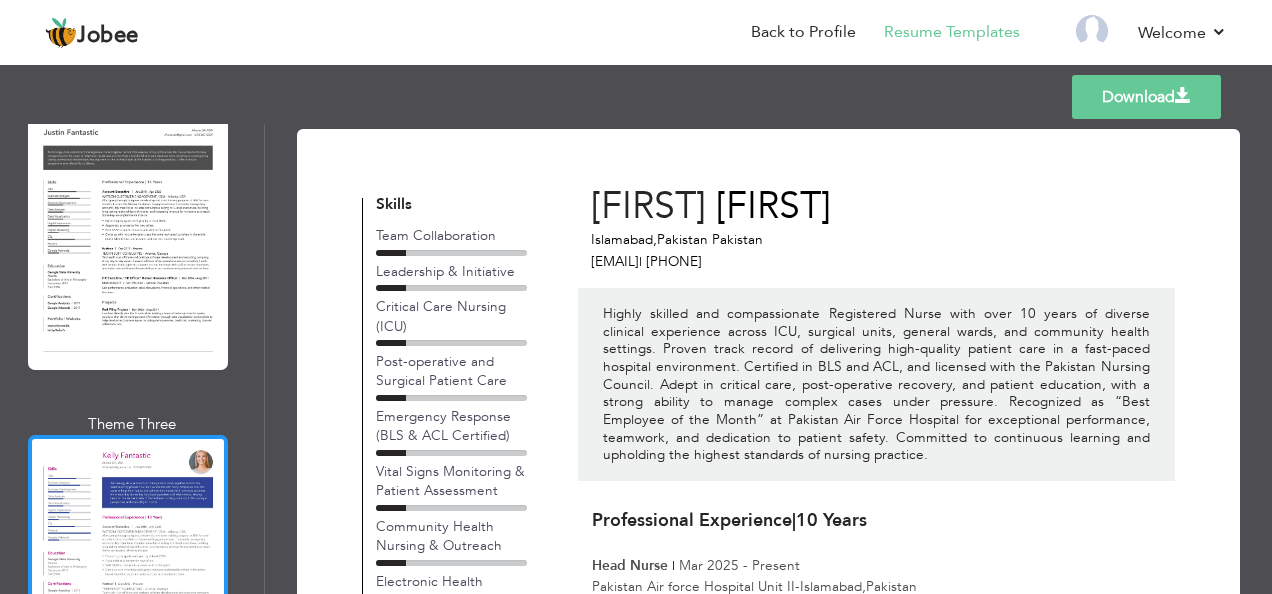 click at bounding box center (128, 564) 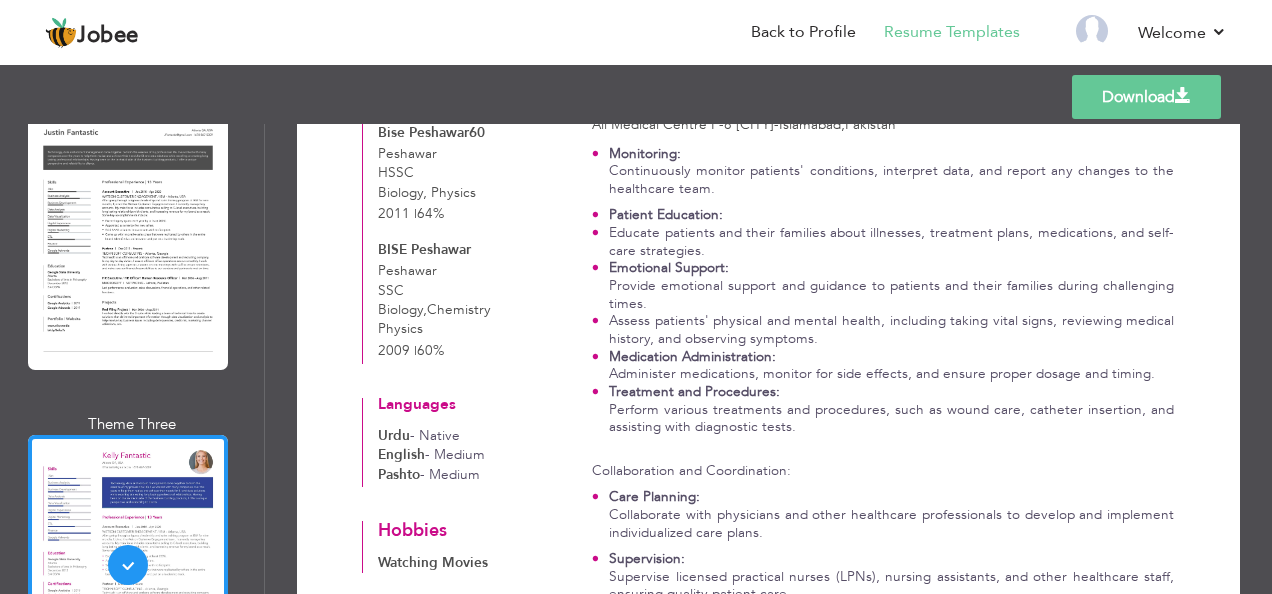 scroll, scrollTop: 1208, scrollLeft: 0, axis: vertical 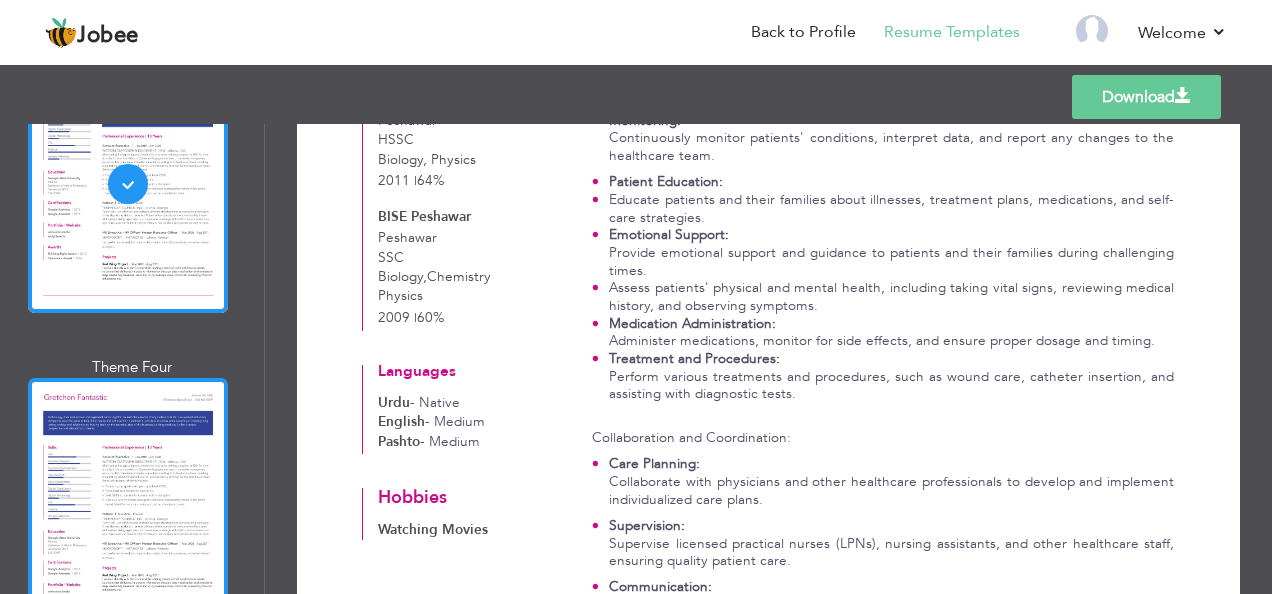 click at bounding box center (128, 507) 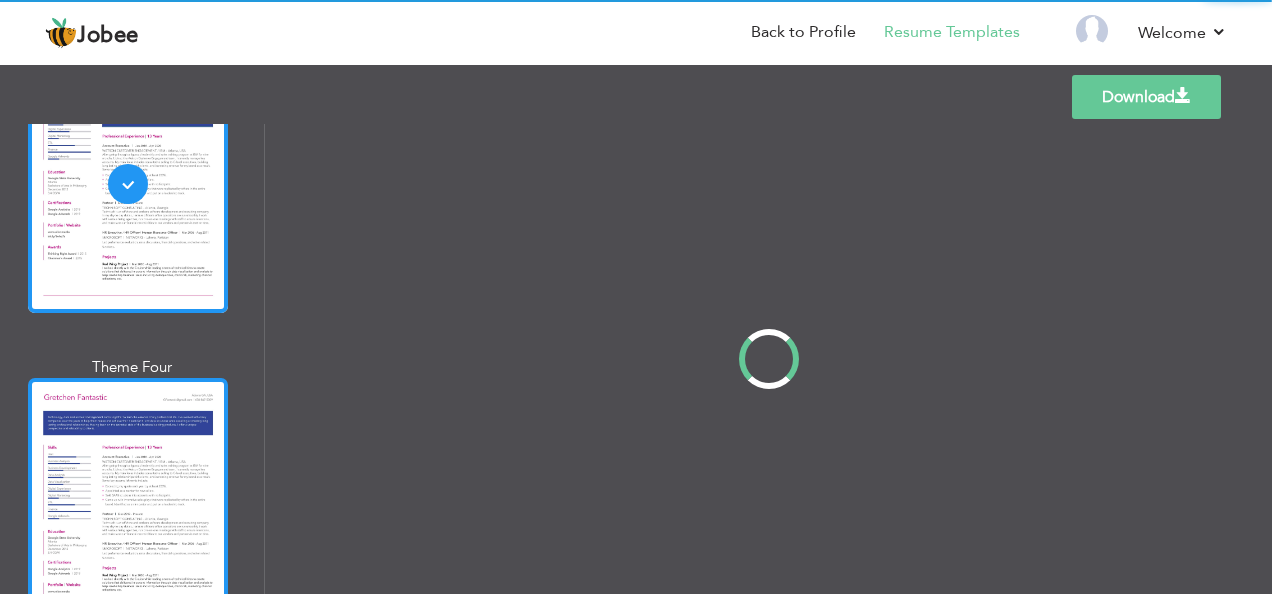scroll, scrollTop: 0, scrollLeft: 0, axis: both 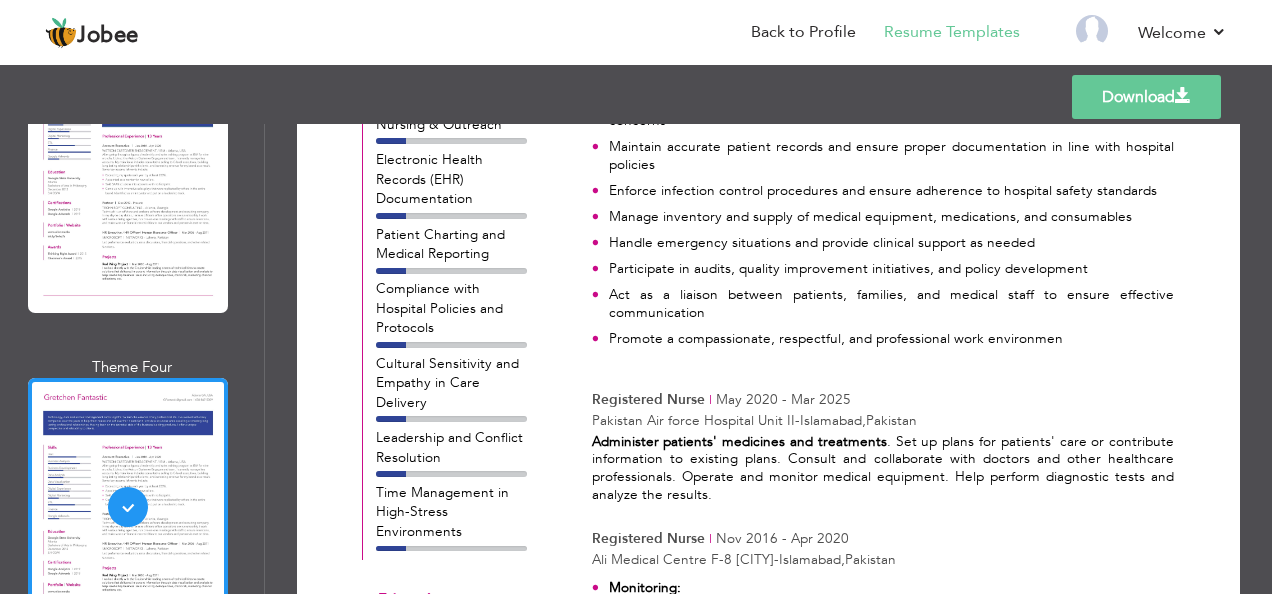 click at bounding box center [128, 831] 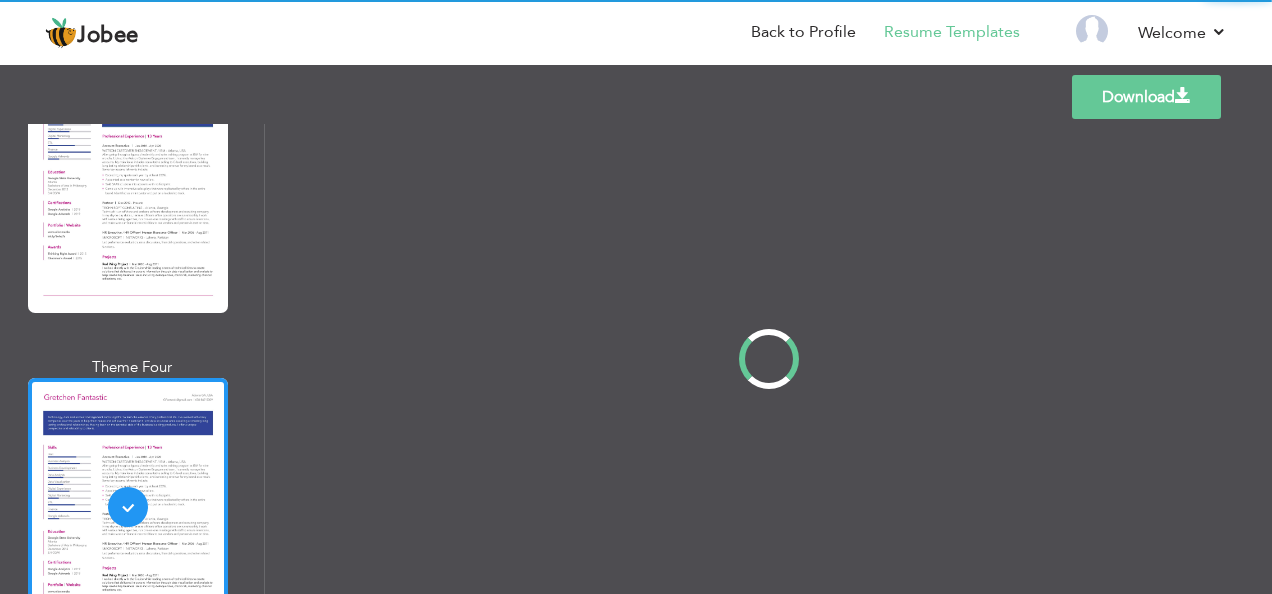 scroll, scrollTop: 0, scrollLeft: 0, axis: both 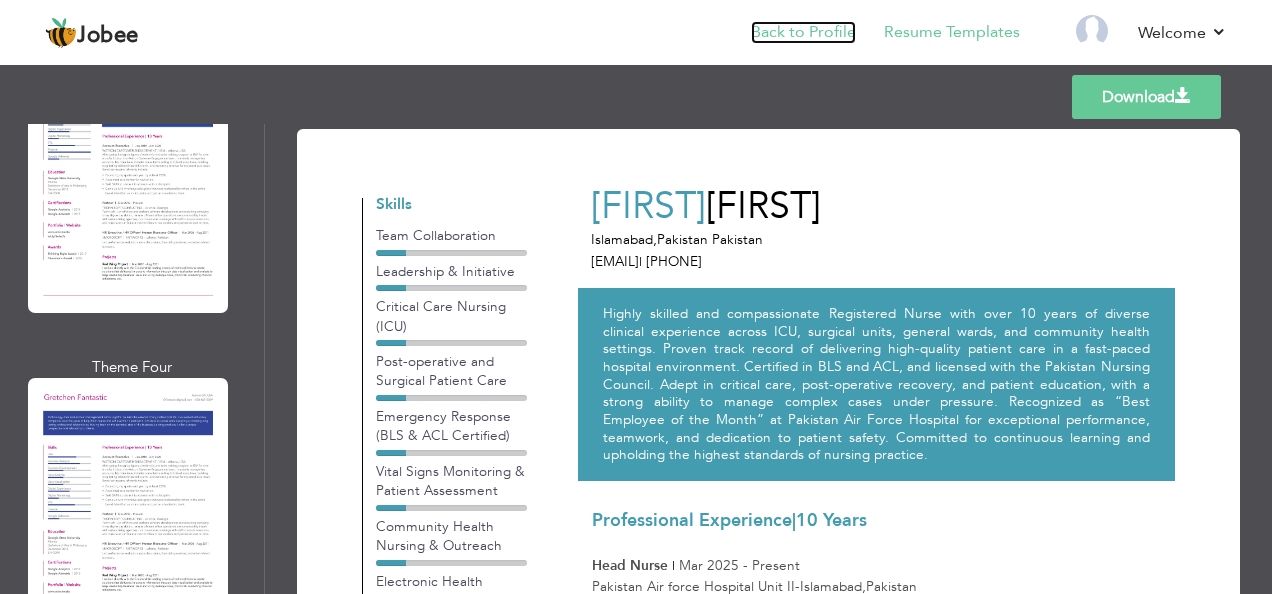 click on "Back to Profile" at bounding box center (803, 32) 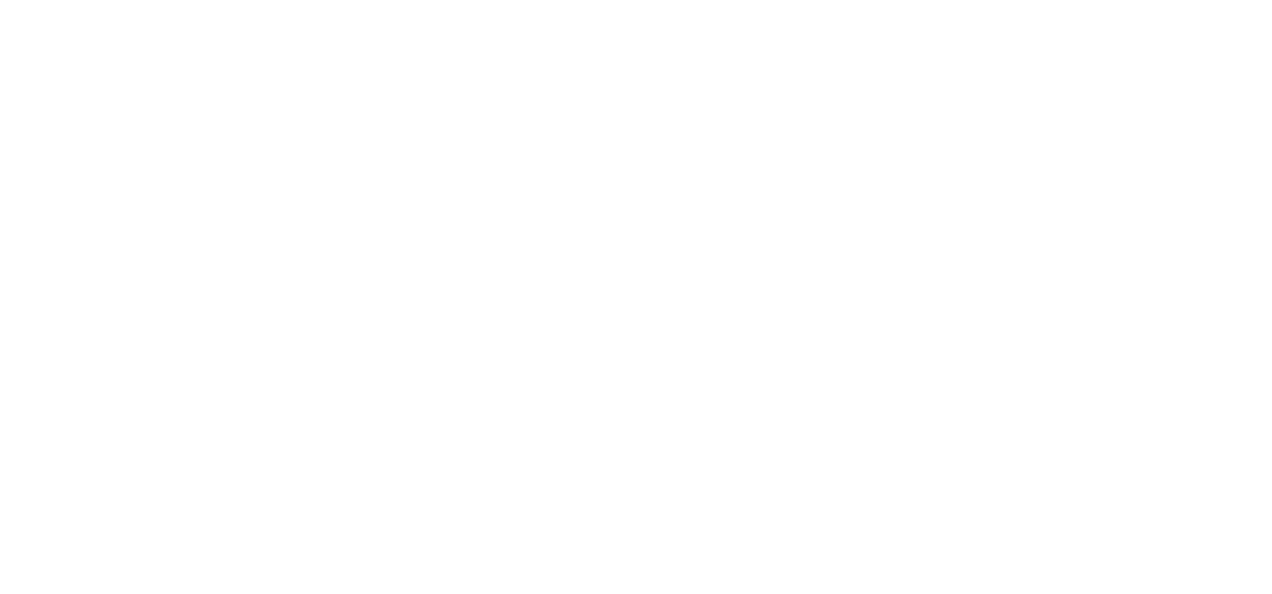 scroll, scrollTop: 0, scrollLeft: 0, axis: both 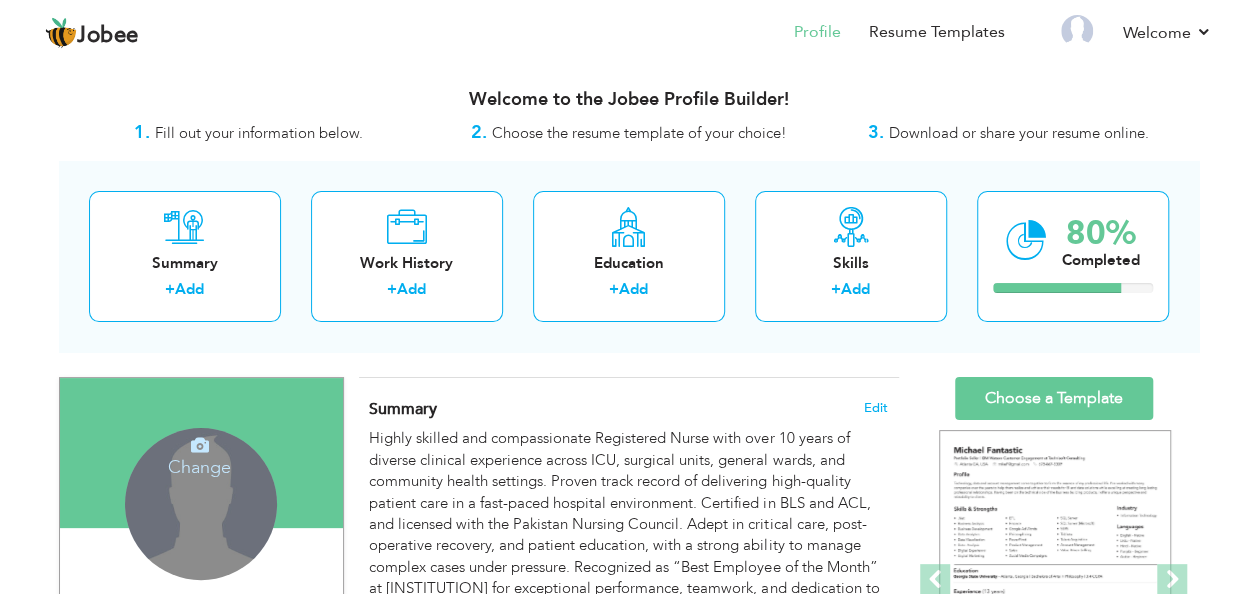 click on "Change" at bounding box center [199, 454] 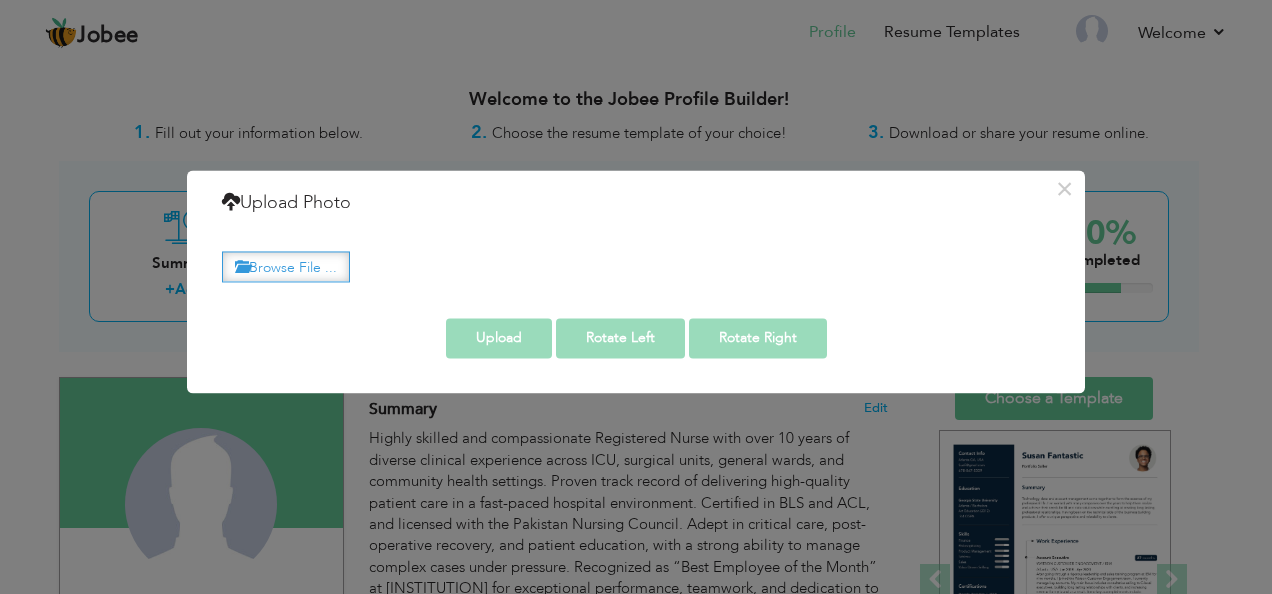 click on "Browse File ..." at bounding box center (286, 266) 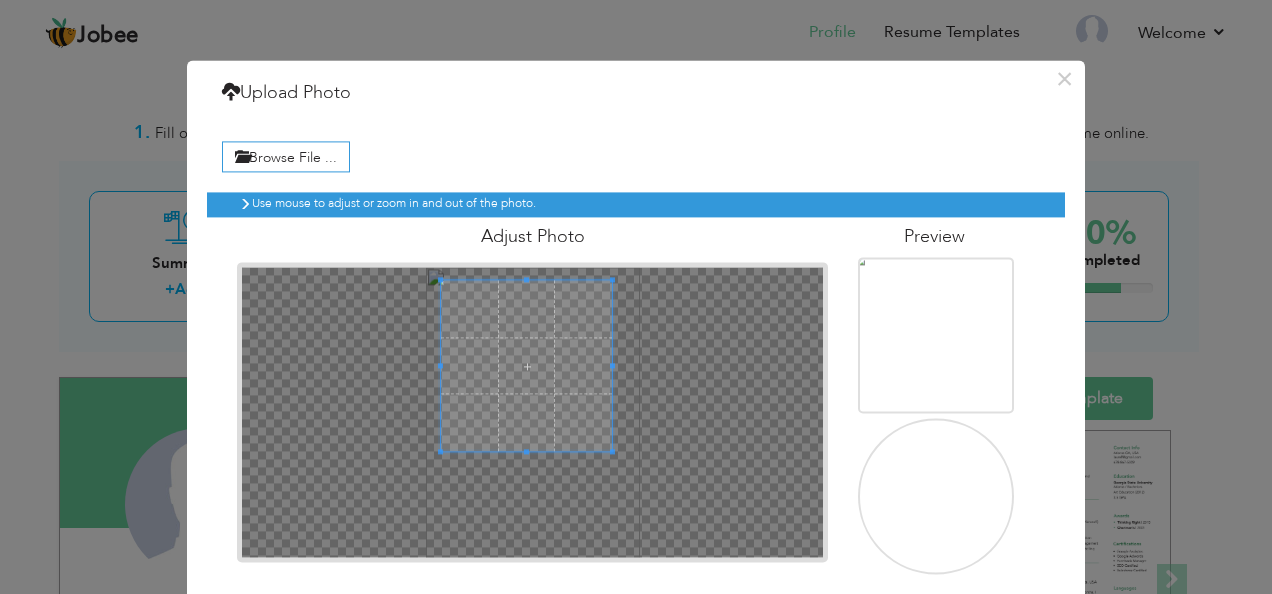 click at bounding box center (526, 365) 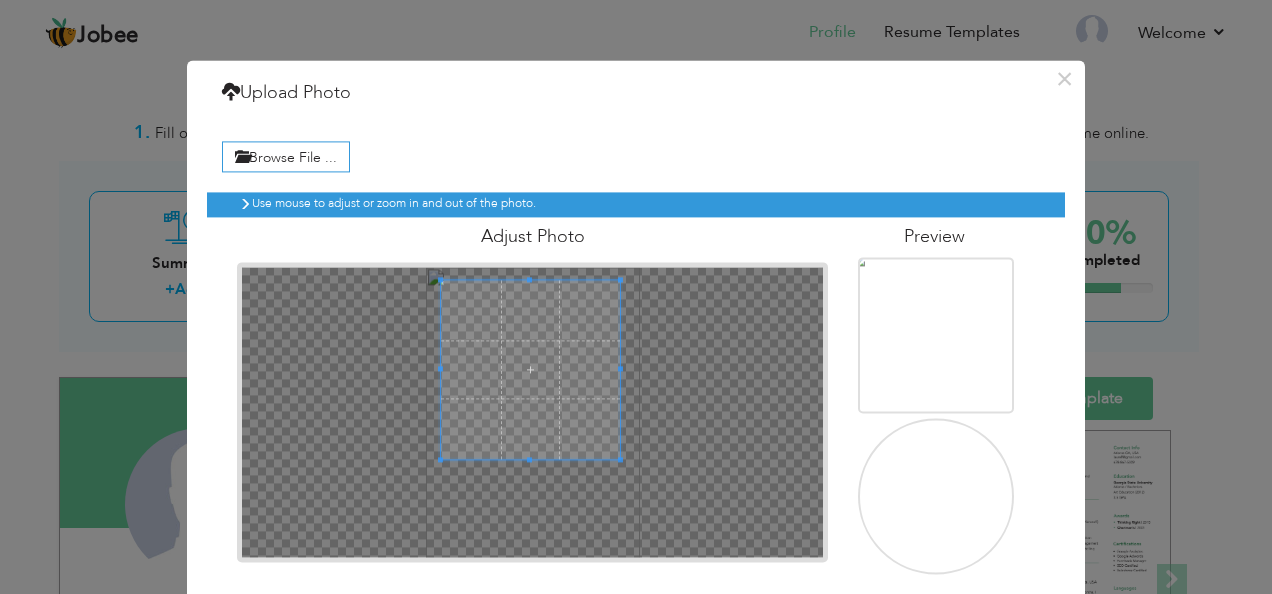 click at bounding box center (533, 412) 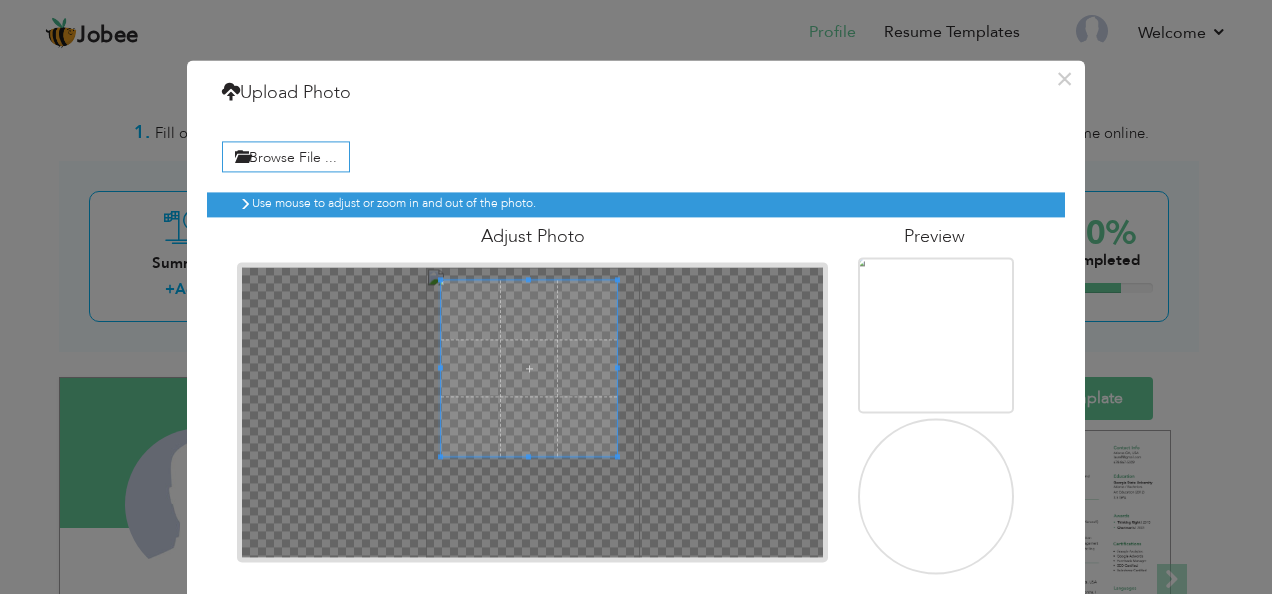 click at bounding box center [529, 368] 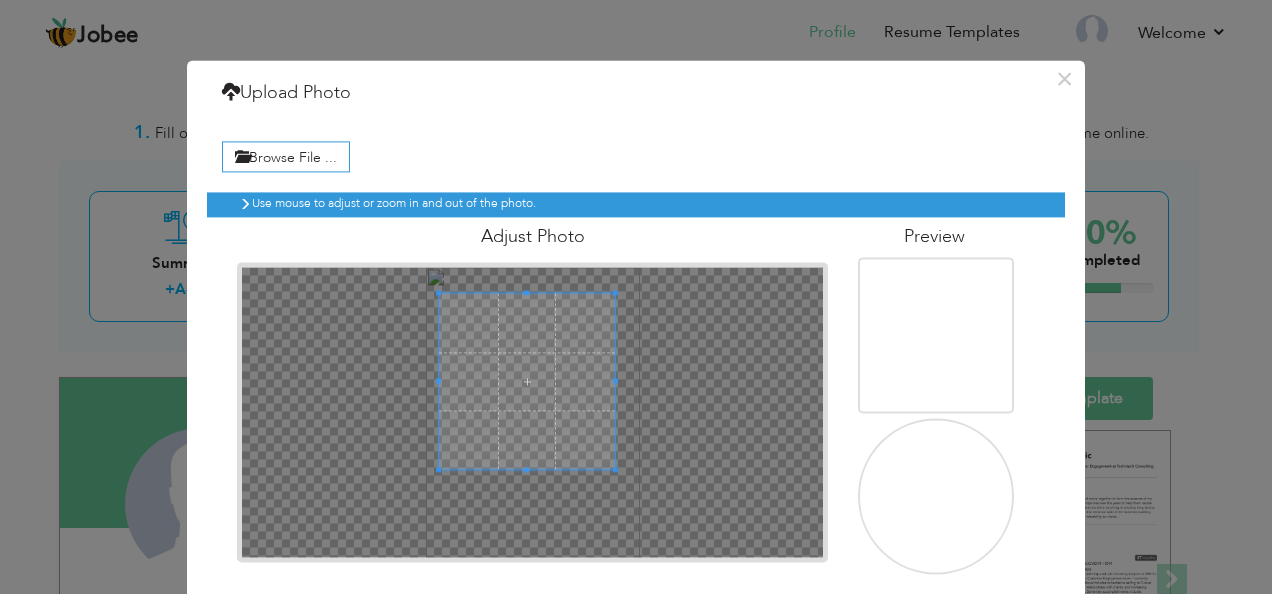 click at bounding box center [527, 382] 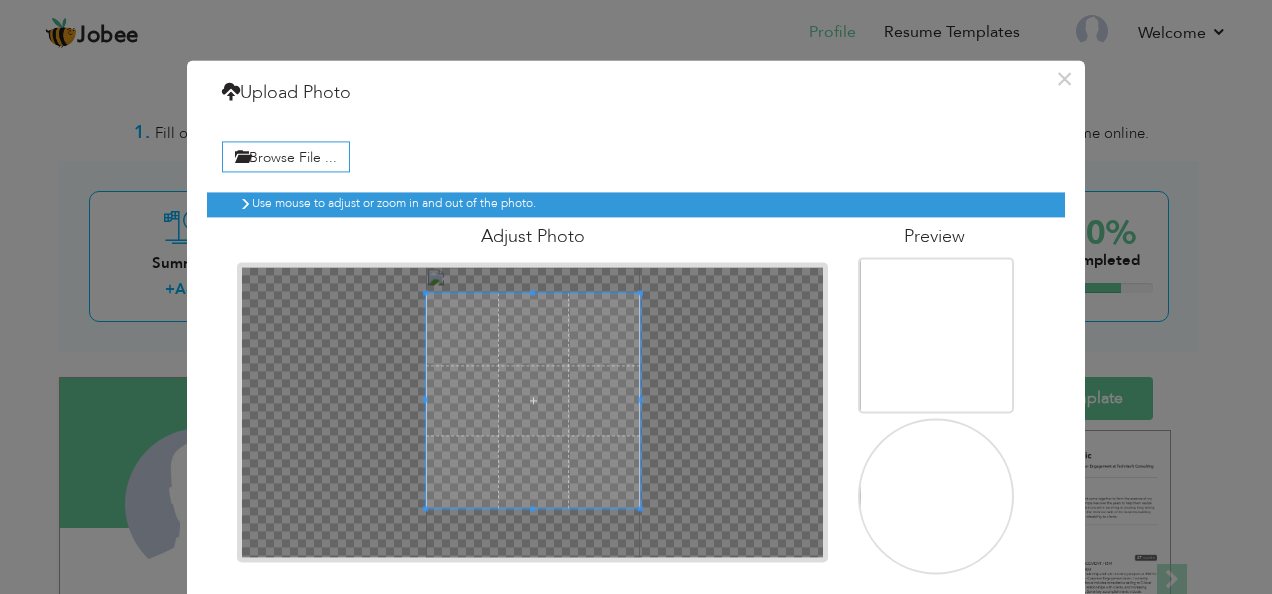 click at bounding box center [533, 401] 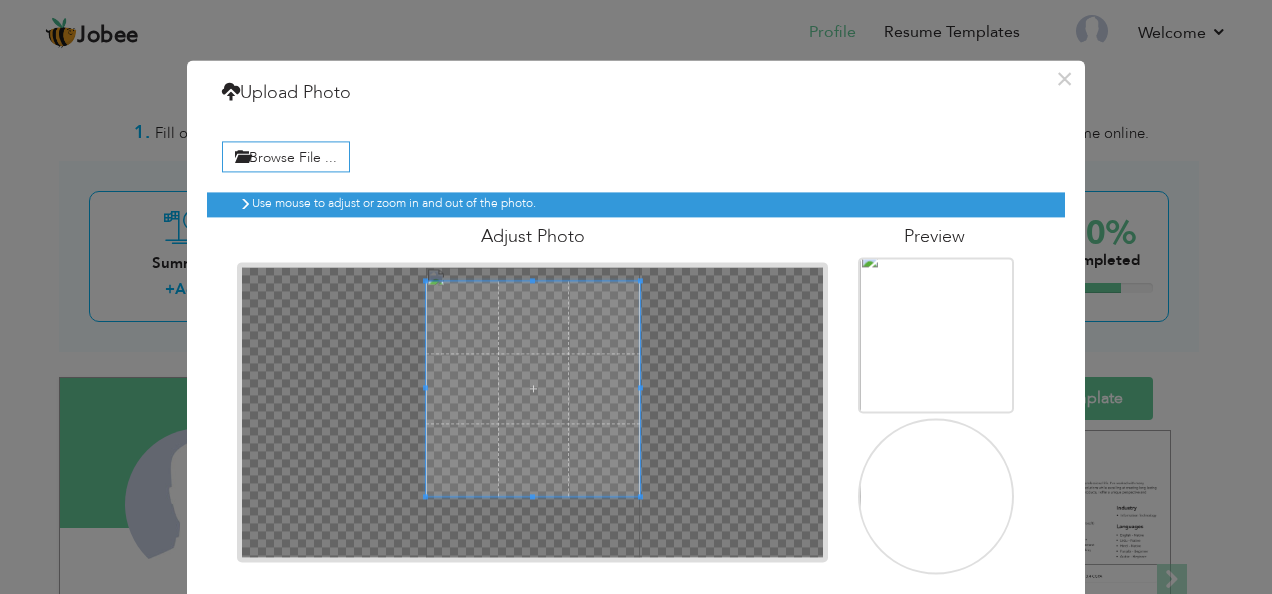 click at bounding box center [533, 389] 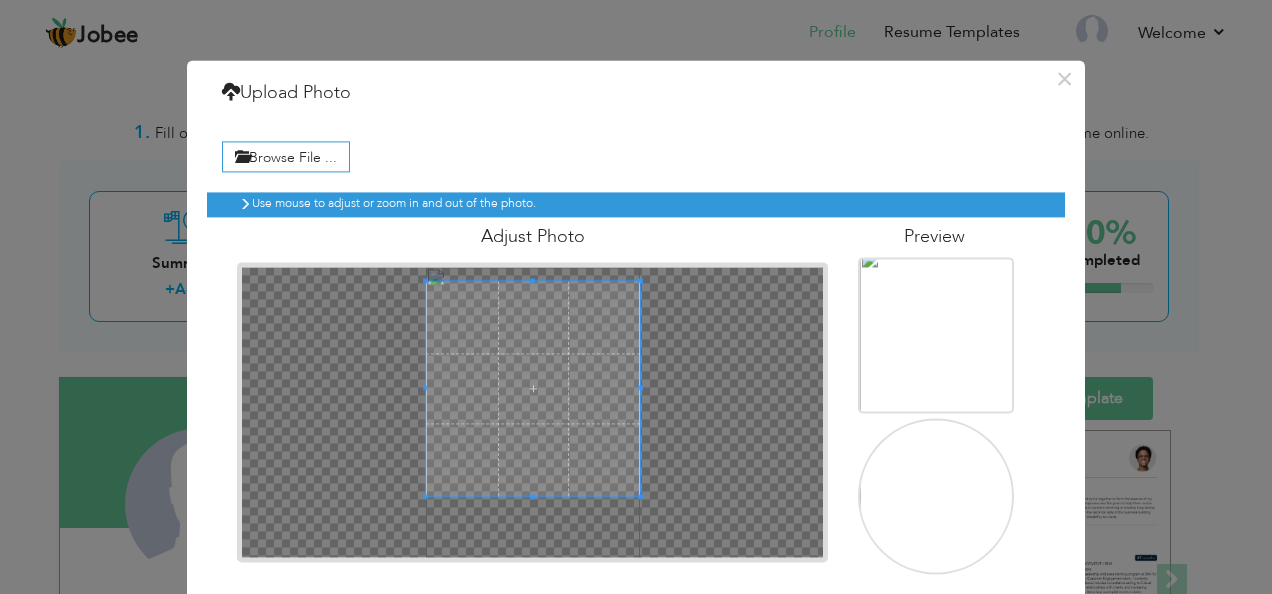 click at bounding box center (533, 412) 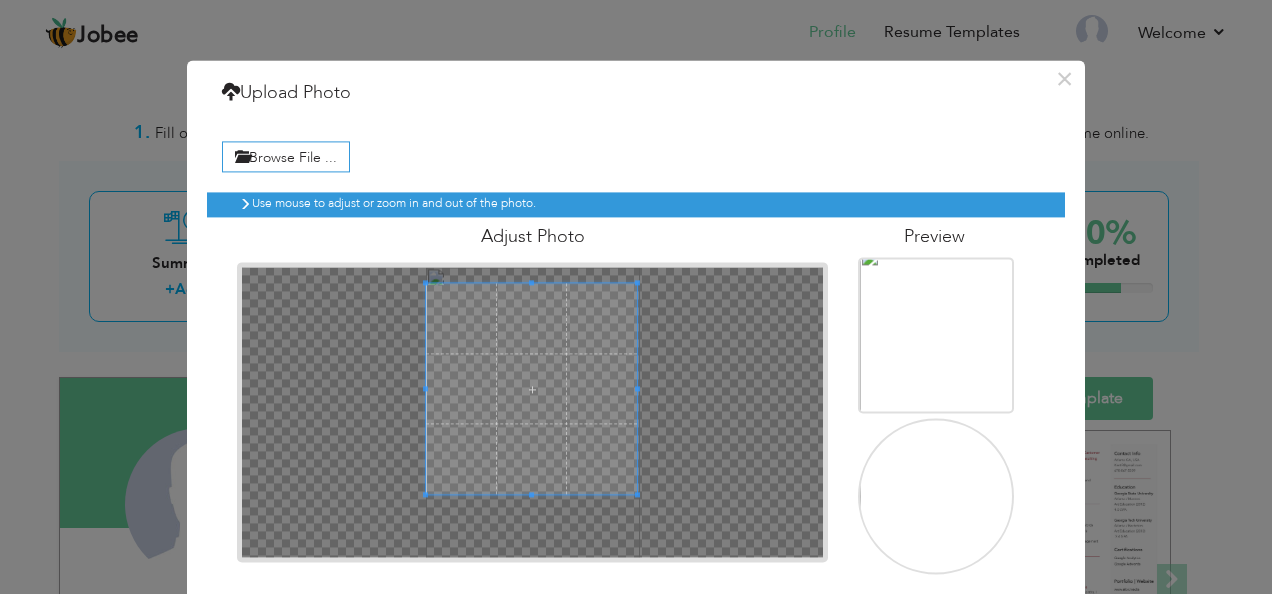 click at bounding box center [637, 388] 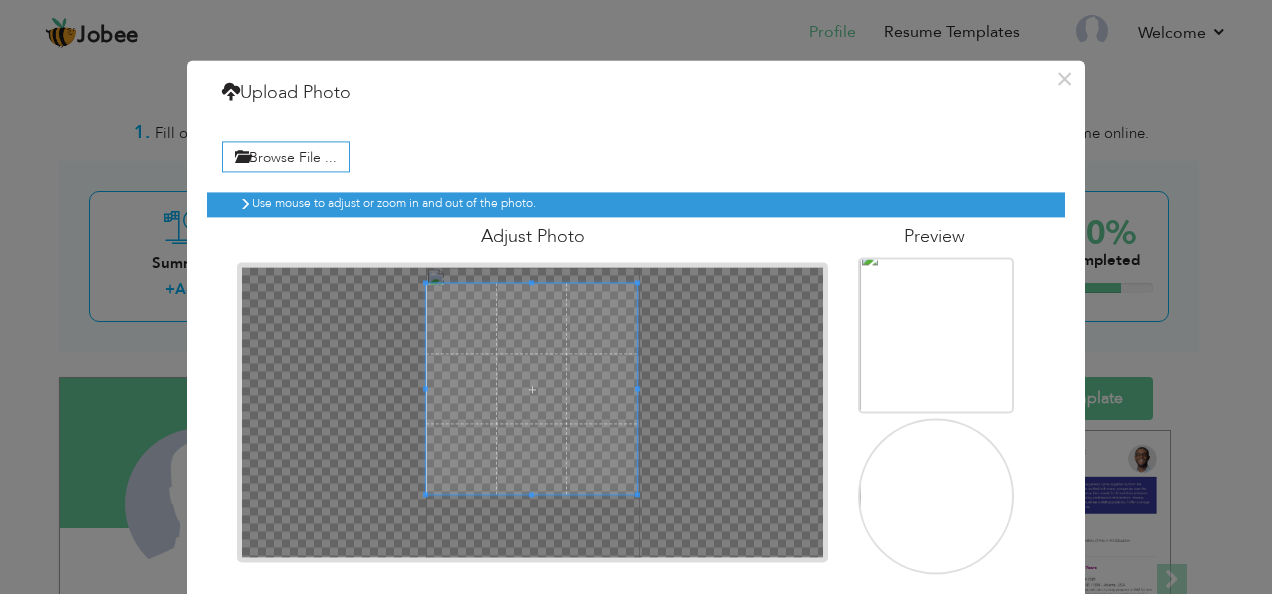 click at bounding box center (425, 388) 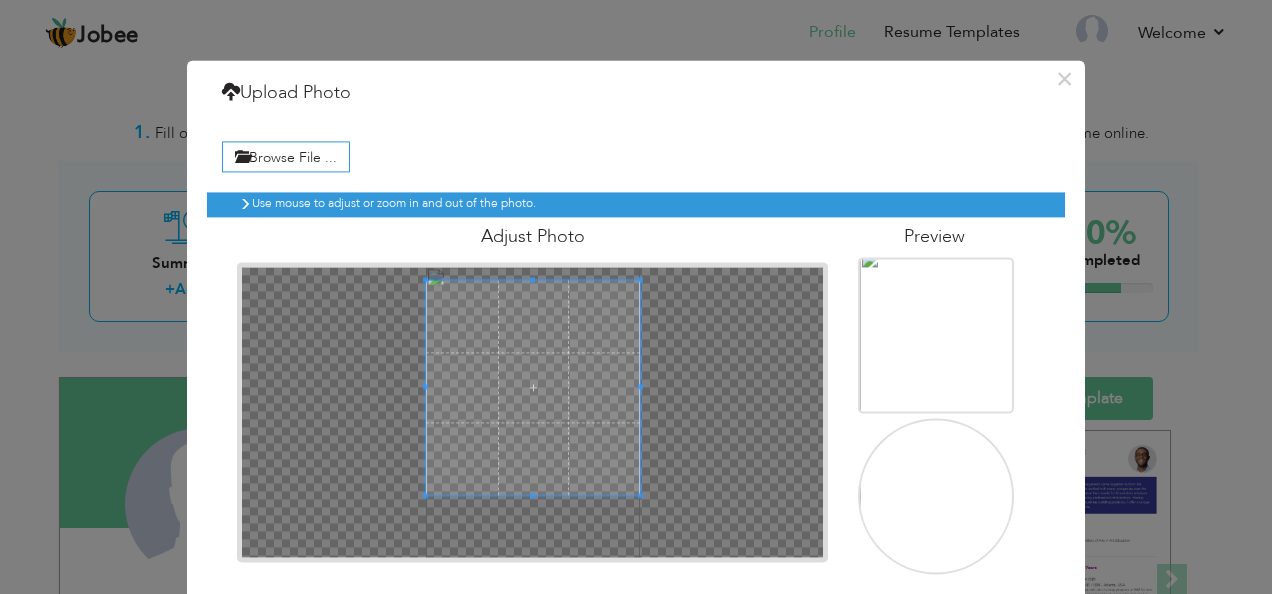 click at bounding box center [533, 412] 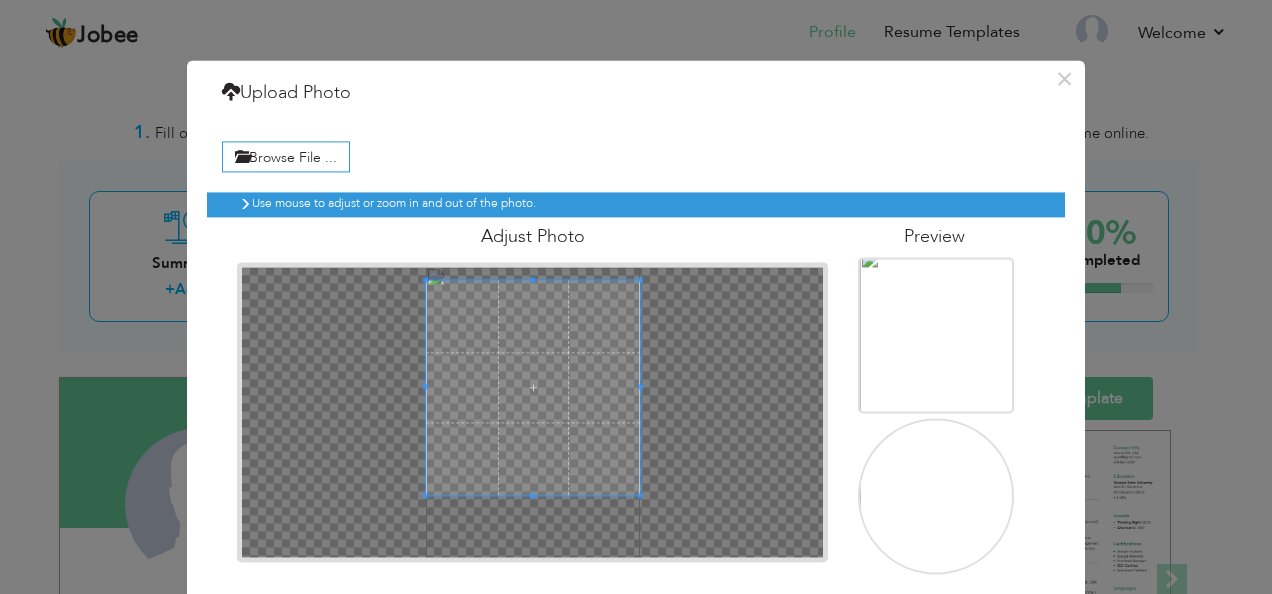 click at bounding box center [533, 412] 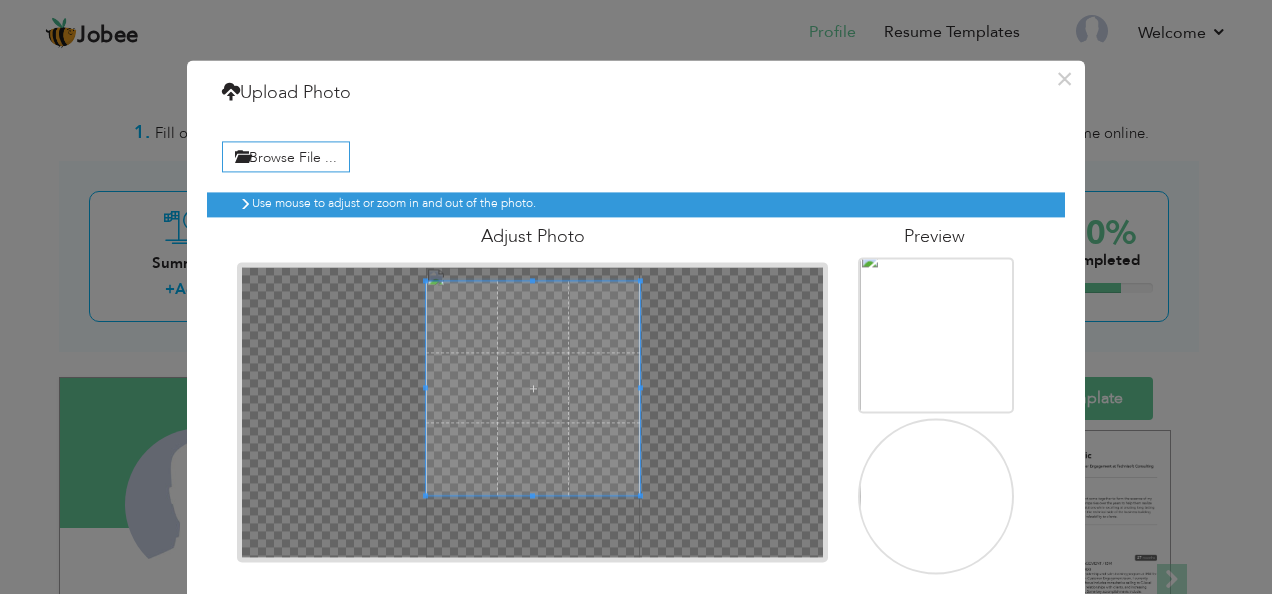 click at bounding box center (533, 388) 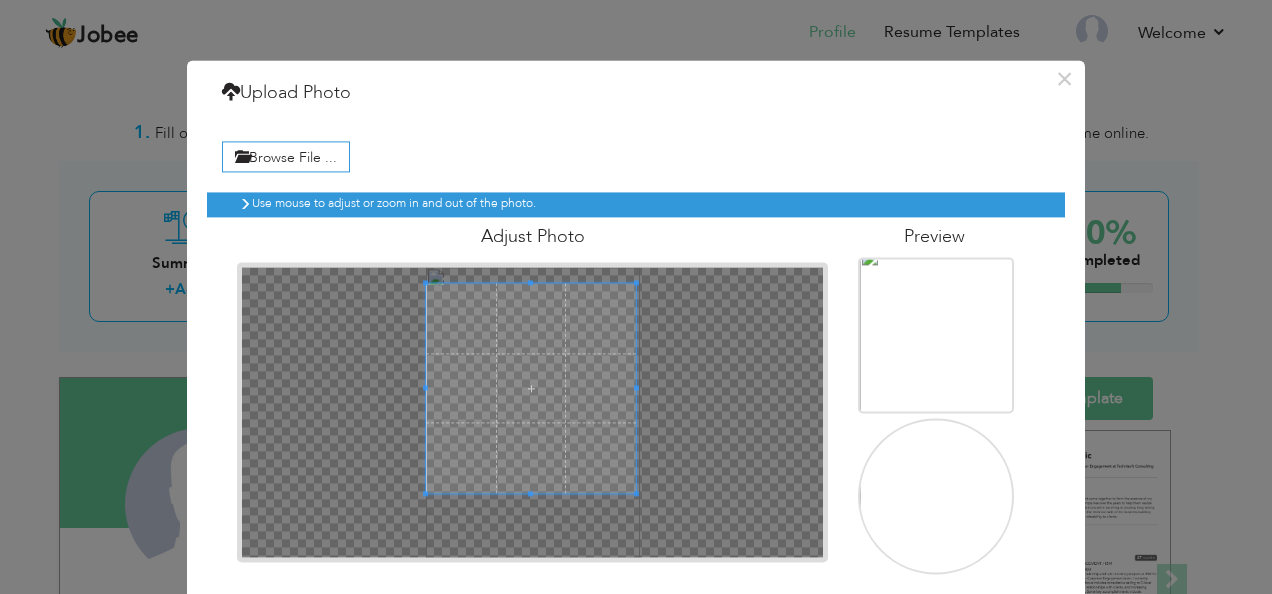 click at bounding box center [531, 388] 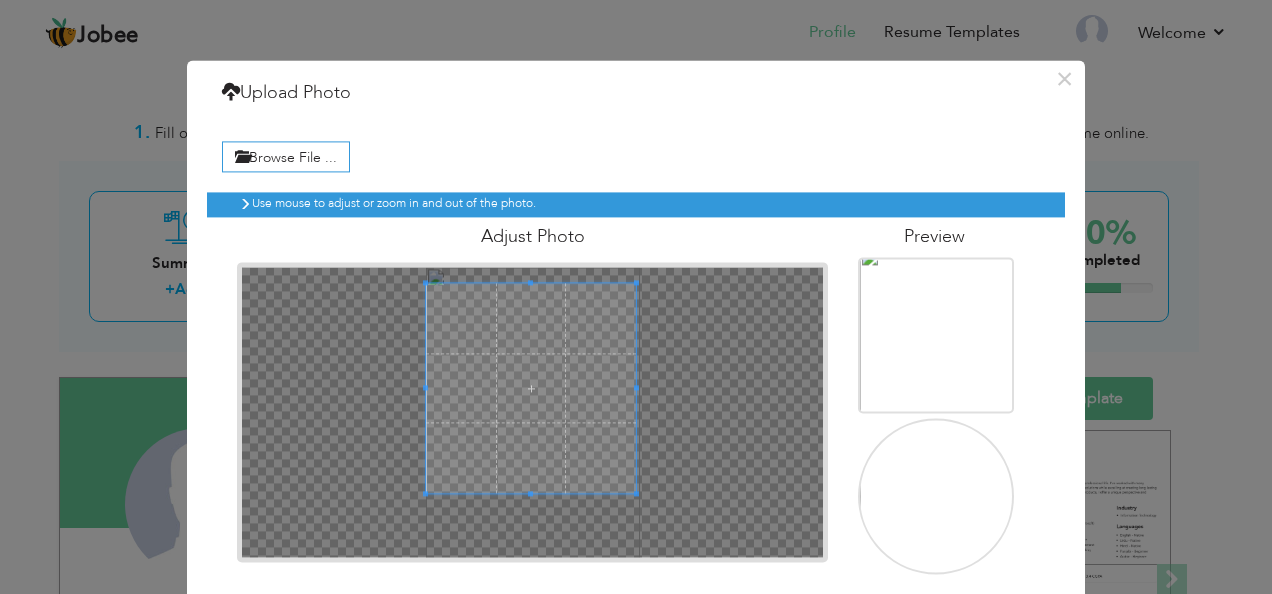 scroll, scrollTop: 84, scrollLeft: 0, axis: vertical 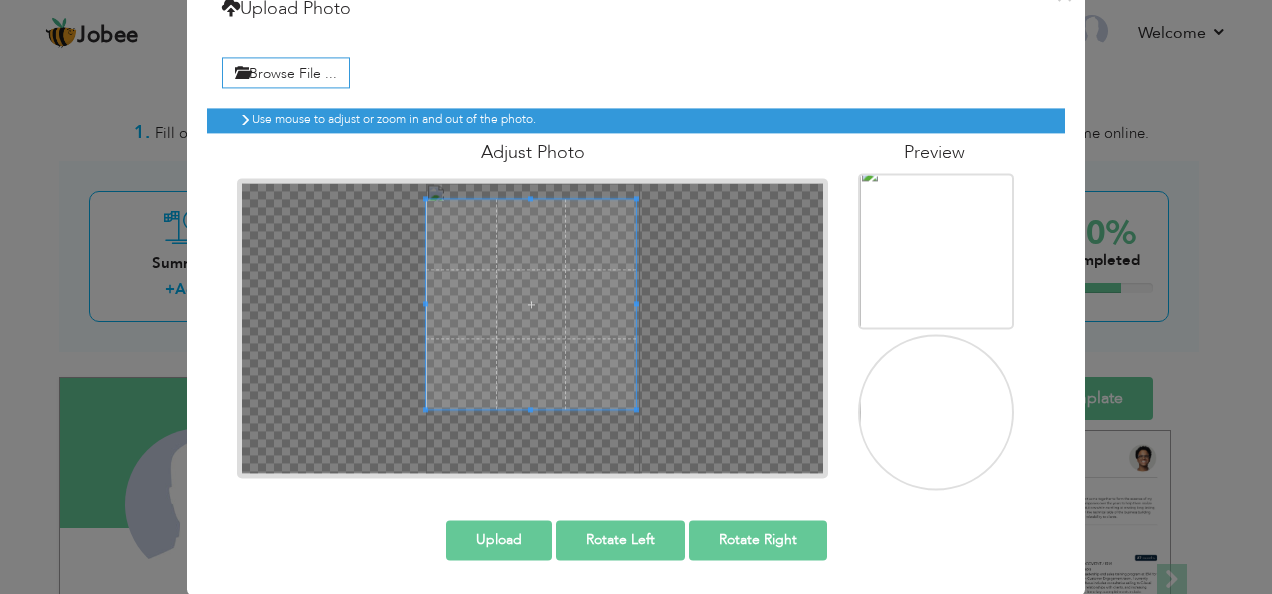 click on "Upload" at bounding box center [499, 540] 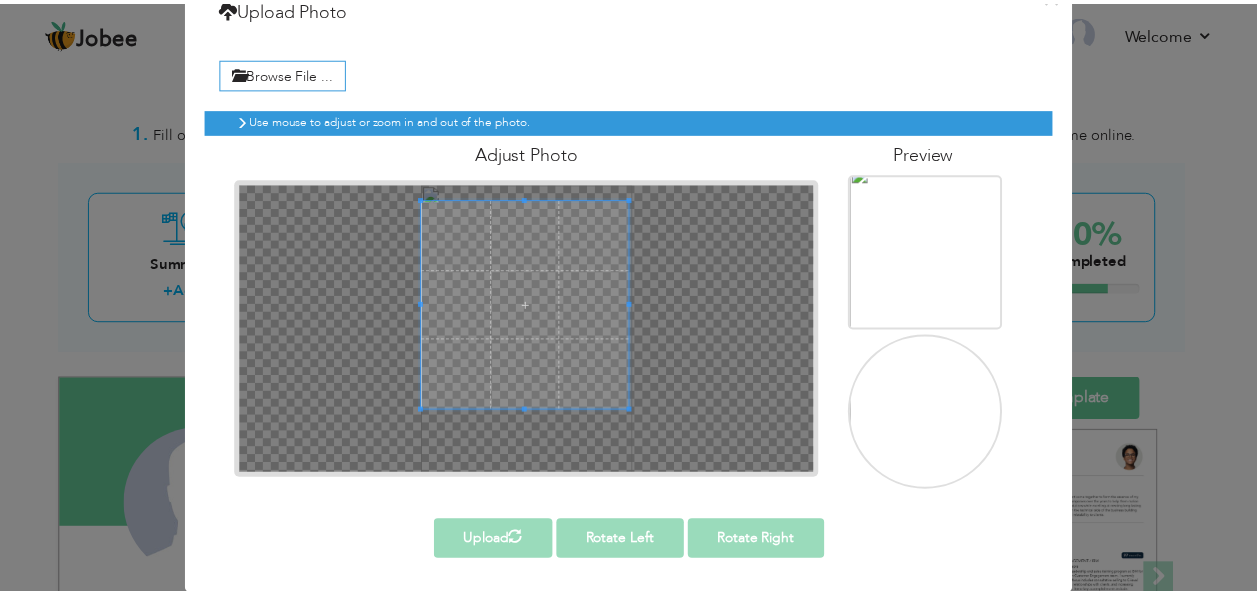 scroll, scrollTop: 0, scrollLeft: 0, axis: both 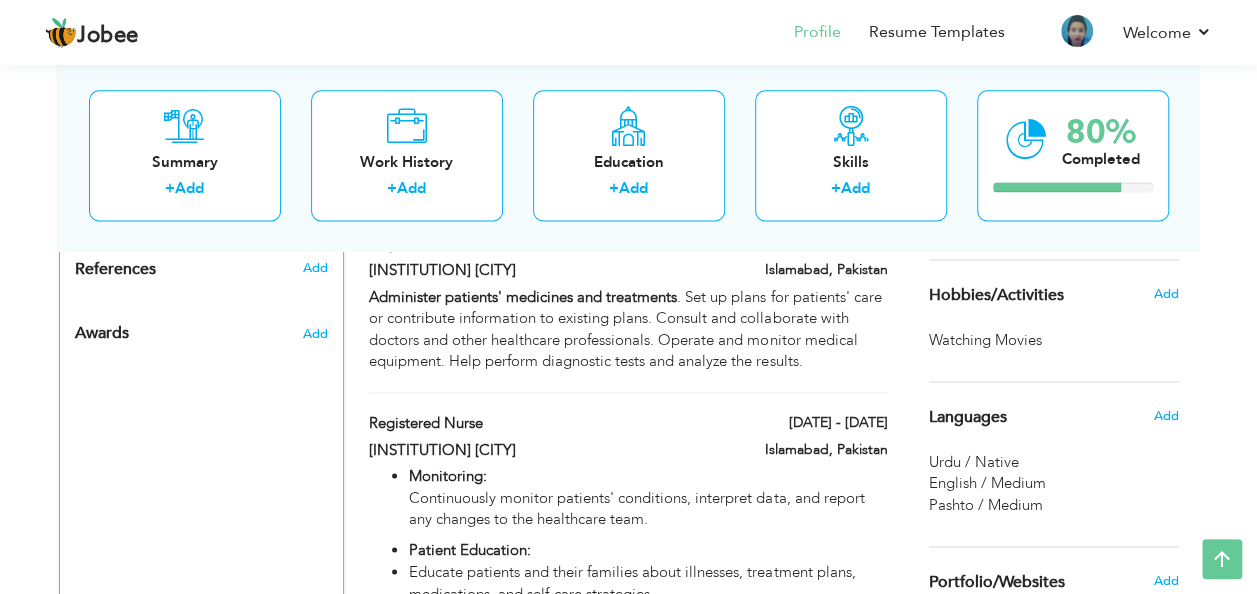 click on "Add" at bounding box center (315, 200) 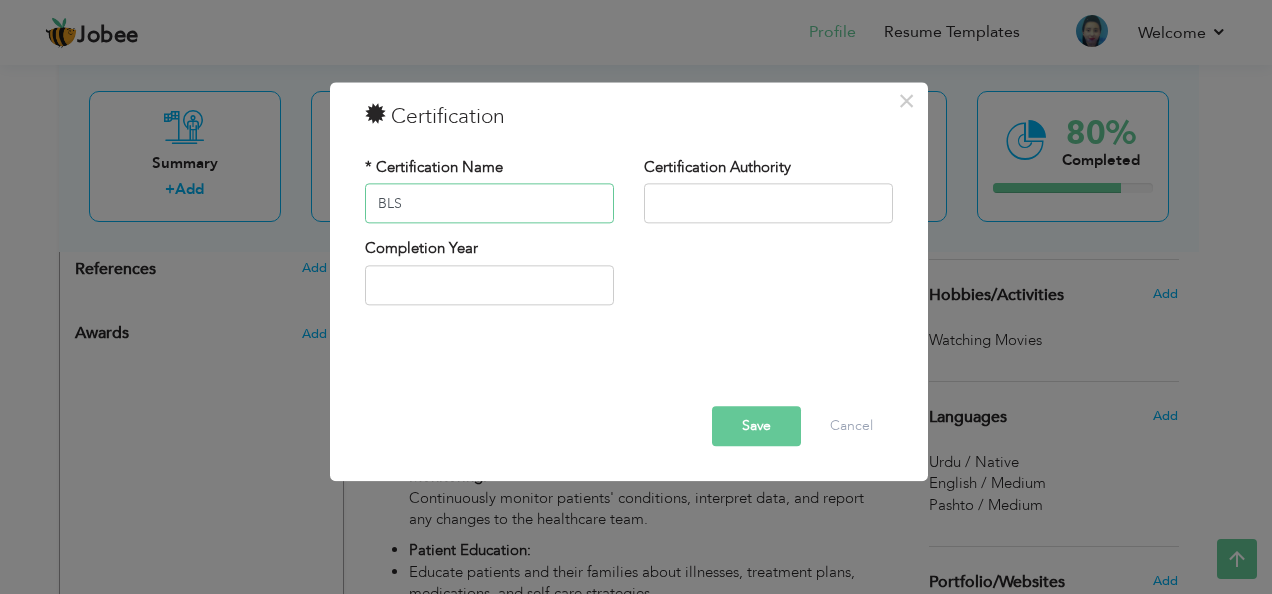type on "BLS" 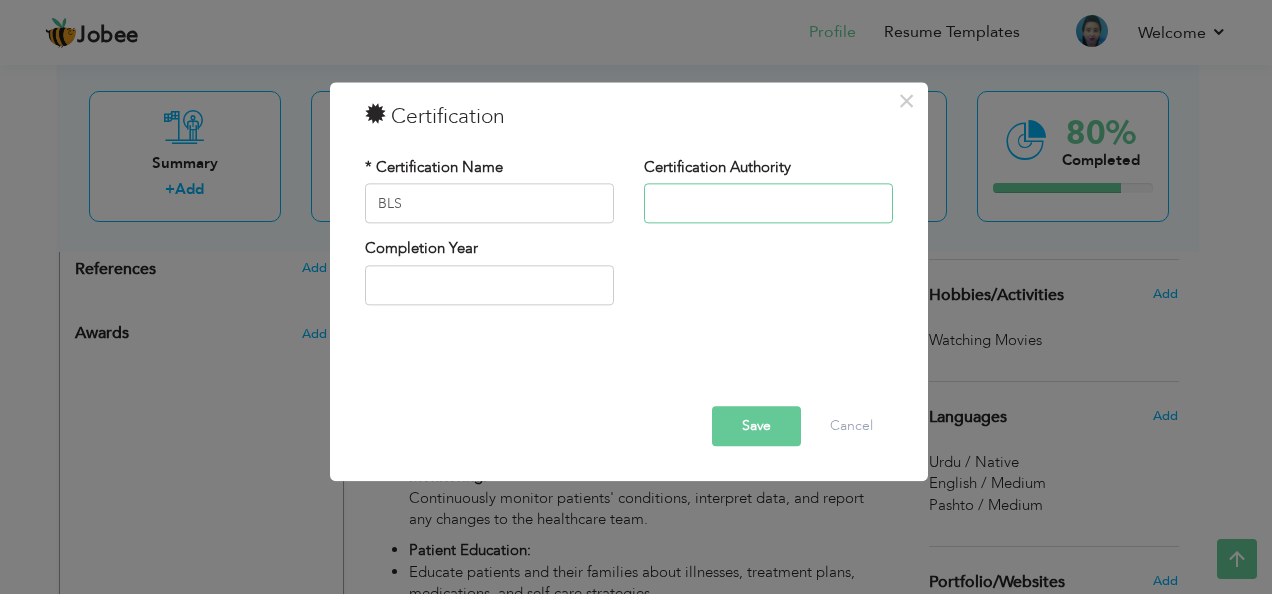 click at bounding box center [768, 204] 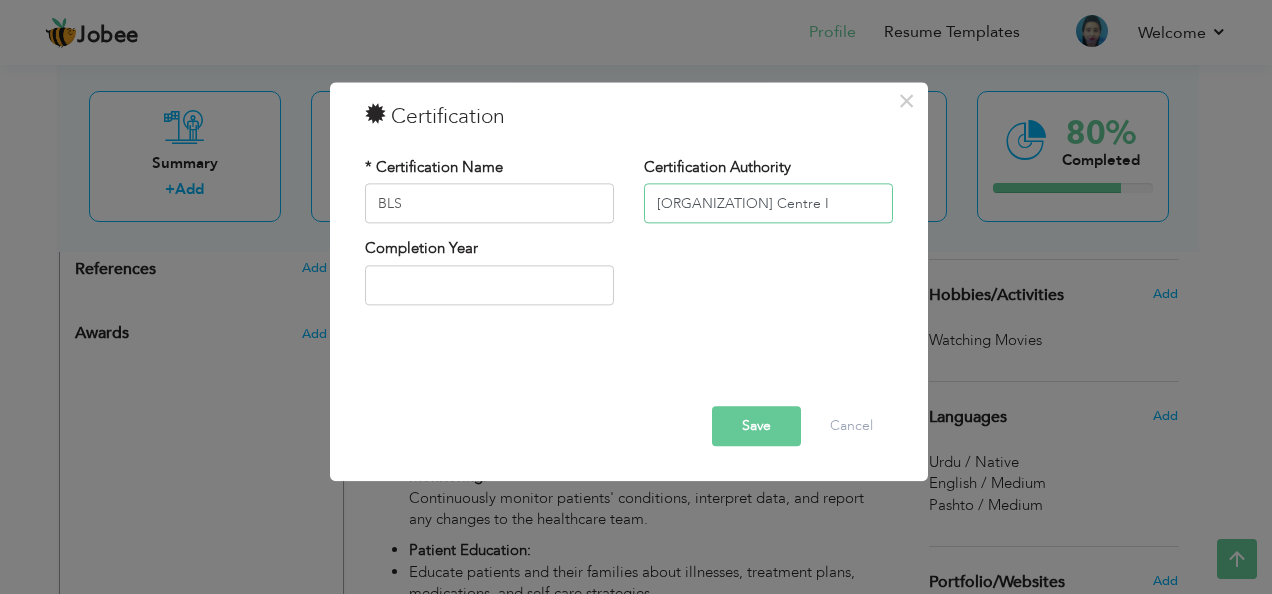 click on "Ali Medical Centre I" at bounding box center (768, 204) 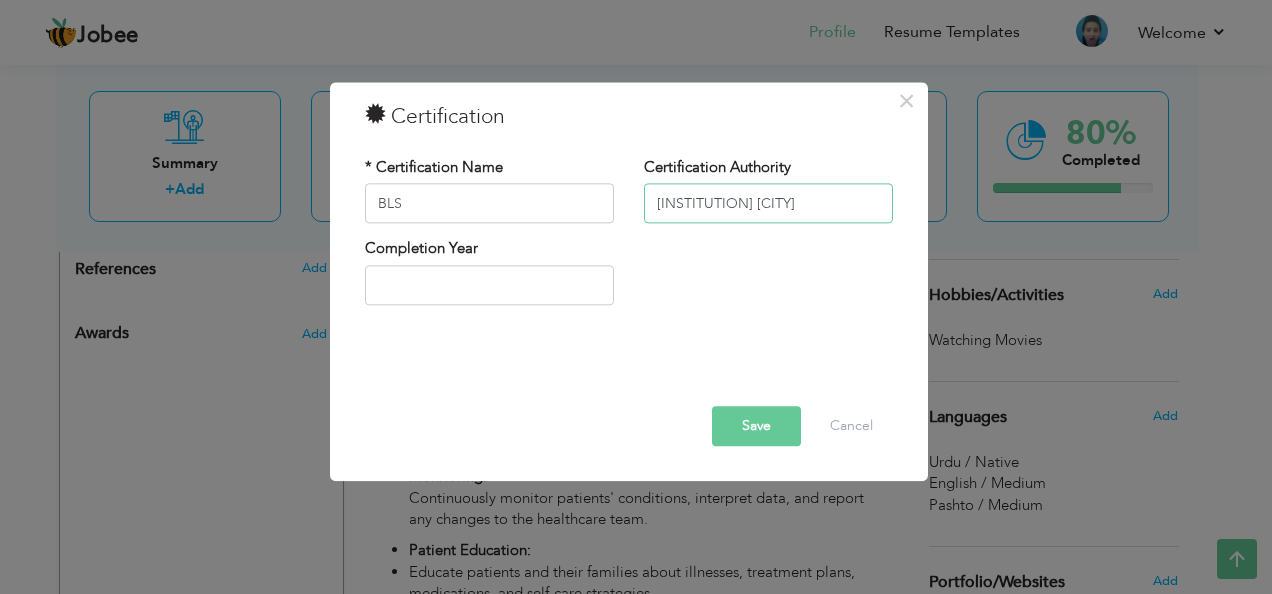 type on "[ORGANIZATION] [LOCATION]" 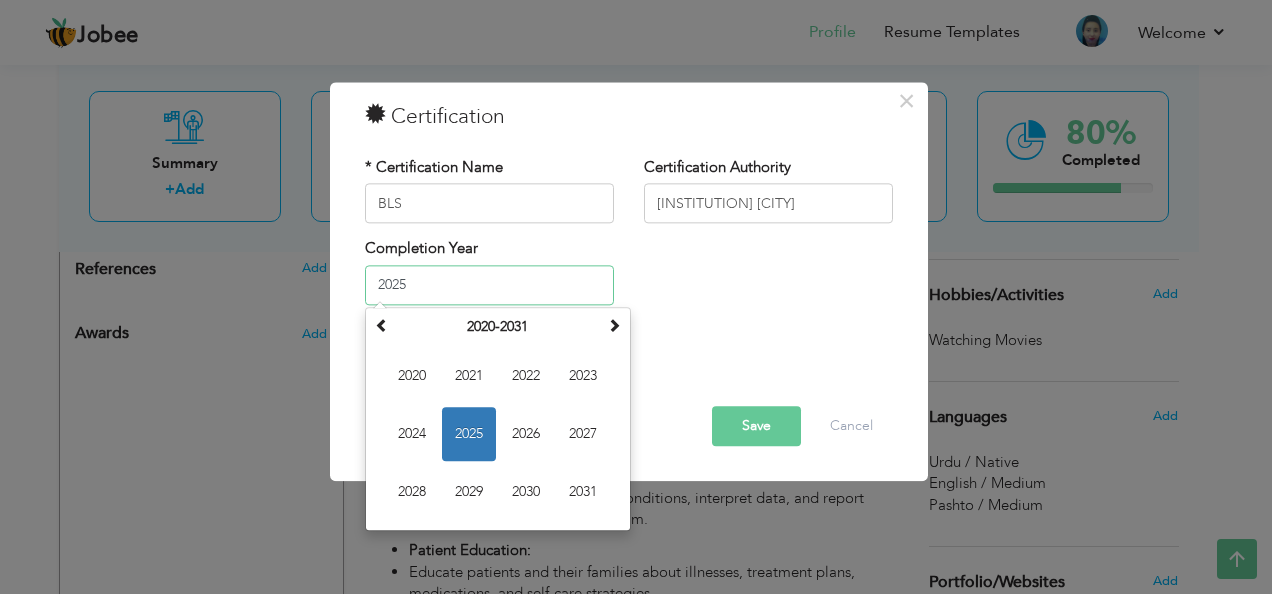 click on "2025" at bounding box center [489, 285] 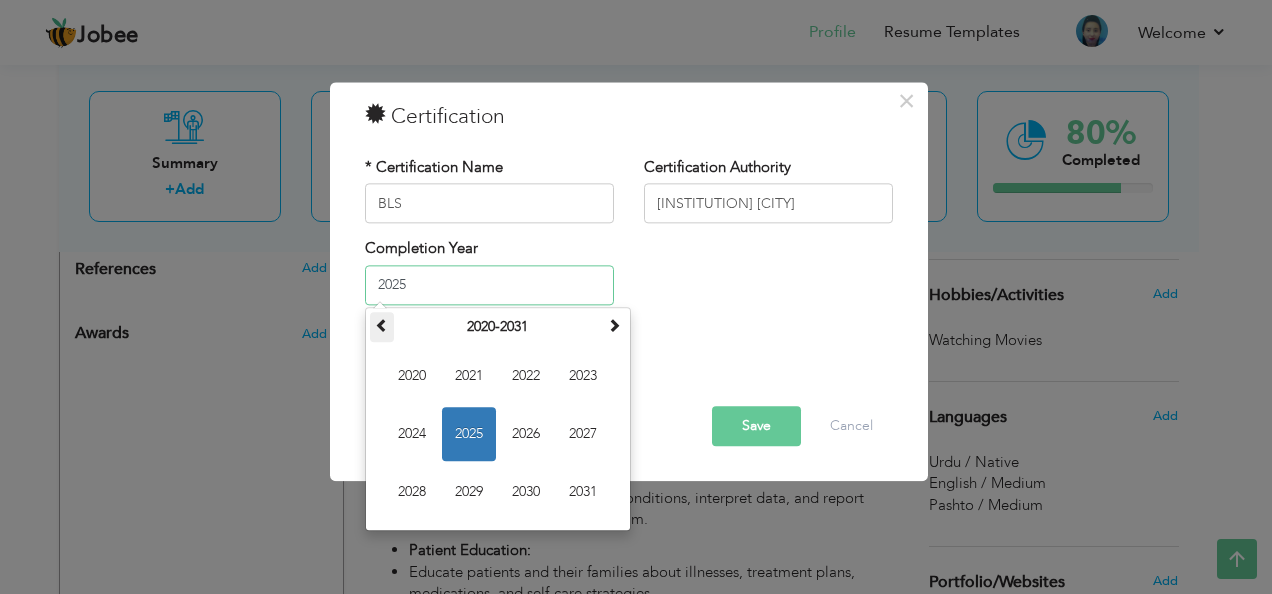 click at bounding box center [382, 325] 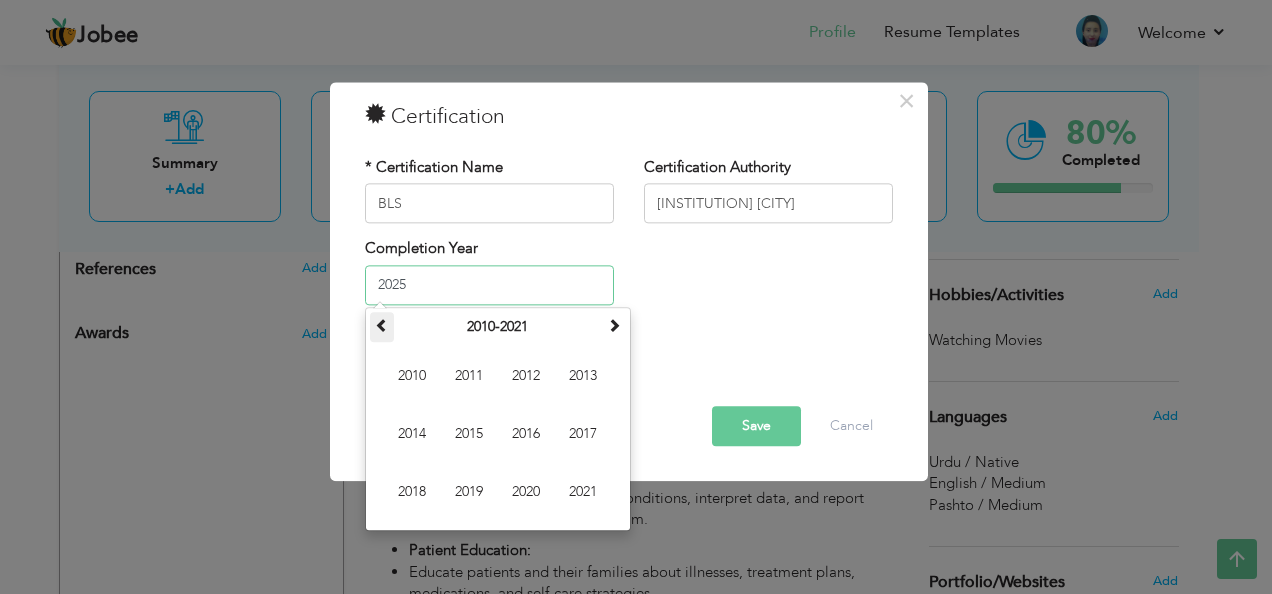 click at bounding box center [382, 325] 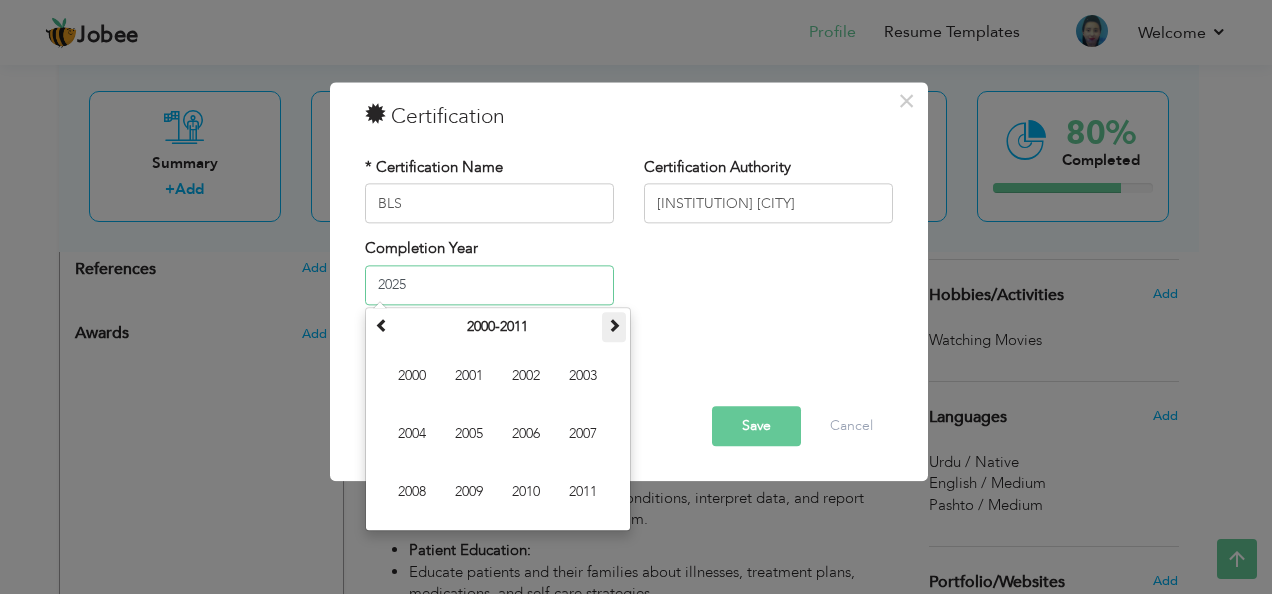 click at bounding box center [614, 325] 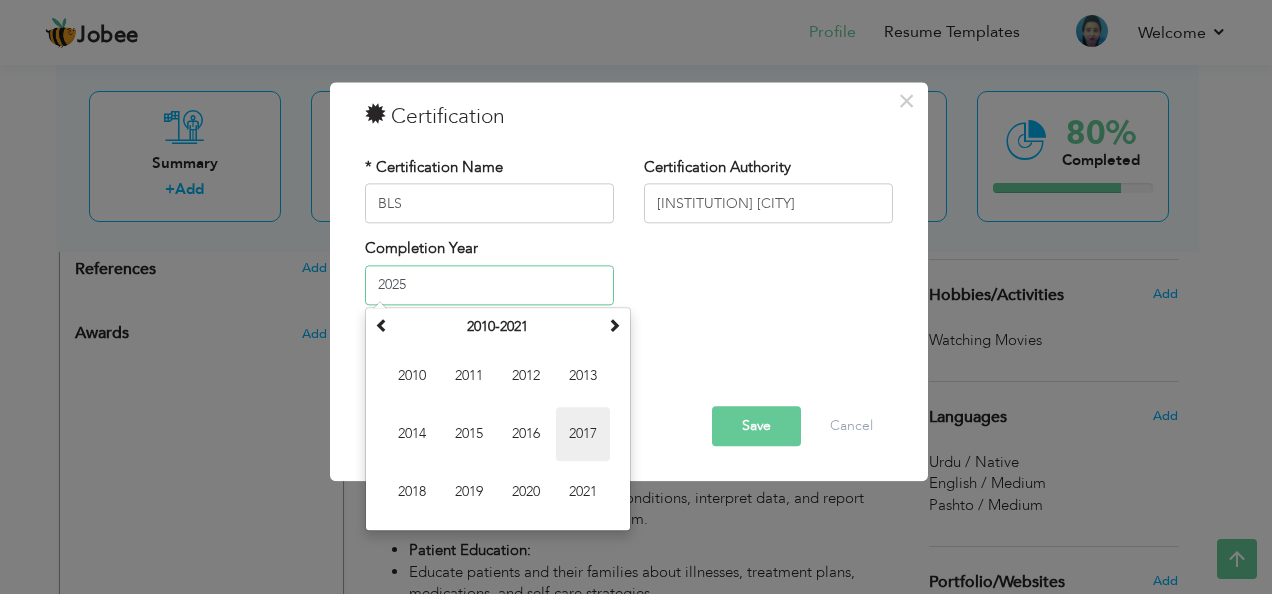 click on "2017" at bounding box center (583, 434) 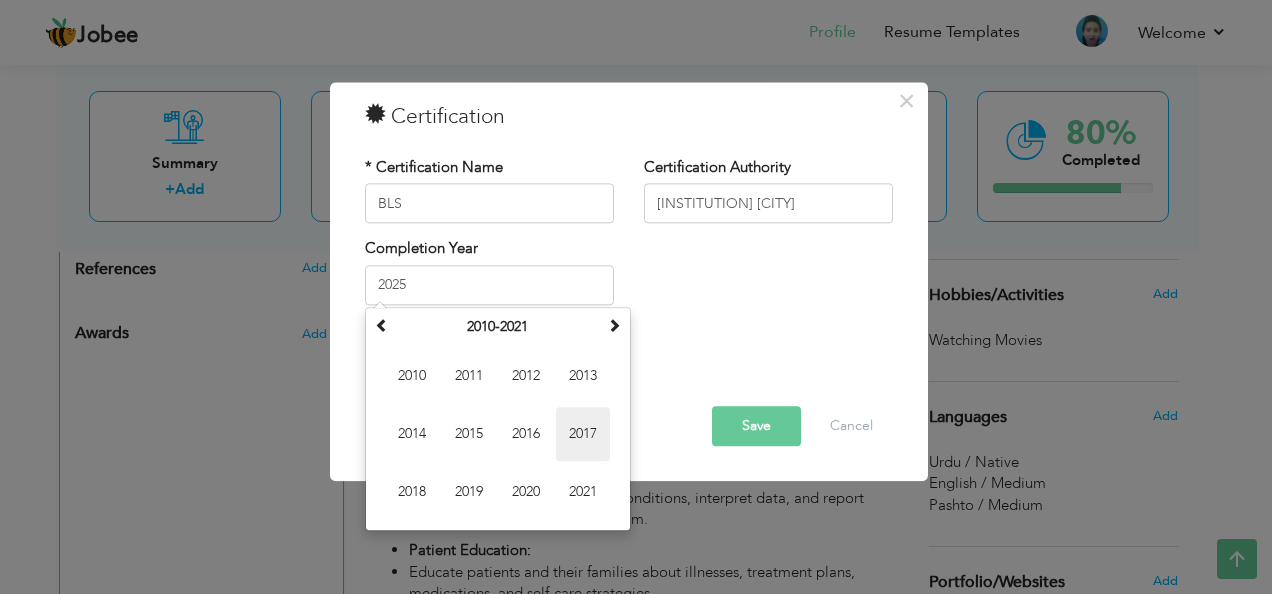 type on "2017" 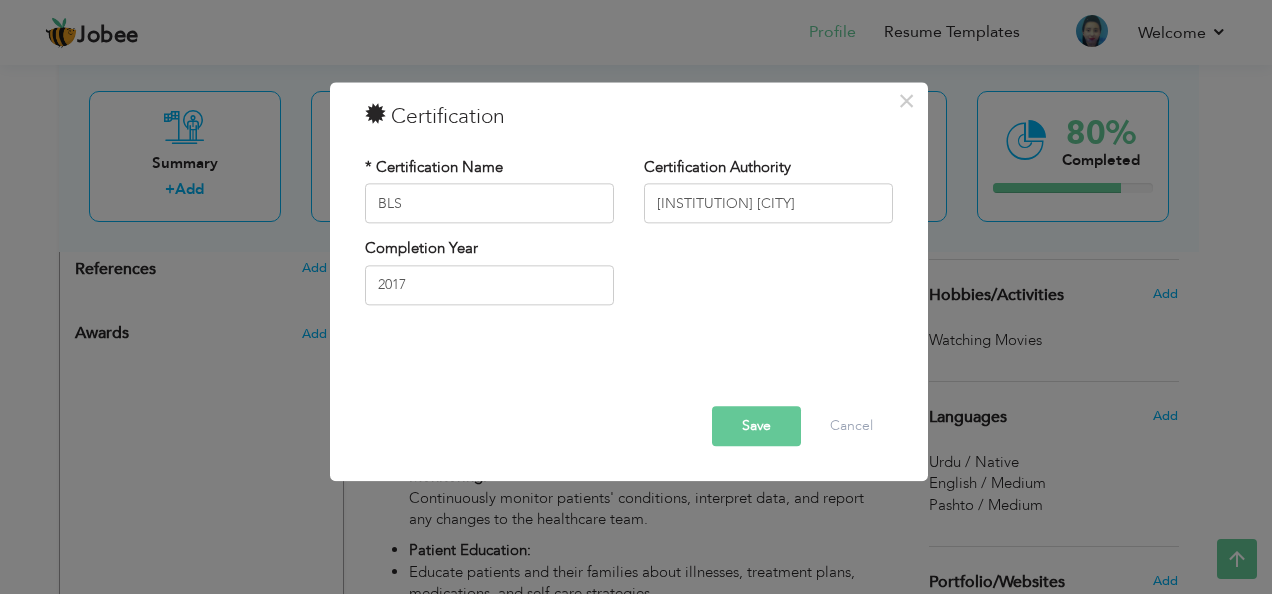 click on "Save" at bounding box center (756, 427) 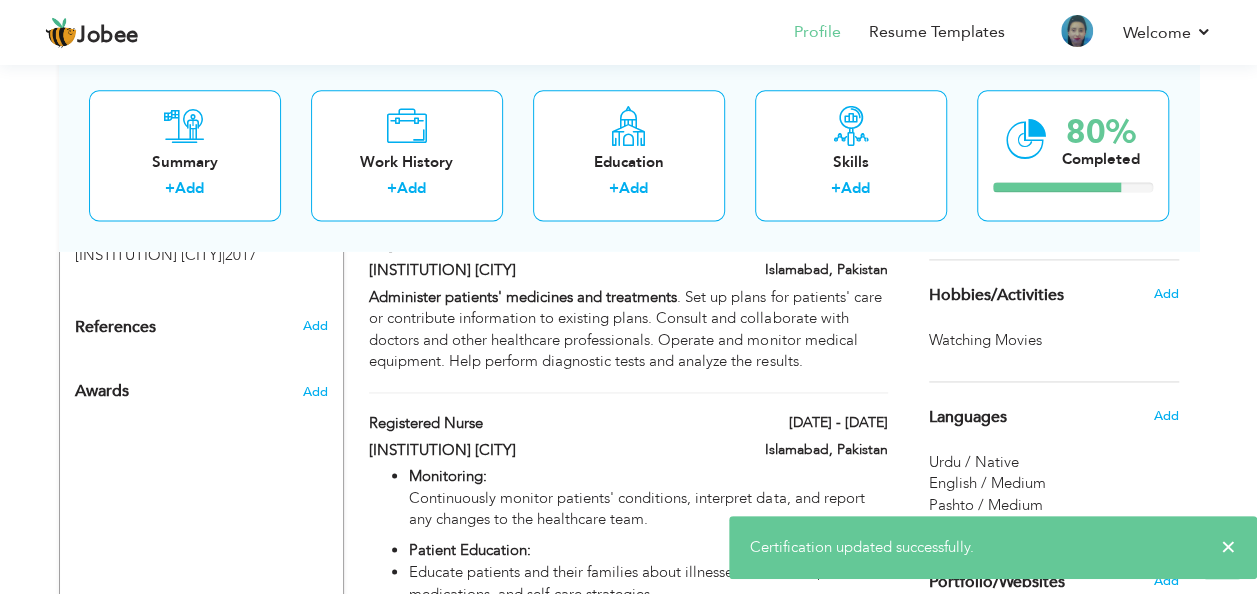 click on "Add" at bounding box center [315, 200] 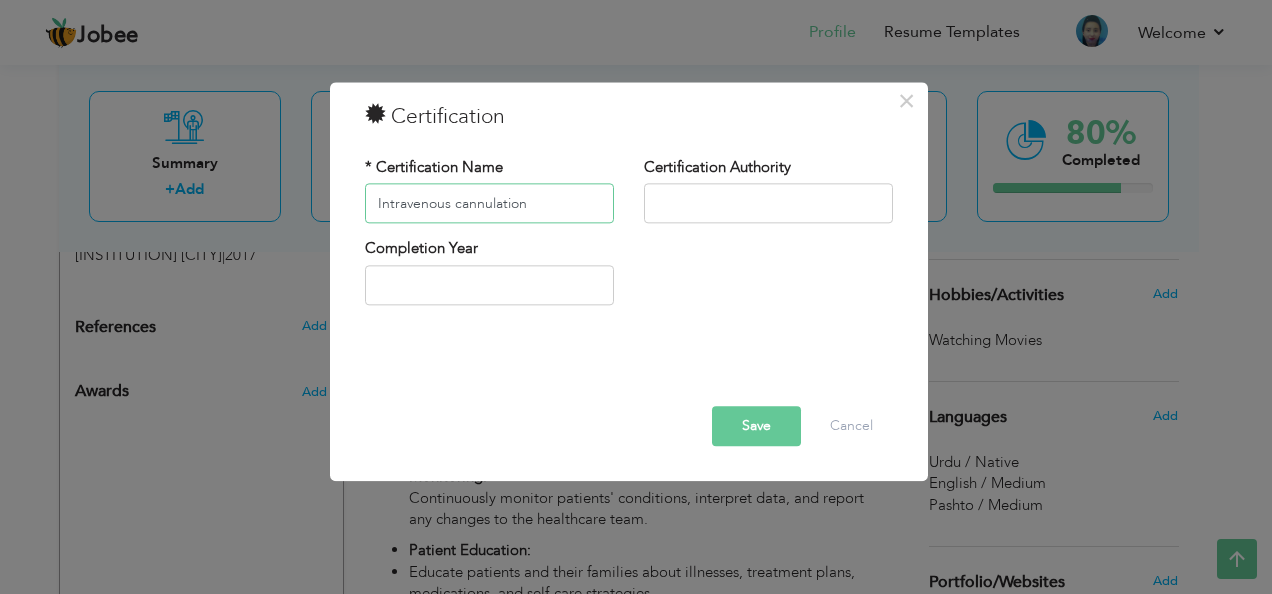 type on "Intravenous cannulation" 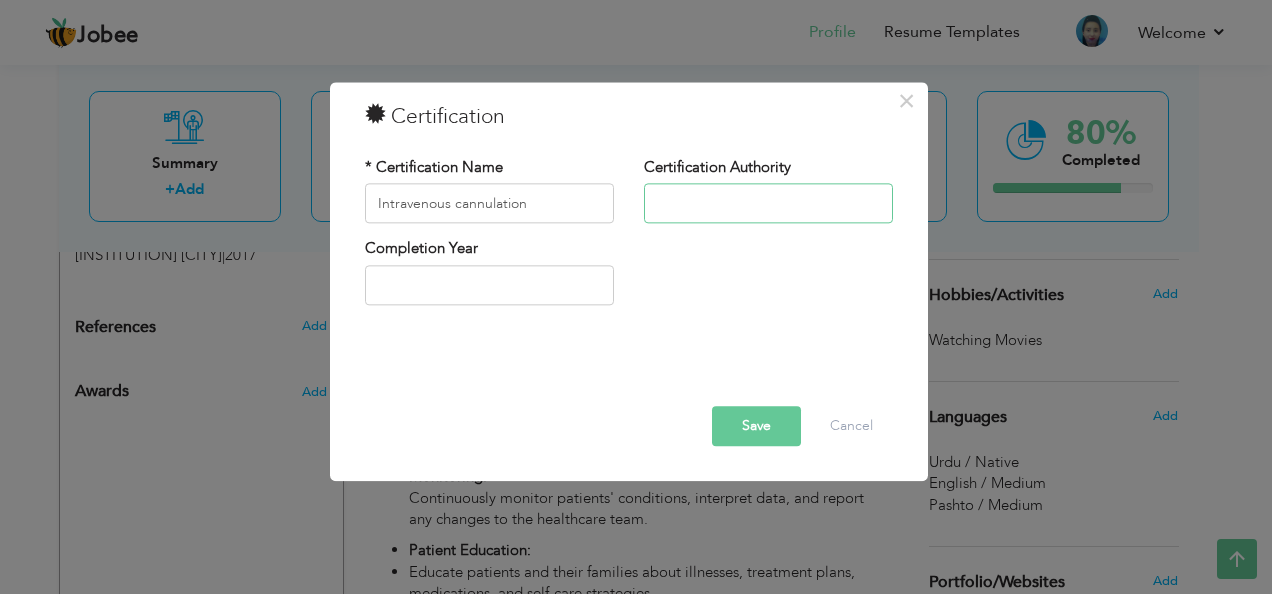 click at bounding box center [768, 204] 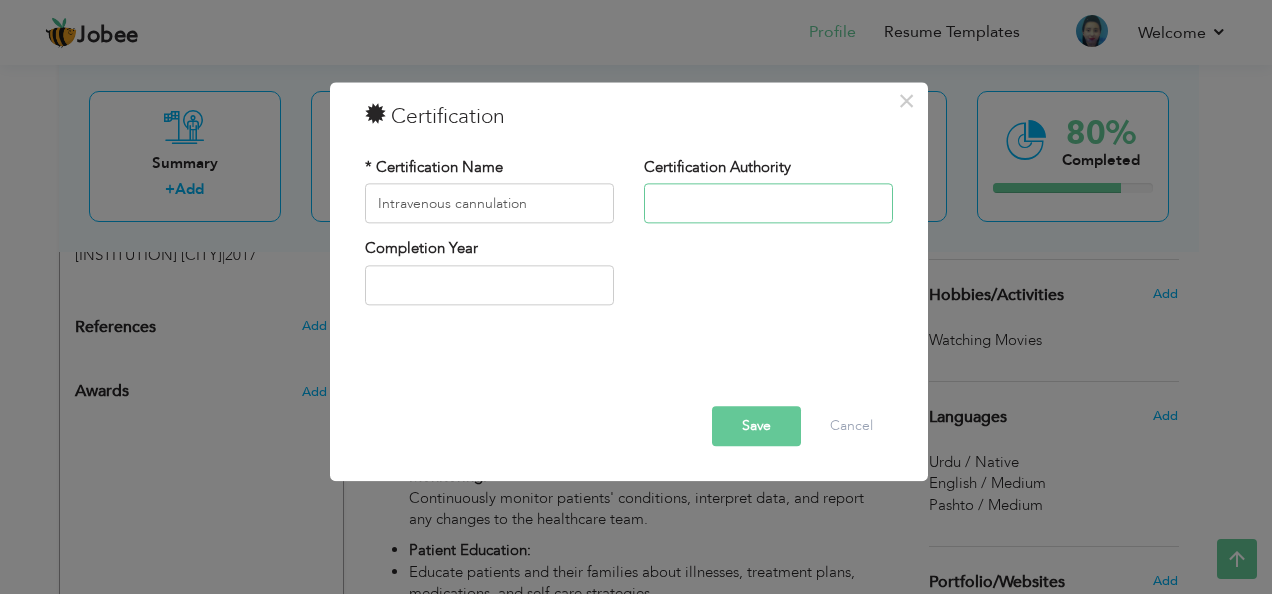 type on "[ORGANIZATION] [CITY]" 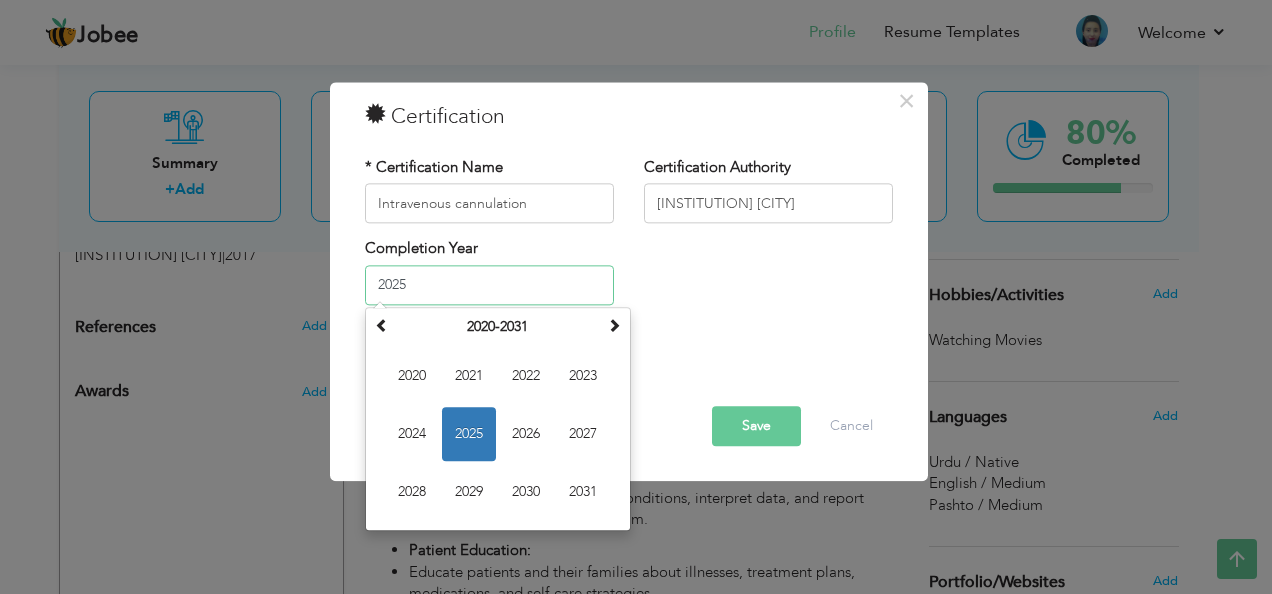 click on "2025" at bounding box center (489, 285) 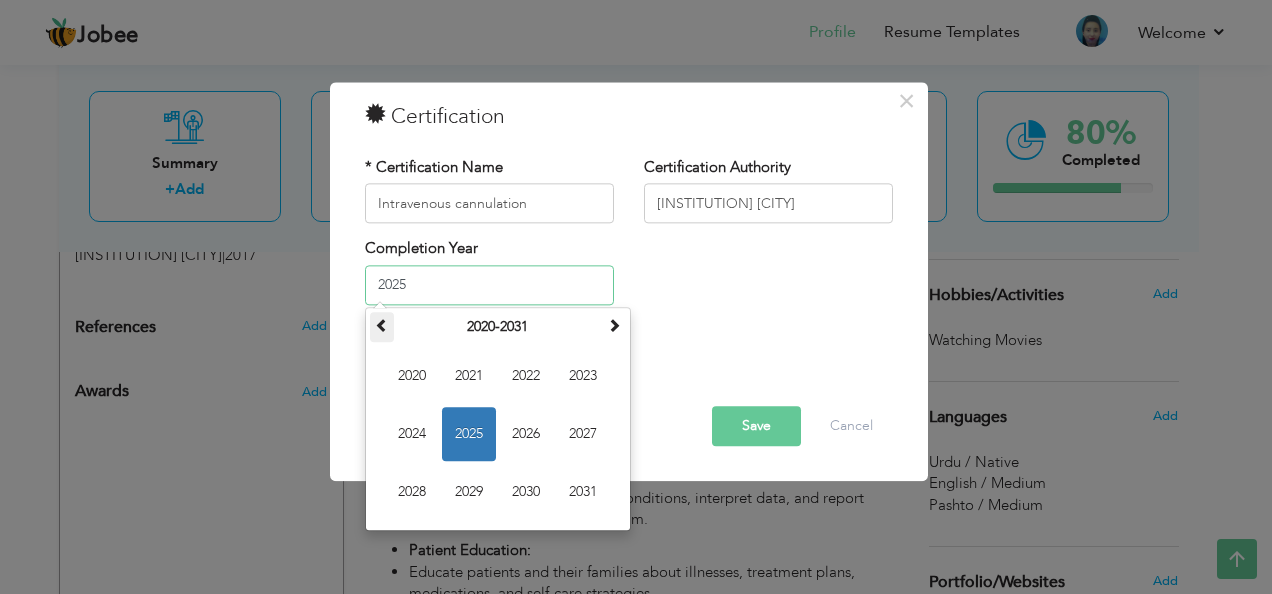 click at bounding box center [382, 327] 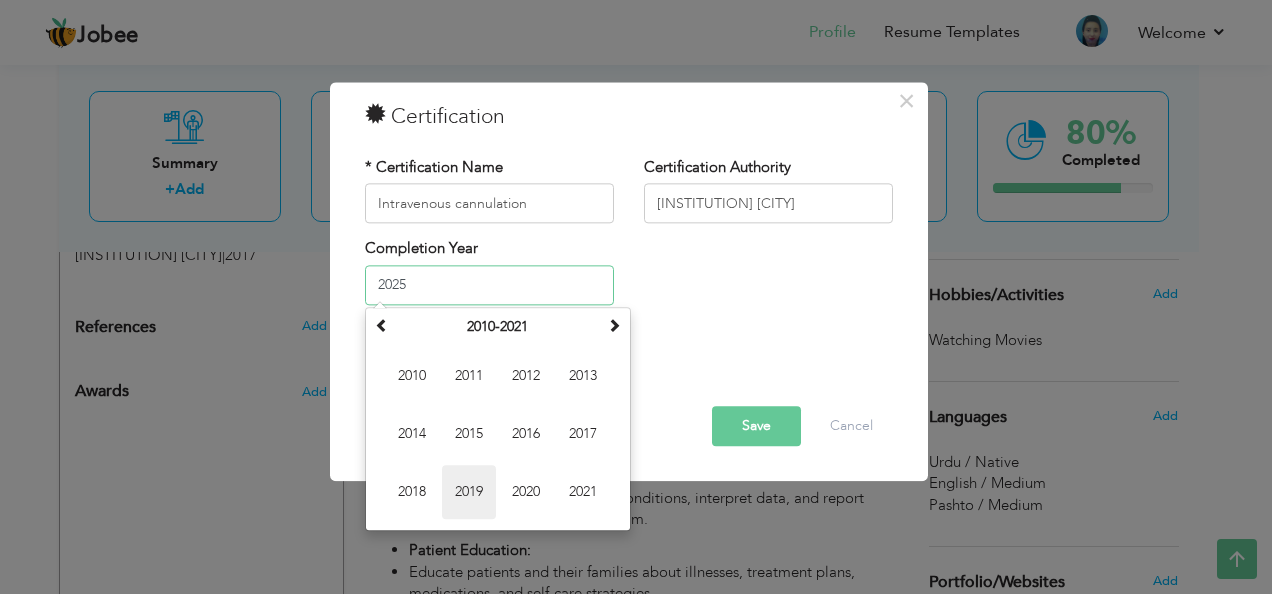 click on "2019" at bounding box center (469, 492) 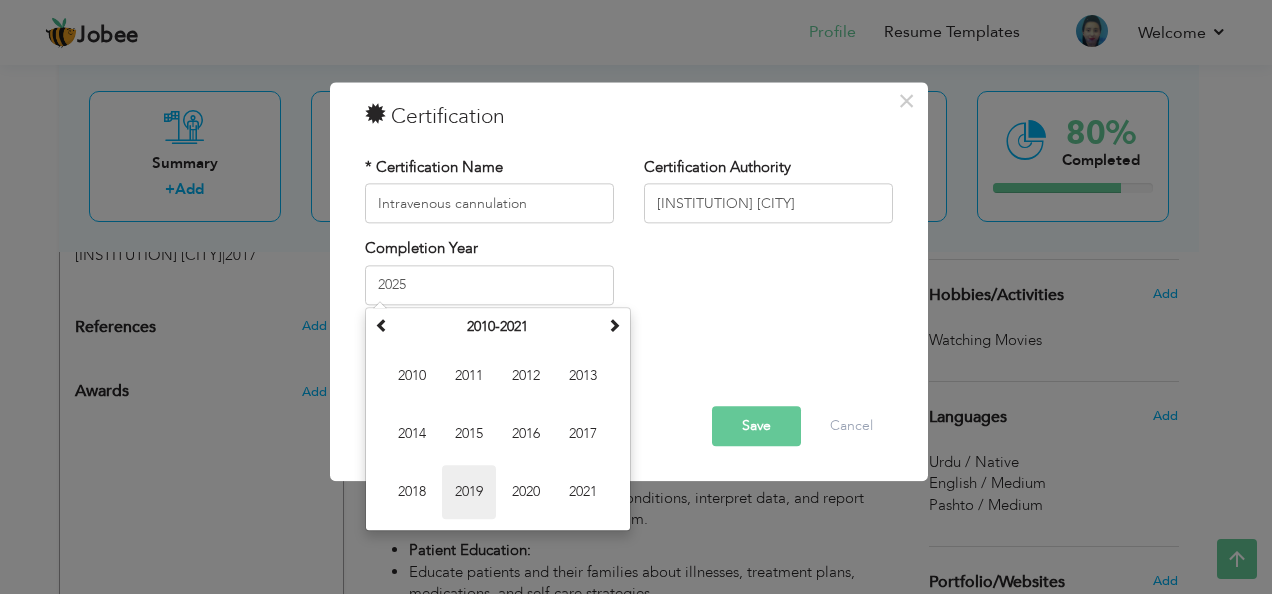 type on "2019" 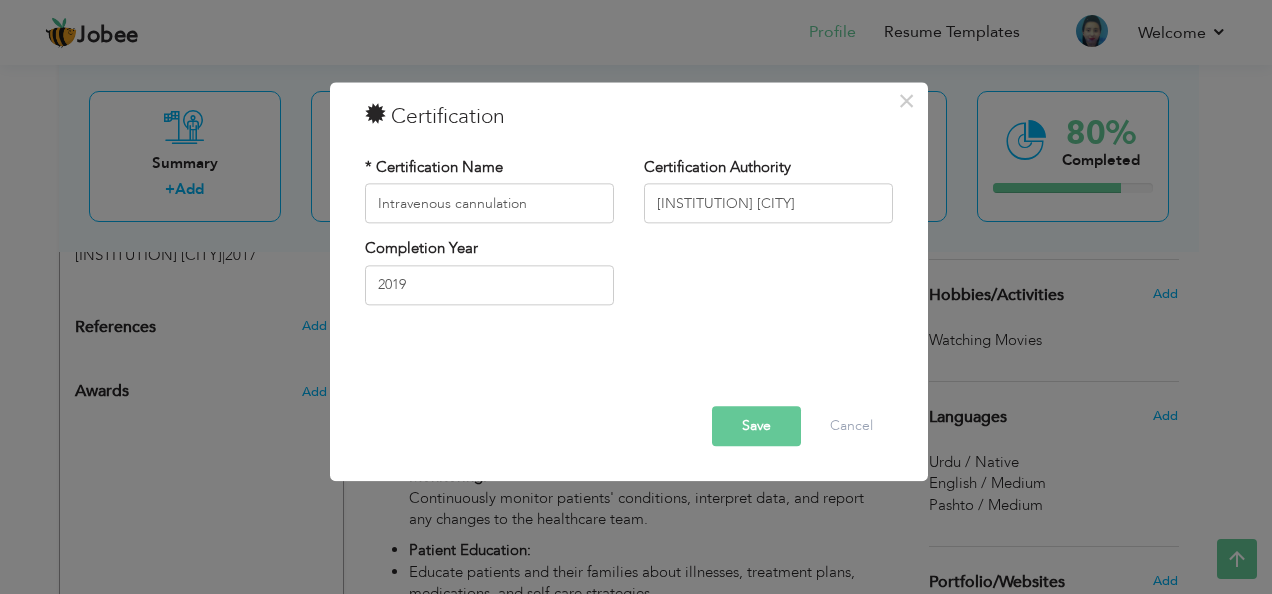 click on "Save" at bounding box center (756, 427) 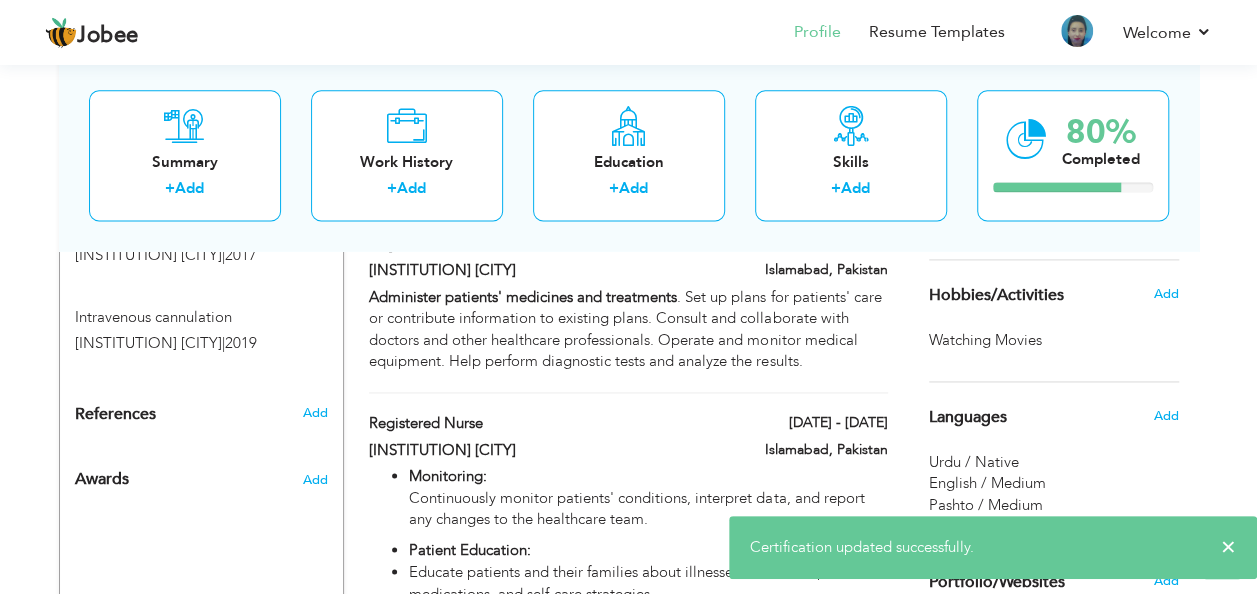 click on "Add" at bounding box center [315, 200] 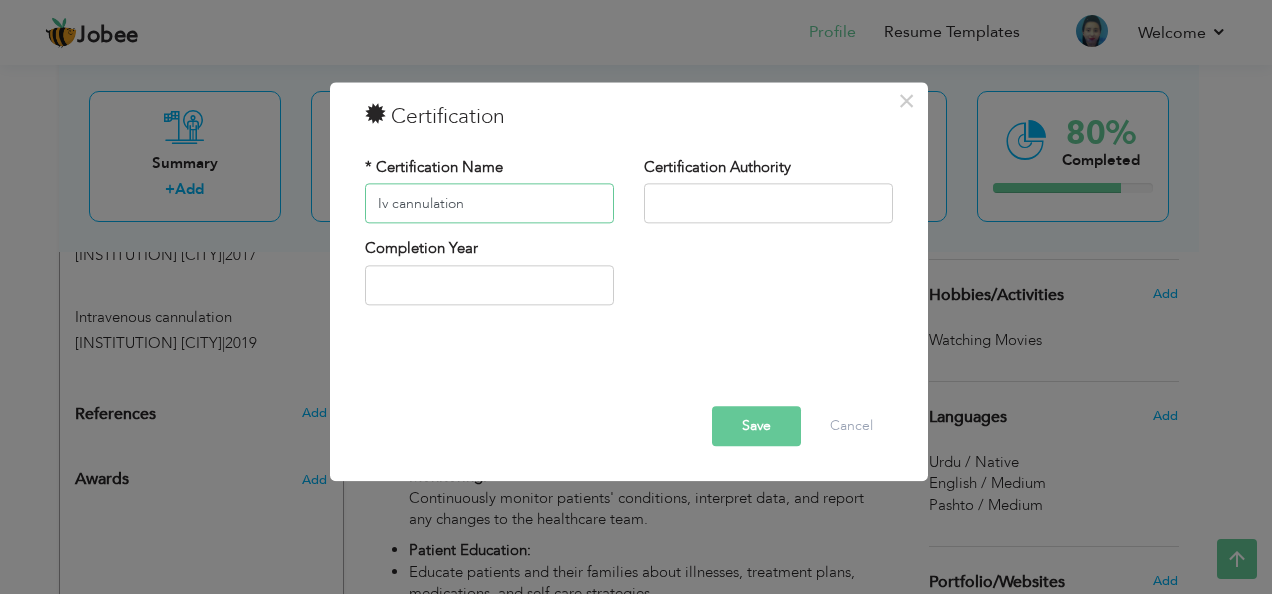 type on "Iv cannulation" 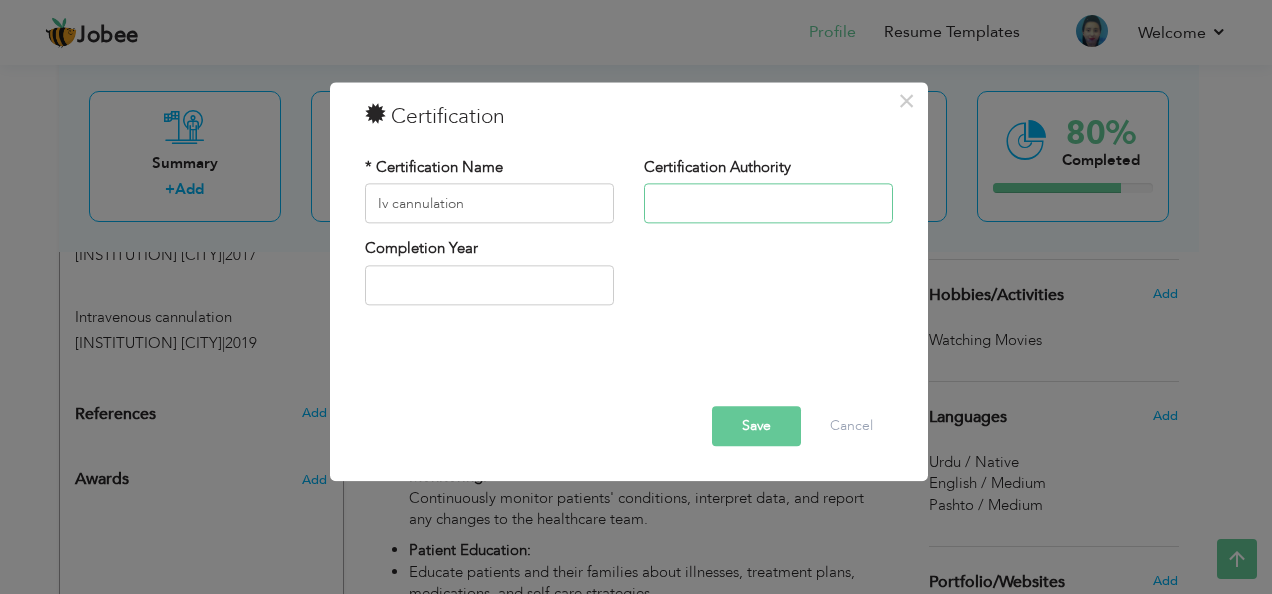 click at bounding box center (768, 204) 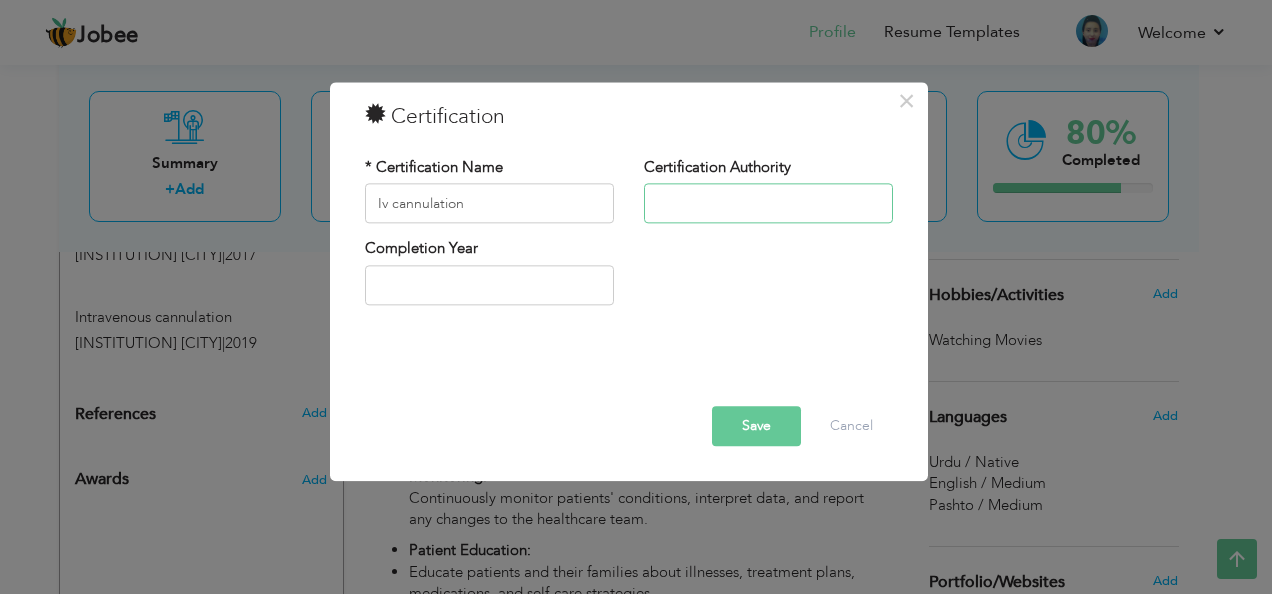 type on "[ORGANIZATION] [LOCATION]" 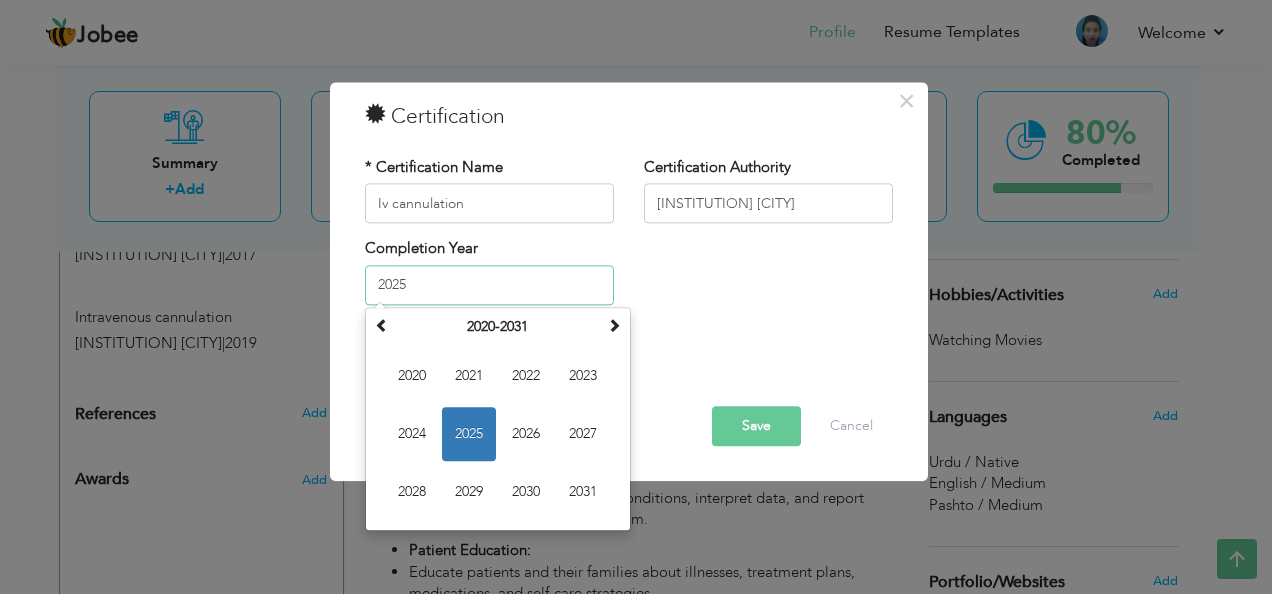 click on "2025" at bounding box center (489, 285) 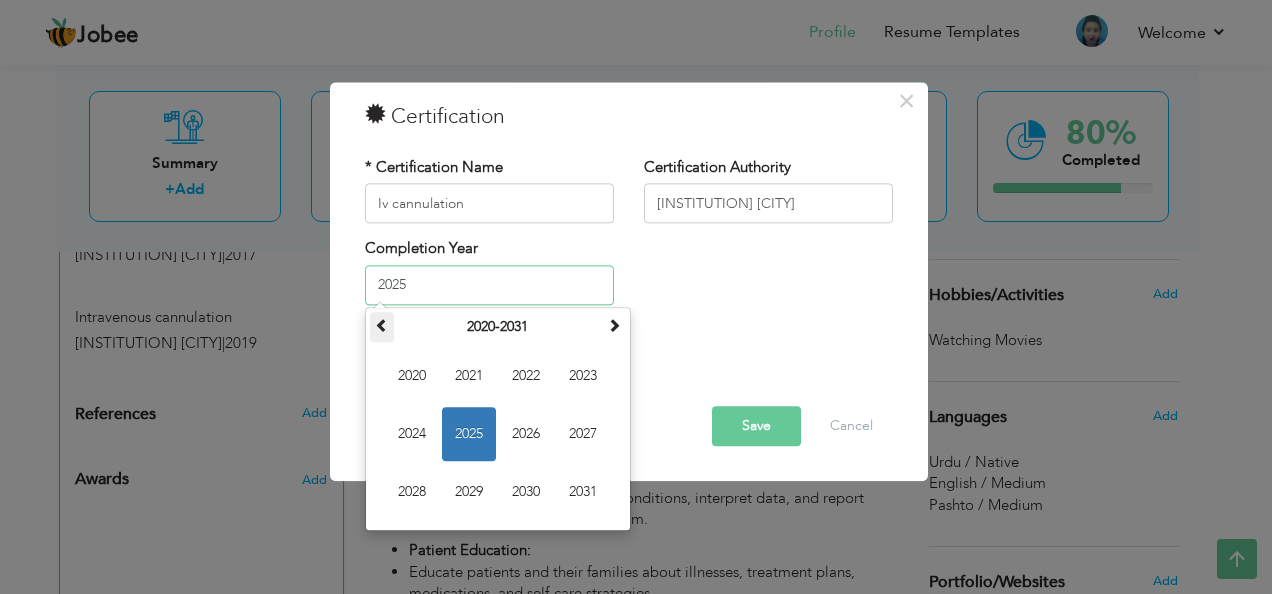 click at bounding box center (382, 325) 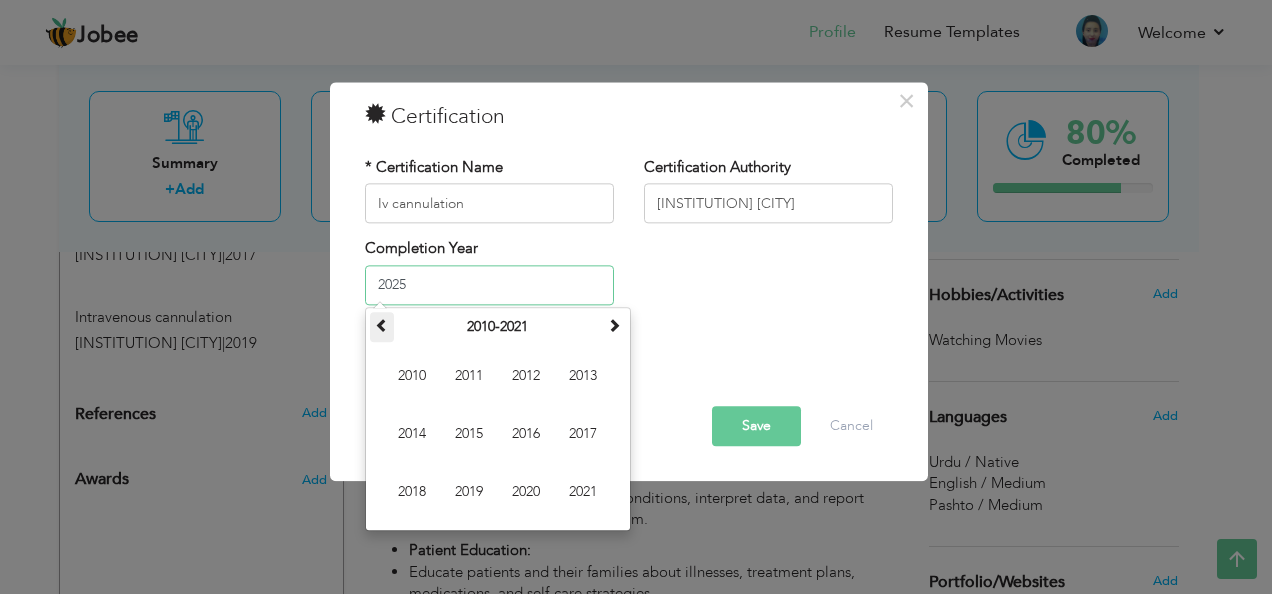 click at bounding box center (382, 325) 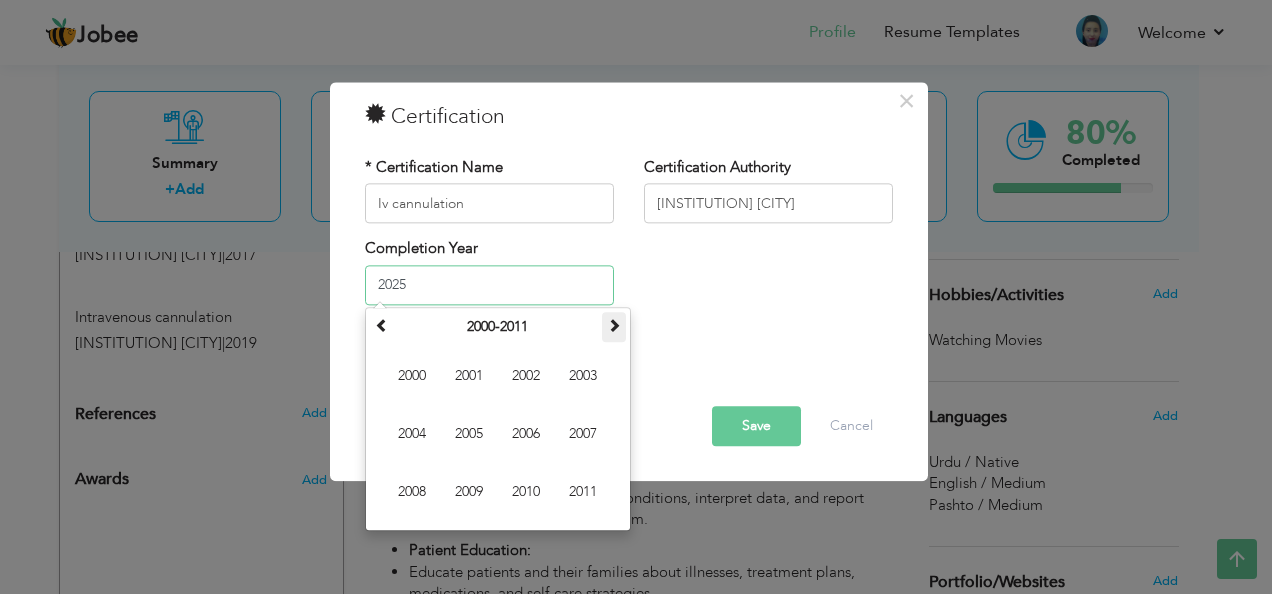 click at bounding box center (614, 325) 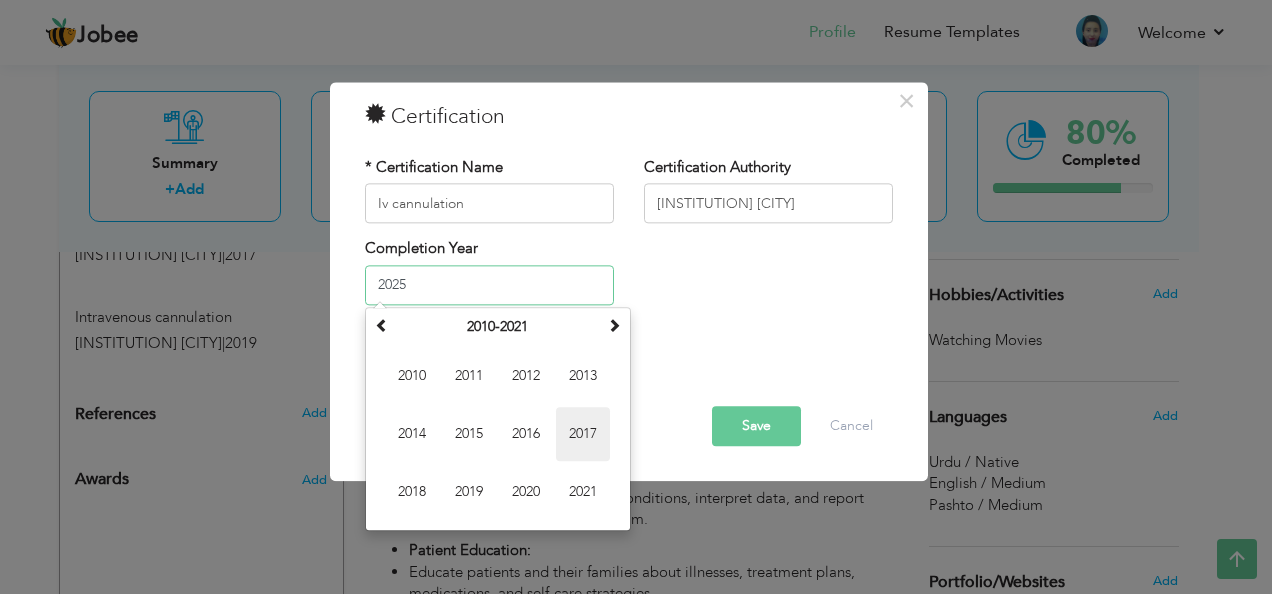click on "2017" at bounding box center (583, 434) 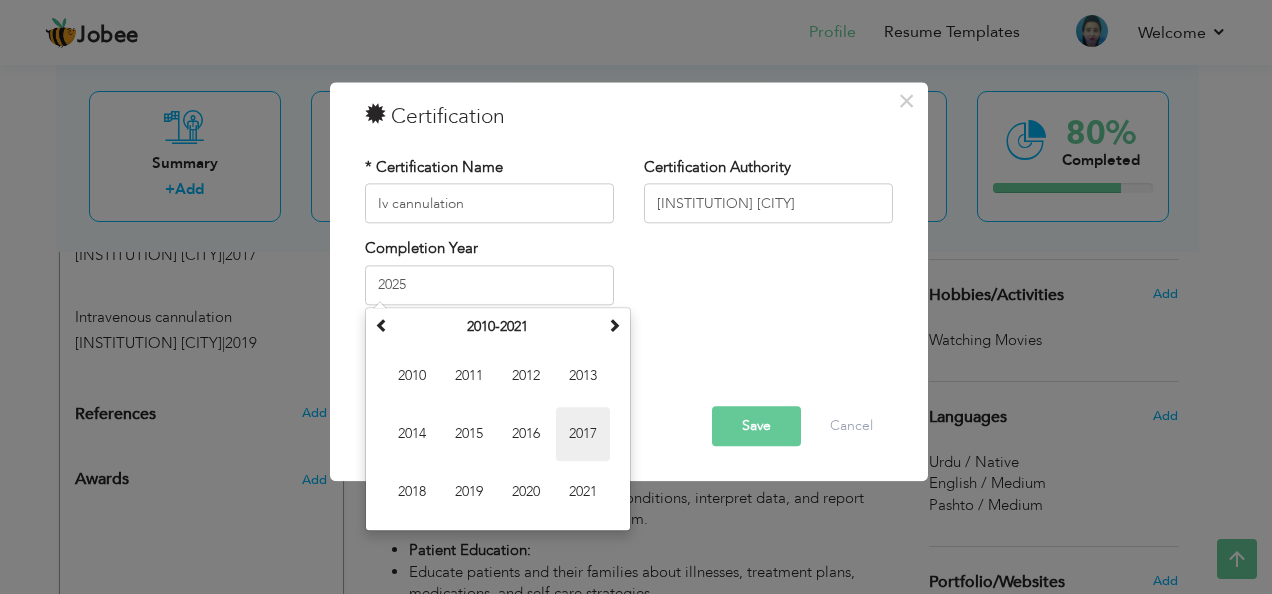 type on "2017" 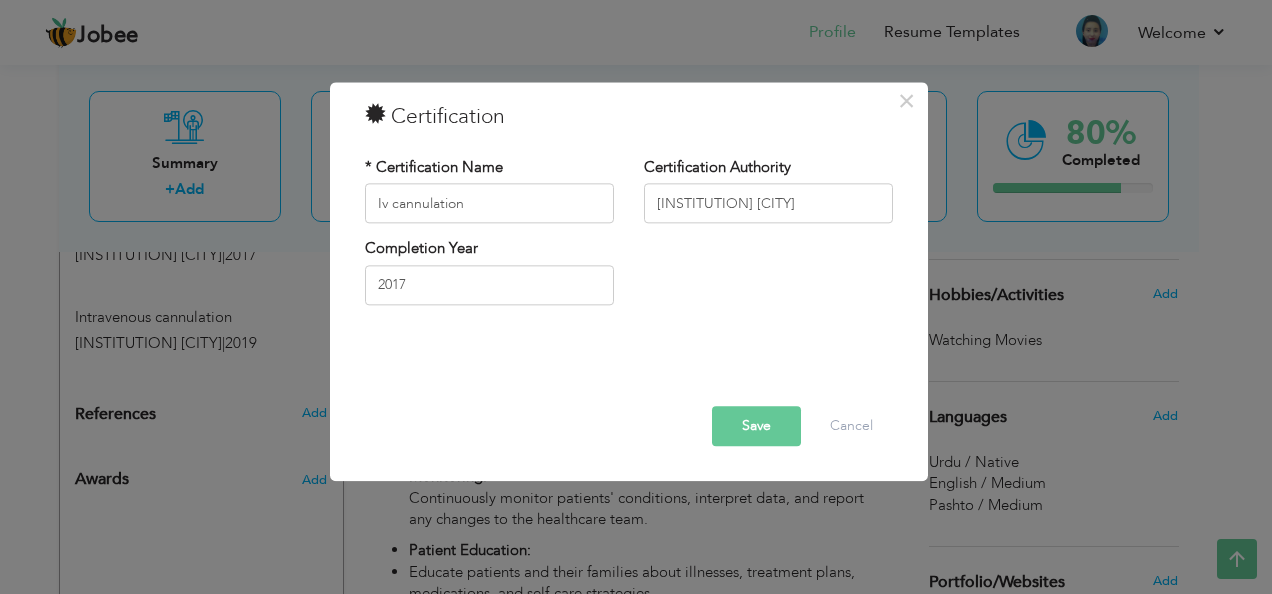 click on "Save" at bounding box center (756, 427) 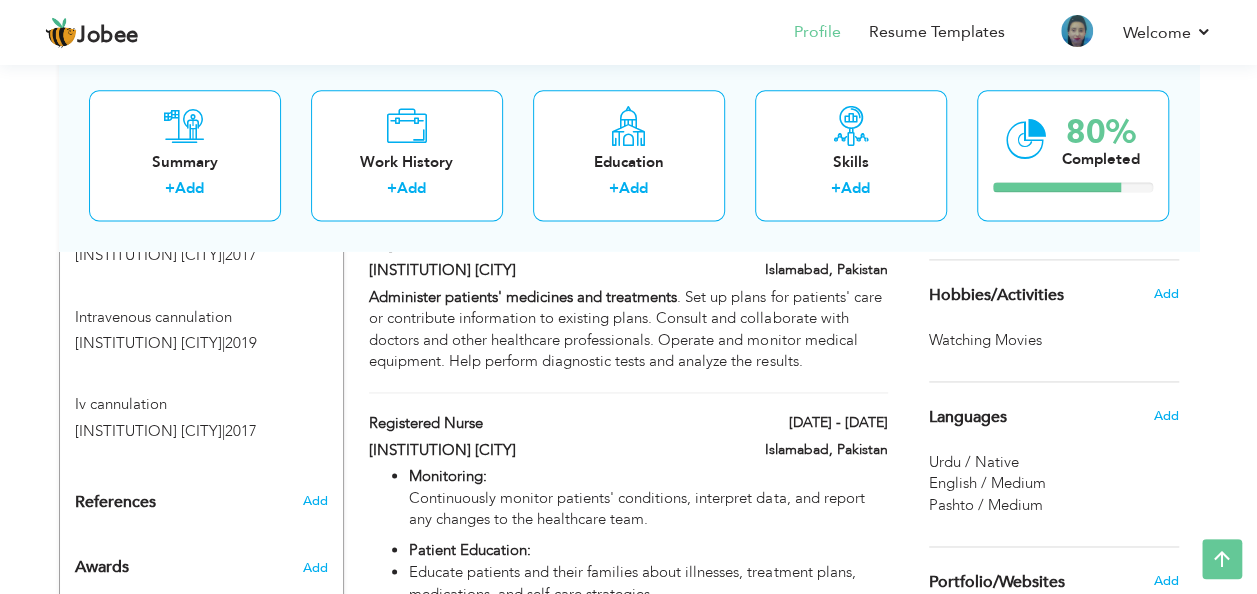 click on "Add" at bounding box center (315, 200) 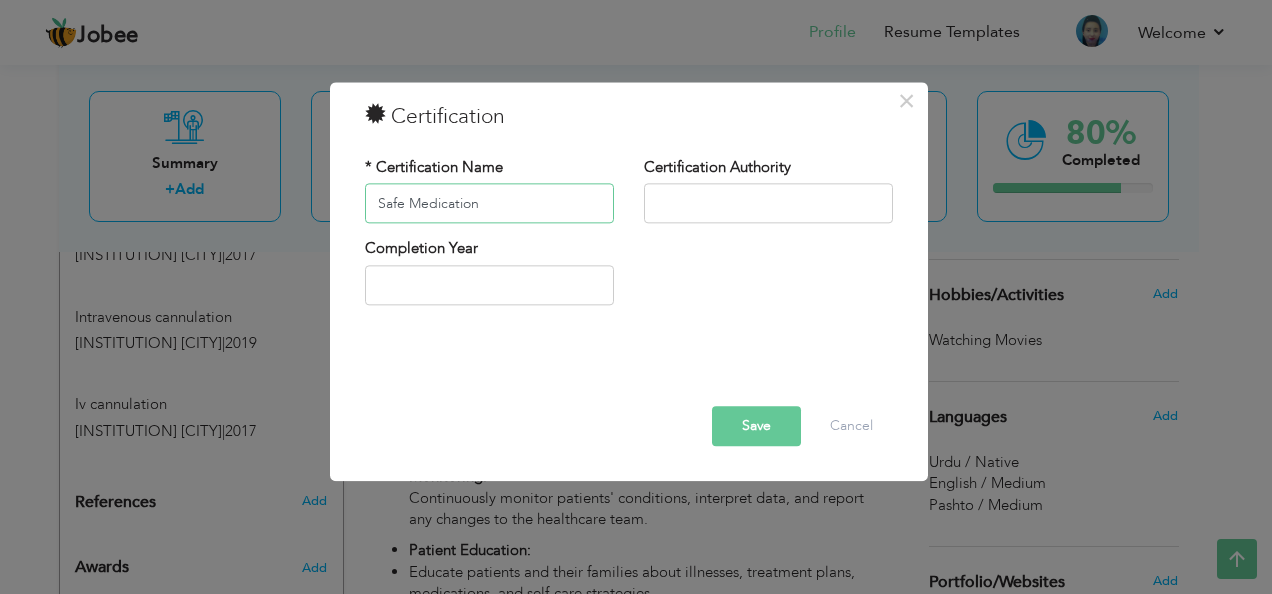 type on "Safe Medication" 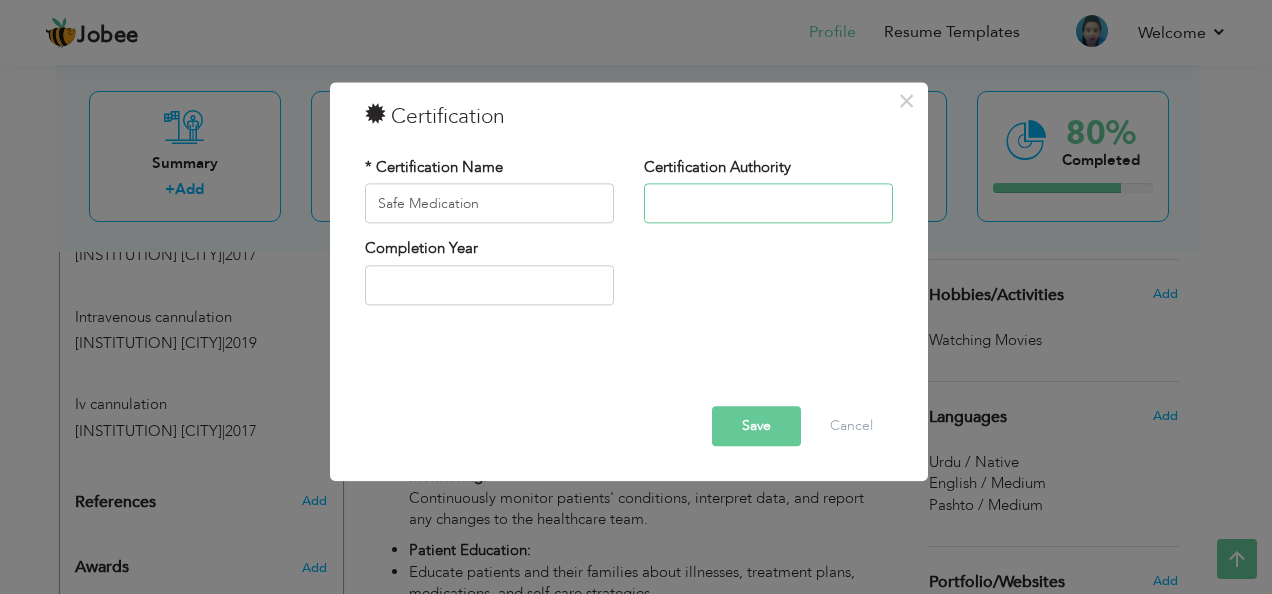 click at bounding box center (768, 204) 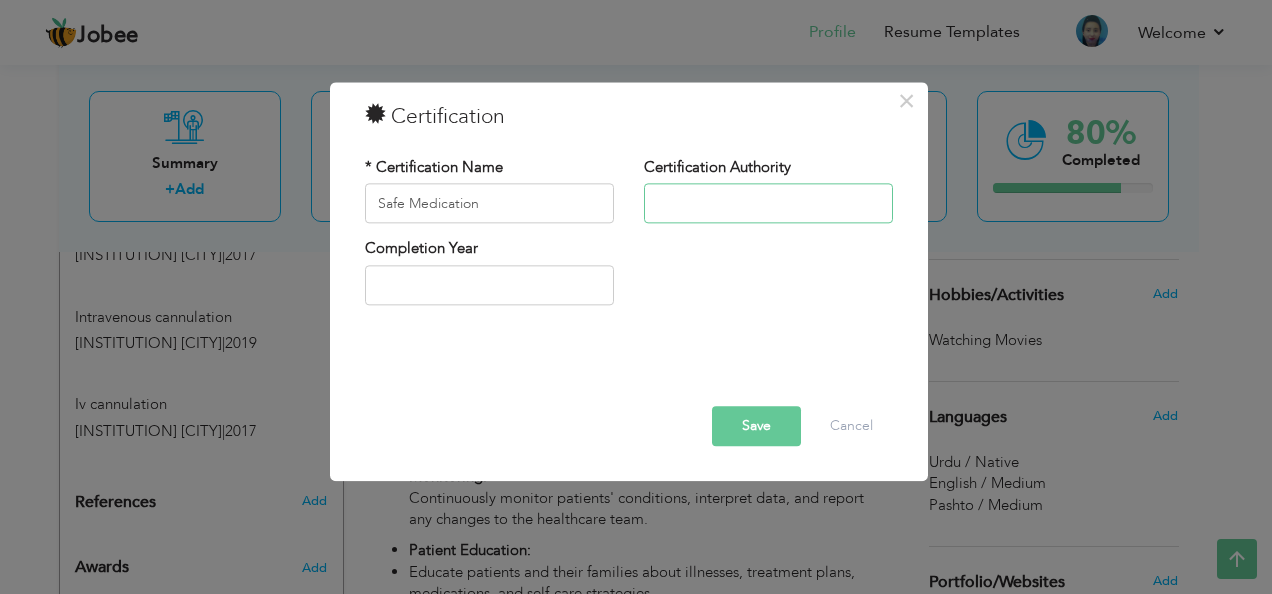 type on "[ORGANIZATION] [ORGANIZATION]" 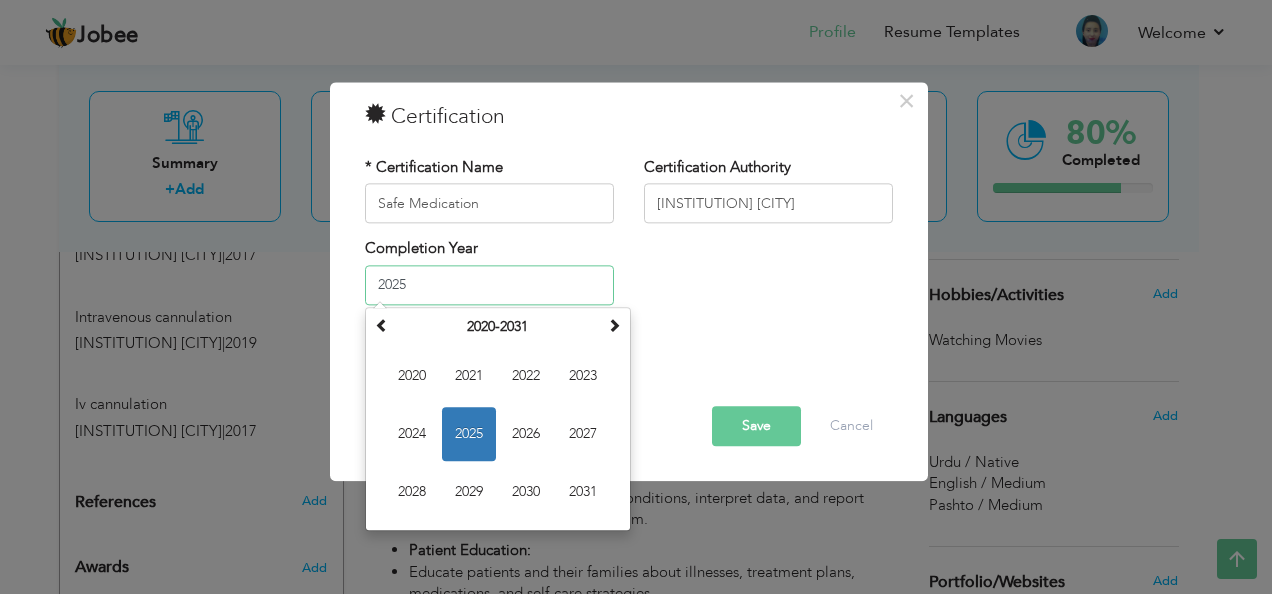 click on "2025" at bounding box center (489, 285) 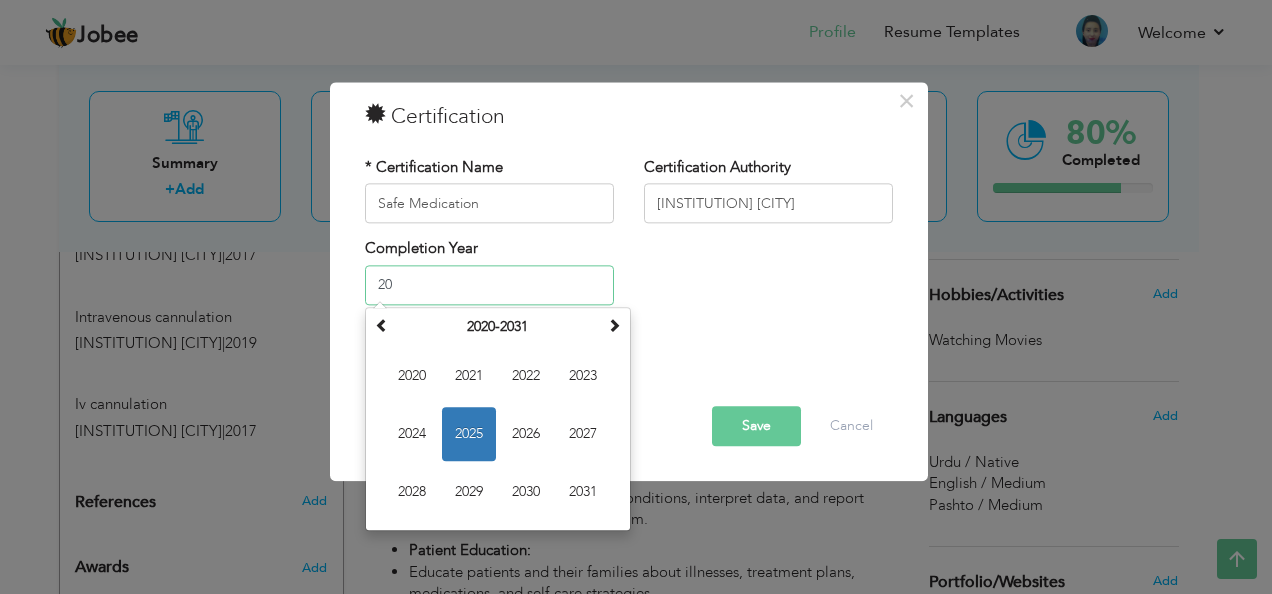 type on "2" 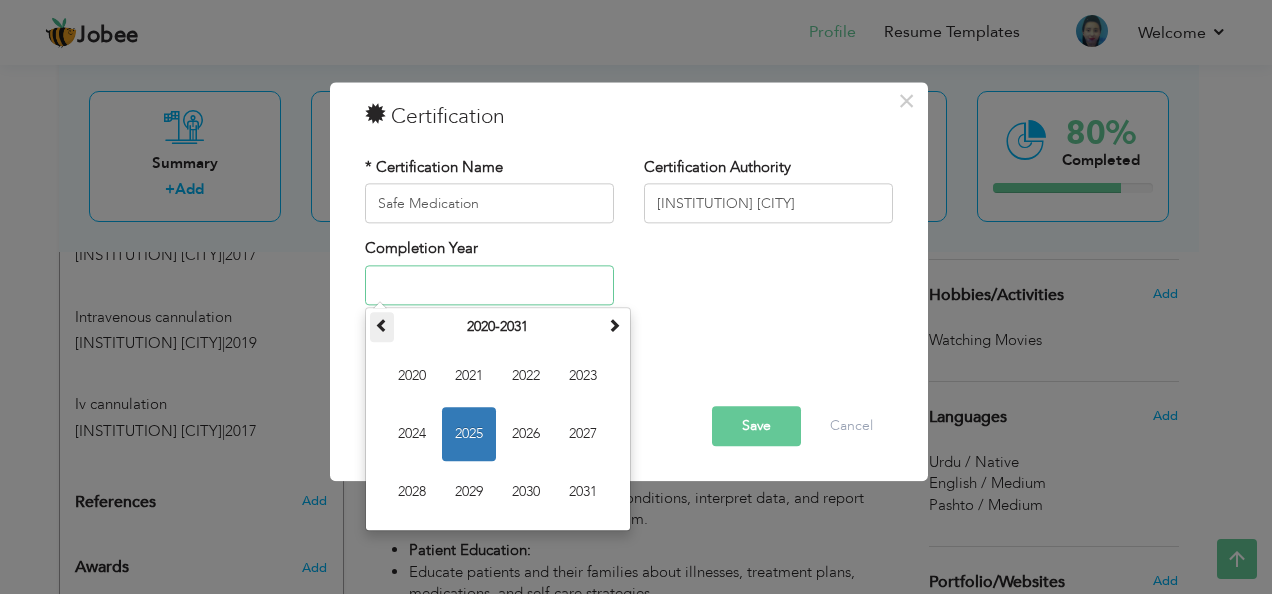 click at bounding box center [382, 325] 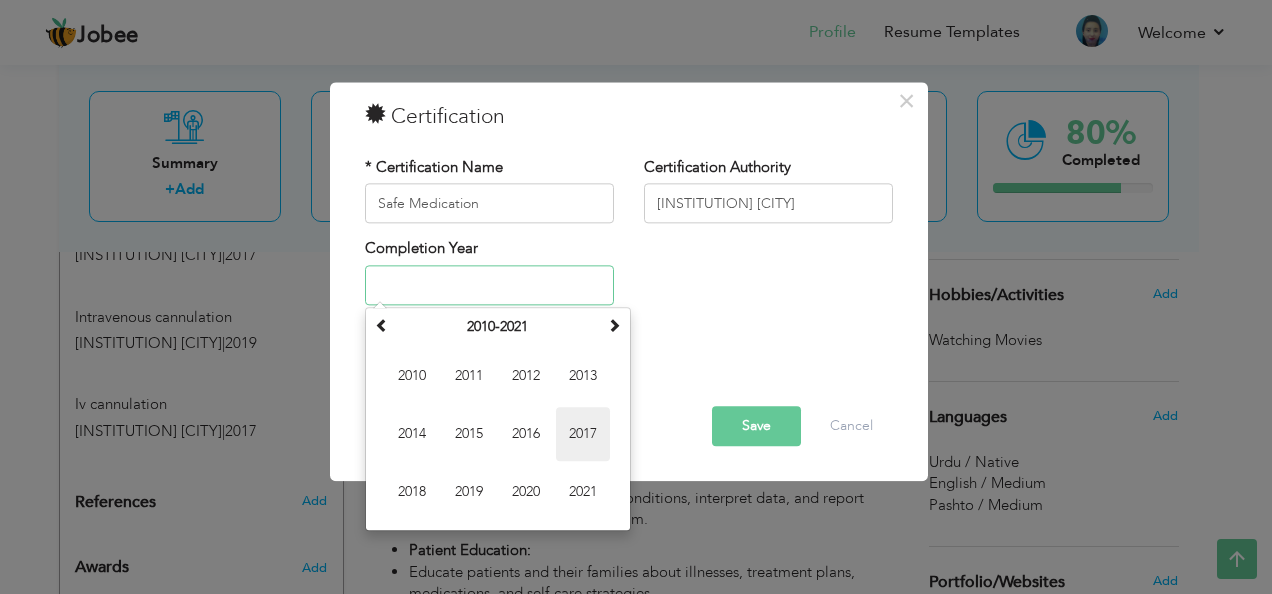 click on "2017" at bounding box center (583, 434) 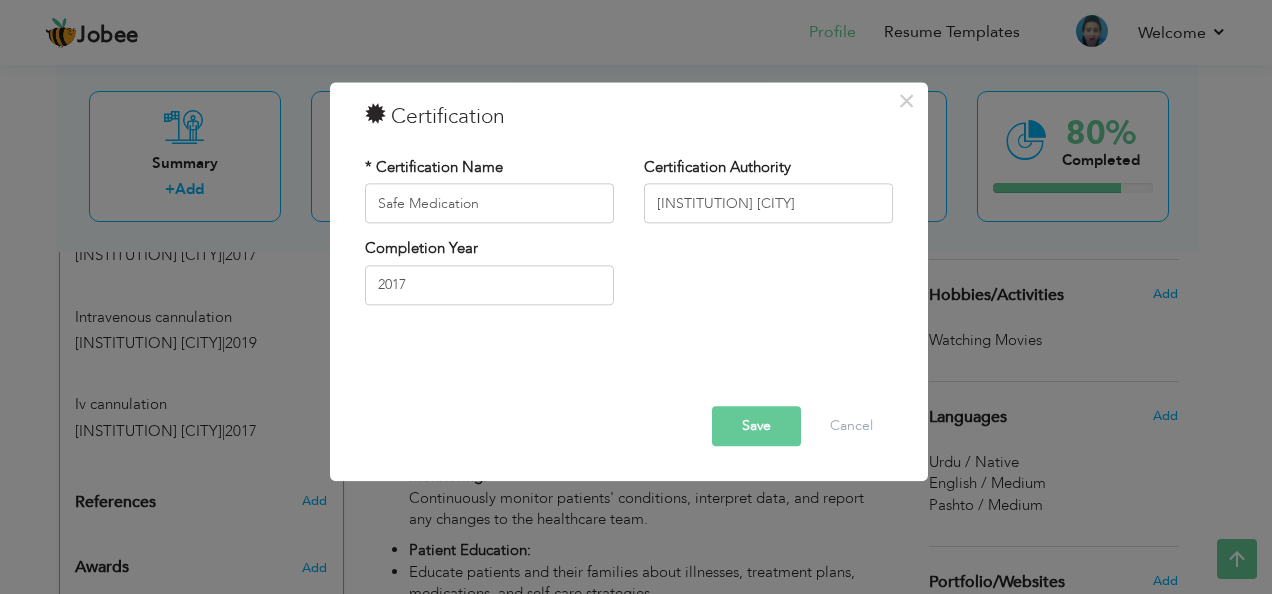 click on "Save" at bounding box center (756, 427) 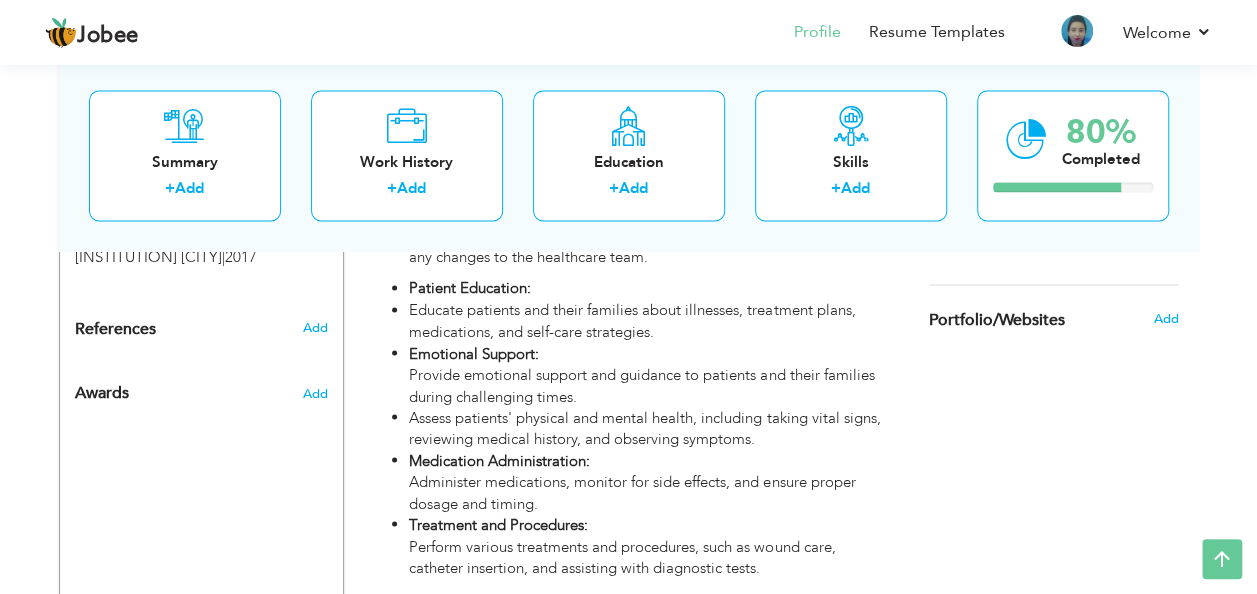 scroll, scrollTop: 1550, scrollLeft: 0, axis: vertical 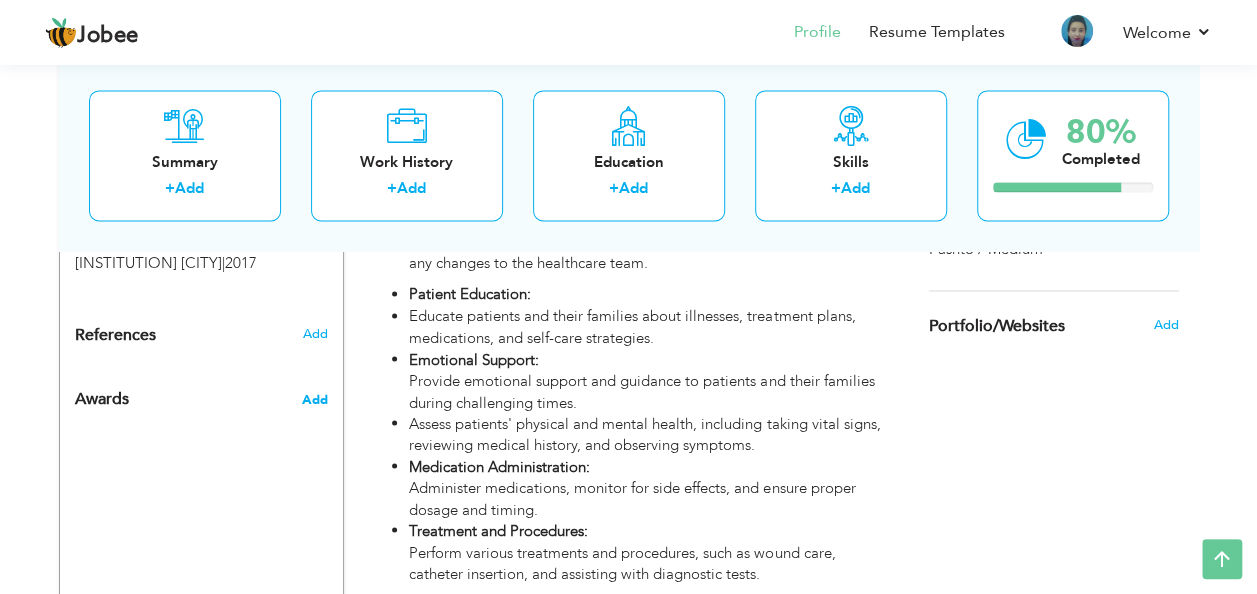 click on "Add" at bounding box center [314, 399] 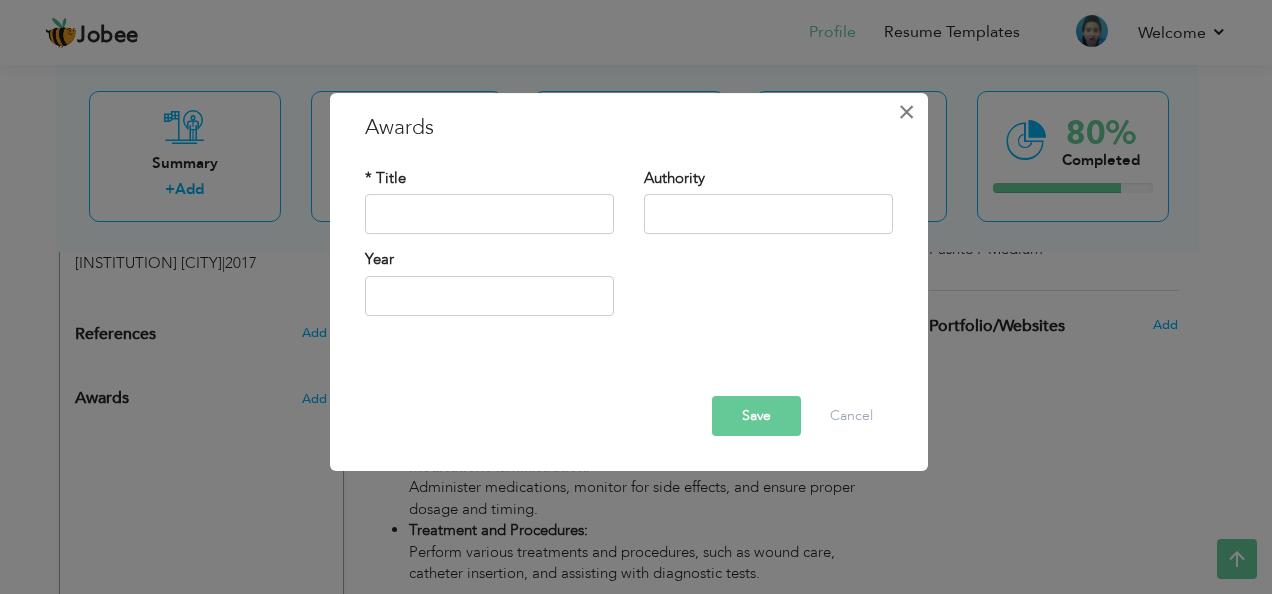 click on "×" at bounding box center (906, 112) 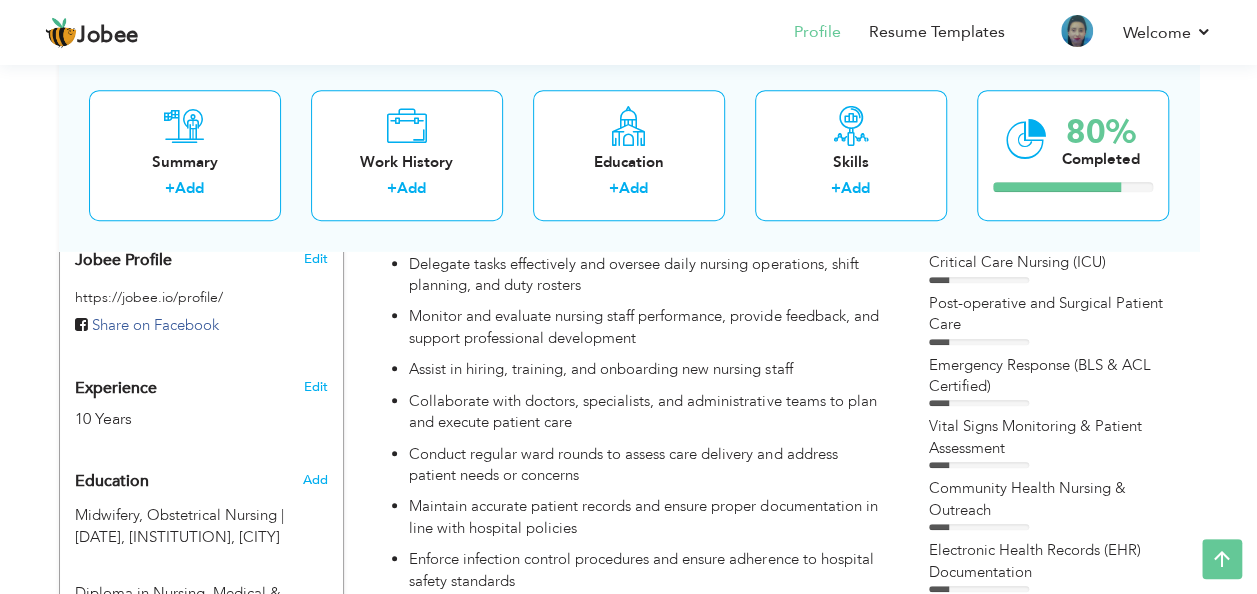 scroll, scrollTop: 645, scrollLeft: 0, axis: vertical 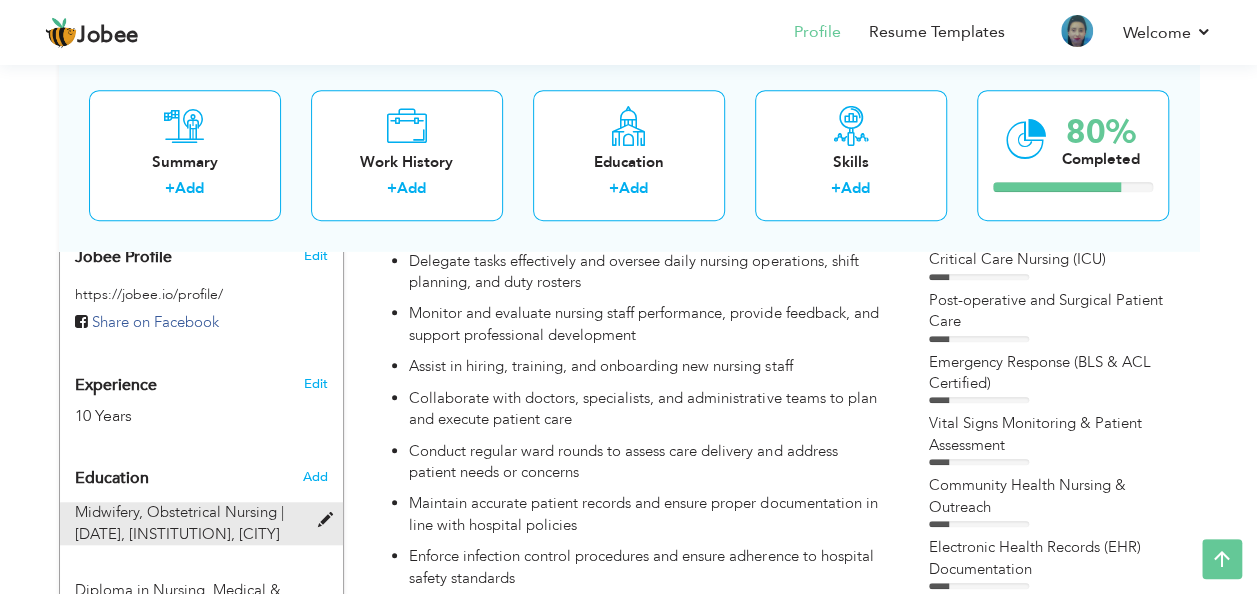 click at bounding box center (329, 520) 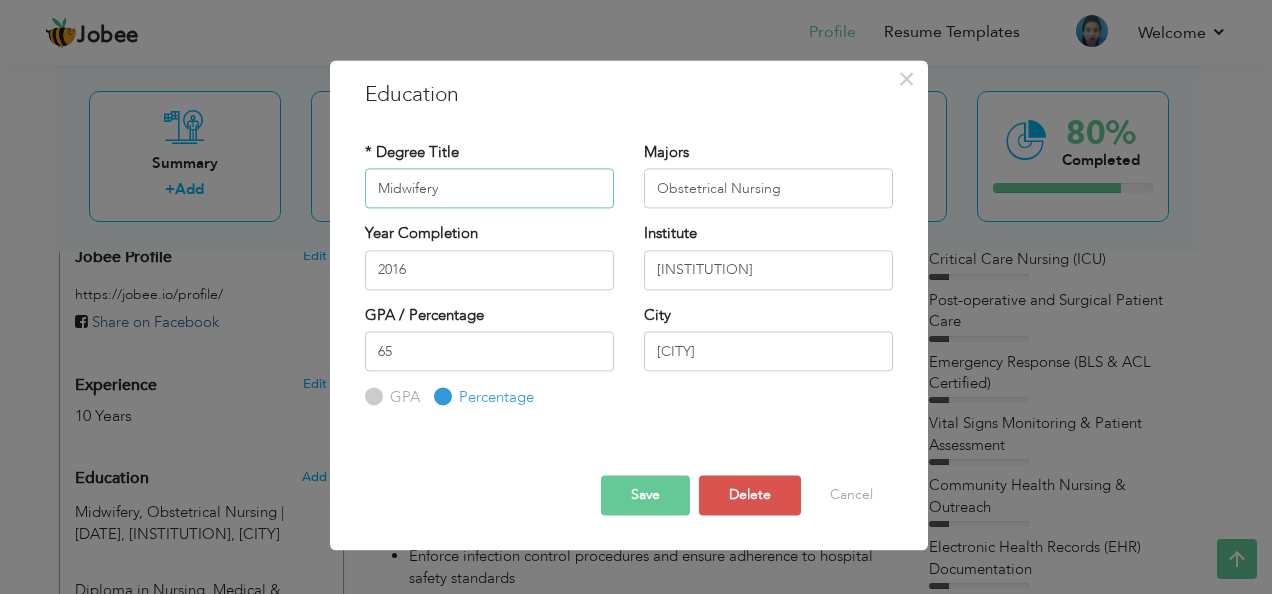click on "Midwifery" at bounding box center (489, 189) 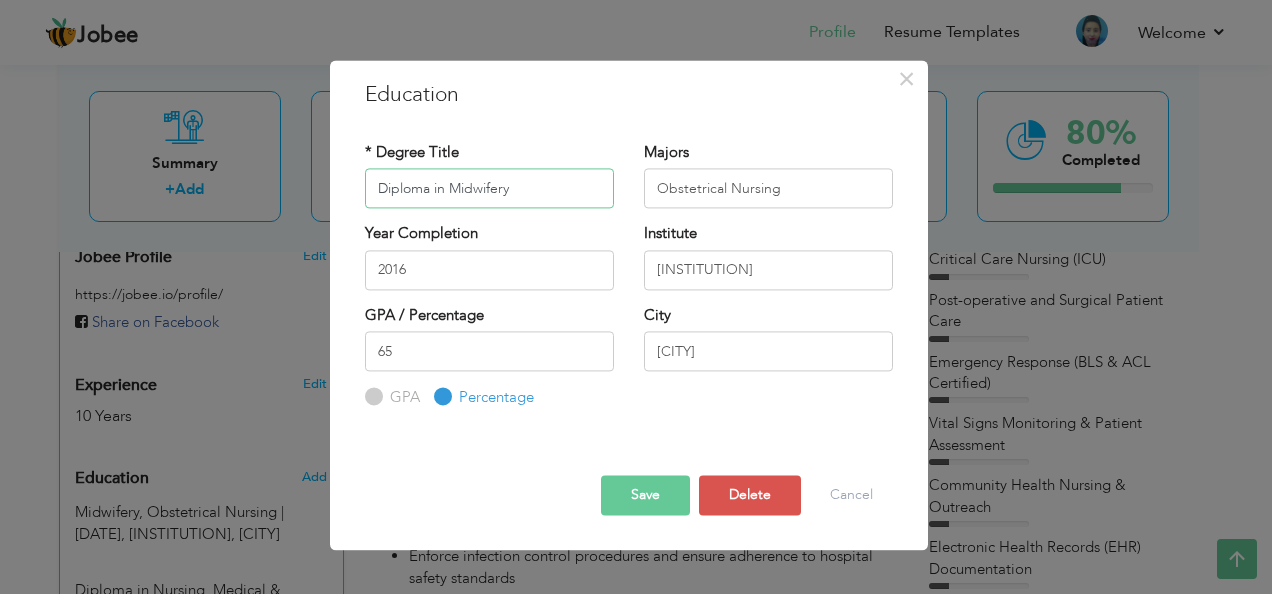 type on "Diploma in Midwifery" 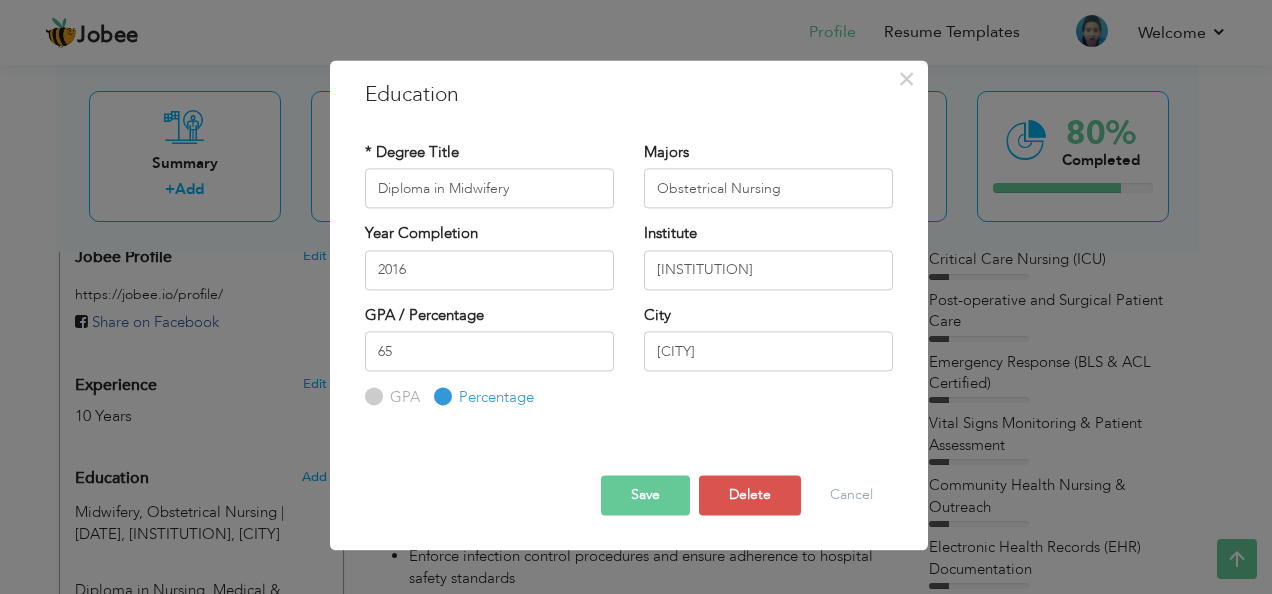 click on "Save" at bounding box center [645, 495] 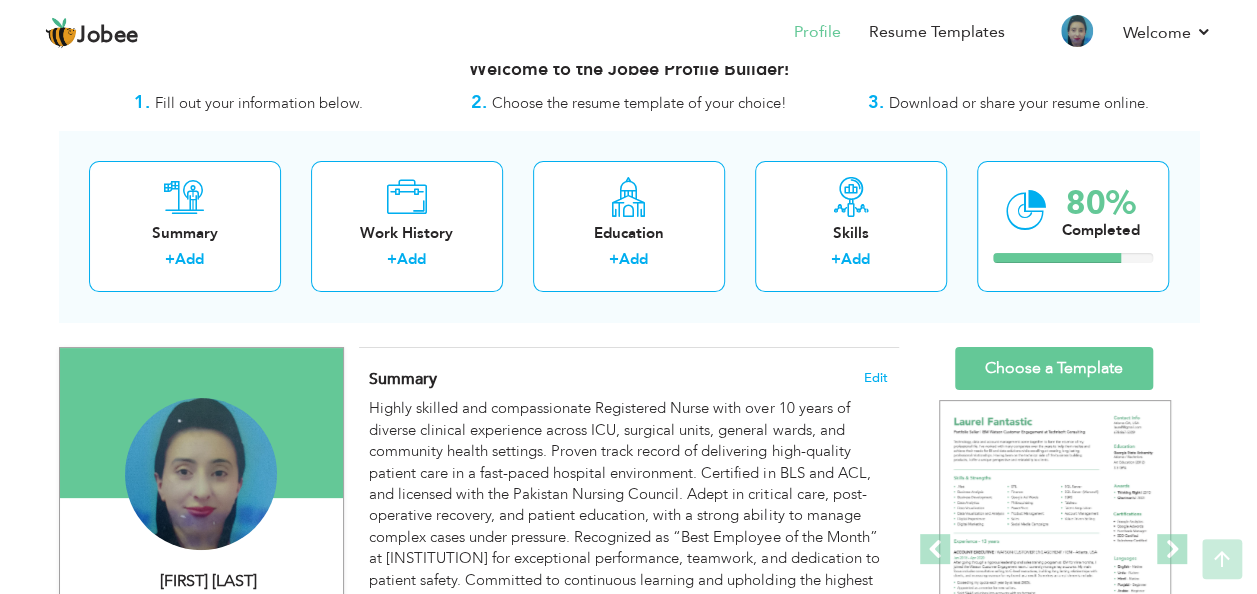 scroll, scrollTop: 0, scrollLeft: 0, axis: both 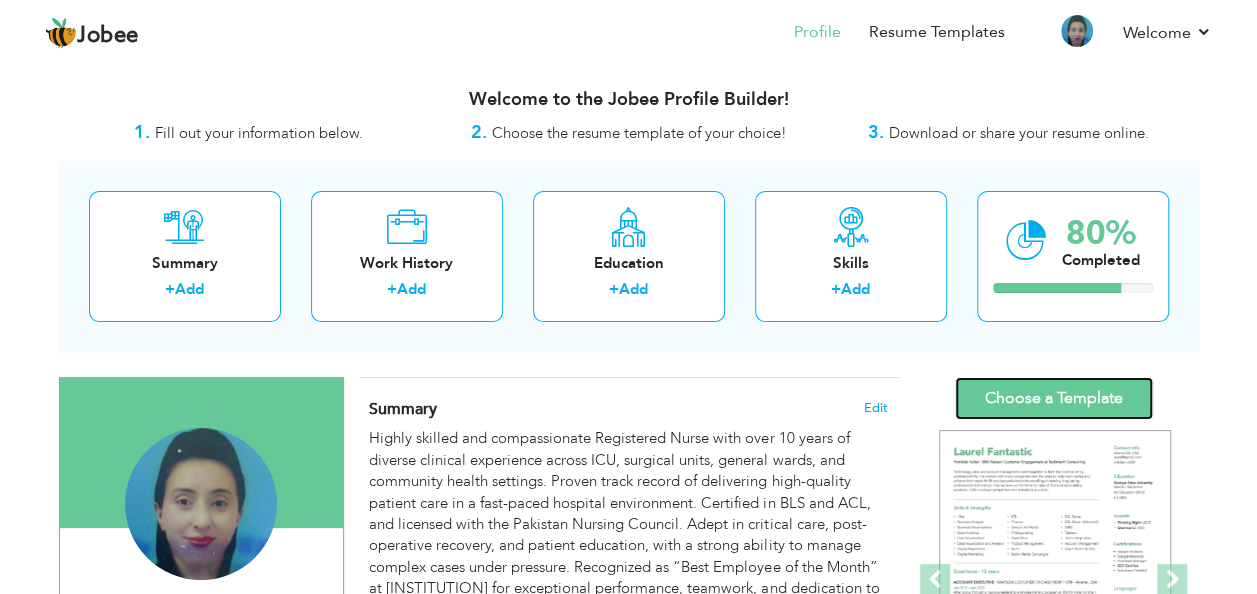 click on "Choose a Template" at bounding box center [1054, 398] 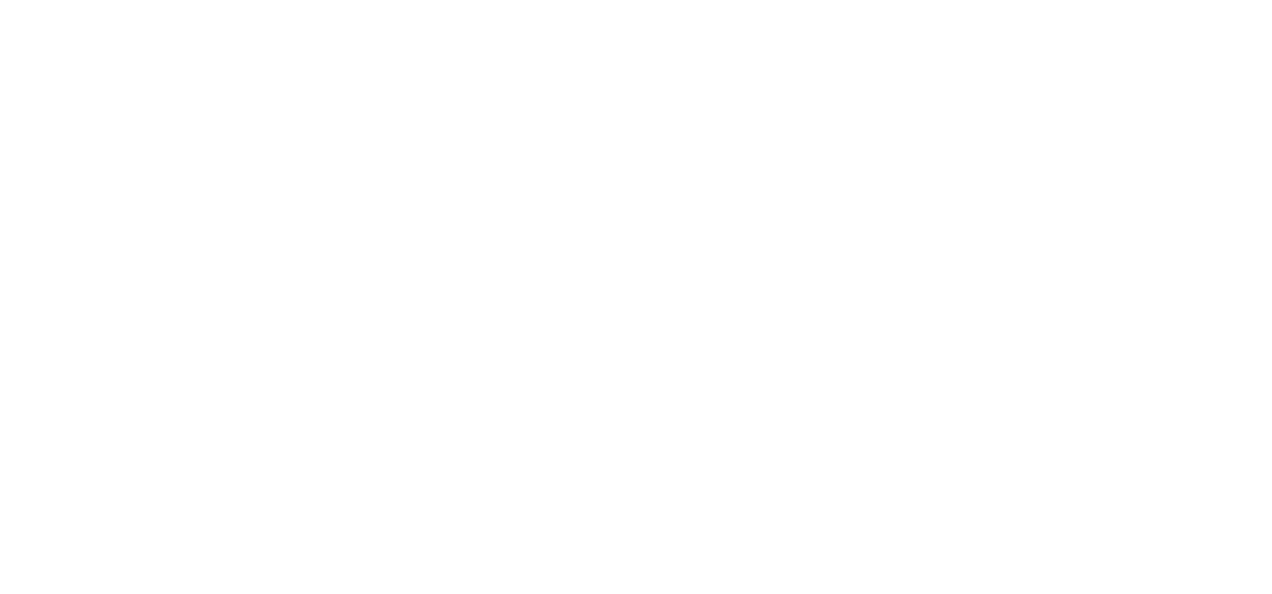 scroll, scrollTop: 0, scrollLeft: 0, axis: both 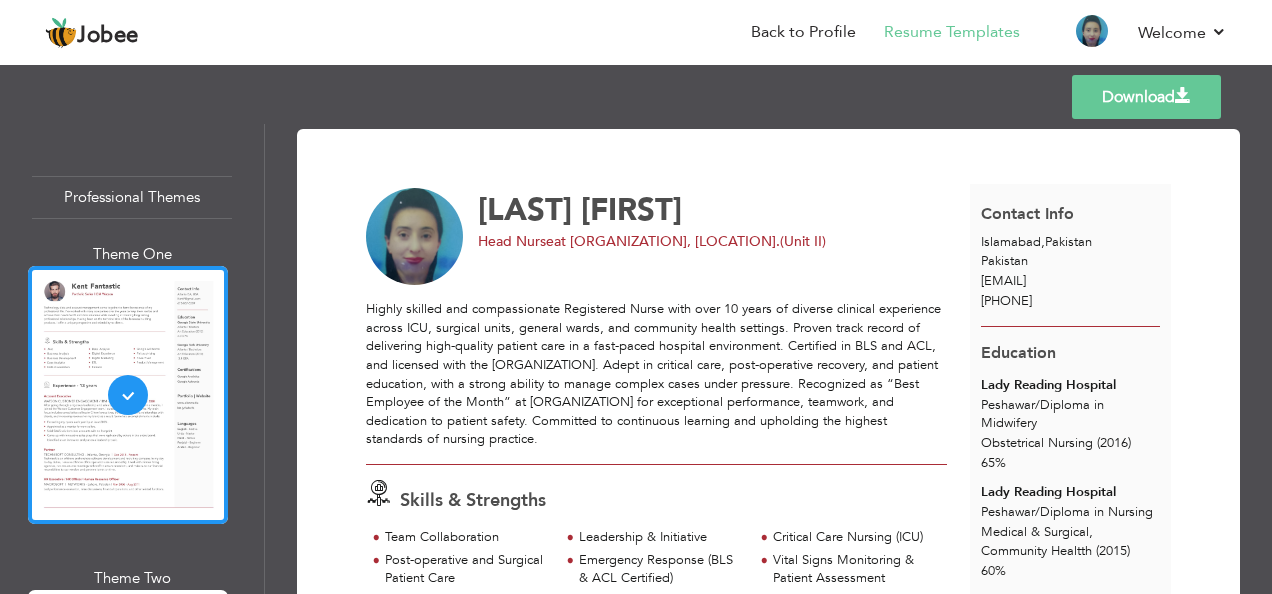 click on "Download" at bounding box center [1146, 97] 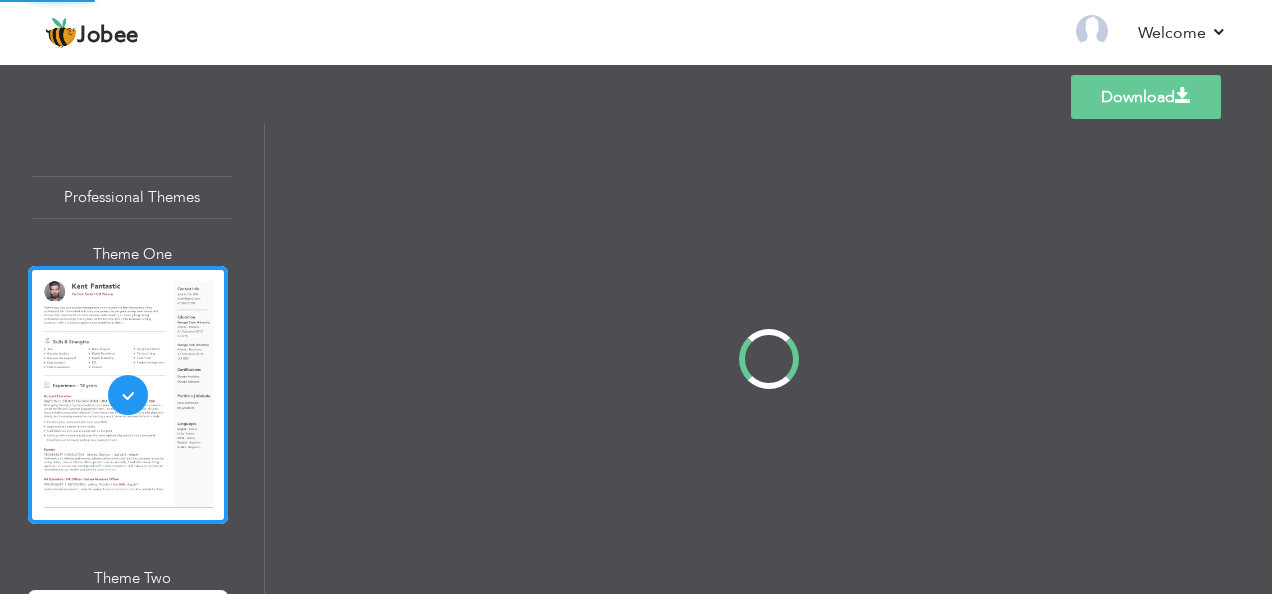 scroll, scrollTop: 0, scrollLeft: 0, axis: both 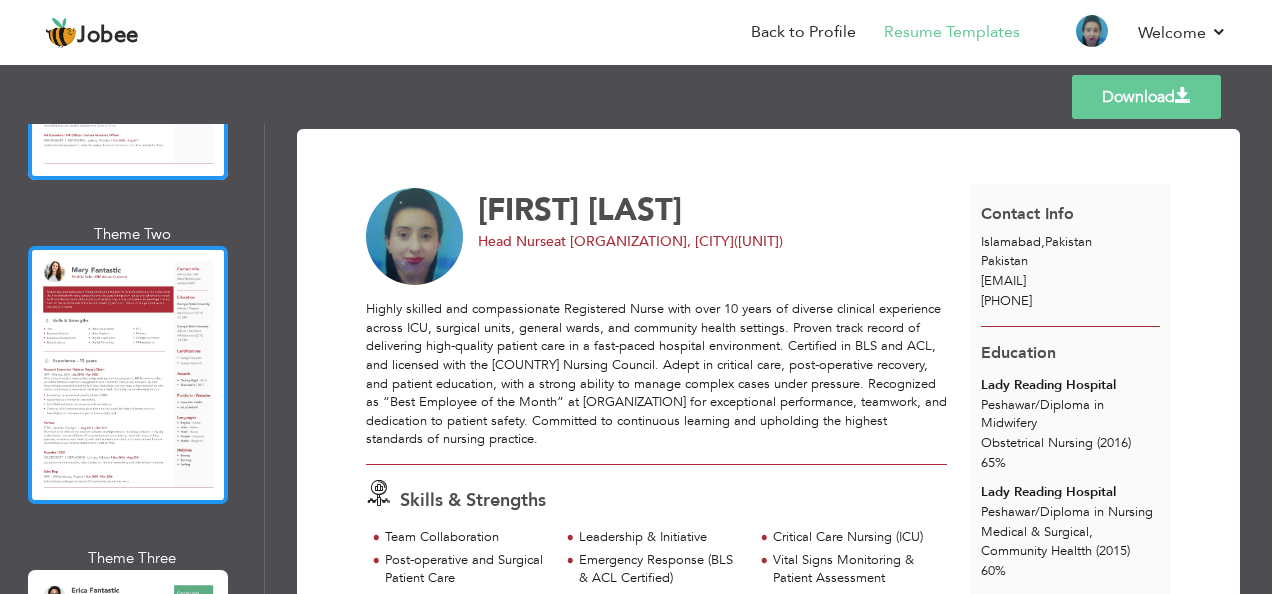 click at bounding box center (128, 375) 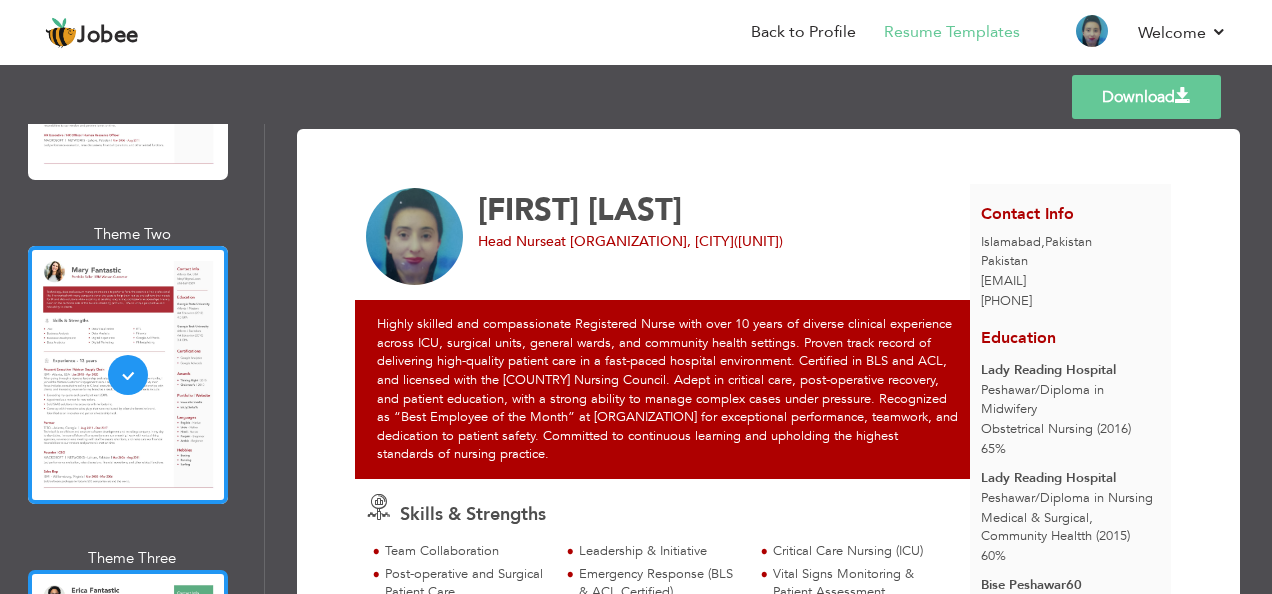 click at bounding box center (128, 699) 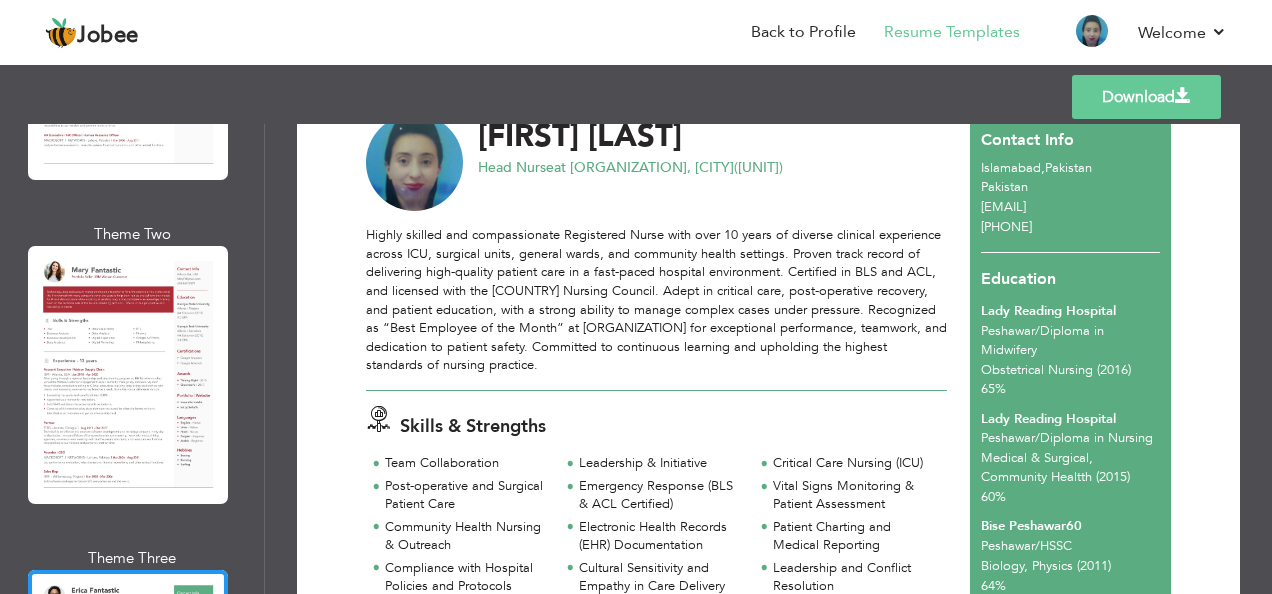 scroll, scrollTop: 77, scrollLeft: 0, axis: vertical 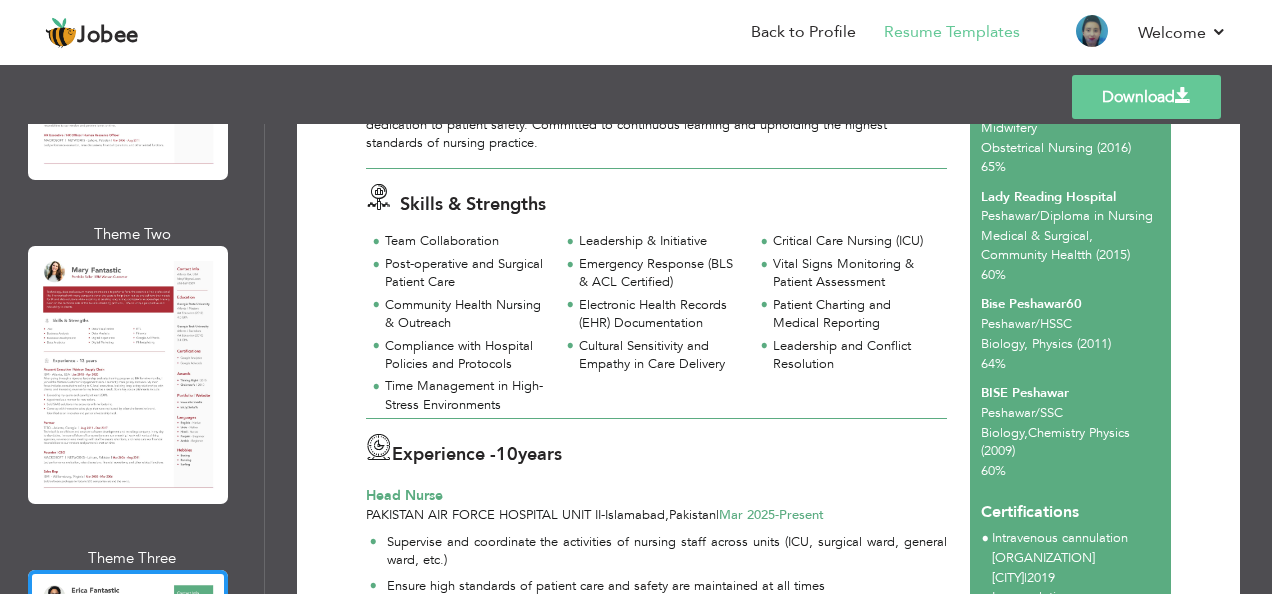 drag, startPoint x: 257, startPoint y: 150, endPoint x: 257, endPoint y: 168, distance: 18 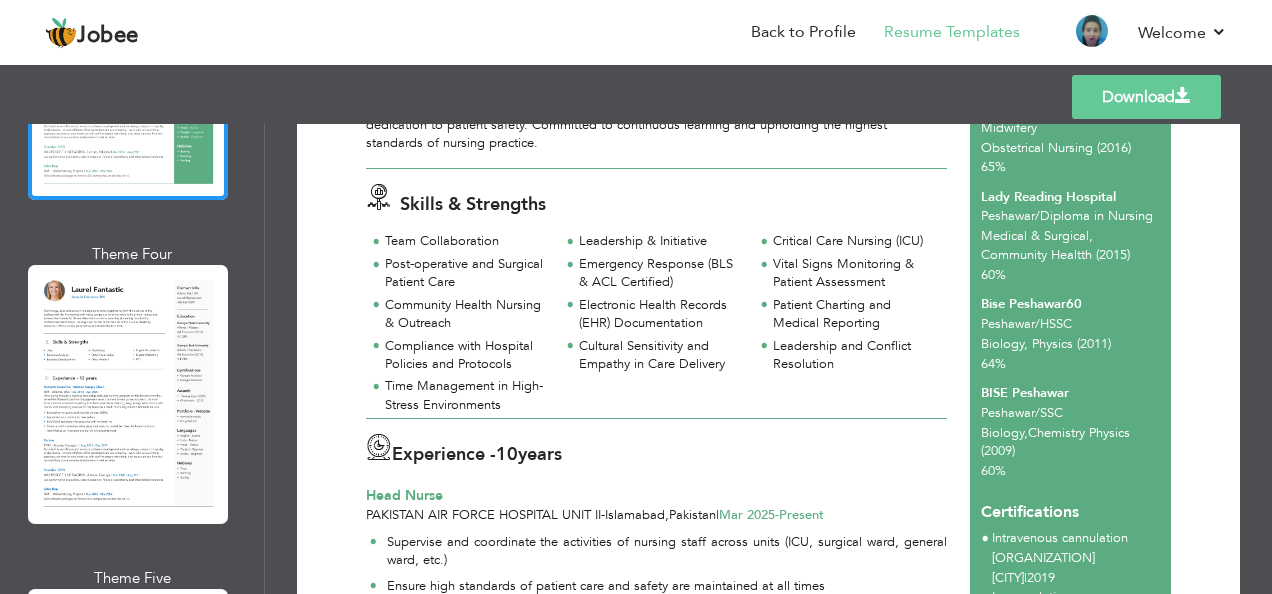 scroll, scrollTop: 984, scrollLeft: 0, axis: vertical 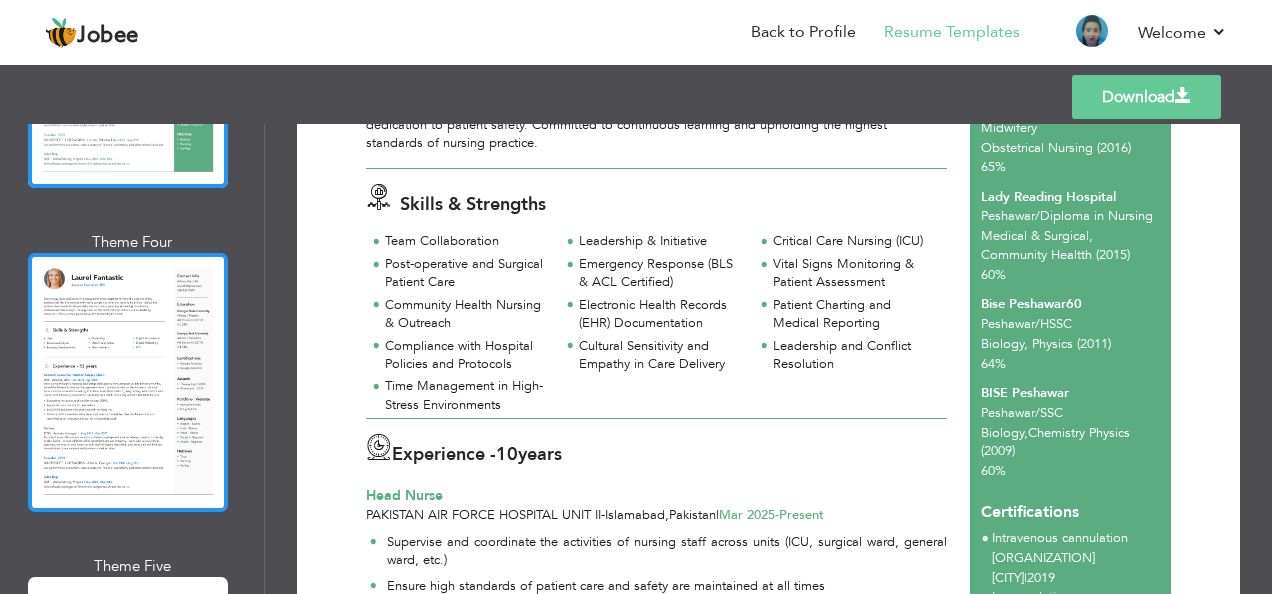 click at bounding box center (128, 382) 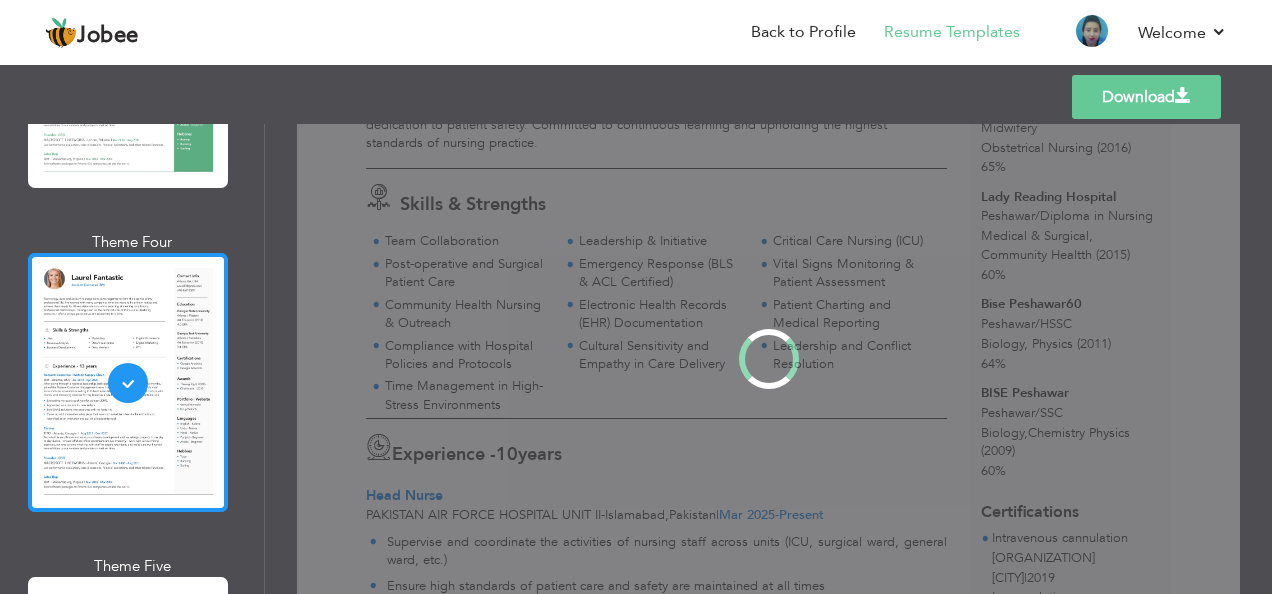 scroll, scrollTop: 0, scrollLeft: 0, axis: both 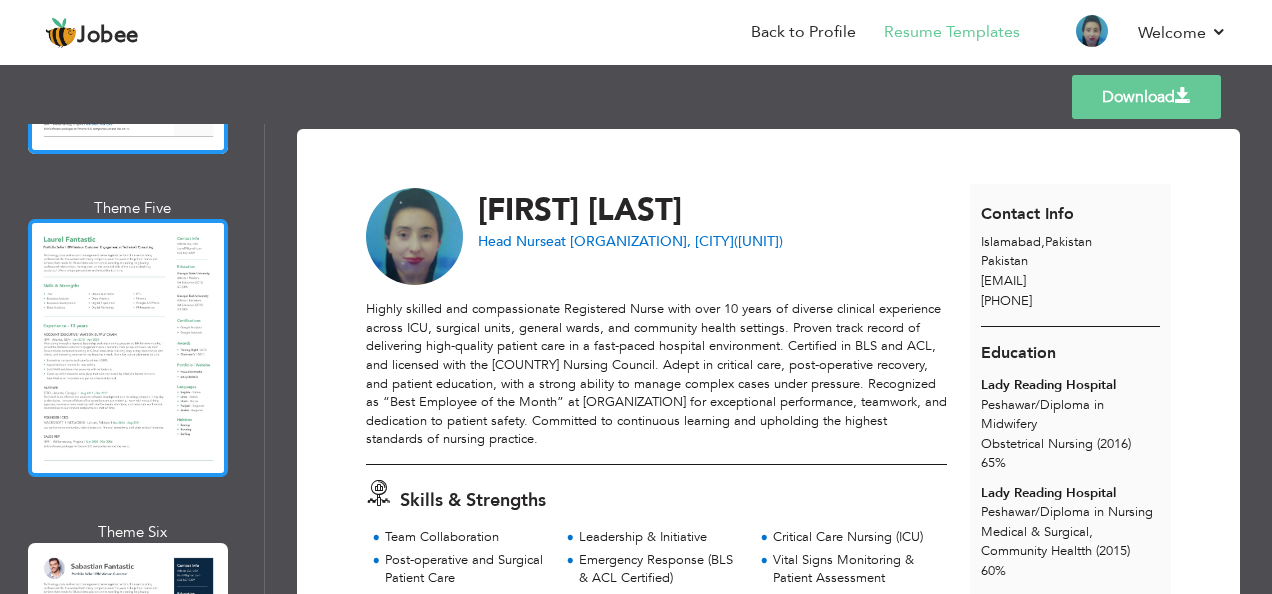 click at bounding box center (128, 348) 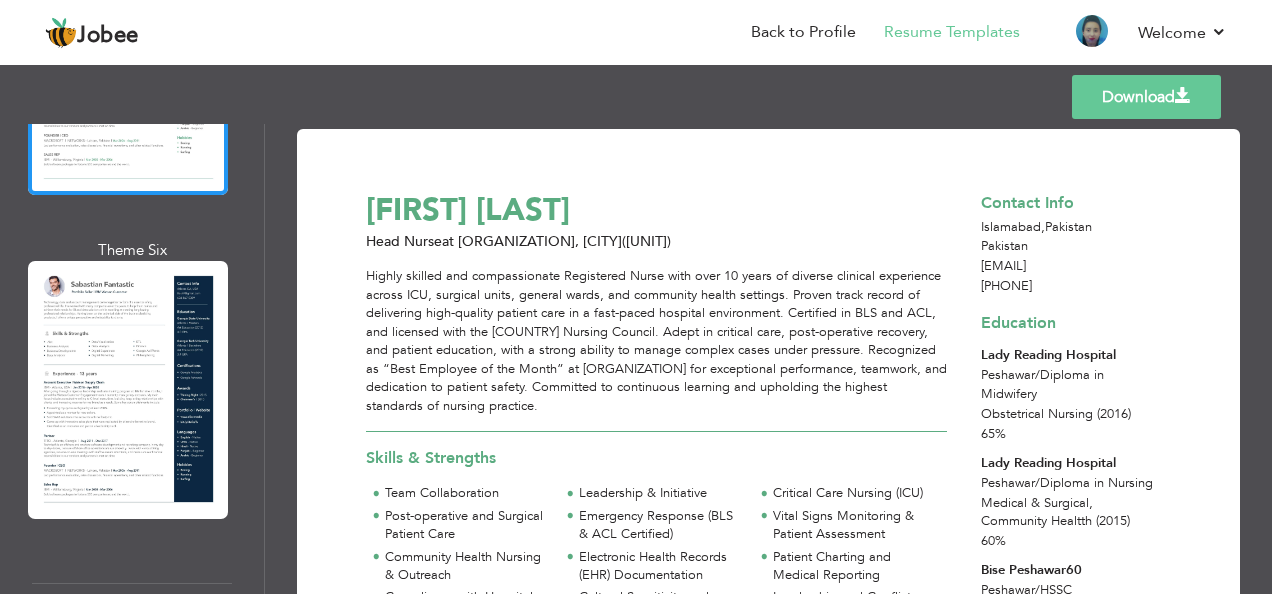 scroll, scrollTop: 1662, scrollLeft: 0, axis: vertical 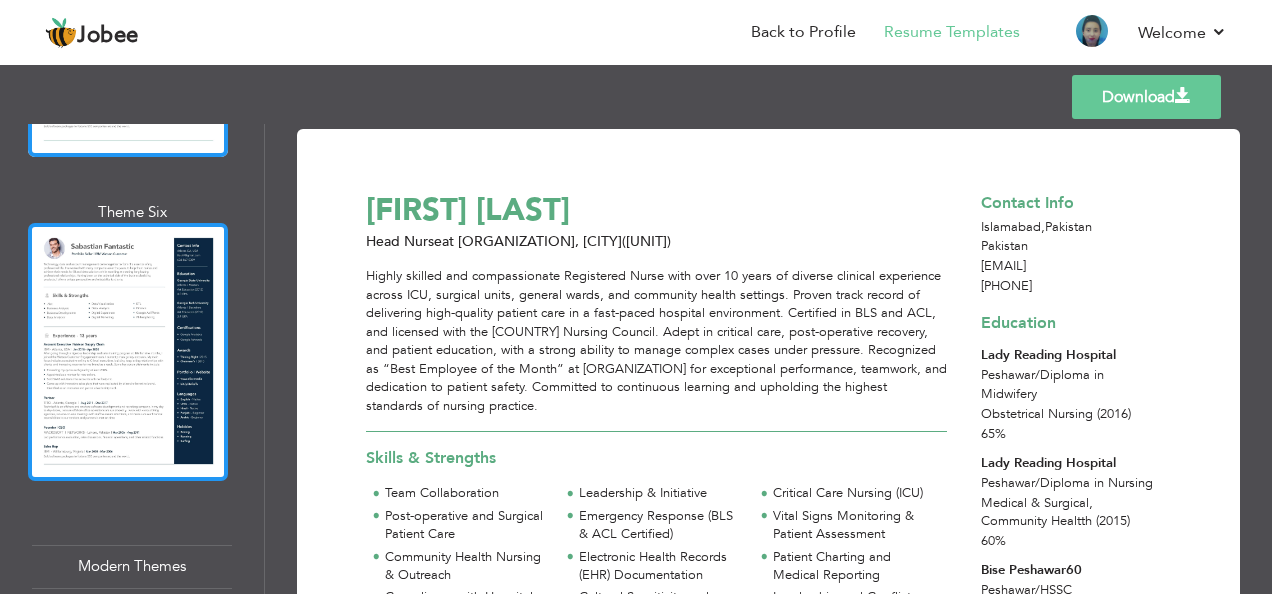 click at bounding box center (128, 352) 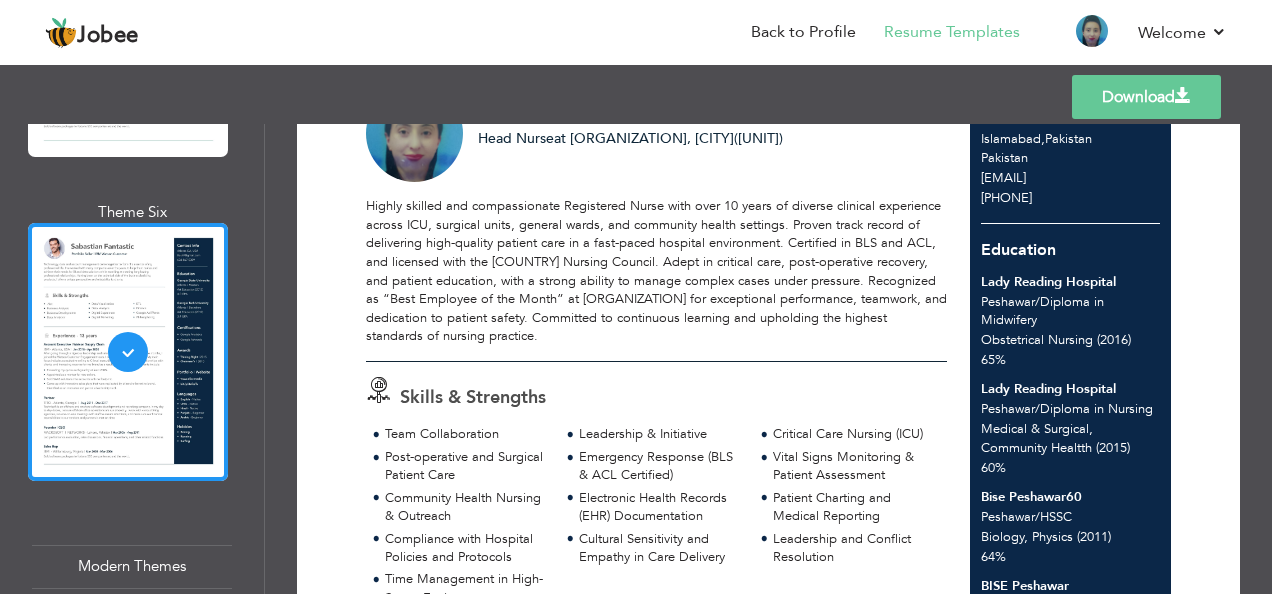 scroll, scrollTop: 14, scrollLeft: 0, axis: vertical 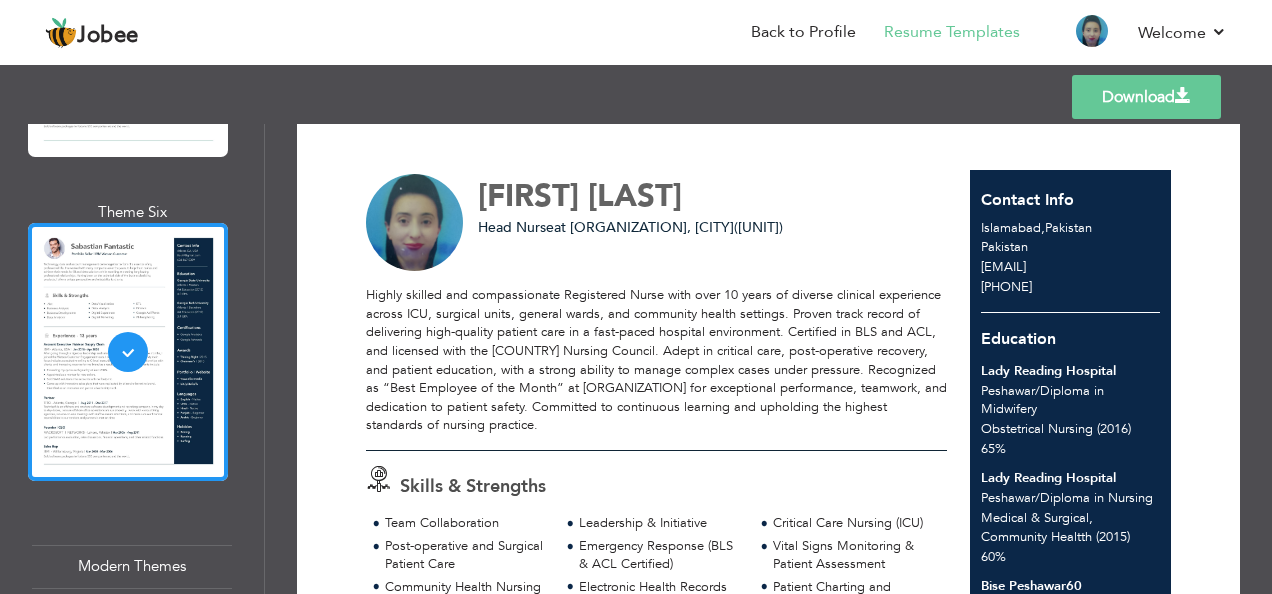 click on "Download" at bounding box center [1146, 97] 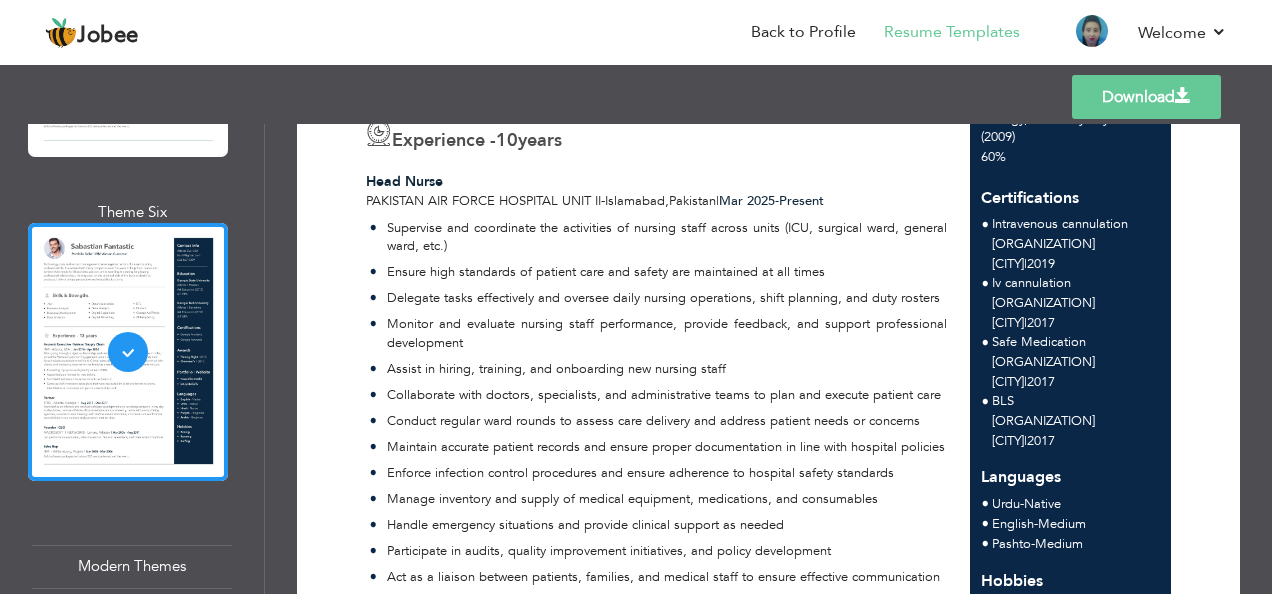 scroll, scrollTop: 600, scrollLeft: 0, axis: vertical 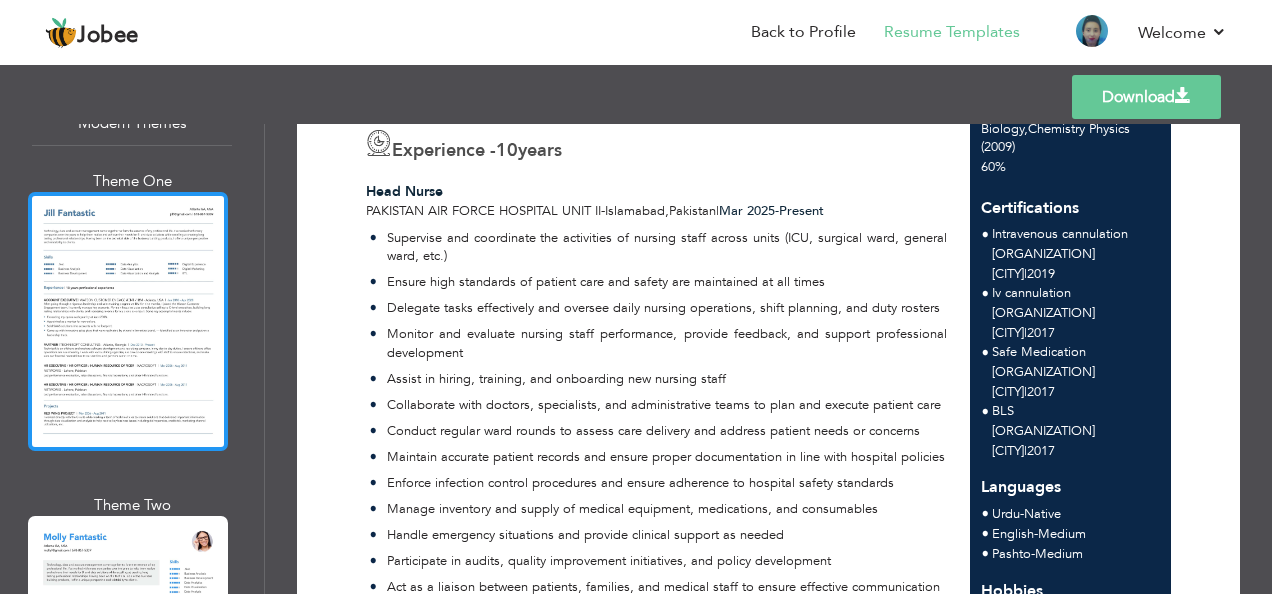 click at bounding box center [128, 321] 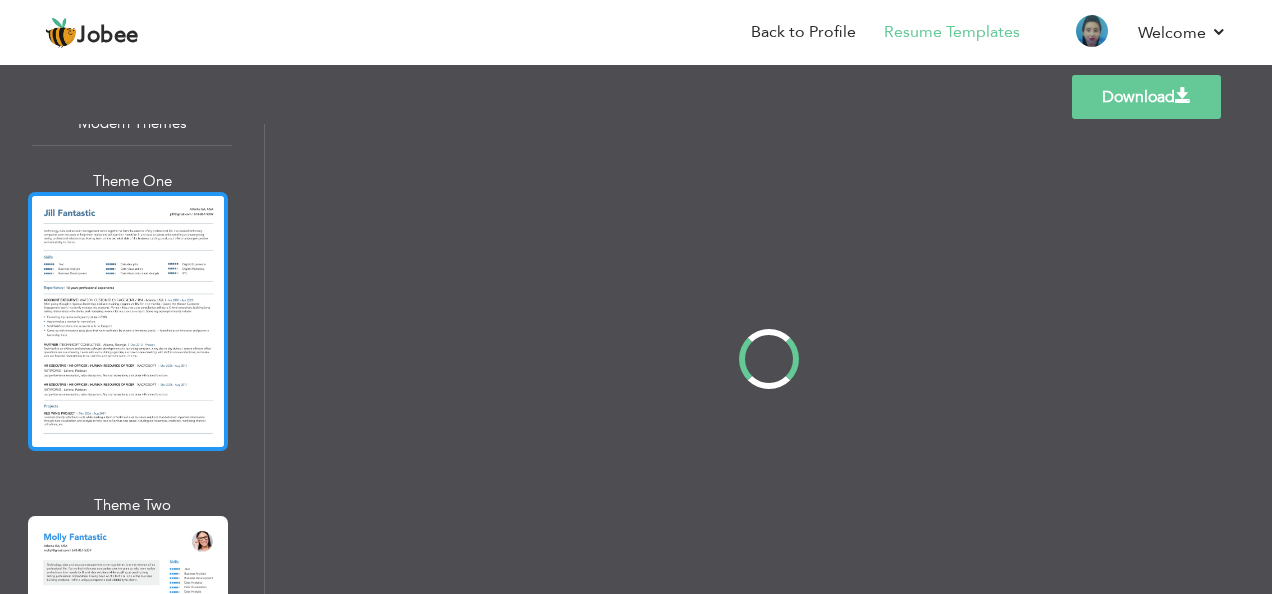 scroll, scrollTop: 0, scrollLeft: 0, axis: both 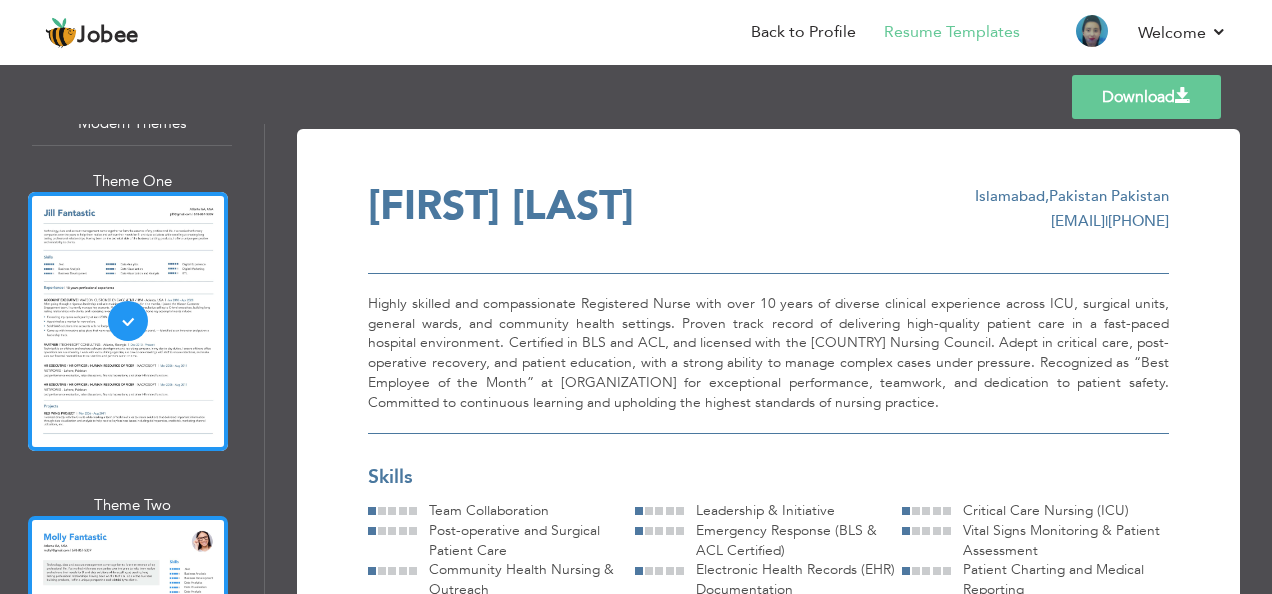 click at bounding box center (128, 645) 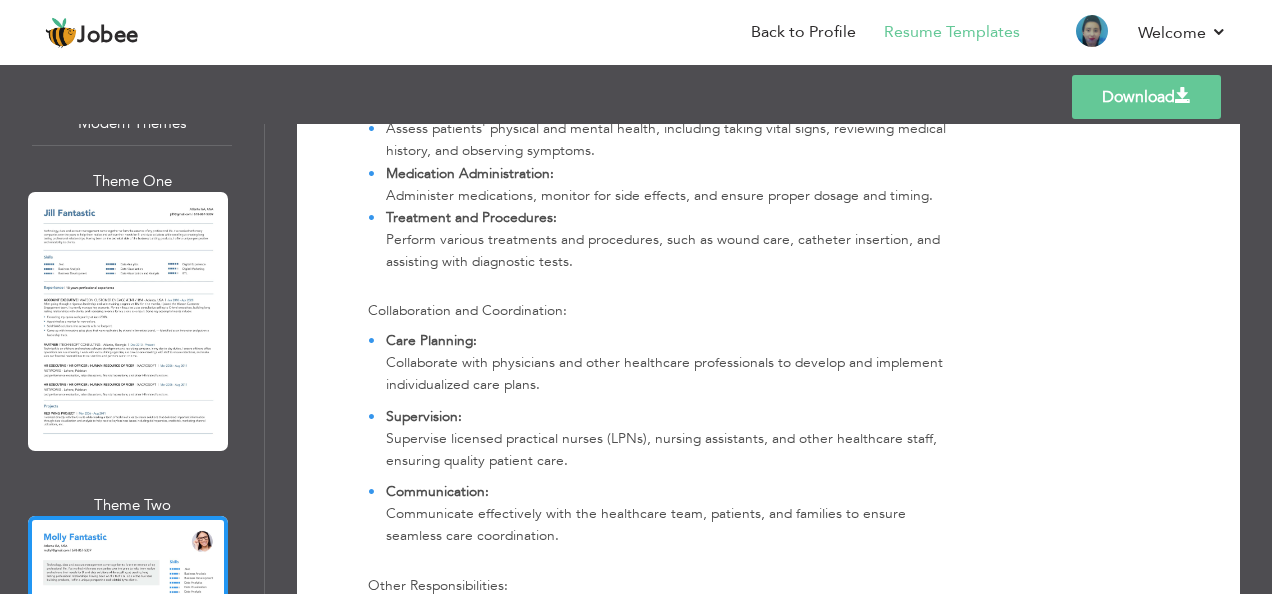 scroll, scrollTop: 1565, scrollLeft: 0, axis: vertical 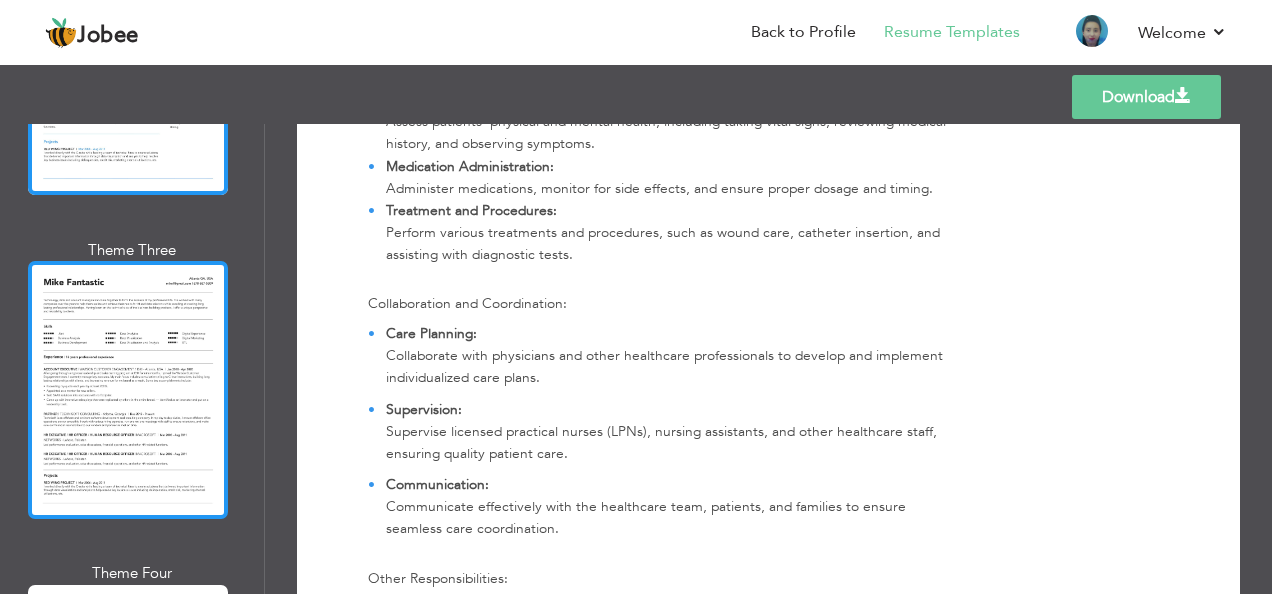 click at bounding box center (128, 390) 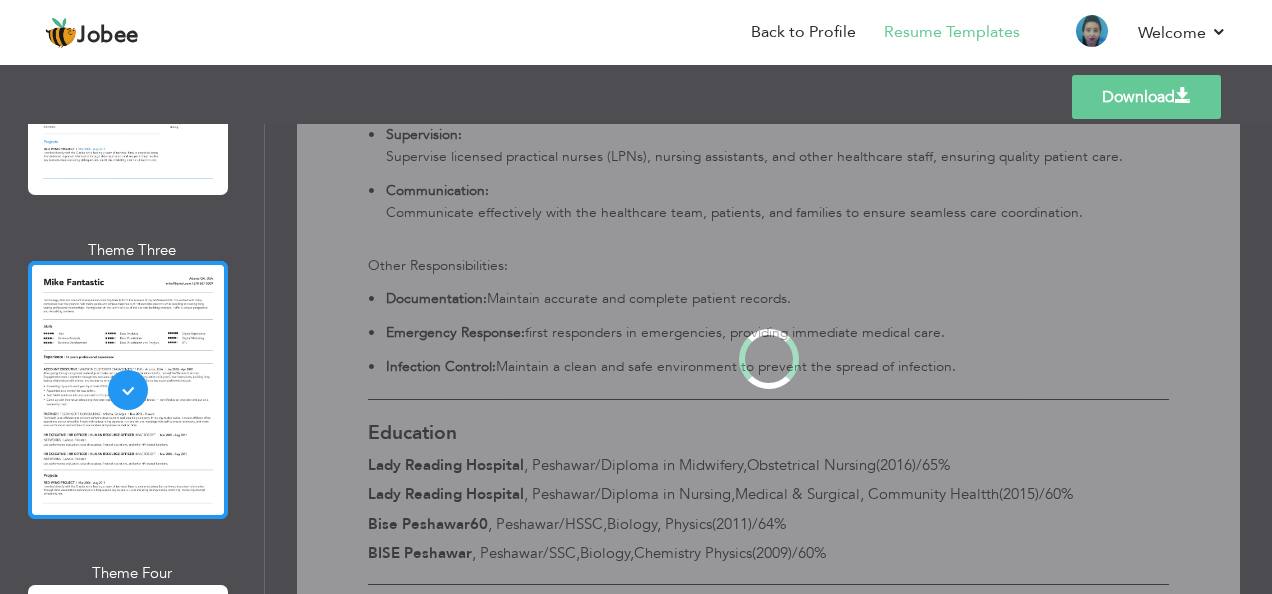 scroll, scrollTop: 0, scrollLeft: 0, axis: both 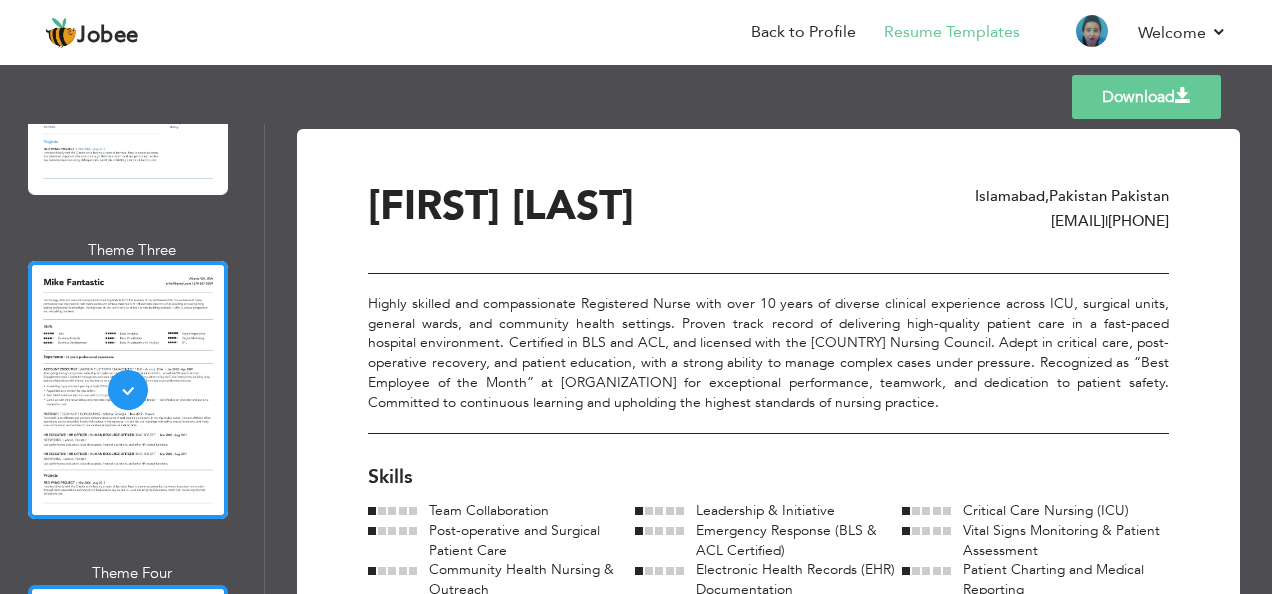 click at bounding box center (128, 714) 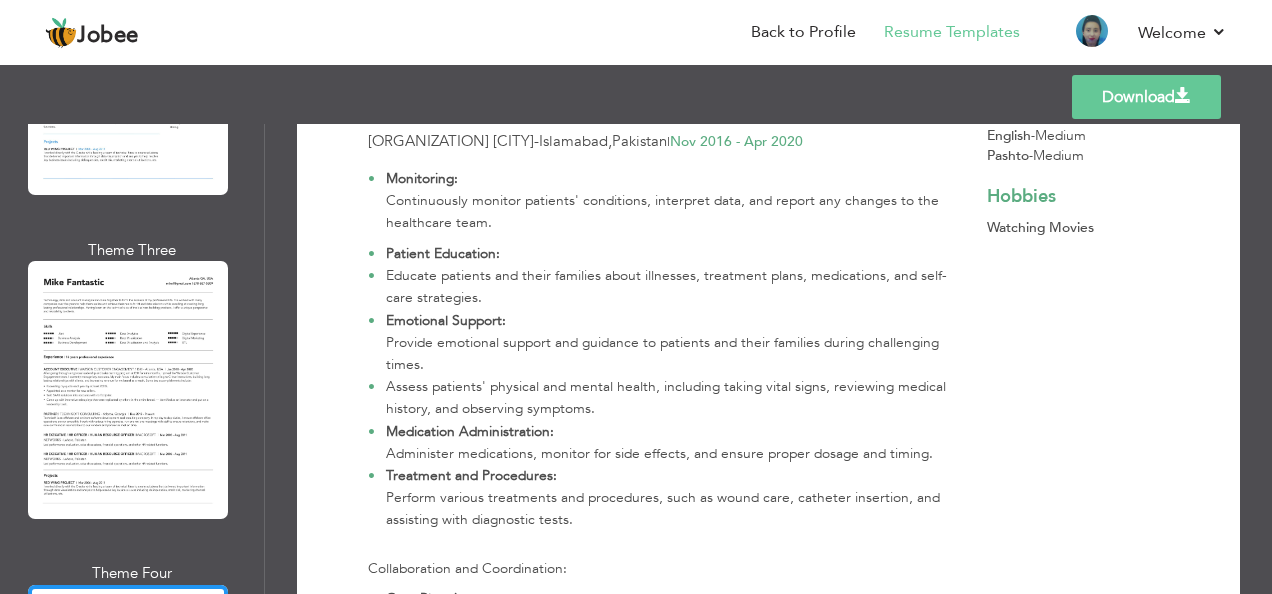 scroll, scrollTop: 1303, scrollLeft: 0, axis: vertical 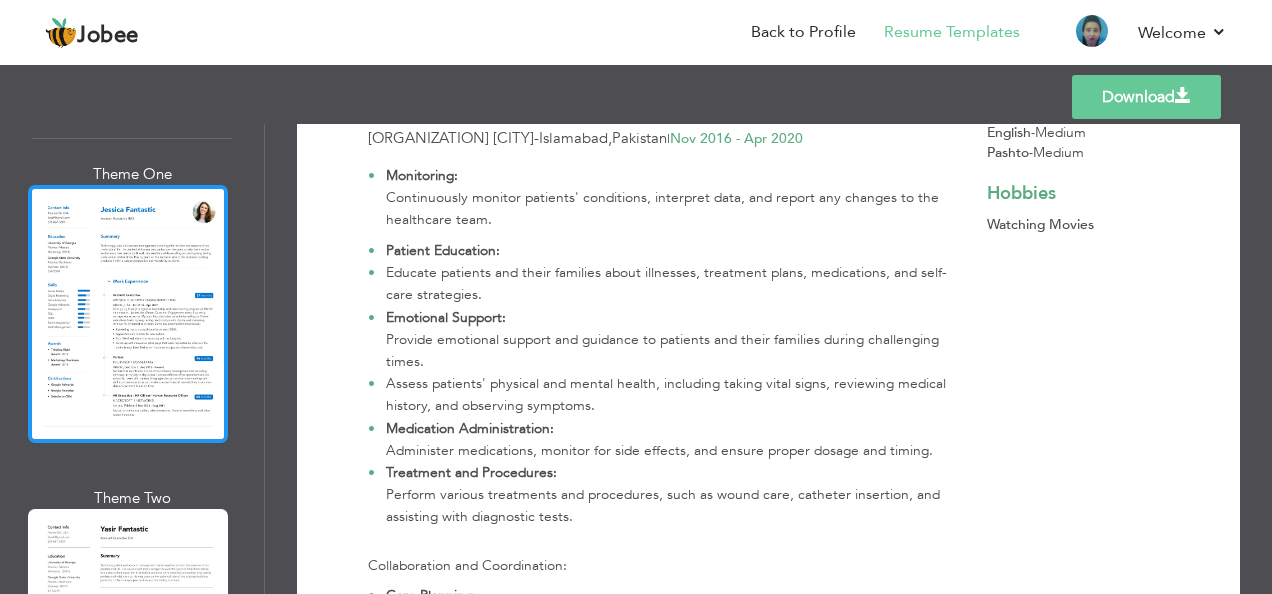 click at bounding box center (128, 314) 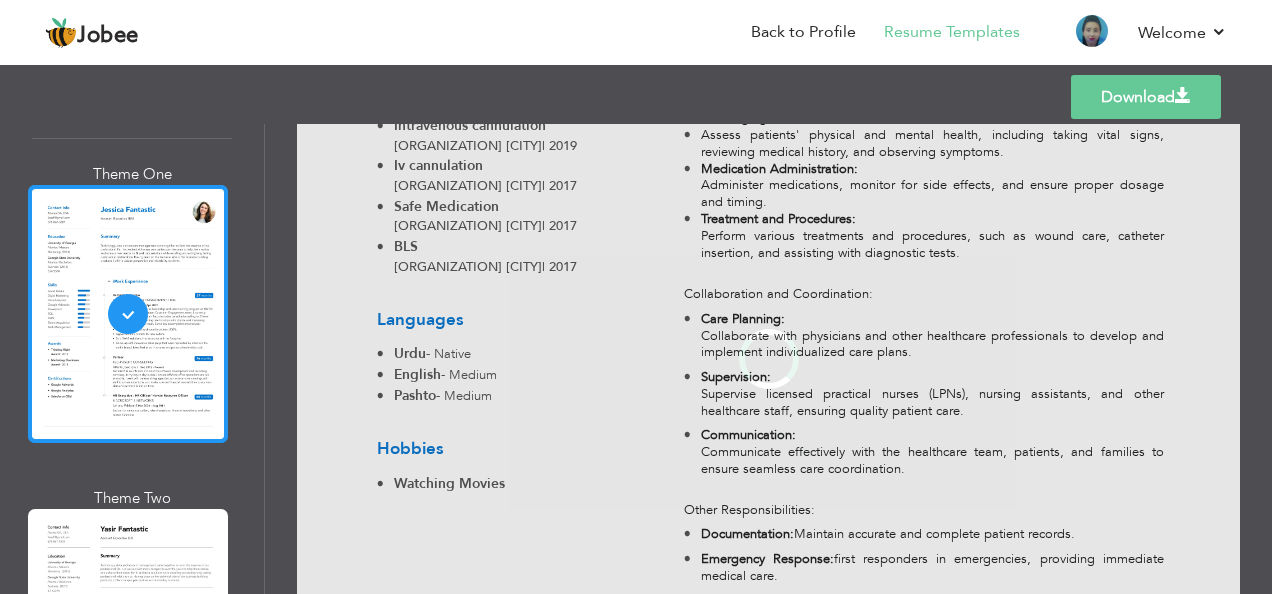 scroll, scrollTop: 0, scrollLeft: 0, axis: both 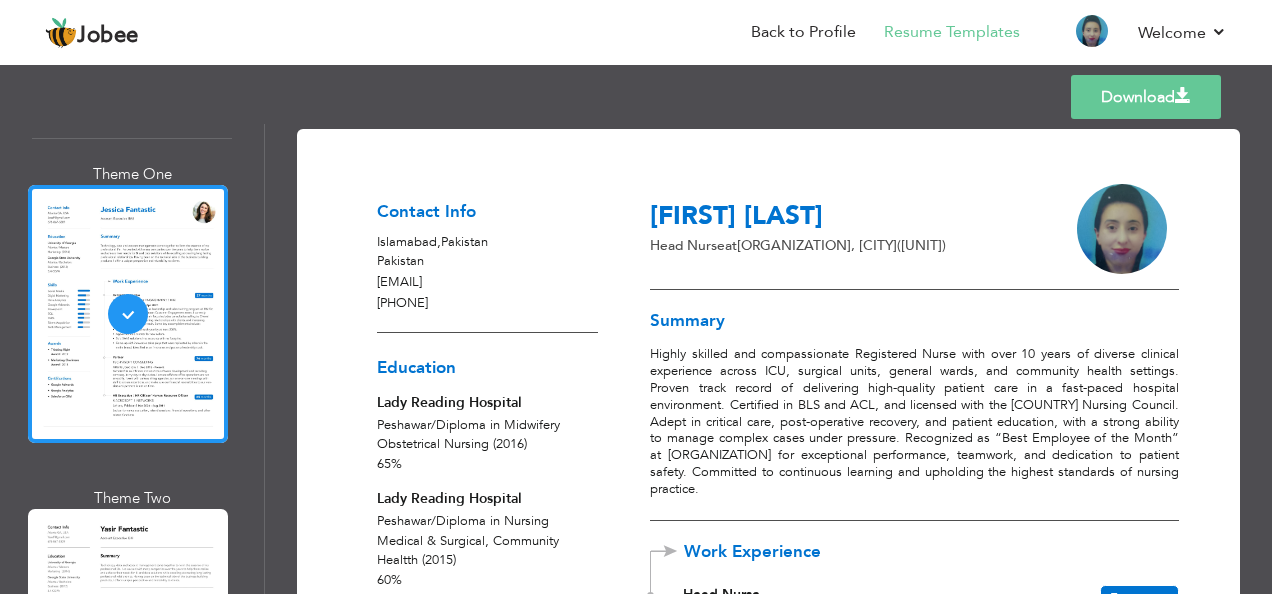 drag, startPoint x: 1271, startPoint y: 192, endPoint x: 1268, endPoint y: 224, distance: 32.140316 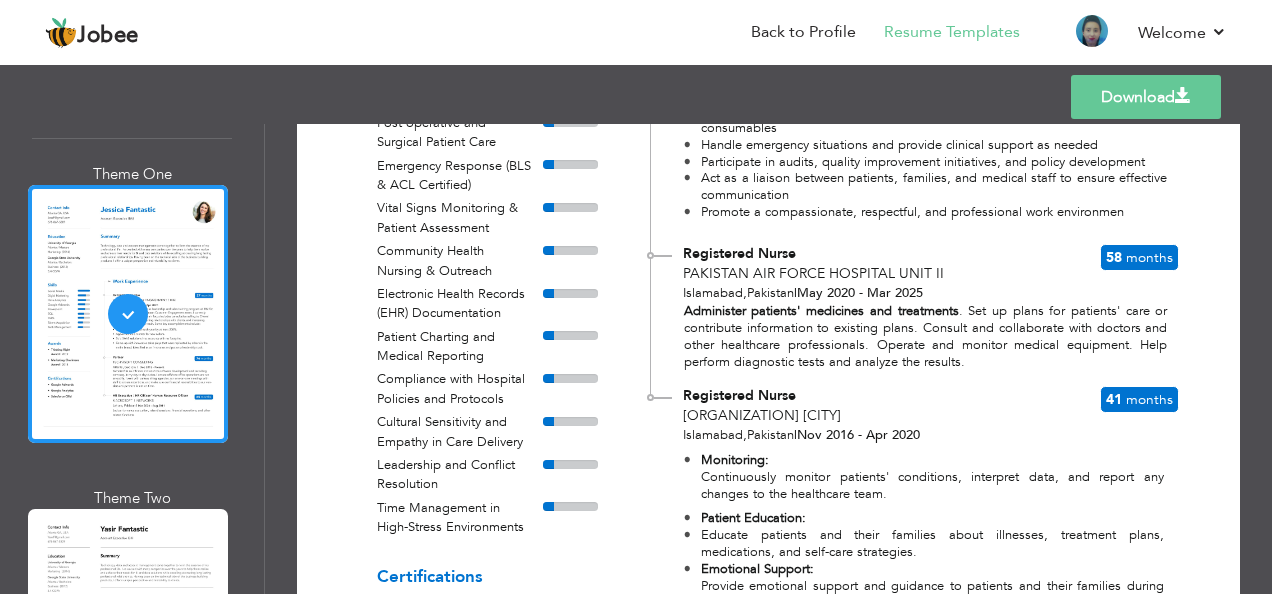 scroll, scrollTop: 812, scrollLeft: 0, axis: vertical 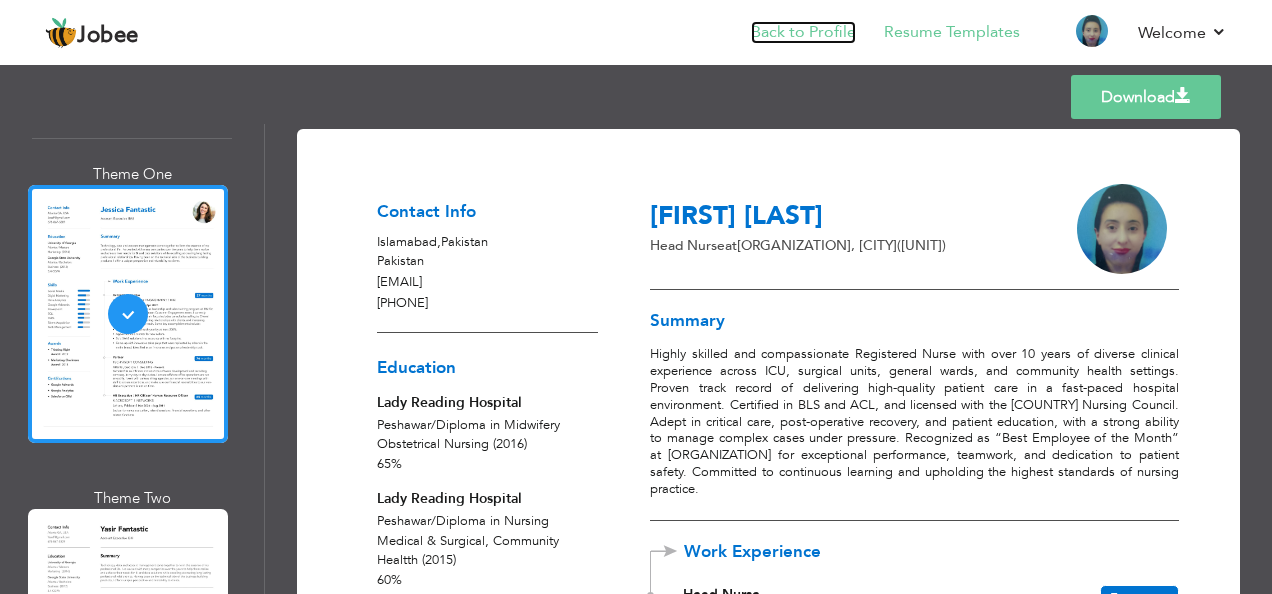click on "Back to Profile" at bounding box center [803, 32] 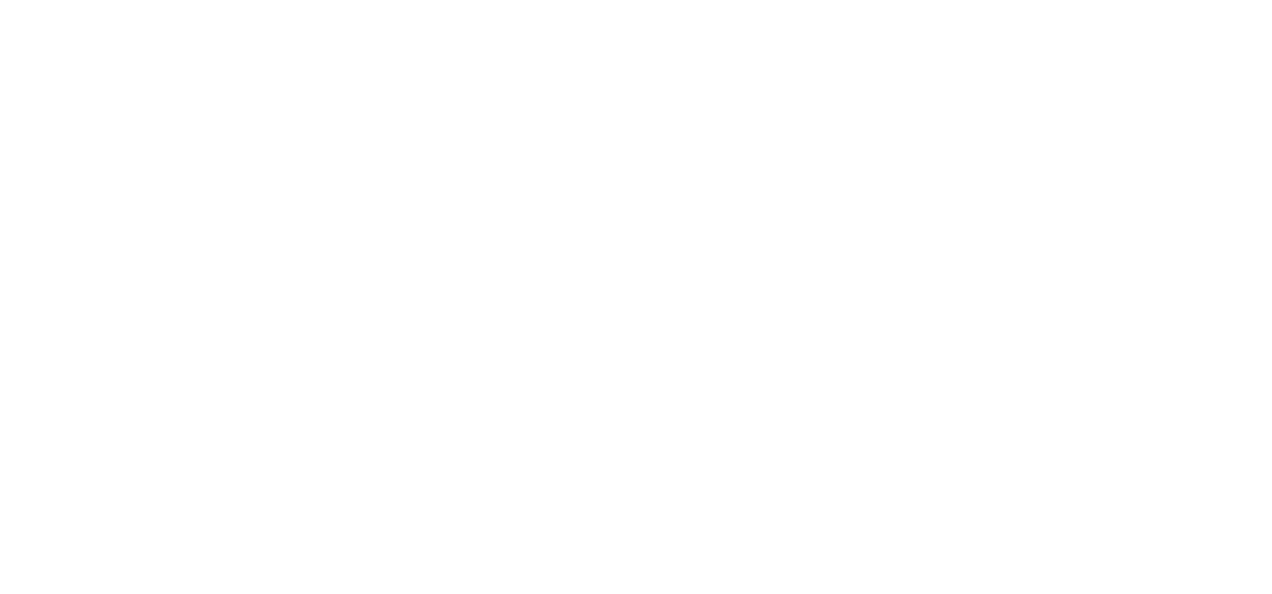 scroll, scrollTop: 0, scrollLeft: 0, axis: both 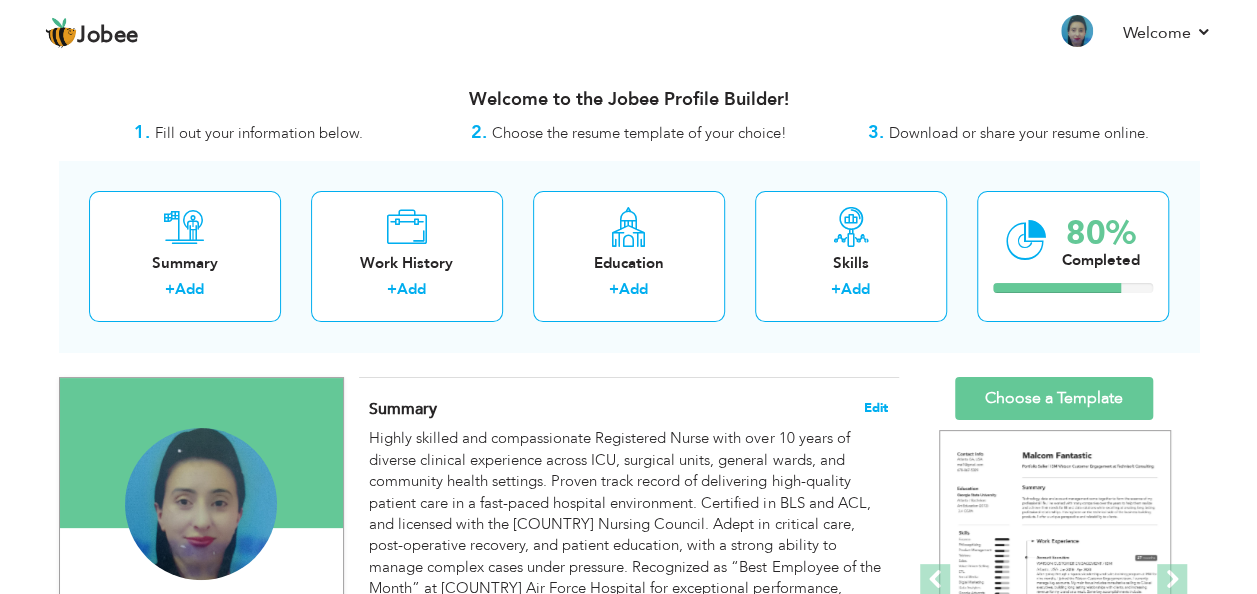 click on "Edit" at bounding box center [876, 408] 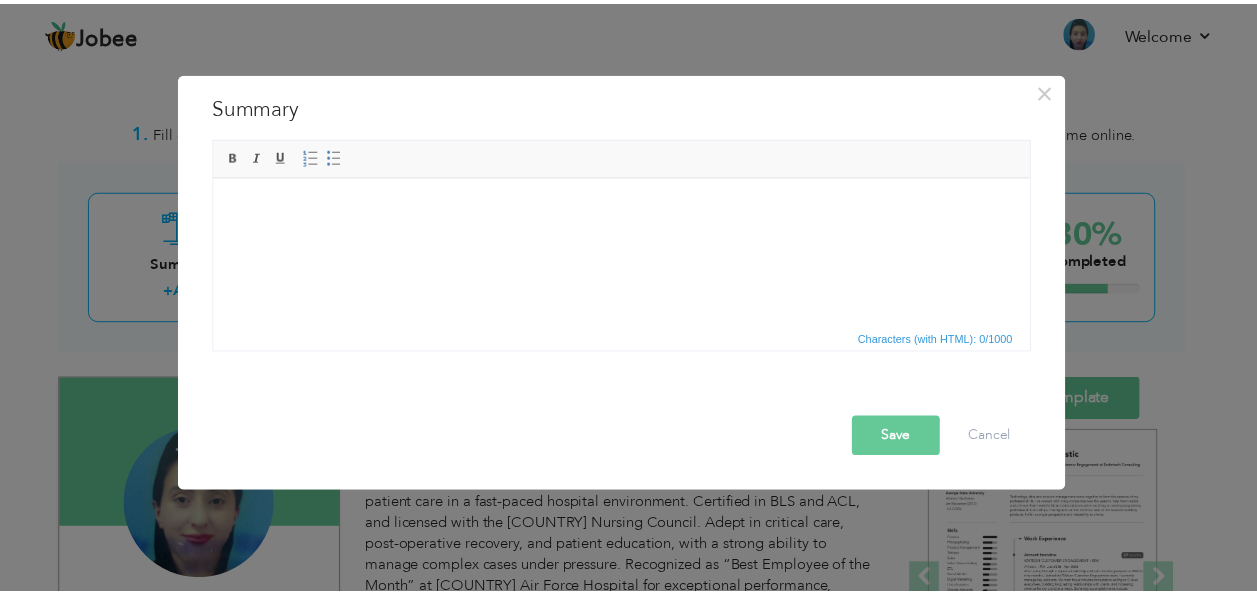scroll, scrollTop: 0, scrollLeft: 0, axis: both 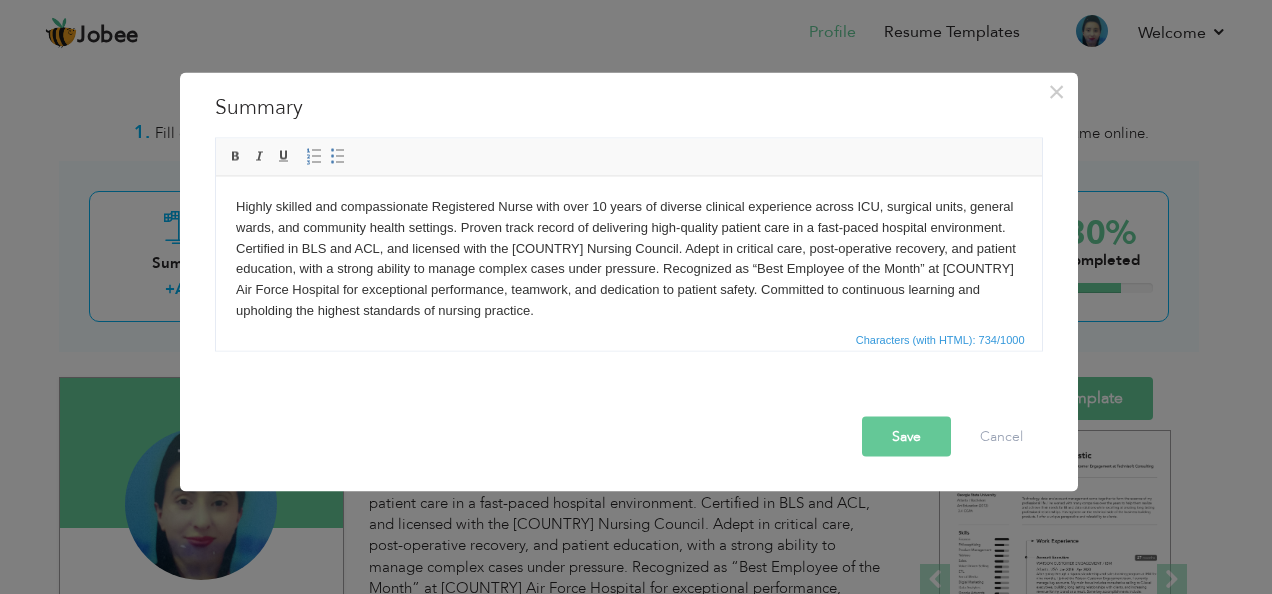 click on "Highly skilled and compassionate Registered Nurse with over 10 years of diverse clinical experience across ICU, surgical units, general wards, and community health settings. Proven track record of delivering high-quality patient care in a fast-paced hospital environment. Certified in BLS and ACL, and licensed with the [COUNTRY] Nursing Council. Adept in critical care, post-operative recovery, and patient education, with a strong ability to manage complex cases under pressure. Recognized as “Best Employee of the Month” at [COUNTRY] Air Force Hospital for exceptional performance, teamwork, and dedication to patient safety. Committed to continuous learning and upholding the highest standards of nursing practice." at bounding box center (628, 258) 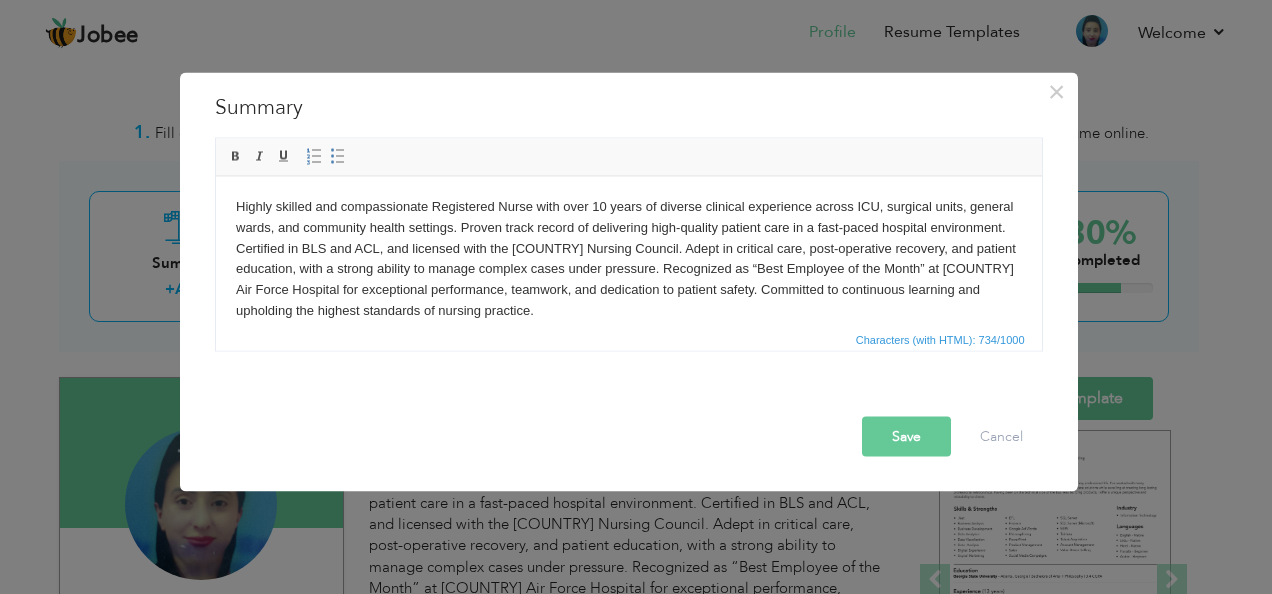 type 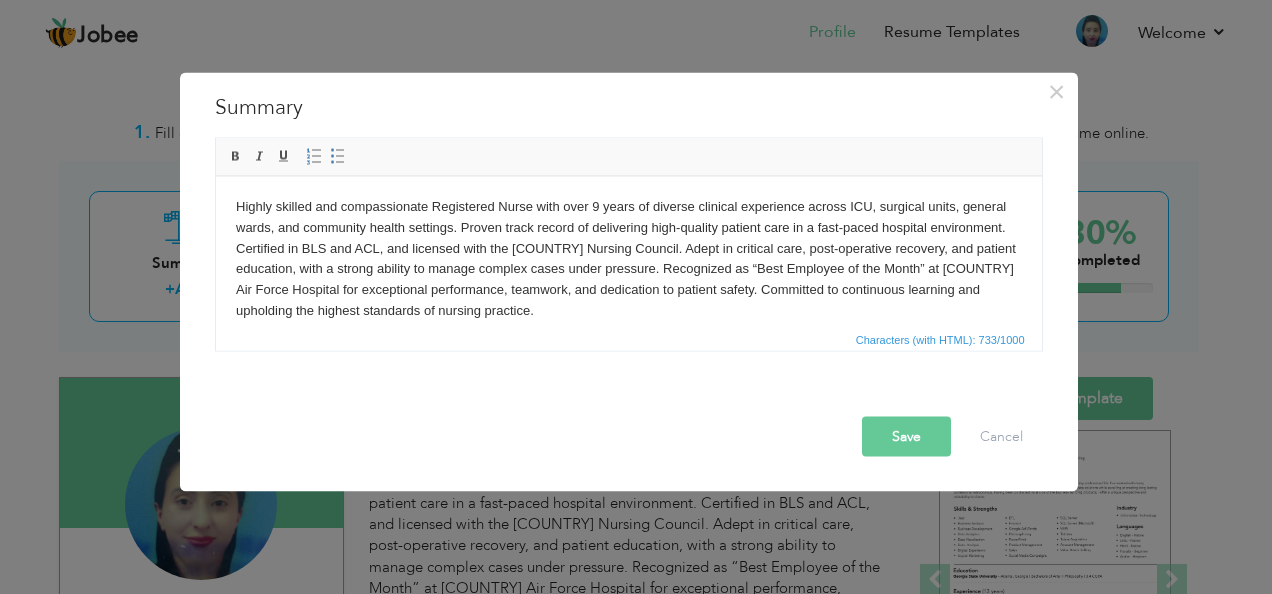 click on "Save" at bounding box center (906, 437) 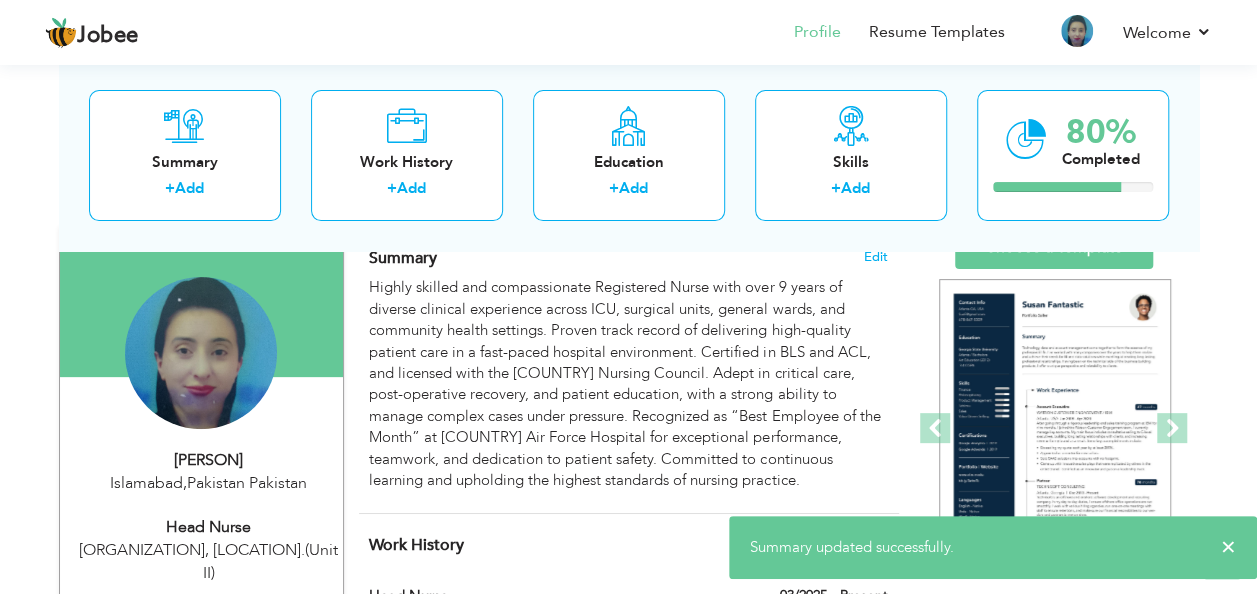 scroll, scrollTop: 110, scrollLeft: 0, axis: vertical 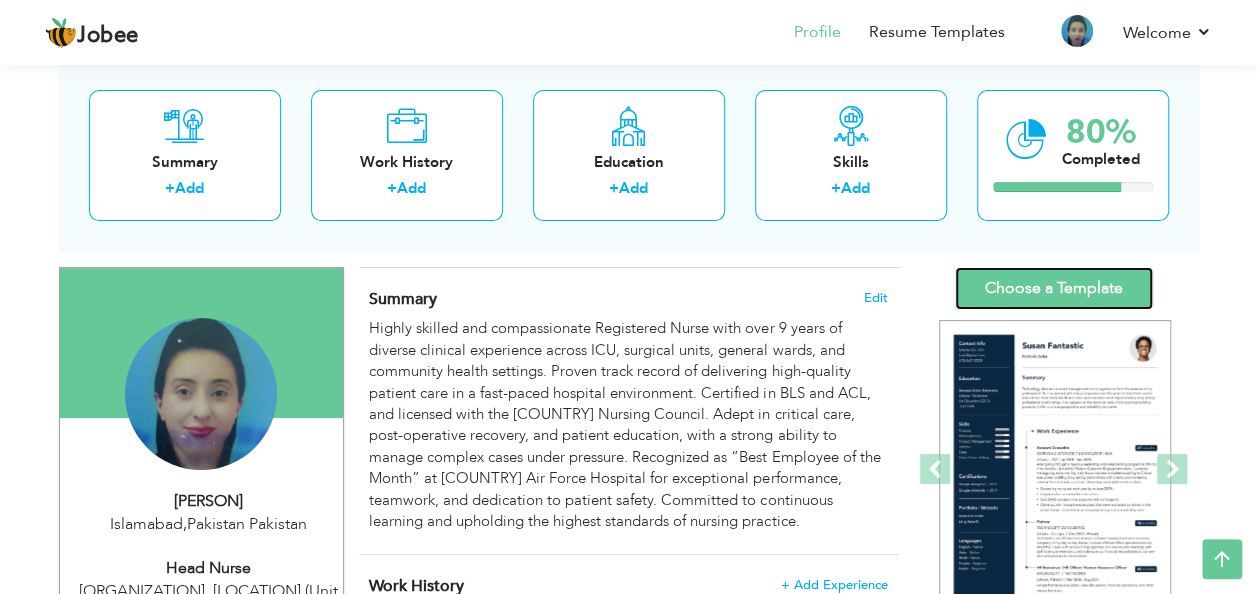 click on "Choose a Template" at bounding box center [1054, 288] 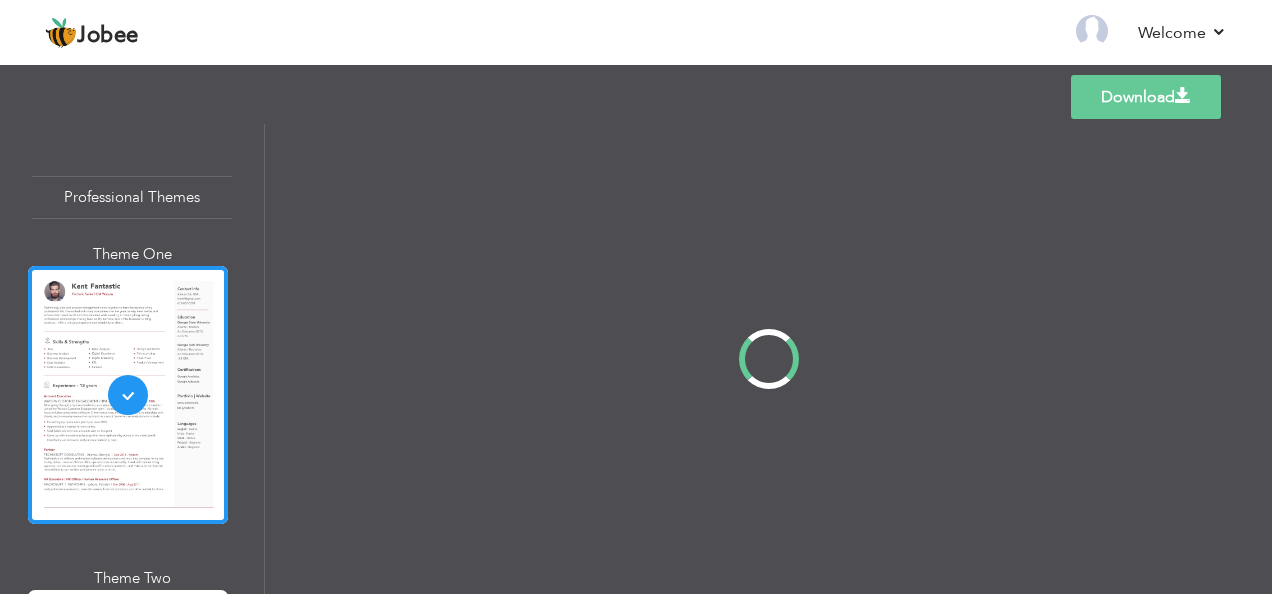 scroll, scrollTop: 0, scrollLeft: 0, axis: both 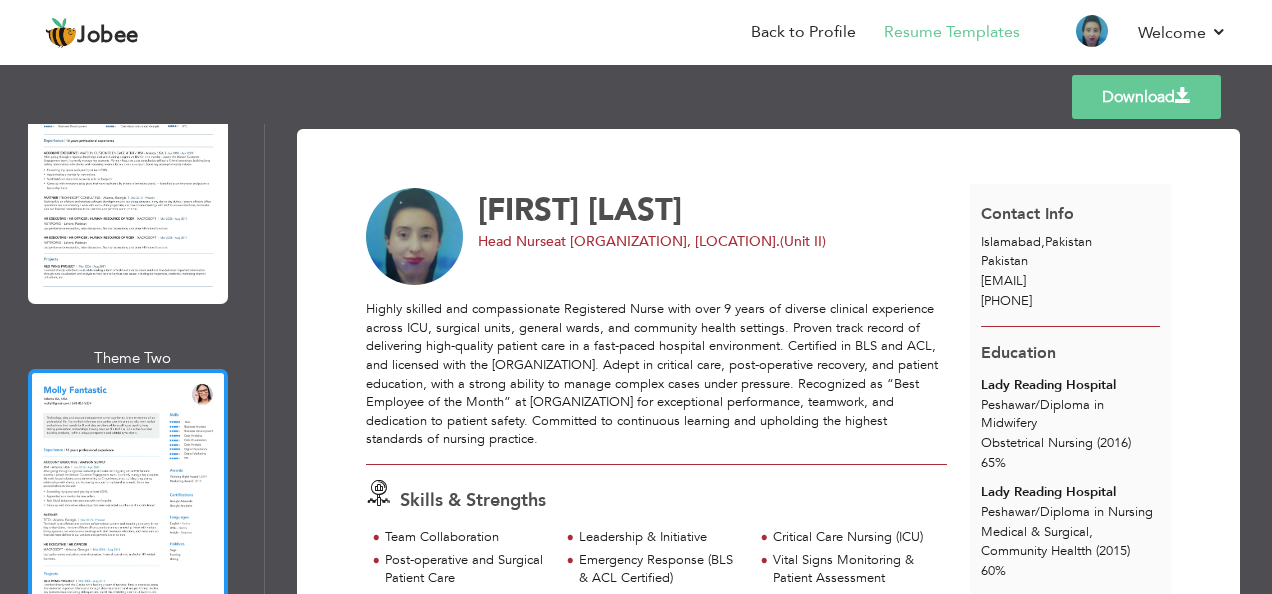 click at bounding box center [128, 498] 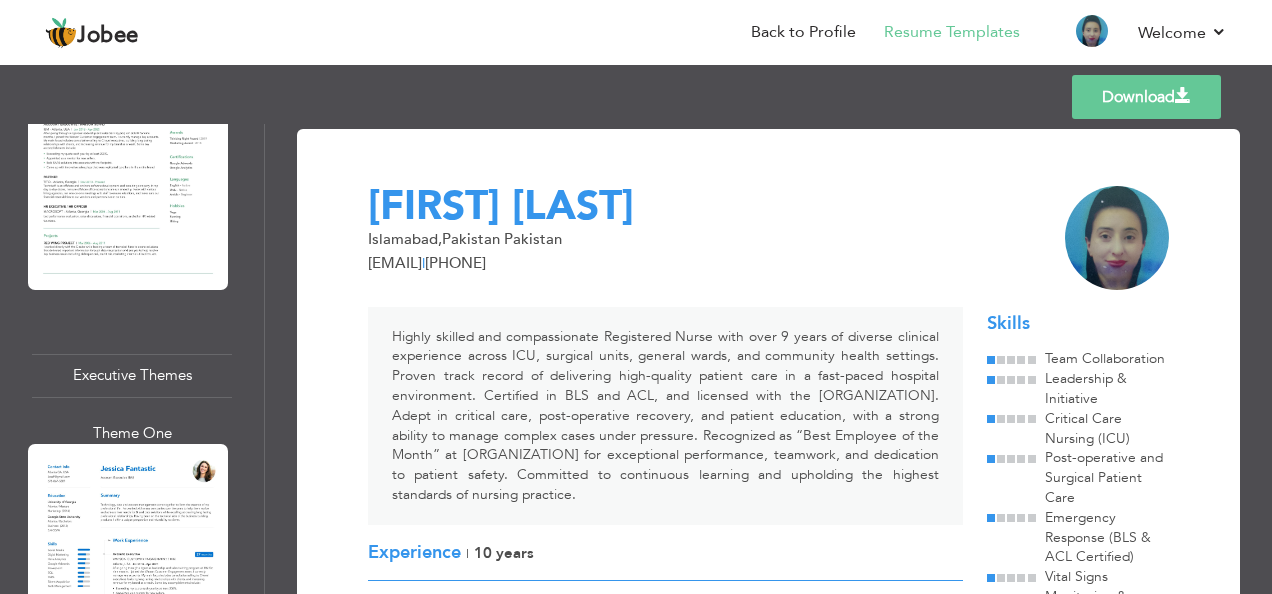 scroll, scrollTop: 3336, scrollLeft: 0, axis: vertical 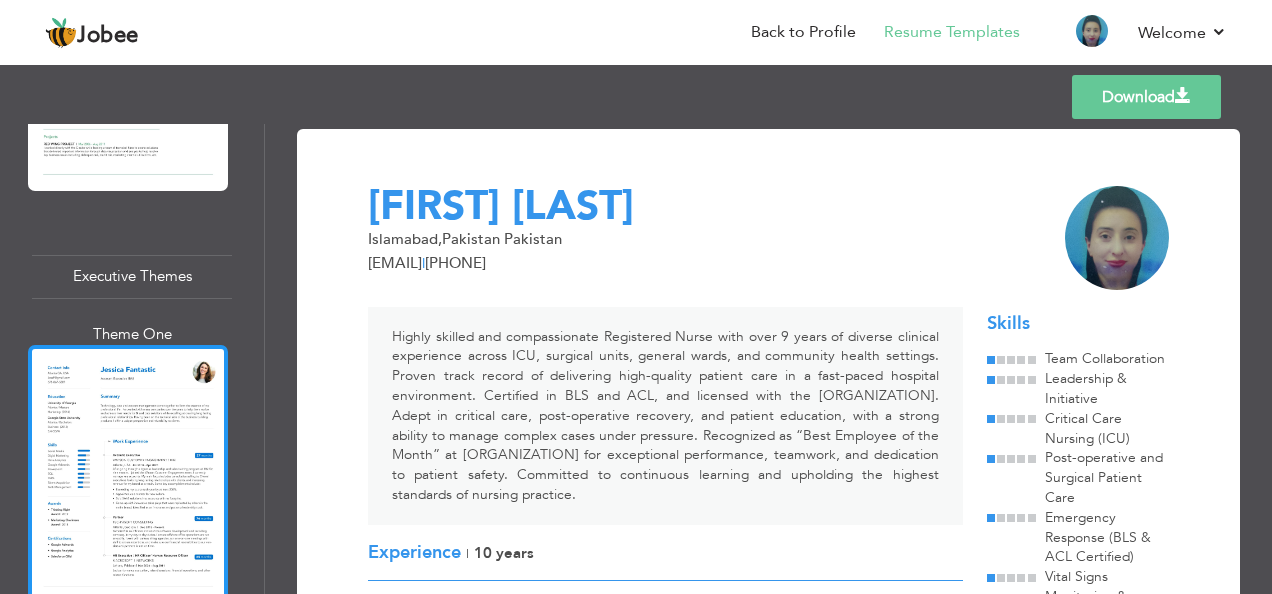 click at bounding box center [128, 474] 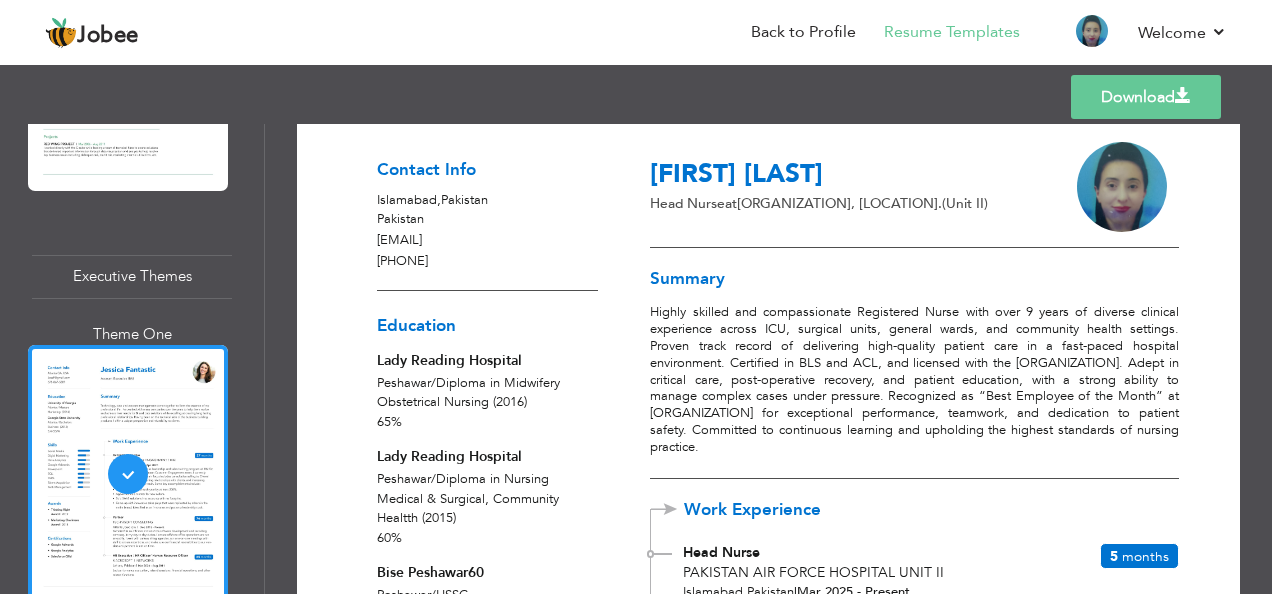 scroll, scrollTop: 53, scrollLeft: 0, axis: vertical 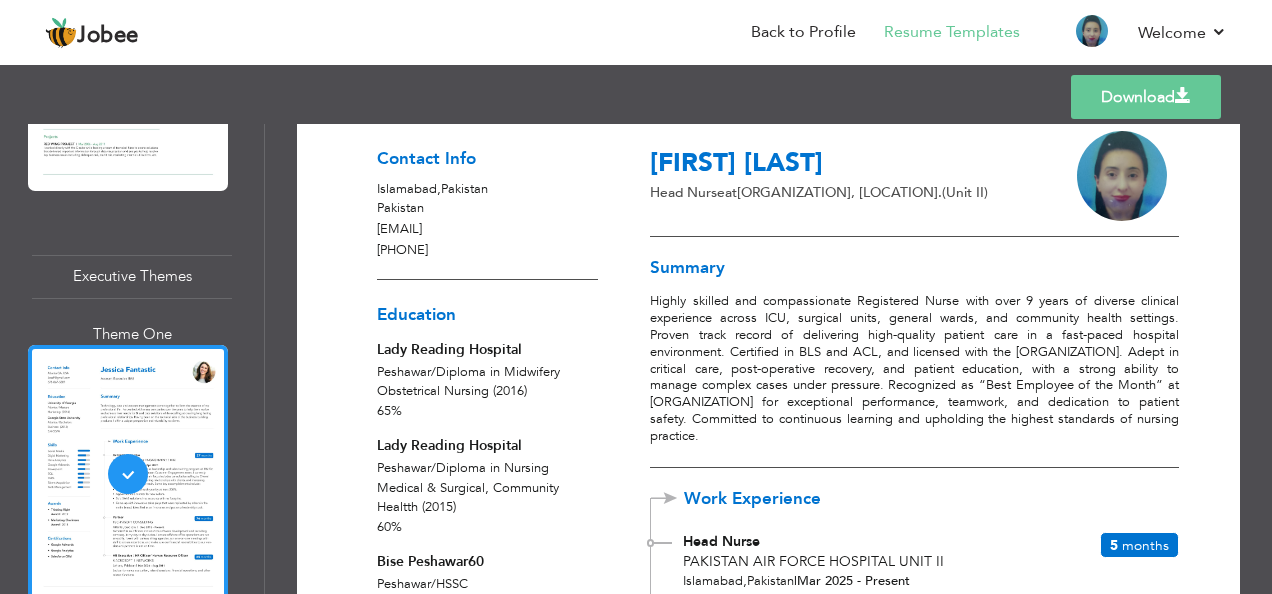 click on "Download" at bounding box center [1146, 97] 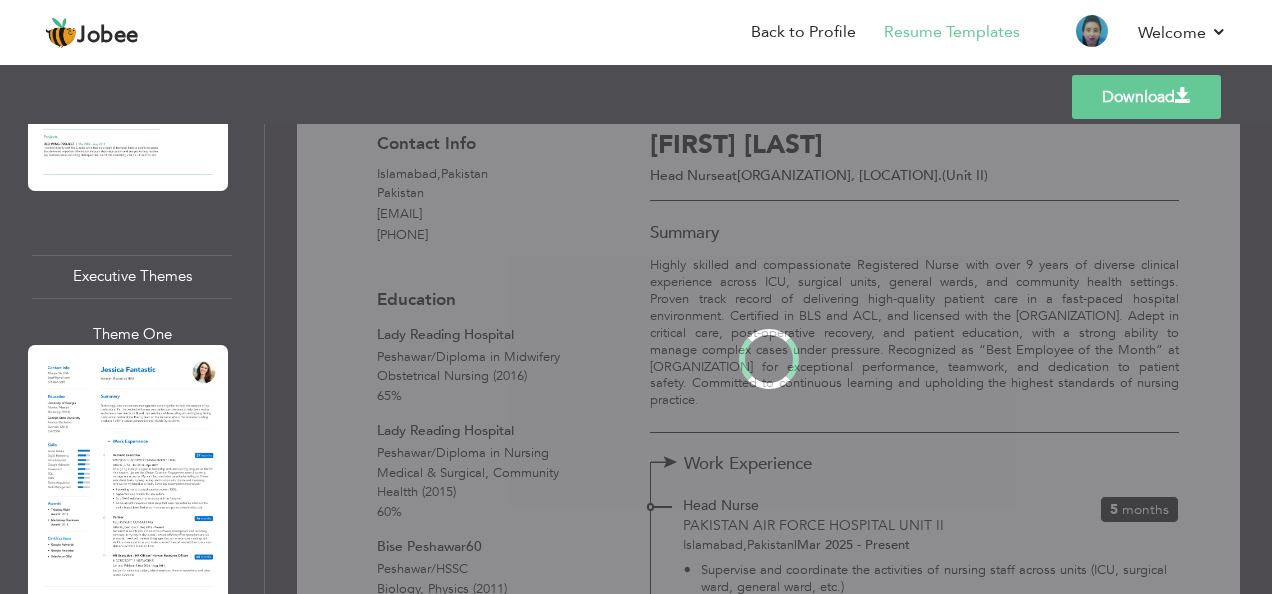 scroll, scrollTop: 0, scrollLeft: 0, axis: both 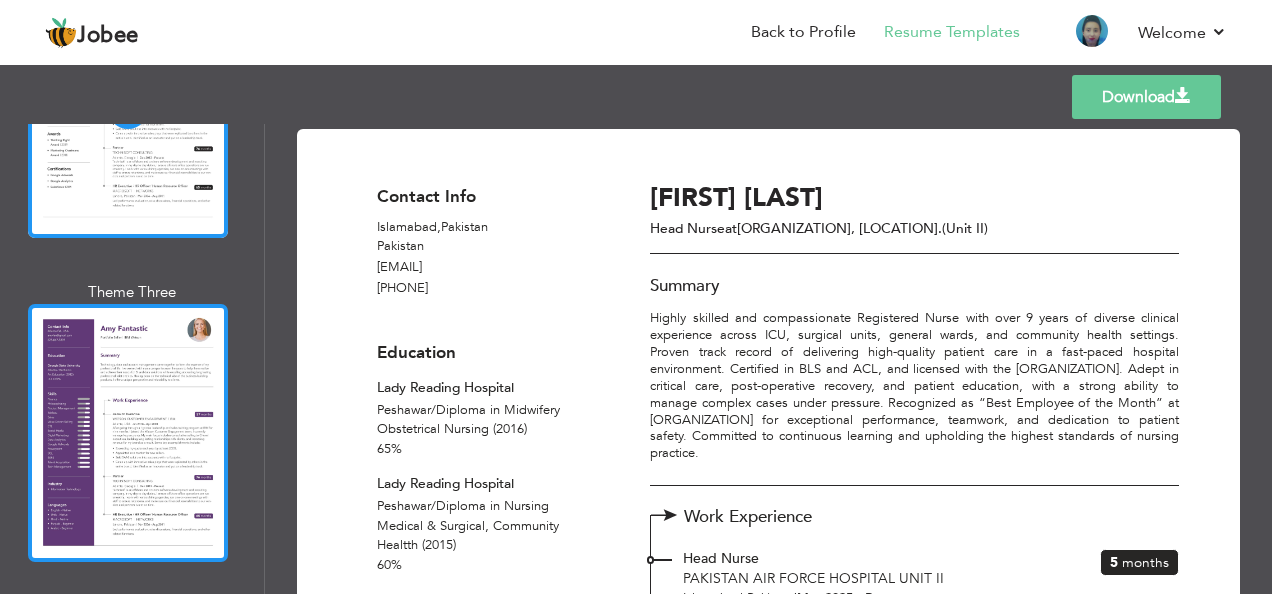 click at bounding box center [128, 433] 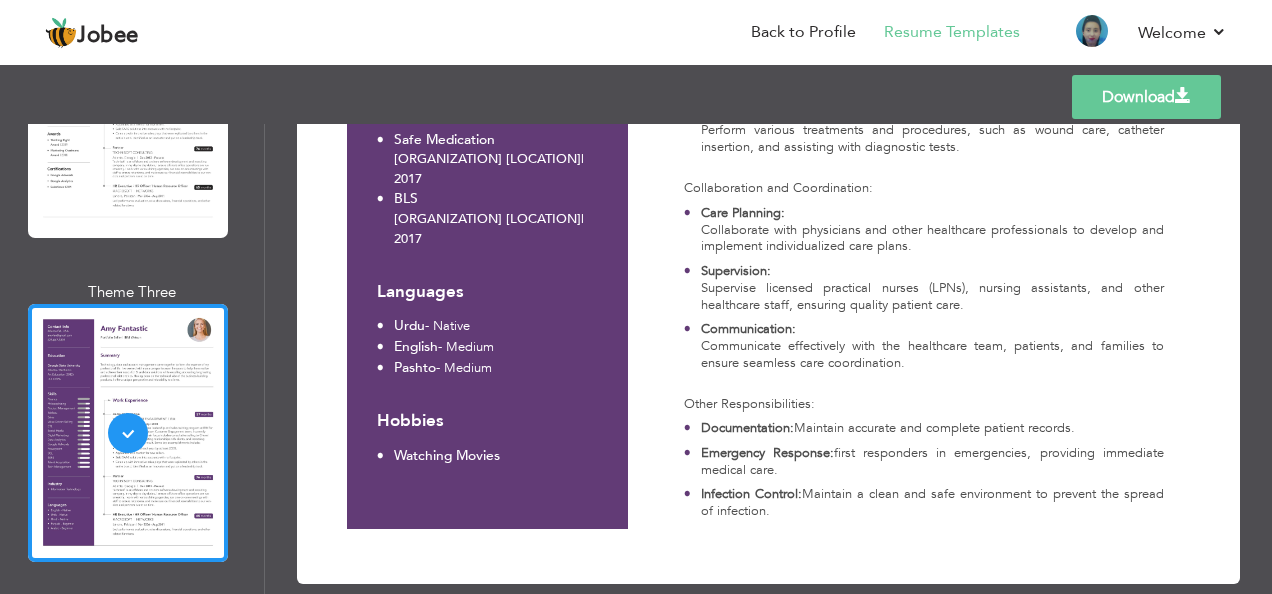 scroll, scrollTop: 1441, scrollLeft: 0, axis: vertical 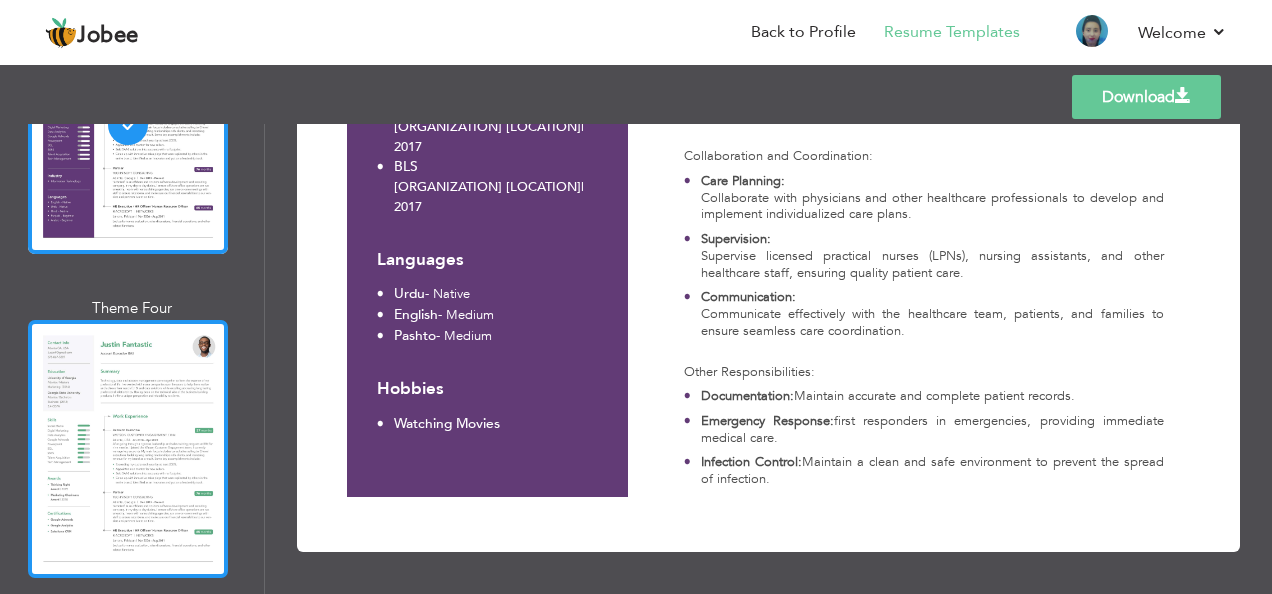 click at bounding box center [128, 449] 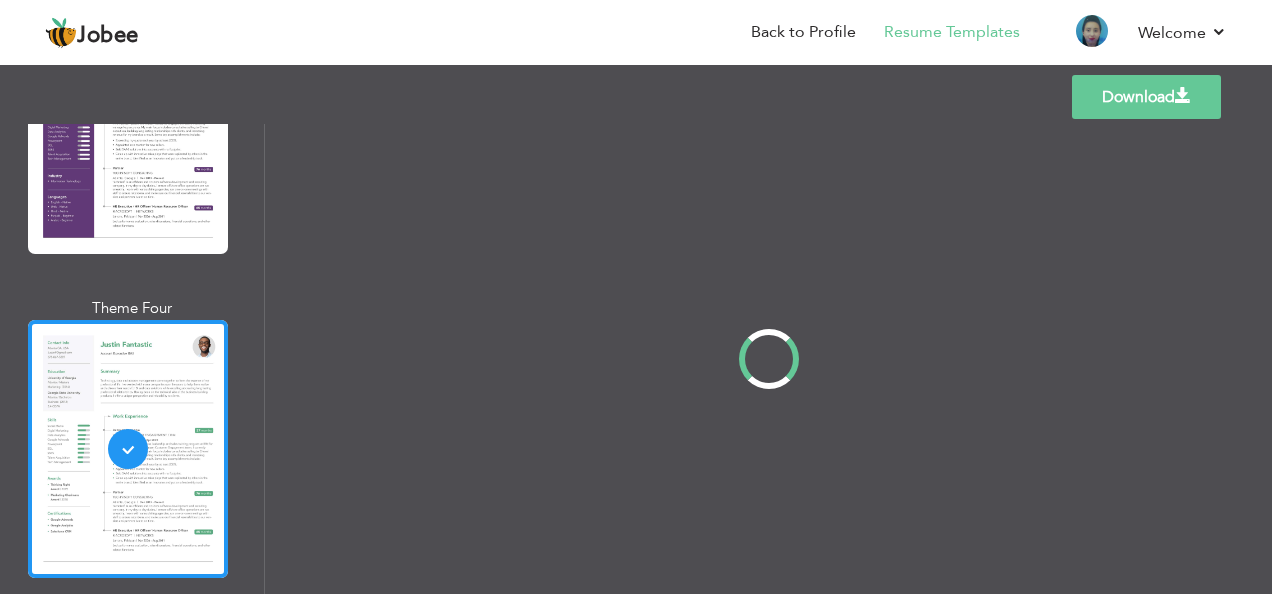 scroll, scrollTop: 0, scrollLeft: 0, axis: both 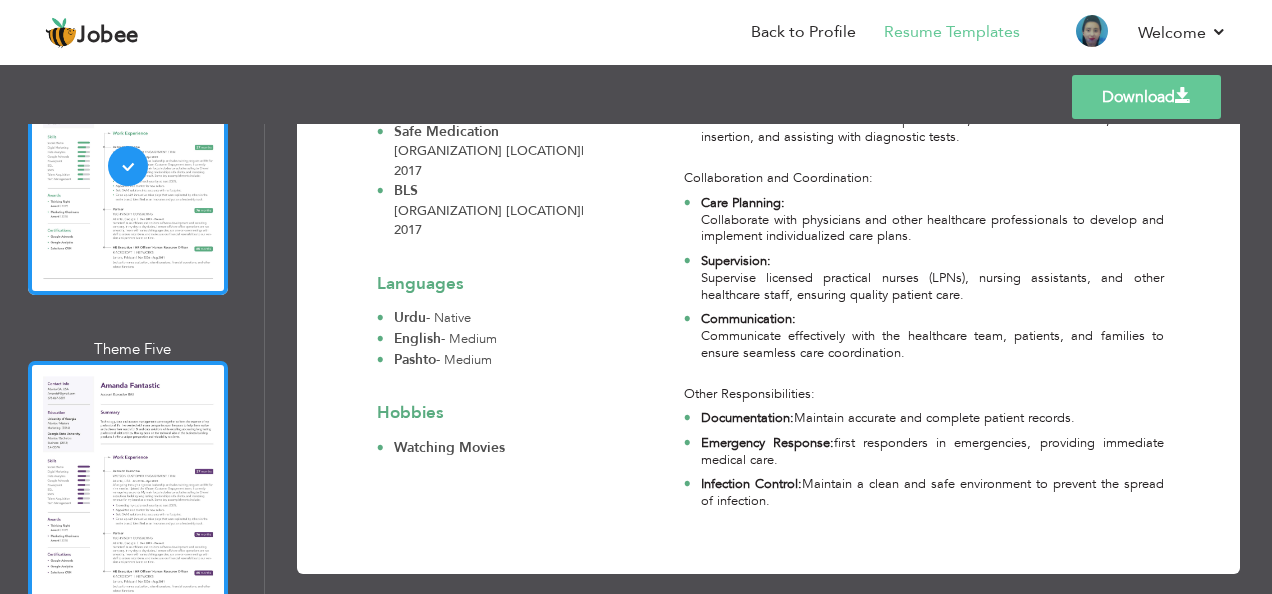 click at bounding box center (128, 490) 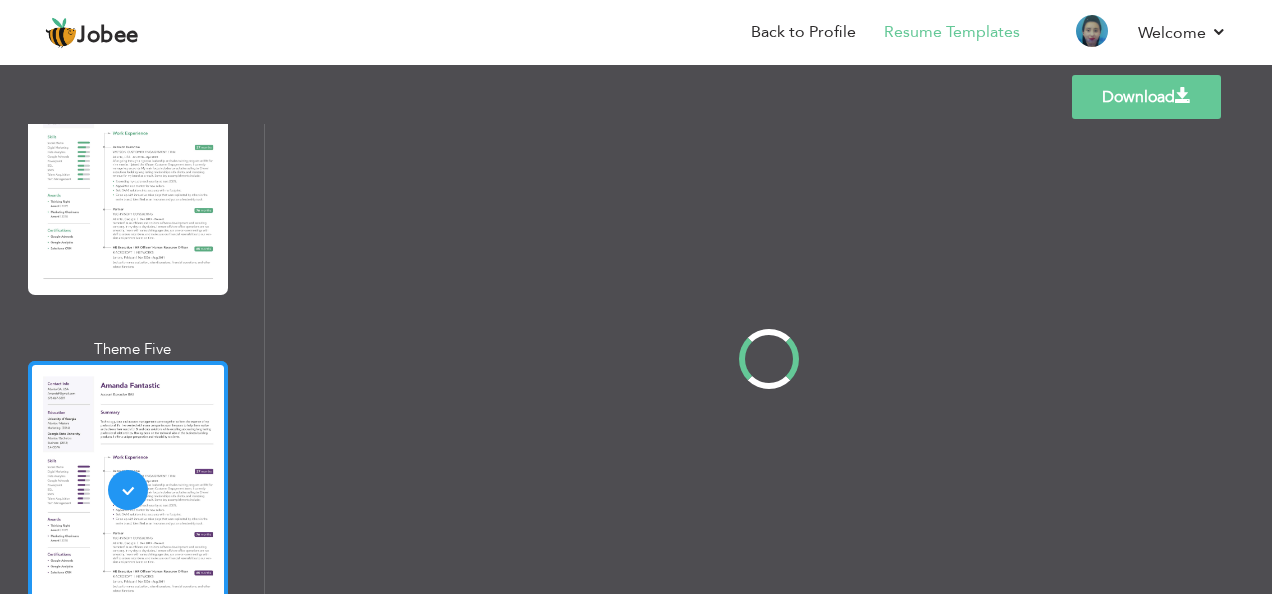 scroll, scrollTop: 0, scrollLeft: 0, axis: both 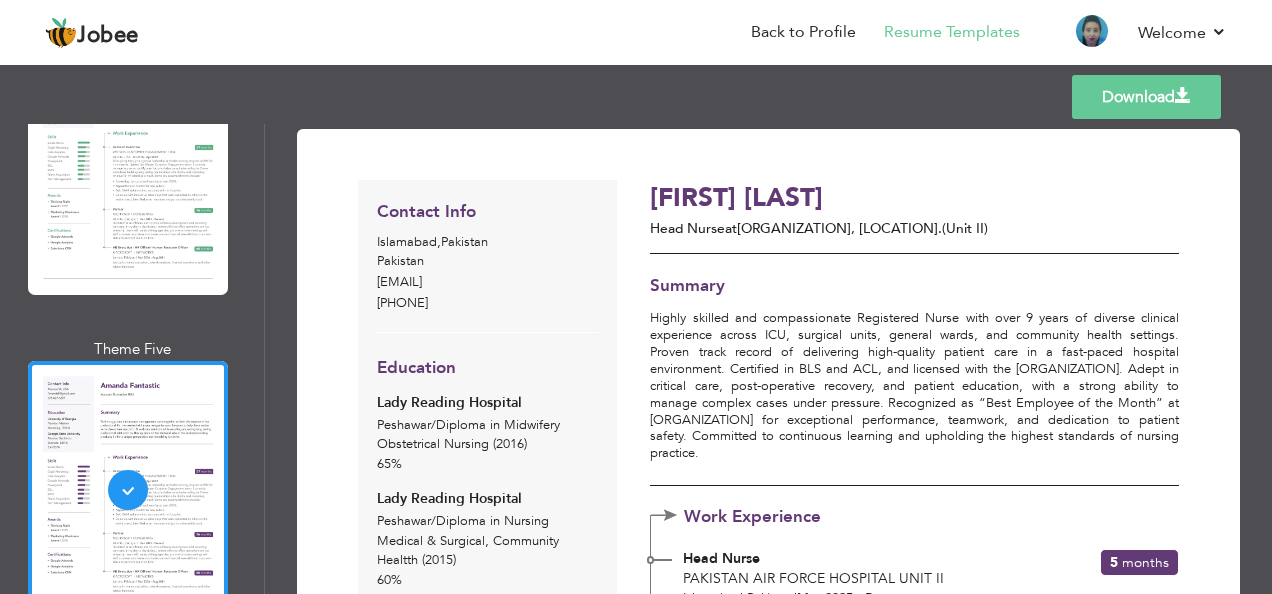drag, startPoint x: 257, startPoint y: 382, endPoint x: 257, endPoint y: 394, distance: 12 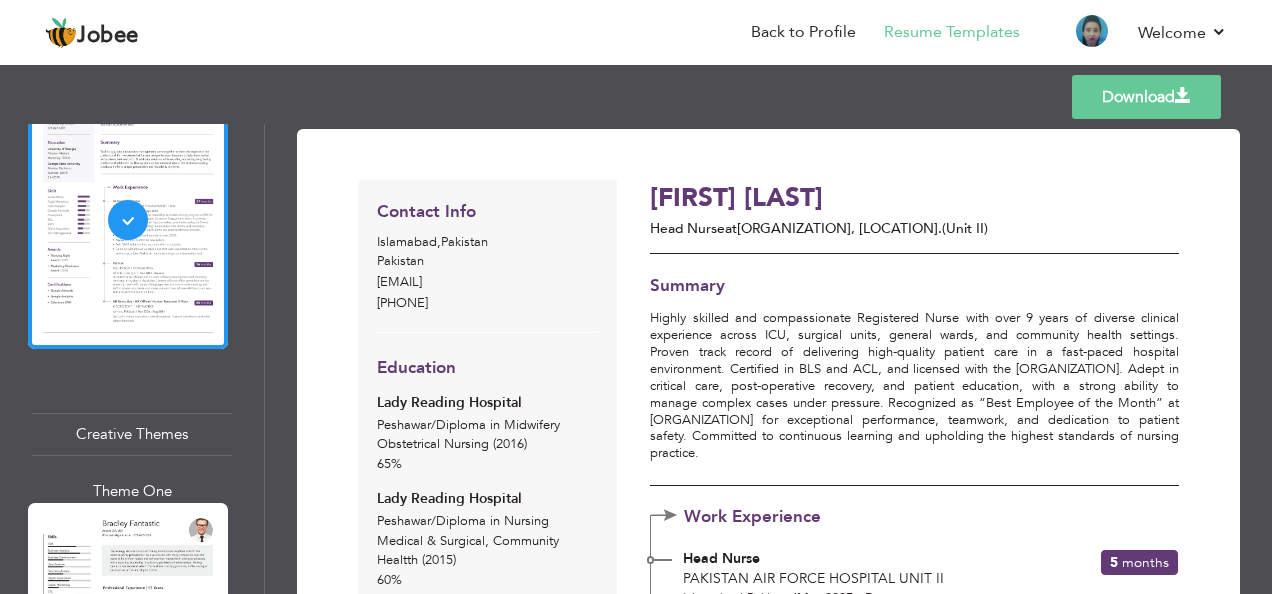 scroll, scrollTop: 4936, scrollLeft: 0, axis: vertical 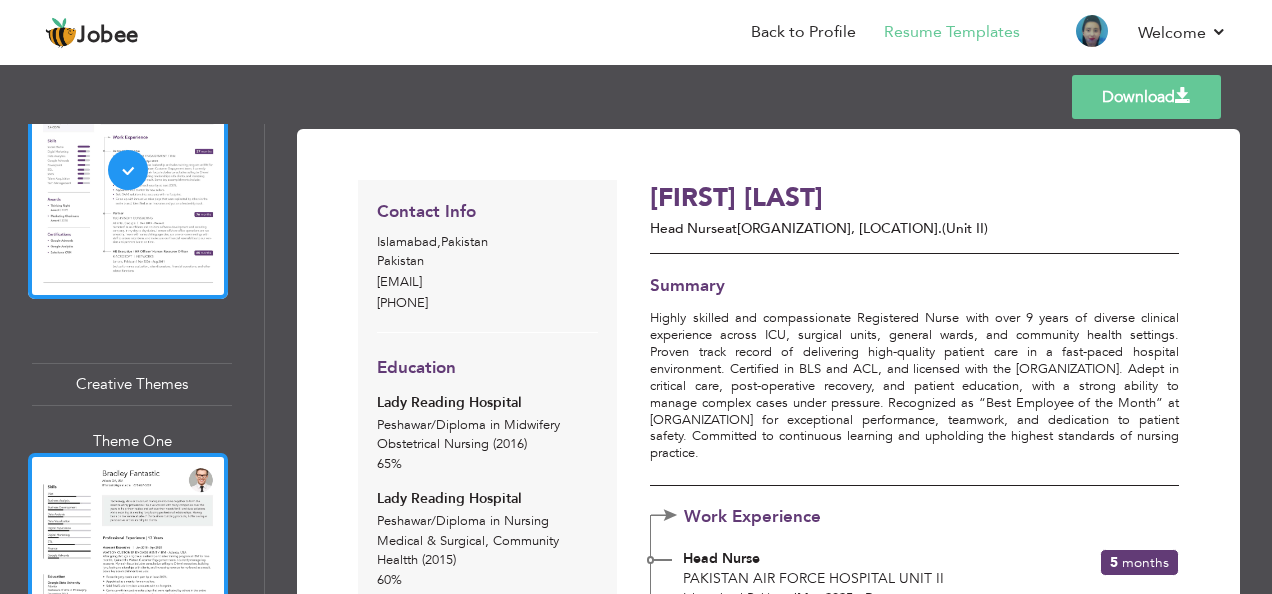 click at bounding box center (128, 582) 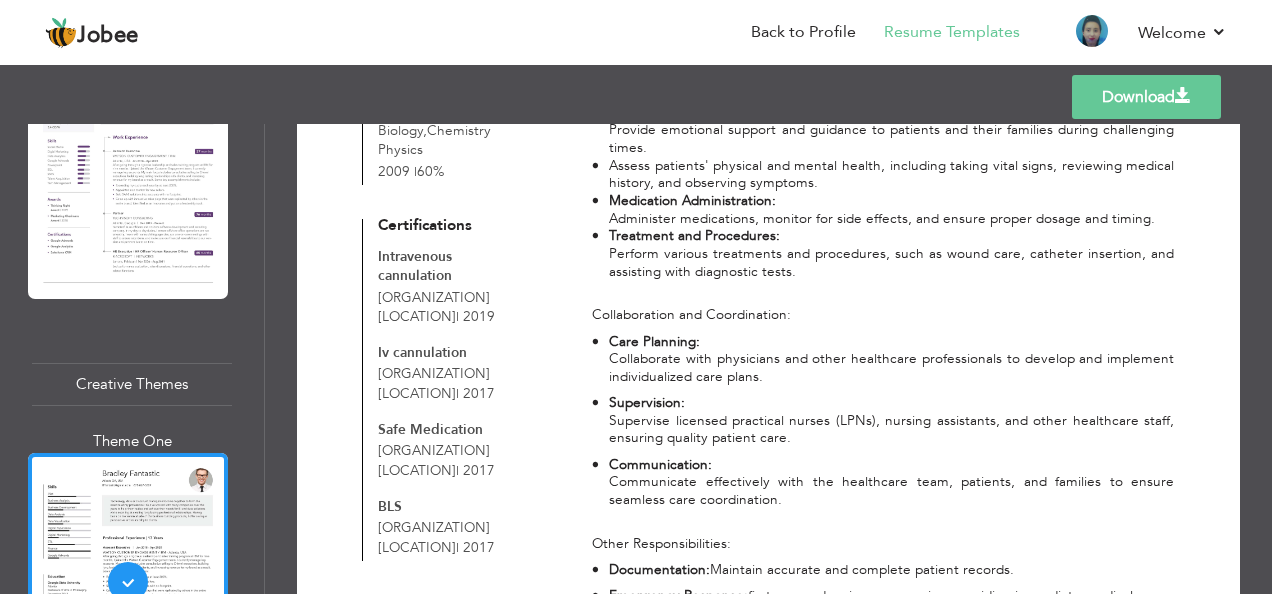 scroll, scrollTop: 1360, scrollLeft: 0, axis: vertical 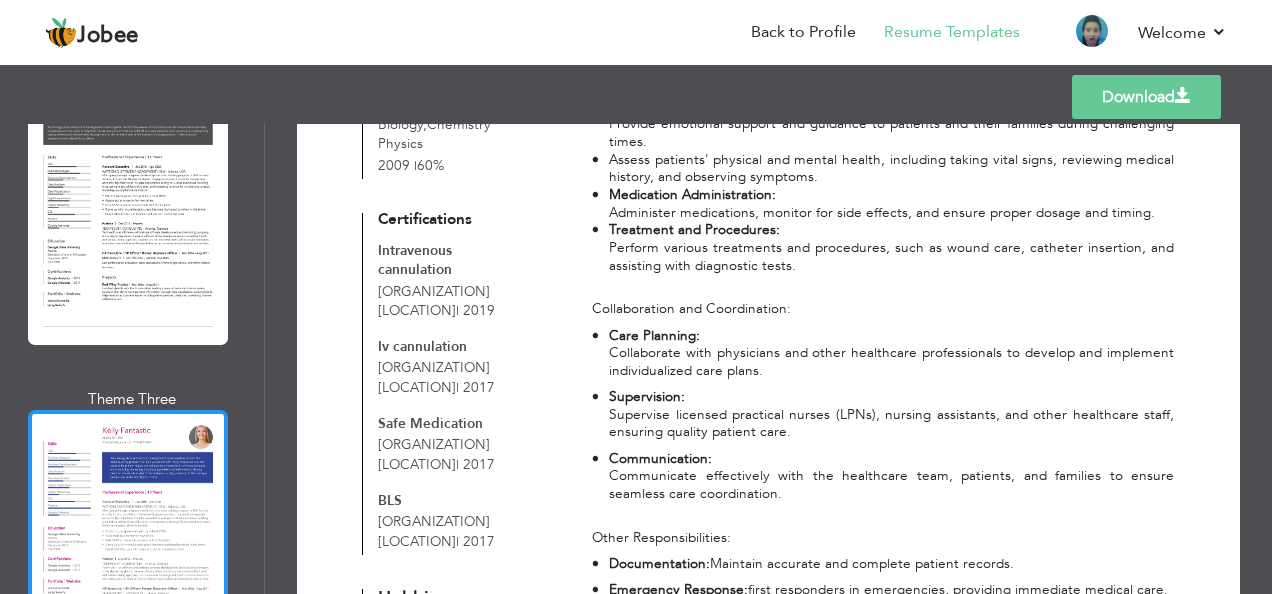 click at bounding box center (128, 539) 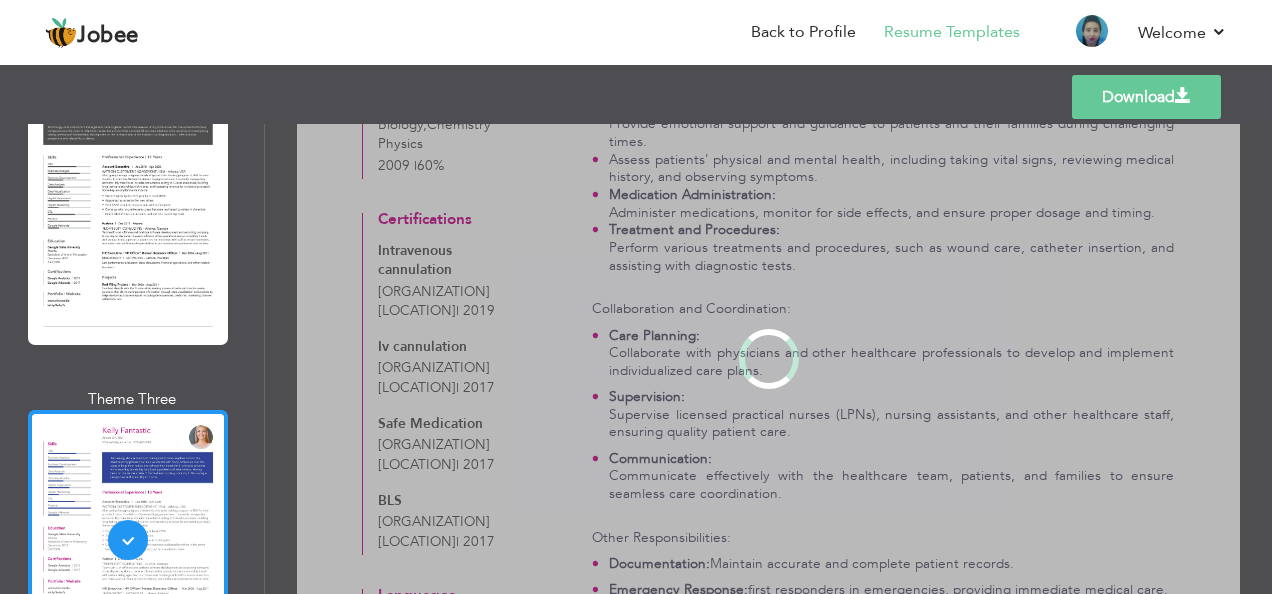 scroll, scrollTop: 0, scrollLeft: 0, axis: both 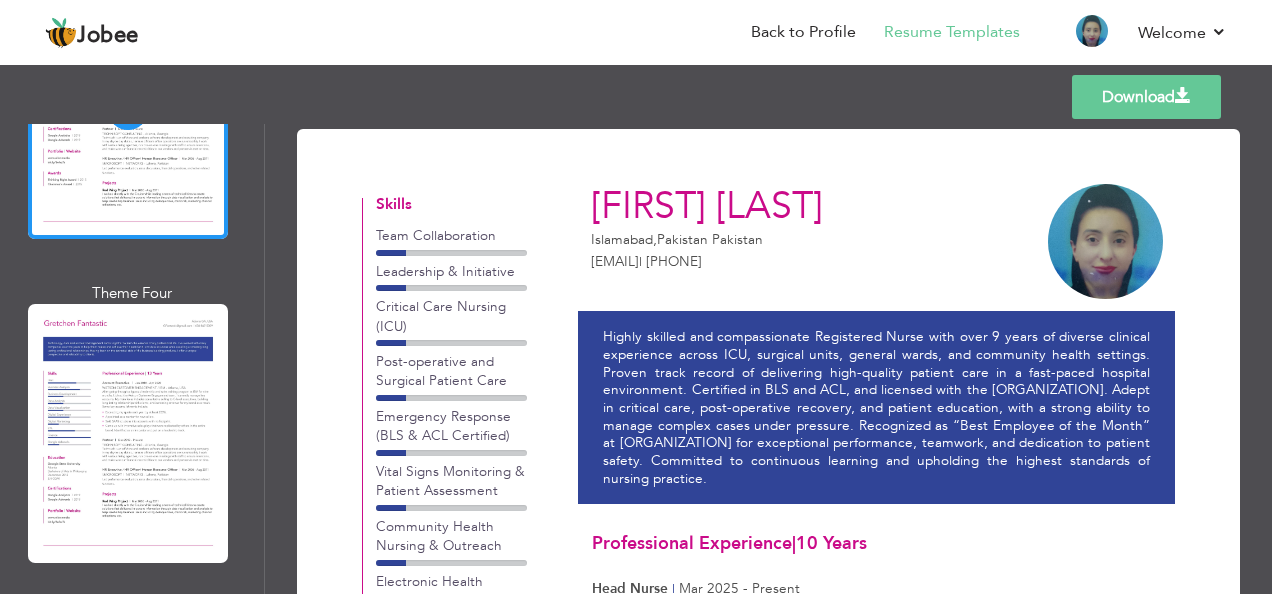 click at bounding box center (128, 757) 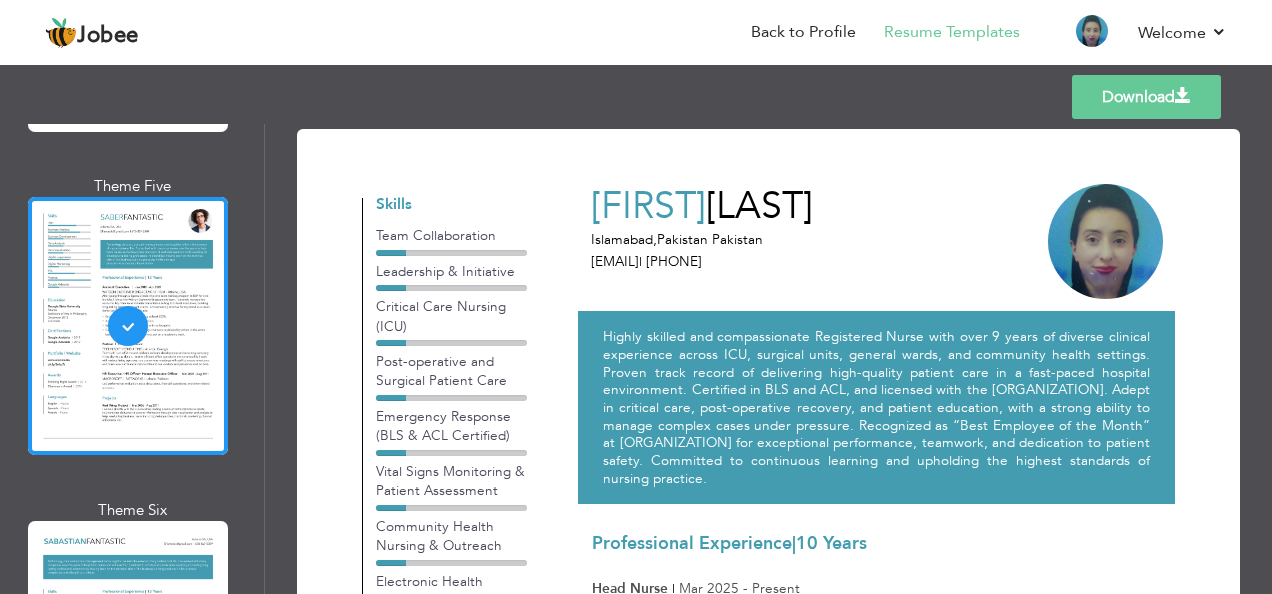 scroll, scrollTop: 6512, scrollLeft: 0, axis: vertical 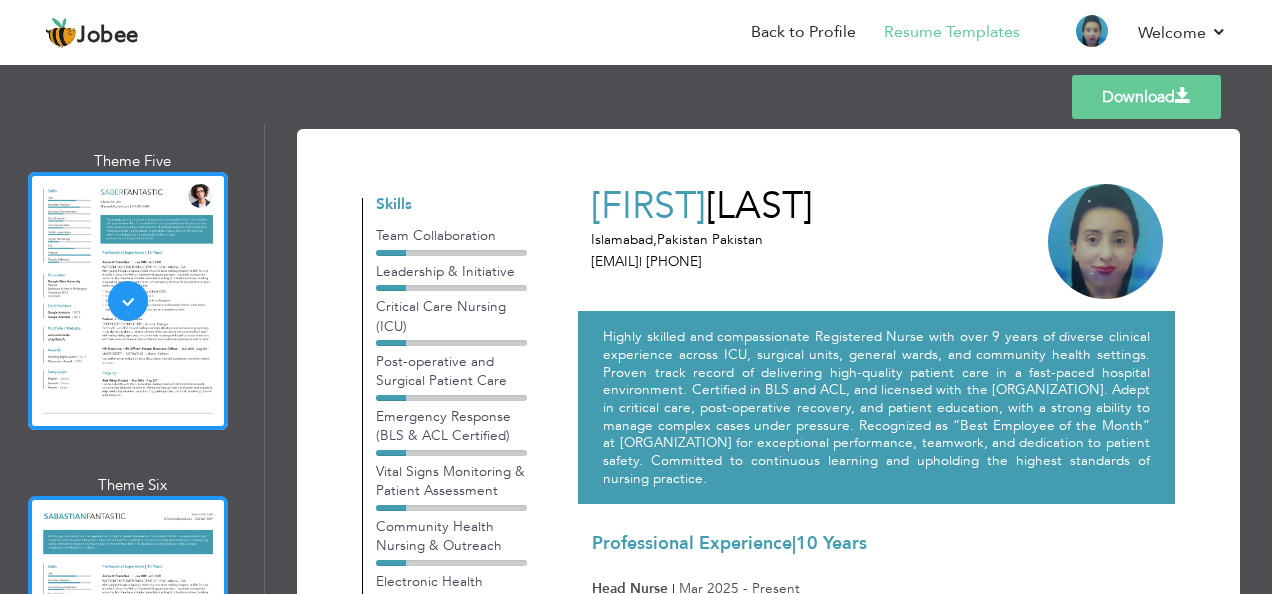 click at bounding box center (128, 625) 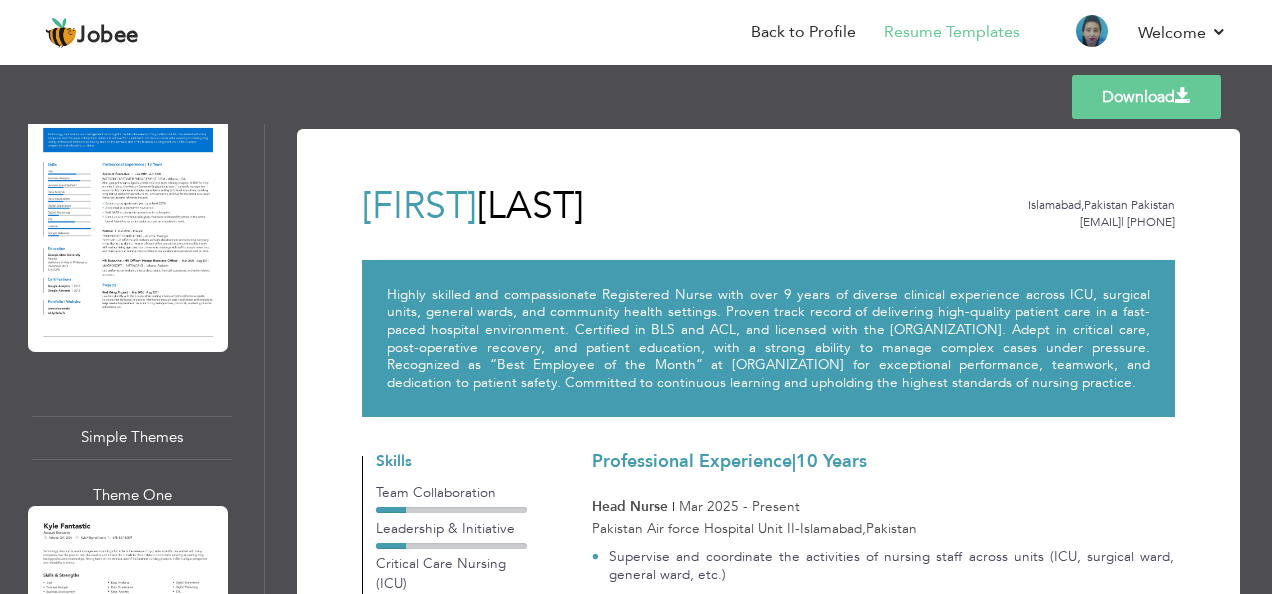 scroll, scrollTop: 7275, scrollLeft: 0, axis: vertical 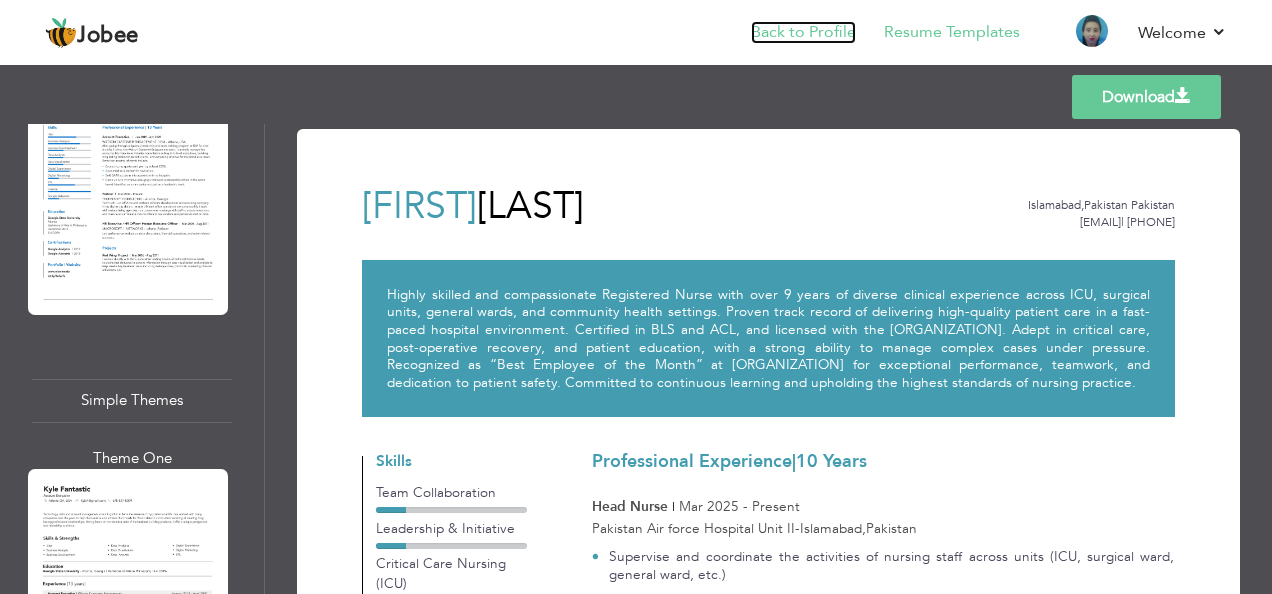 click on "Back to Profile" at bounding box center [803, 32] 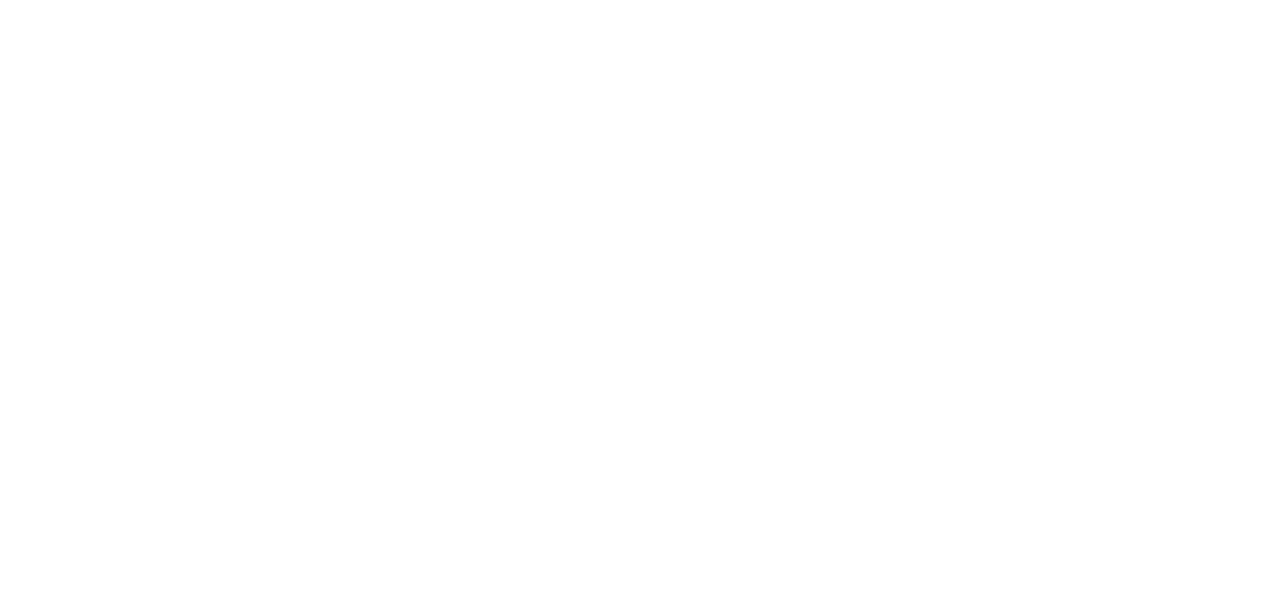 scroll, scrollTop: 0, scrollLeft: 0, axis: both 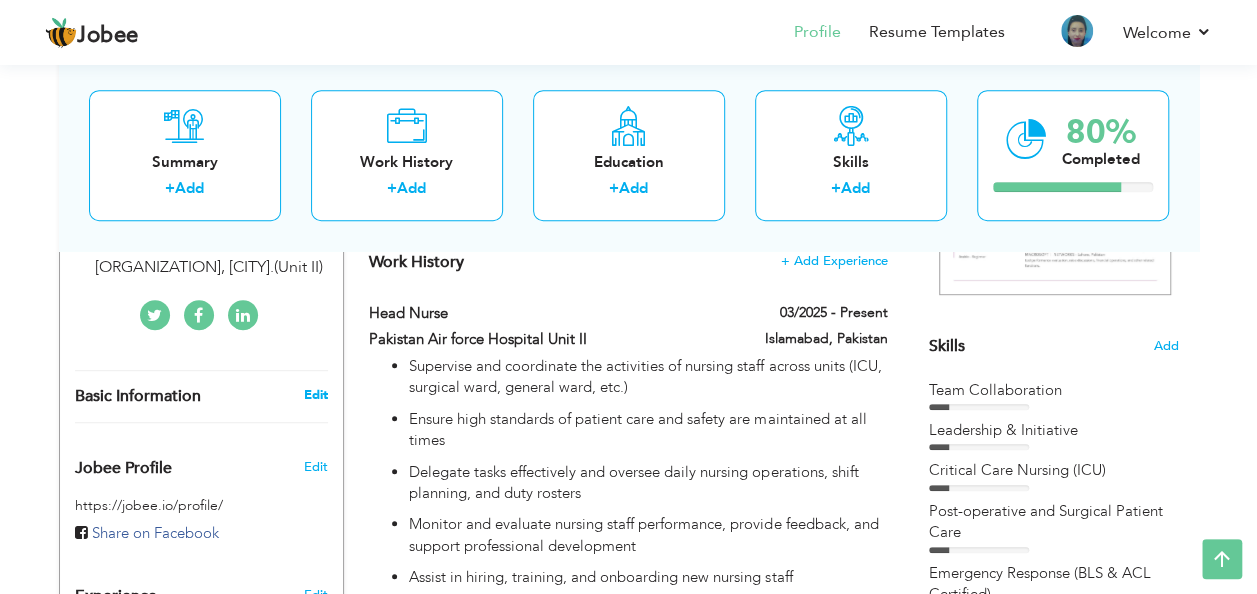 click on "Edit" at bounding box center (315, 395) 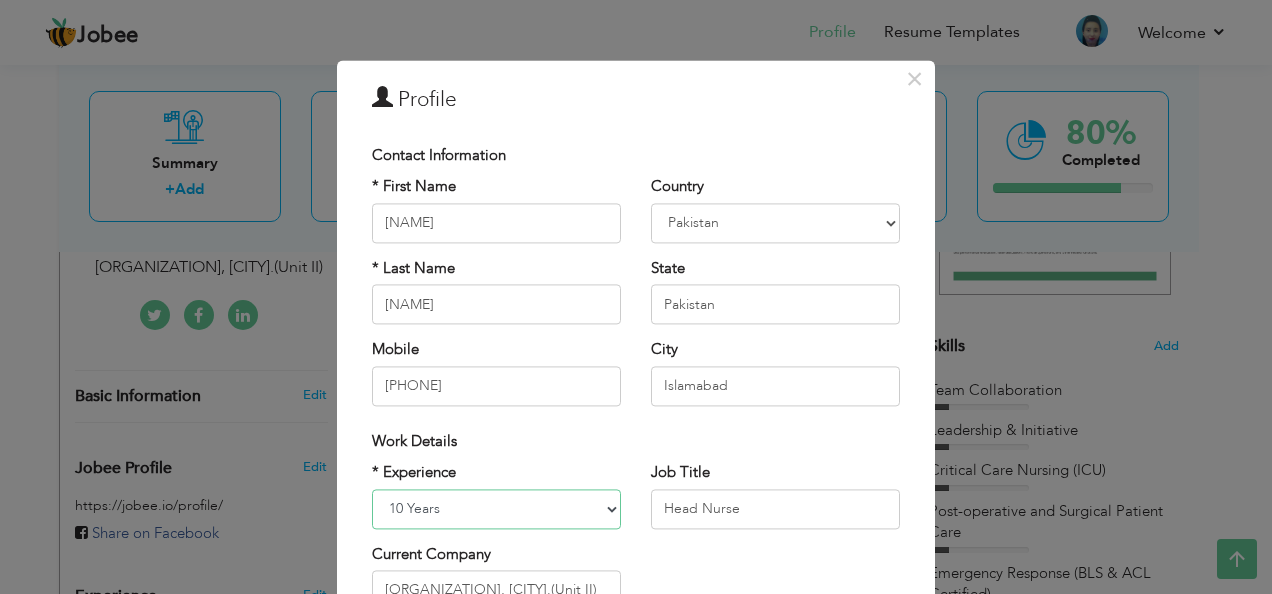 click on "Entry Level Less than 1 Year 1 Year 2 Years 3 Years 4 Years 5 Years 6 Years 7 Years 8 Years 9 Years 10 Years 11 Years 12 Years 13 Years 14 Years 15 Years 16 Years 17 Years 18 Years 19 Years 20 Years 21 Years 22 Years 23 Years 24 Years 25 Years 26 Years 27 Years 28 Years 29 Years 30 Years 31 Years 32 Years 33 Years 34 Years 35 Years More than 35 Years" at bounding box center [496, 509] 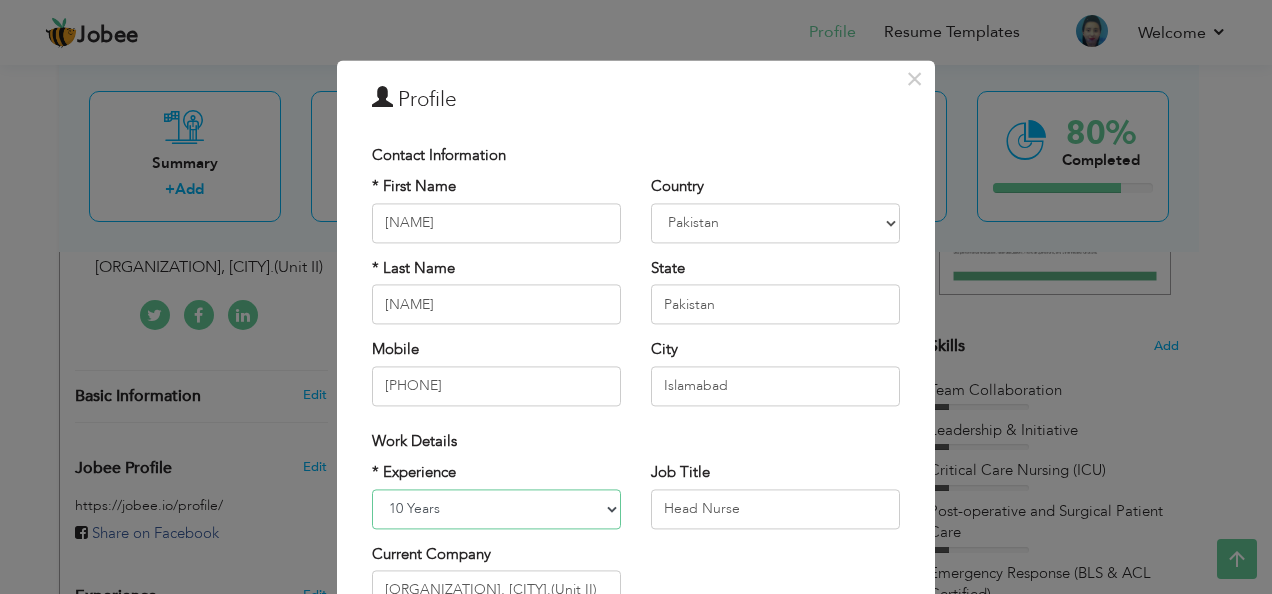 select on "number:11" 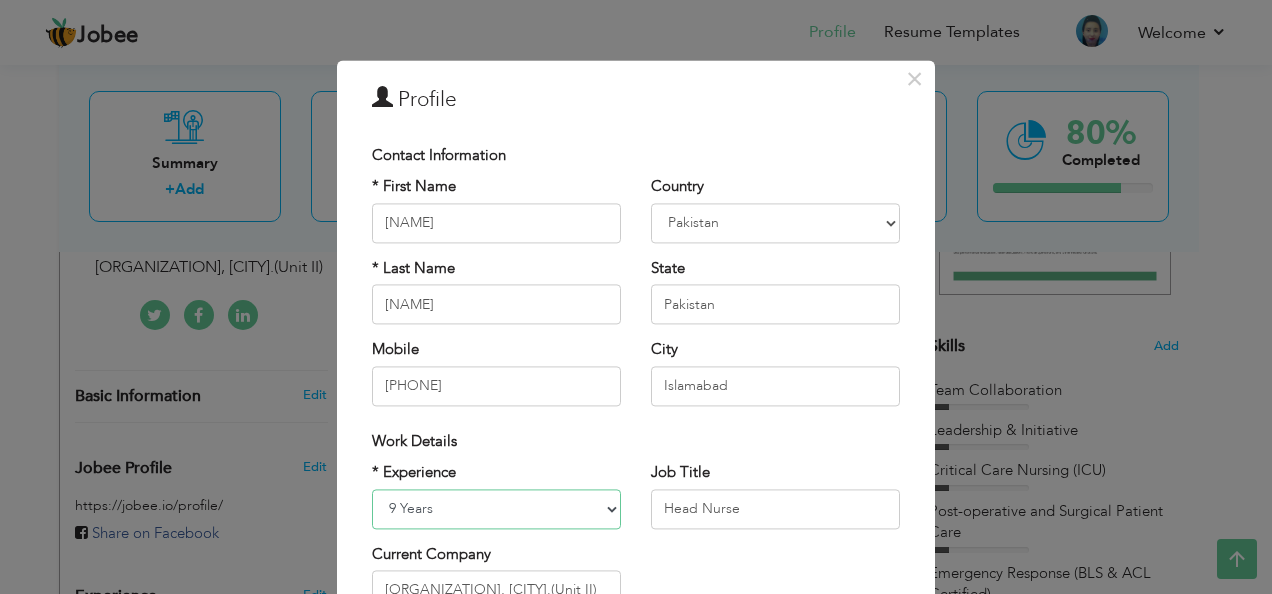 click on "Entry Level Less than 1 Year 1 Year 2 Years 3 Years 4 Years 5 Years 6 Years 7 Years 8 Years 9 Years 10 Years 11 Years 12 Years 13 Years 14 Years 15 Years 16 Years 17 Years 18 Years 19 Years 20 Years 21 Years 22 Years 23 Years 24 Years 25 Years 26 Years 27 Years 28 Years 29 Years 30 Years 31 Years 32 Years 33 Years 34 Years 35 Years More than 35 Years" at bounding box center (496, 509) 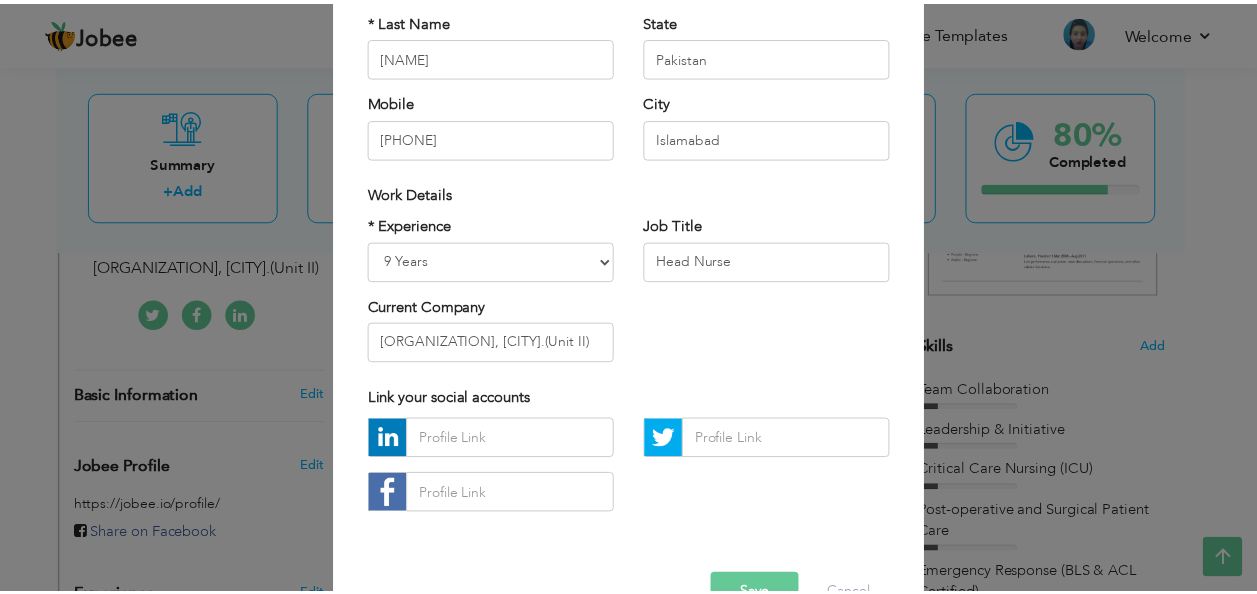 scroll, scrollTop: 303, scrollLeft: 0, axis: vertical 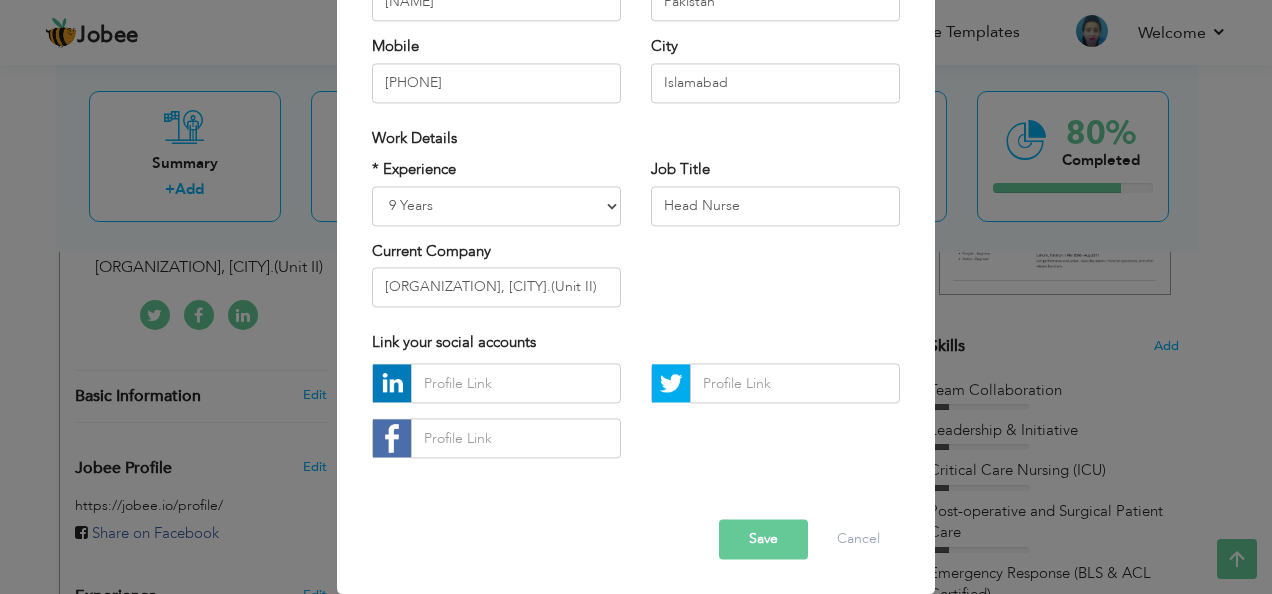 click on "Save" at bounding box center [763, 540] 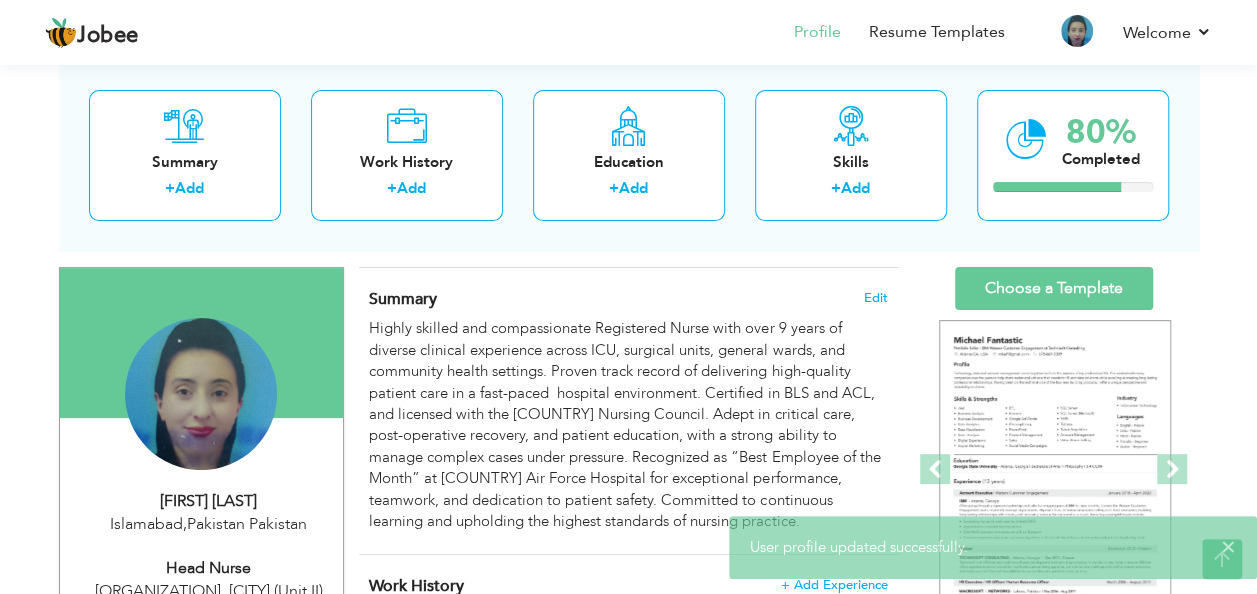 scroll, scrollTop: 0, scrollLeft: 0, axis: both 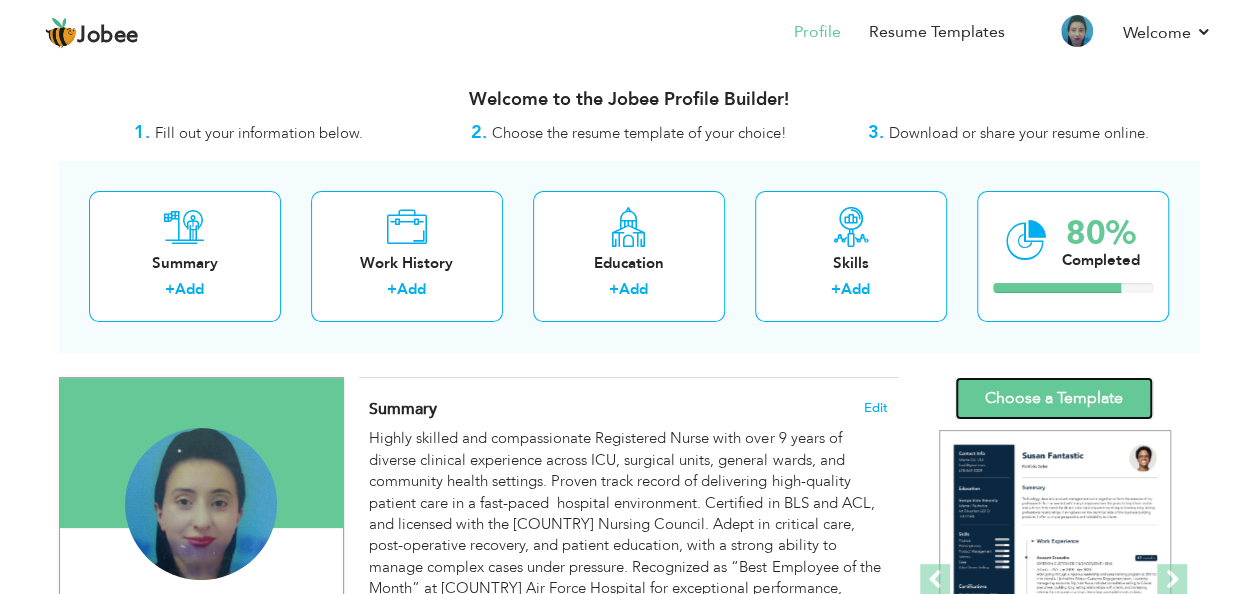 click on "Choose a Template" at bounding box center [1054, 398] 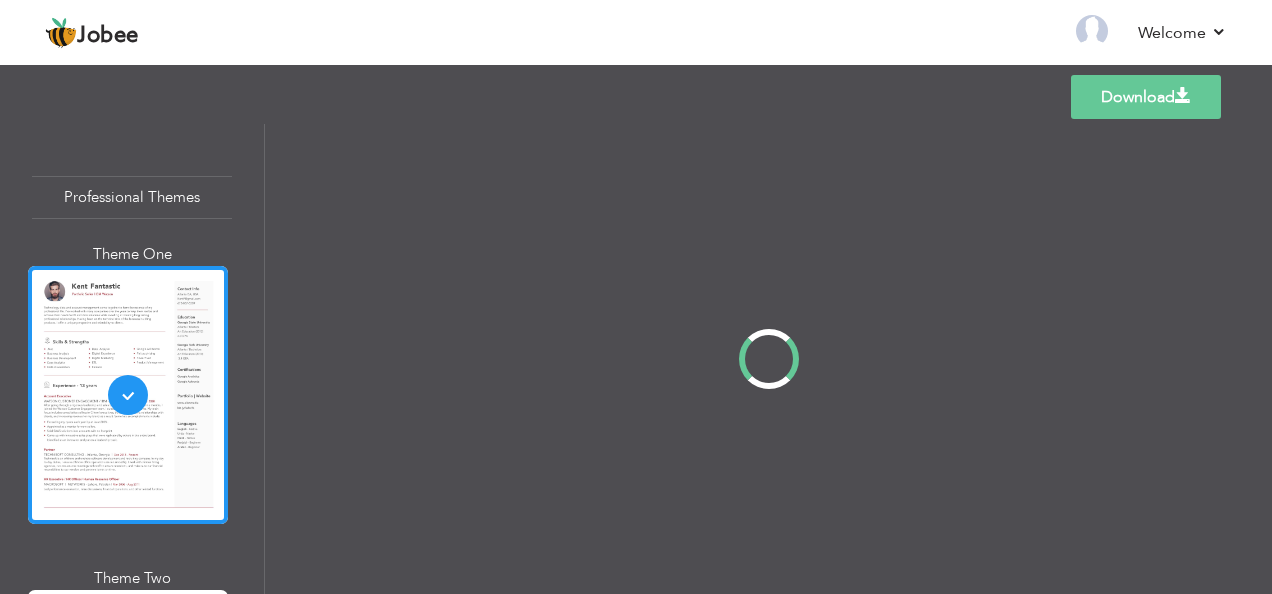 scroll, scrollTop: 0, scrollLeft: 0, axis: both 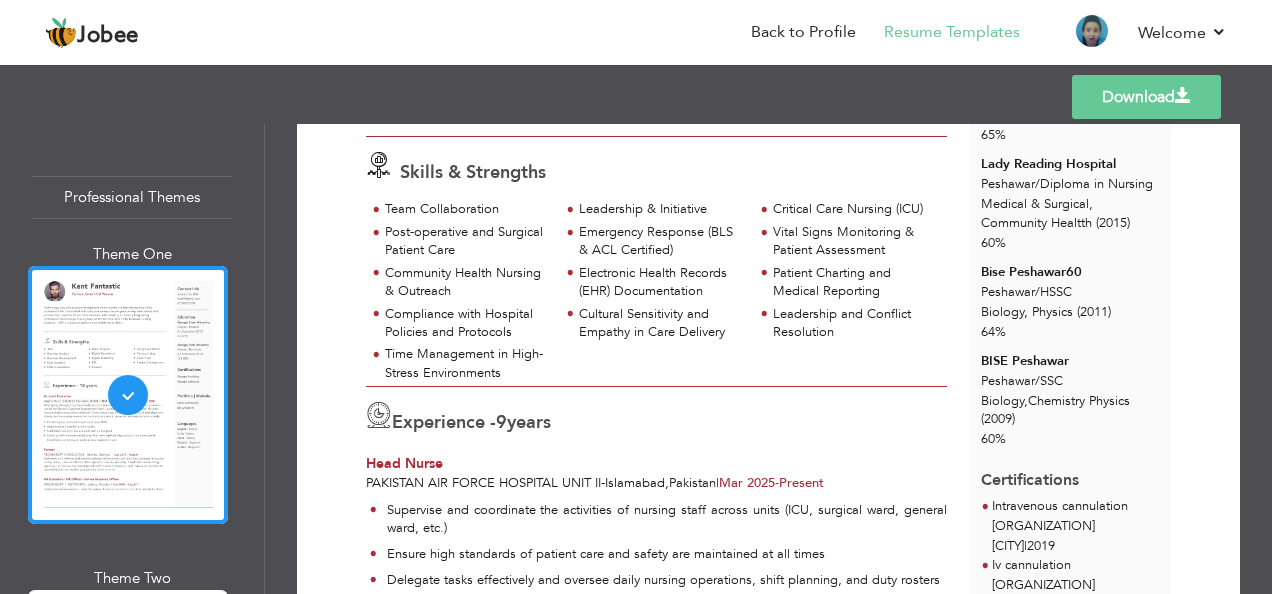 click on "Download" at bounding box center [1146, 97] 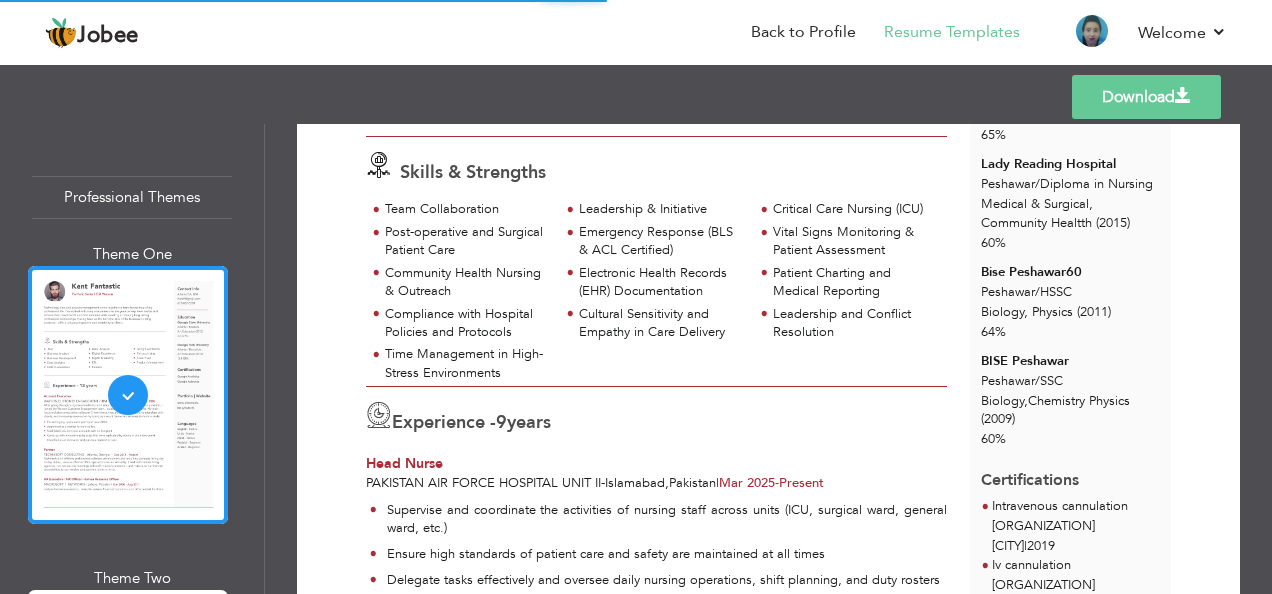 click on "Professional Themes
Theme One
Theme Two
Theme Three
Theme Six" at bounding box center [132, 359] 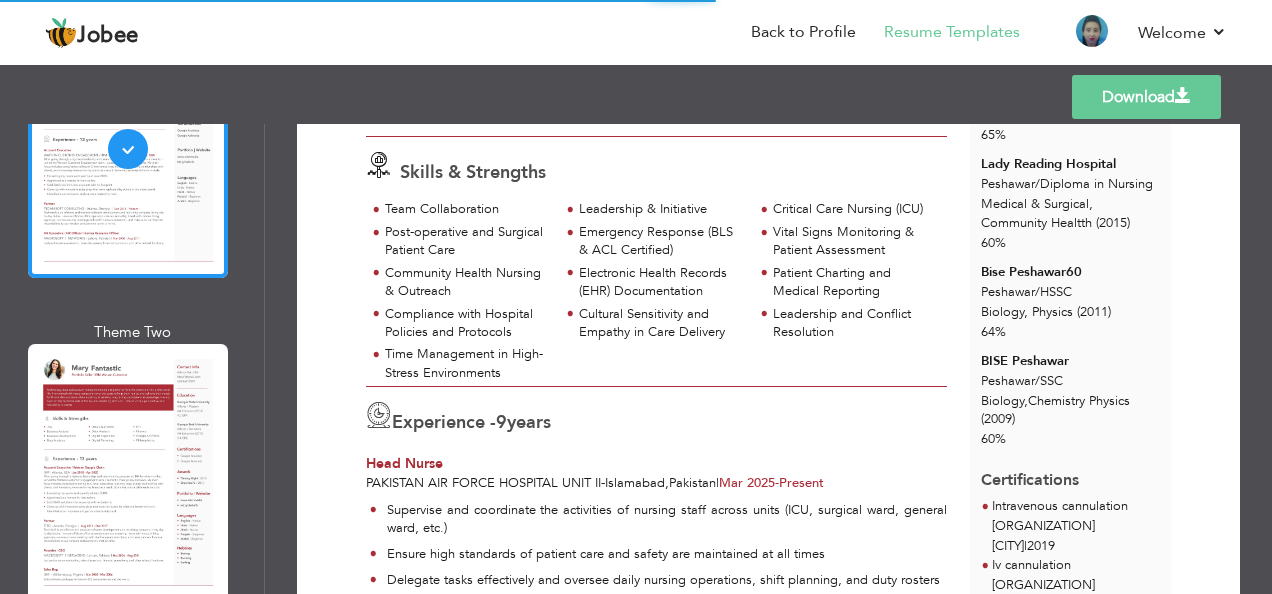 scroll, scrollTop: 283, scrollLeft: 0, axis: vertical 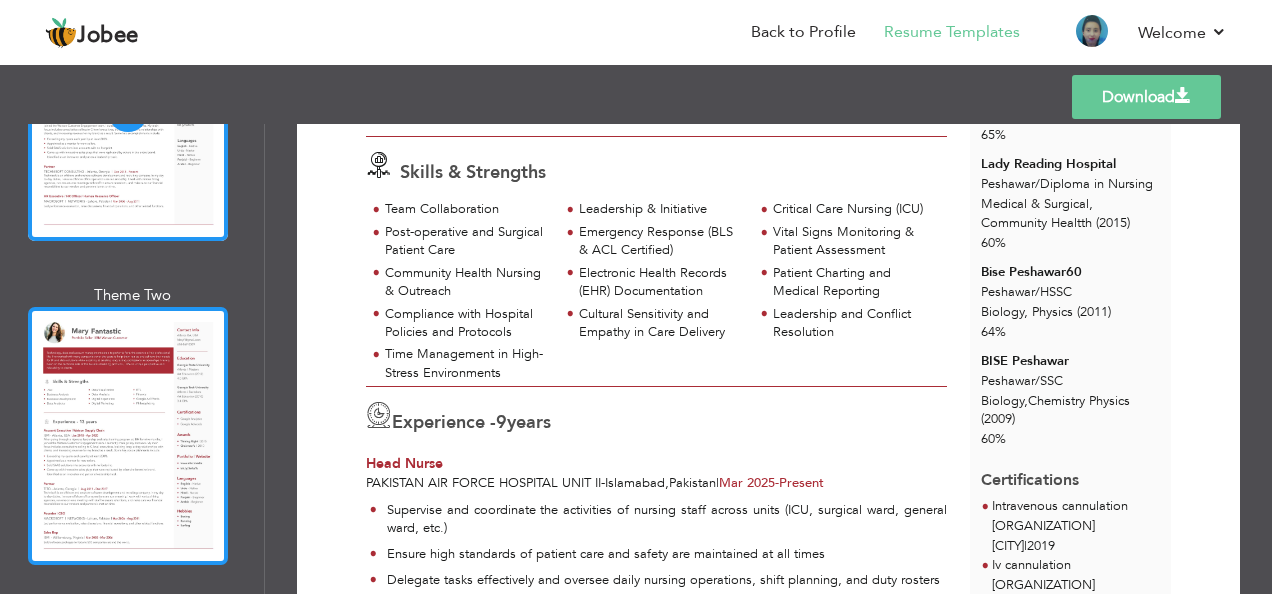 click at bounding box center (128, 436) 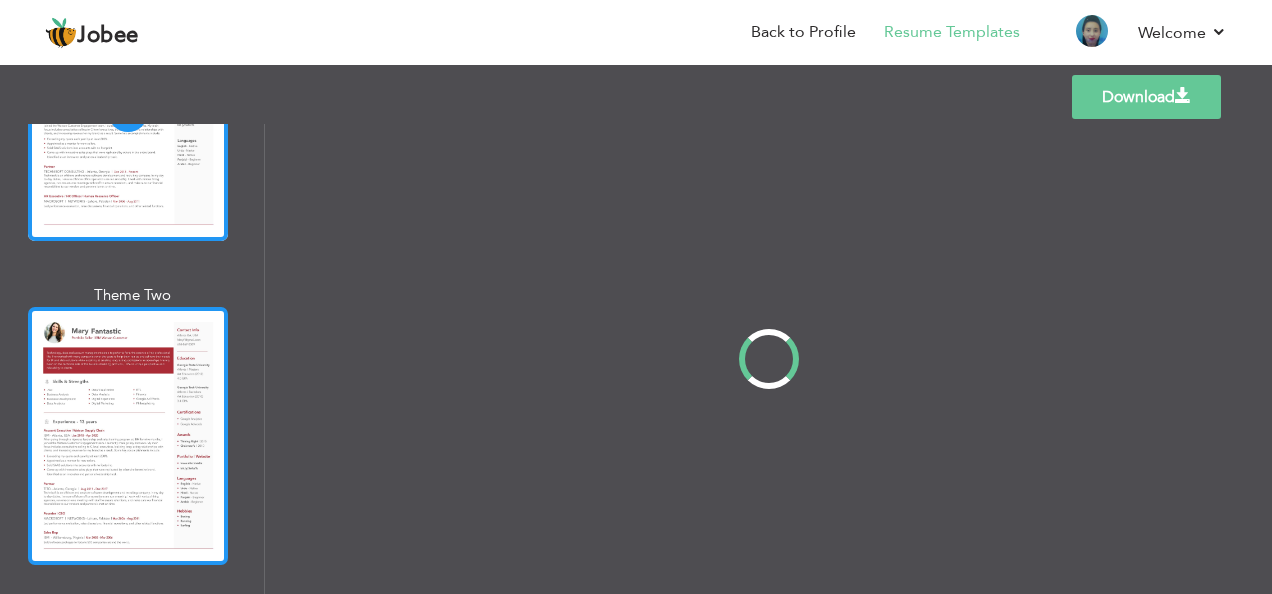 scroll, scrollTop: 0, scrollLeft: 0, axis: both 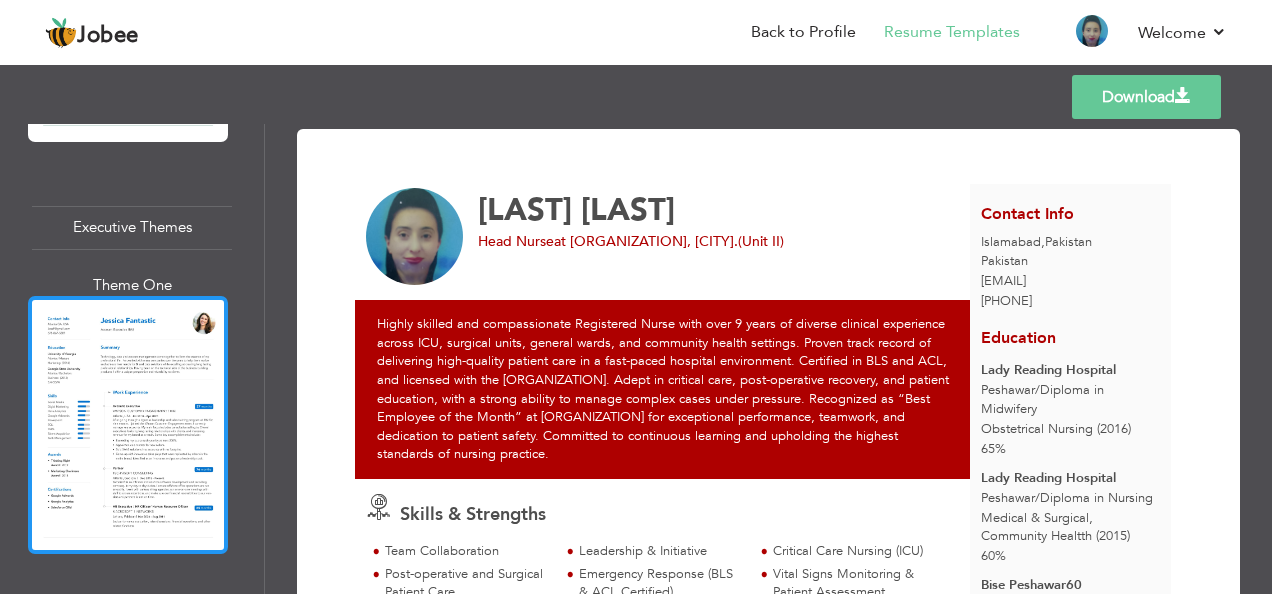 click at bounding box center (128, 425) 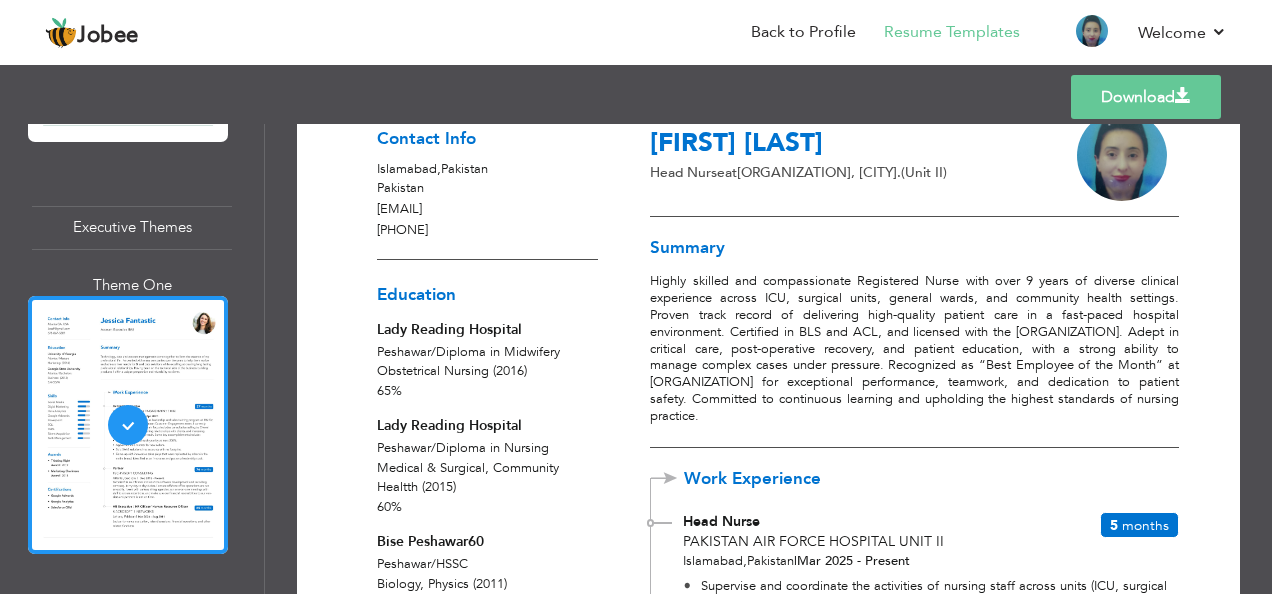 scroll, scrollTop: 78, scrollLeft: 0, axis: vertical 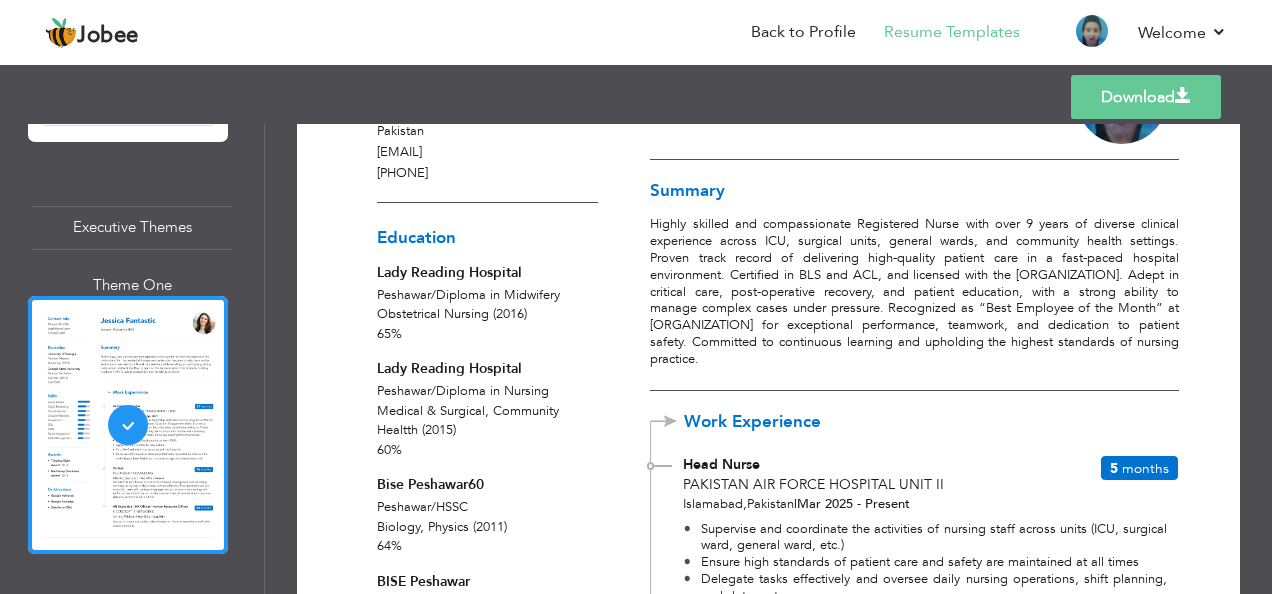 click on "Download" at bounding box center (1146, 97) 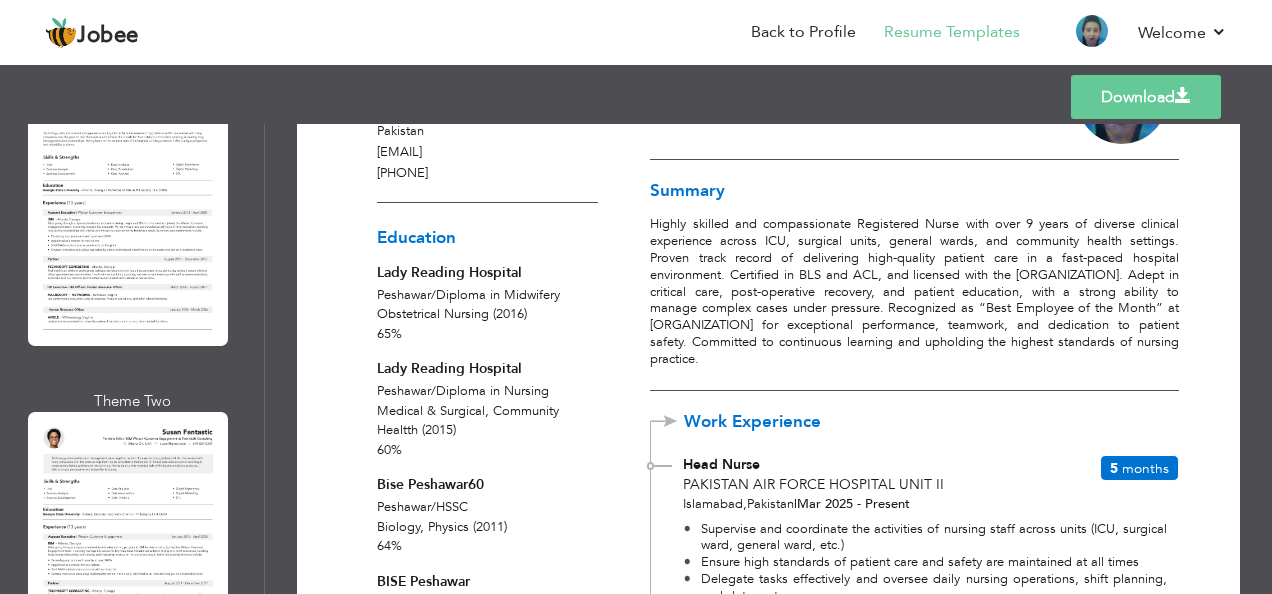 scroll, scrollTop: 7902, scrollLeft: 0, axis: vertical 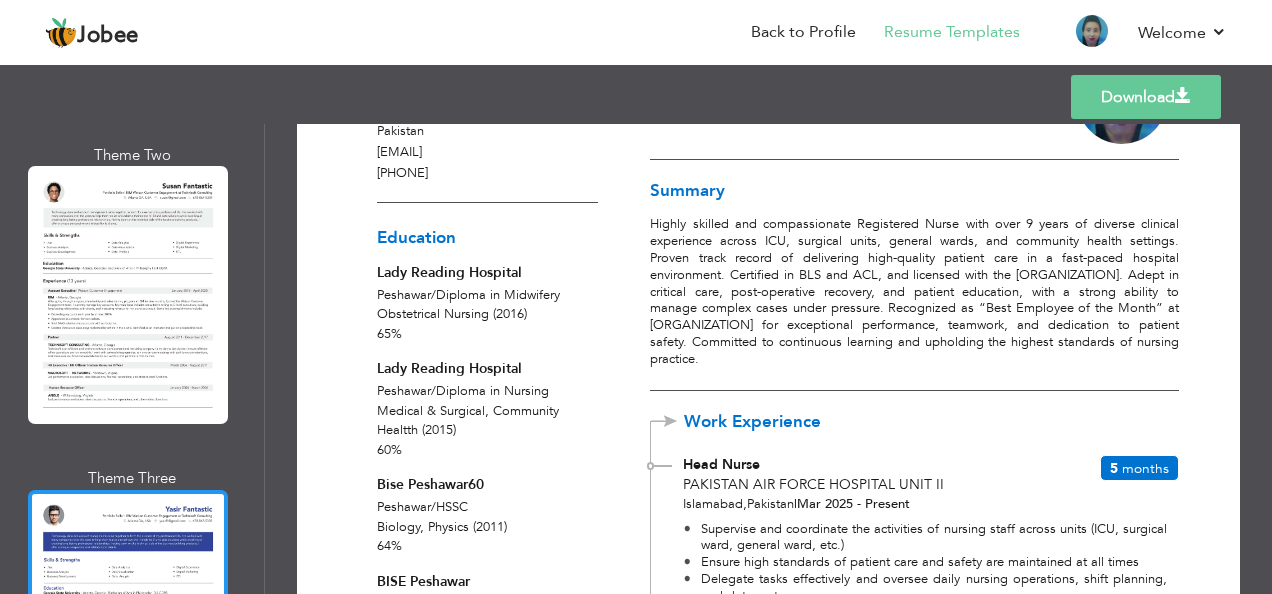 click at bounding box center [128, 619] 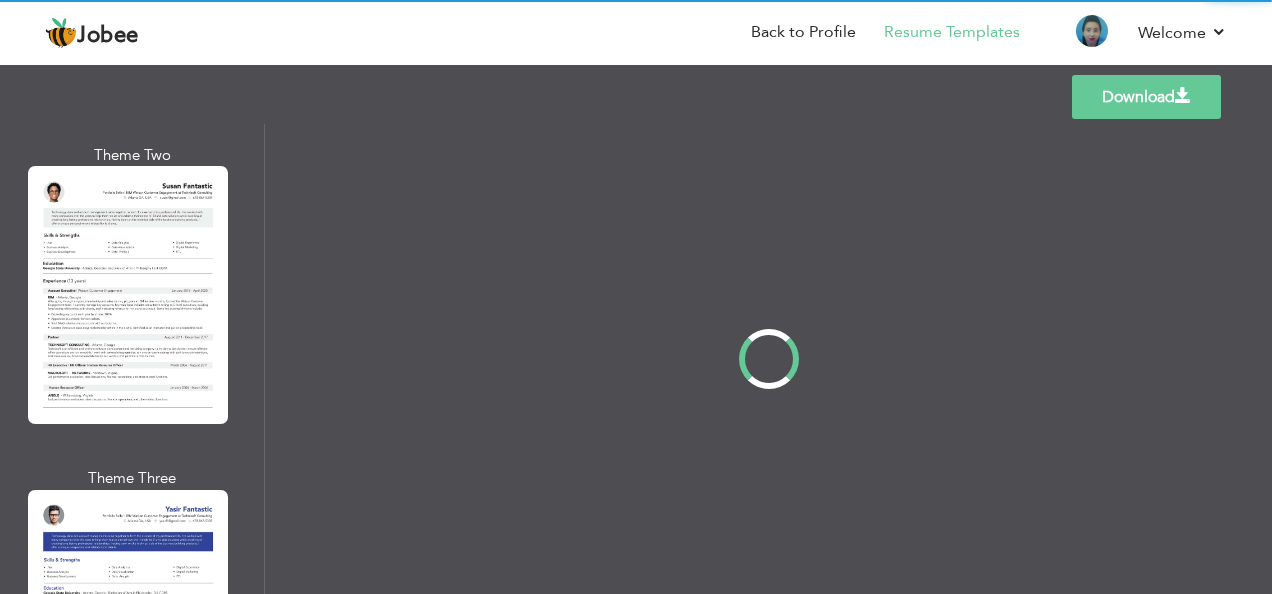 scroll, scrollTop: 0, scrollLeft: 0, axis: both 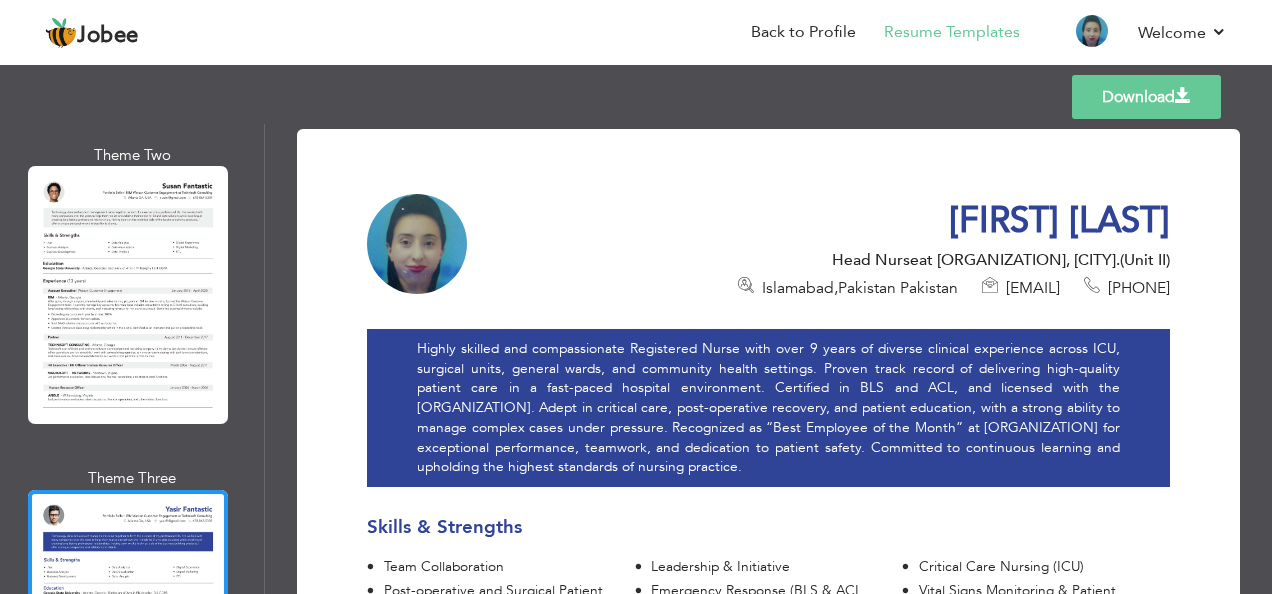 click on "Professional Themes
Theme One
Theme Two
Theme Three
Theme Six" at bounding box center (132, 359) 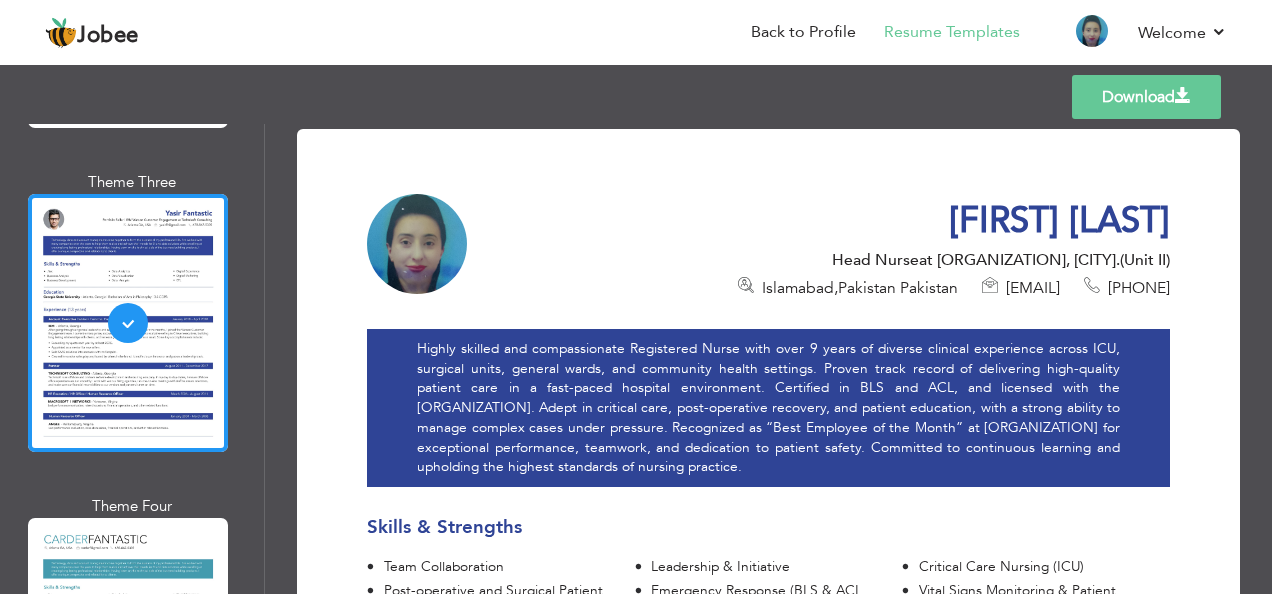 scroll, scrollTop: 8210, scrollLeft: 0, axis: vertical 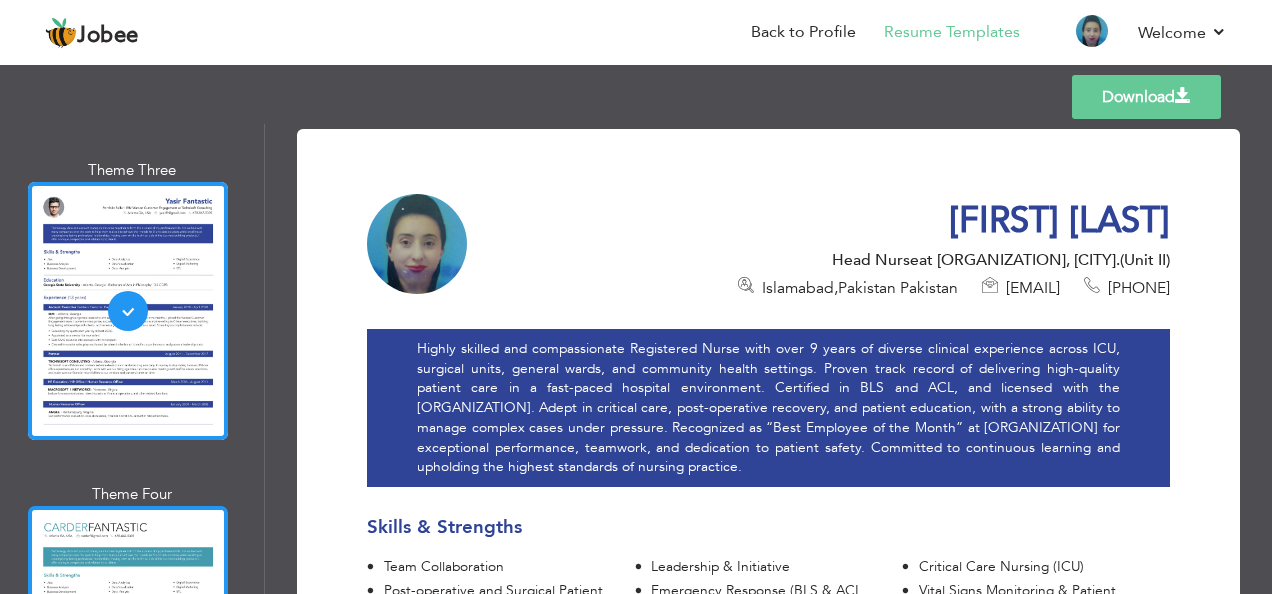 click at bounding box center (128, 635) 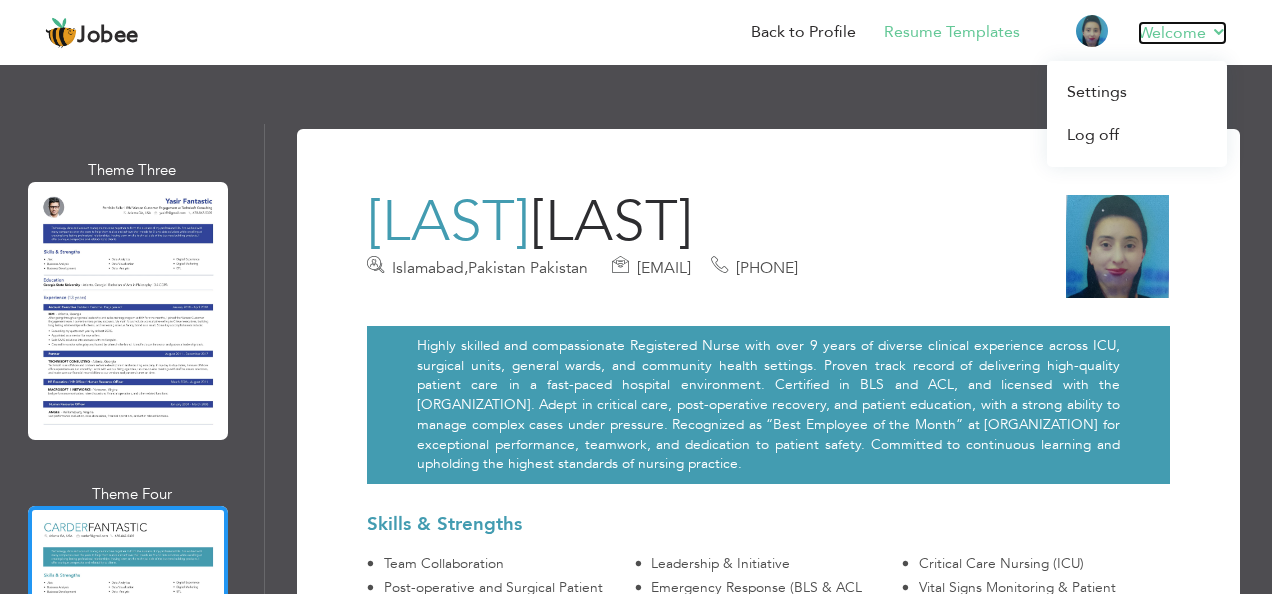 click on "Welcome" at bounding box center [1182, 33] 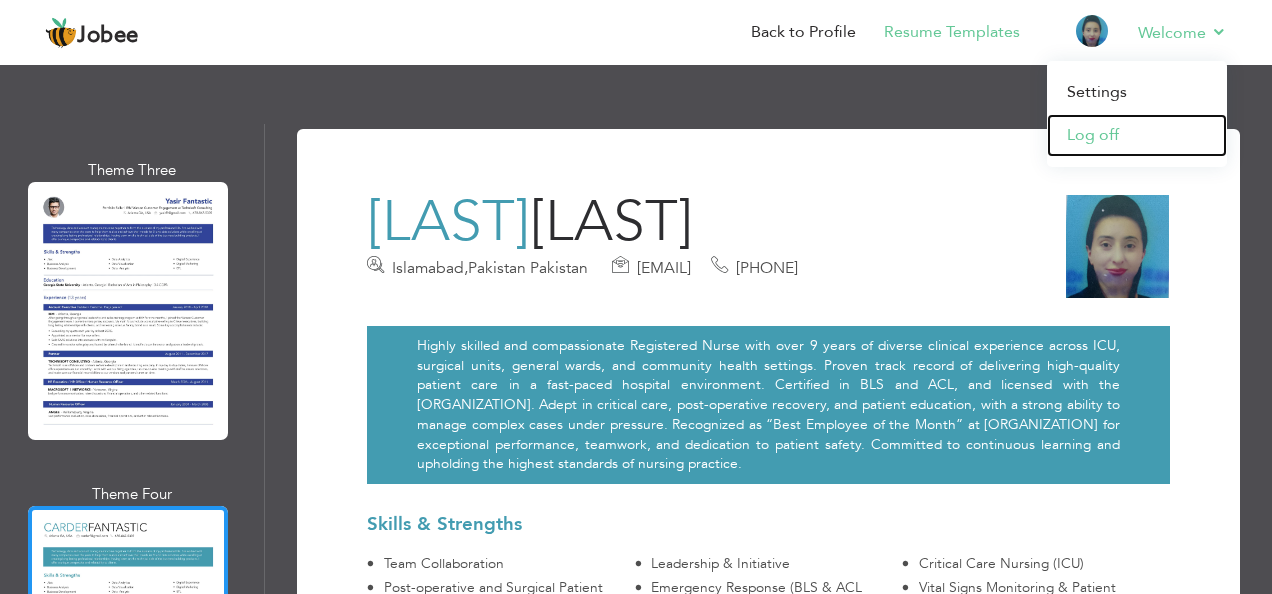 click on "Log off" at bounding box center [1137, 135] 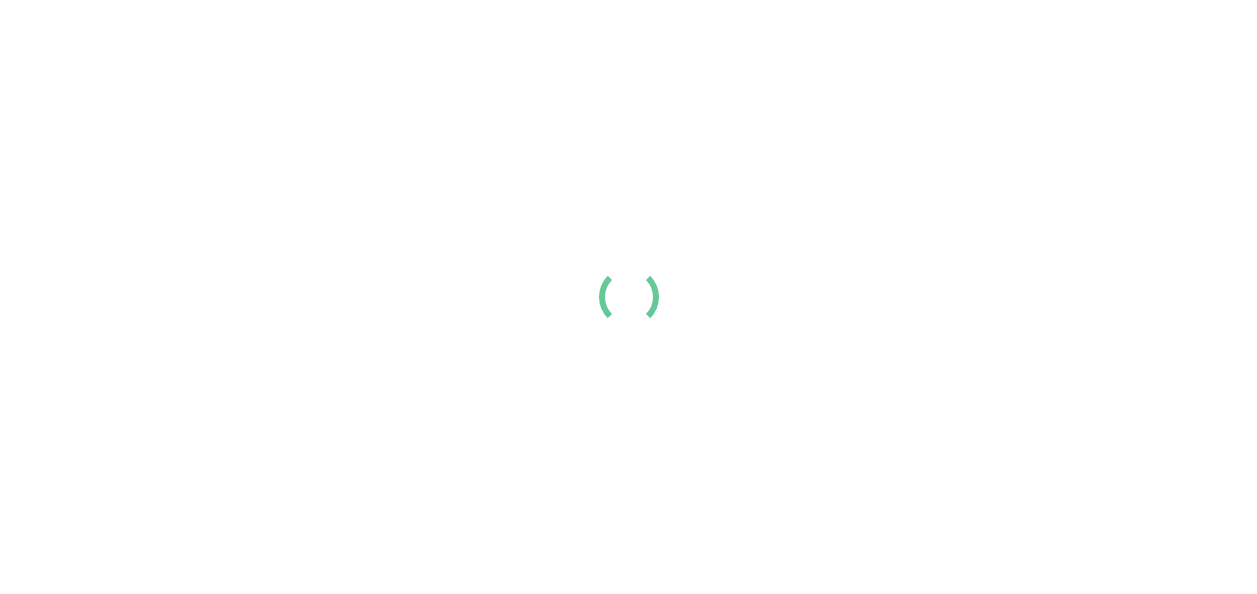 scroll, scrollTop: 0, scrollLeft: 0, axis: both 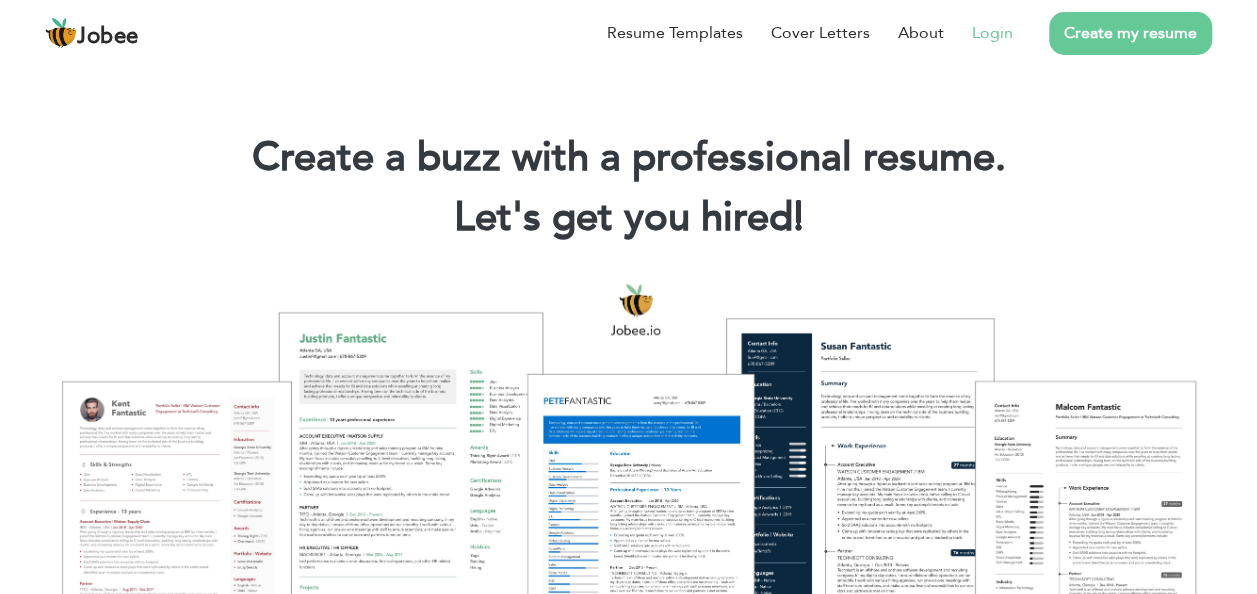 click on "Login" at bounding box center [992, 33] 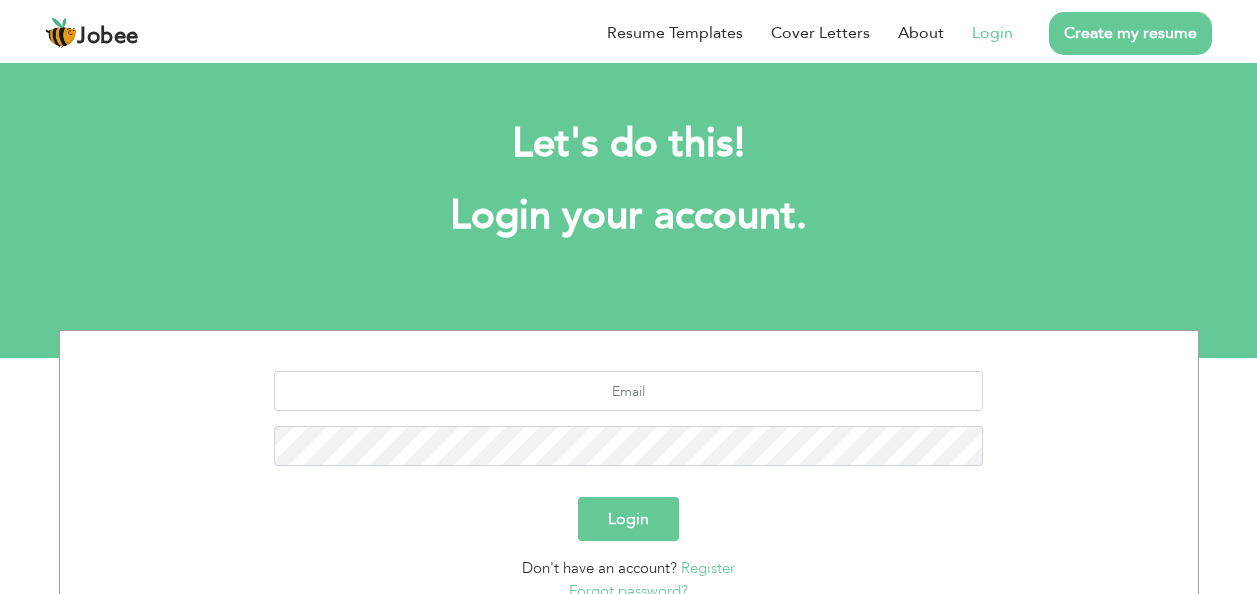 scroll, scrollTop: 0, scrollLeft: 0, axis: both 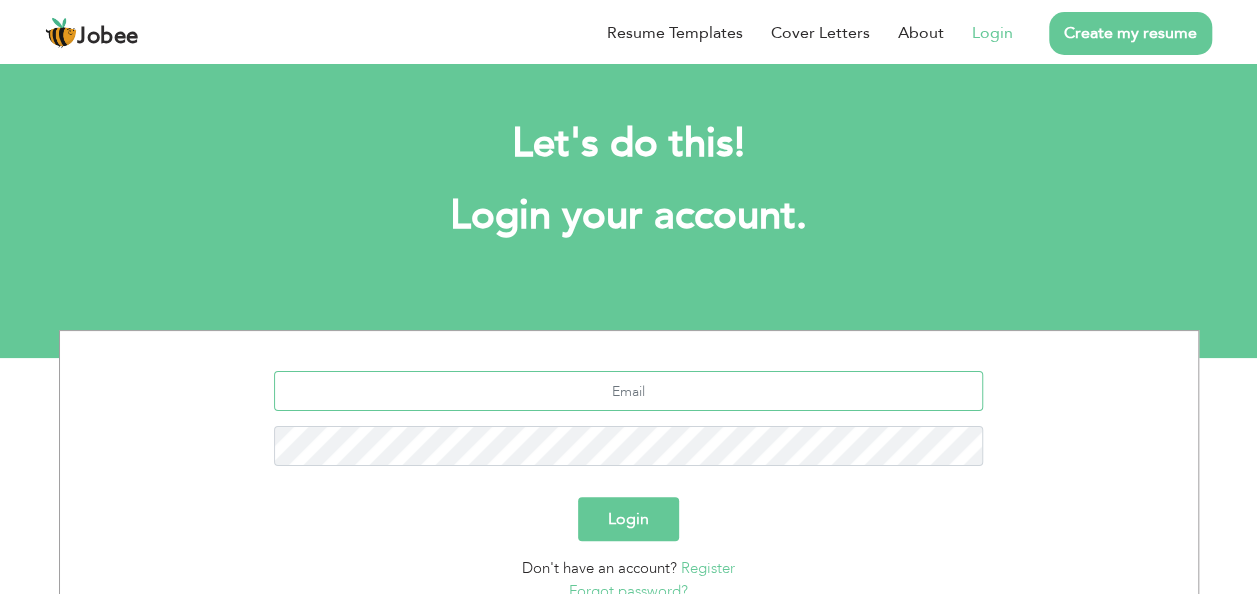 click at bounding box center (628, 391) 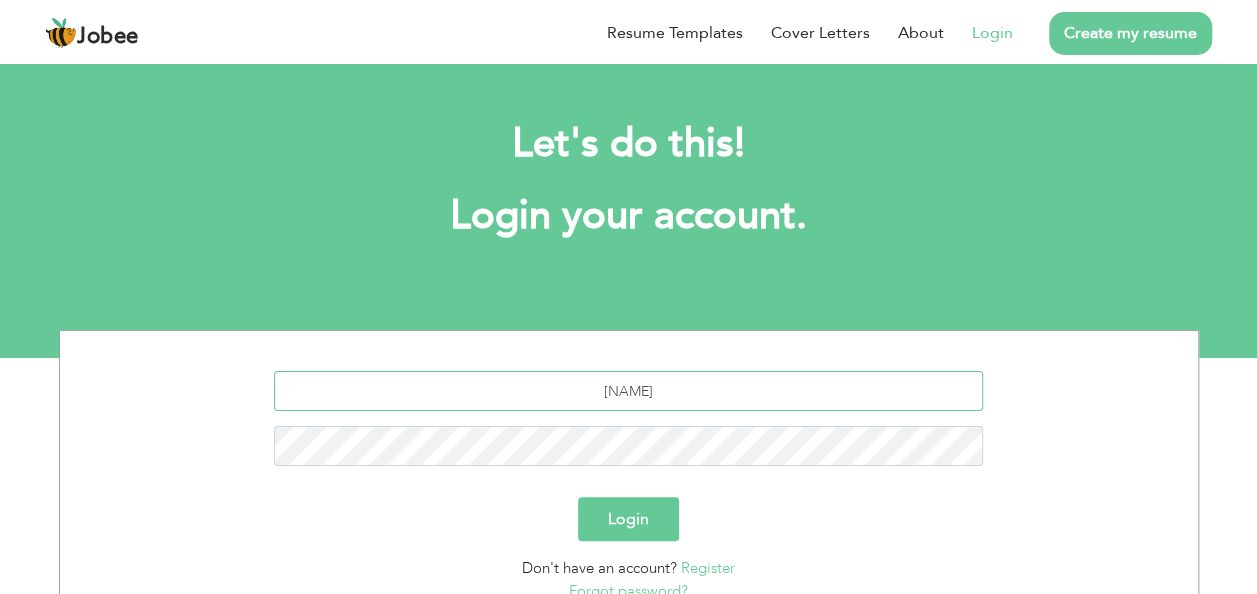 type on "b" 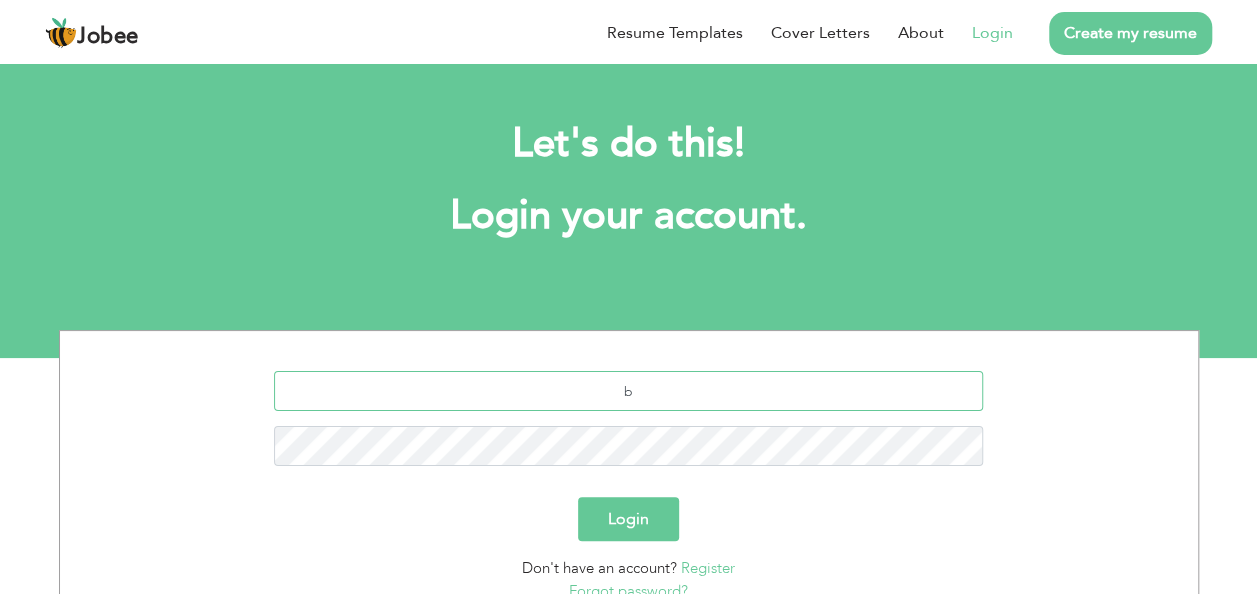 type 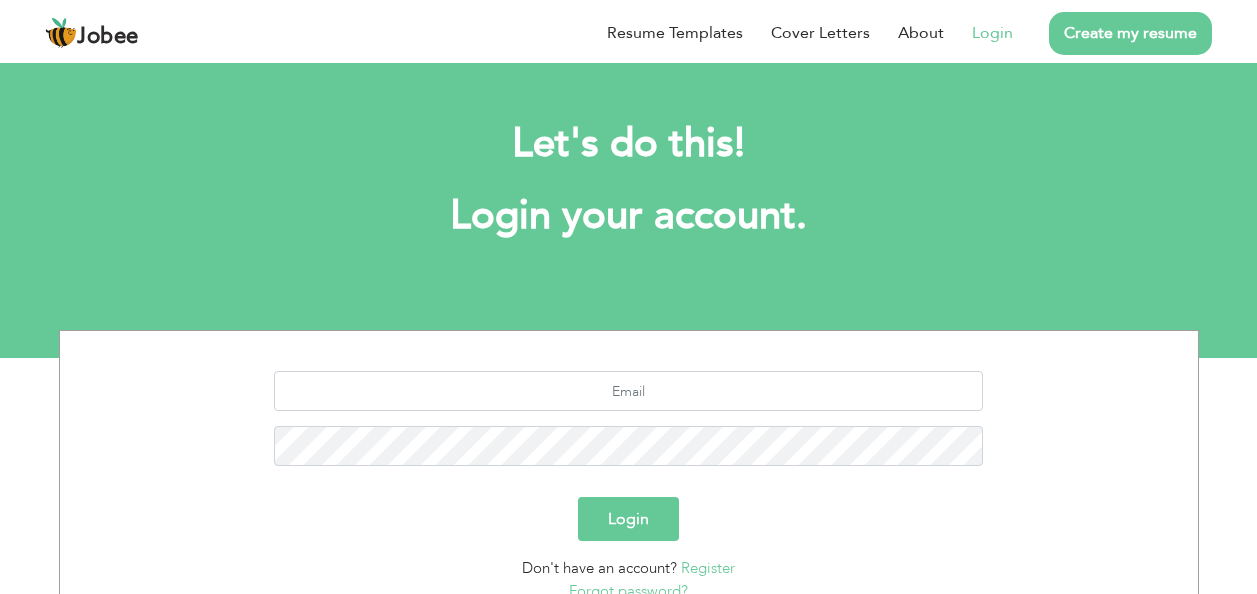 scroll, scrollTop: 0, scrollLeft: 0, axis: both 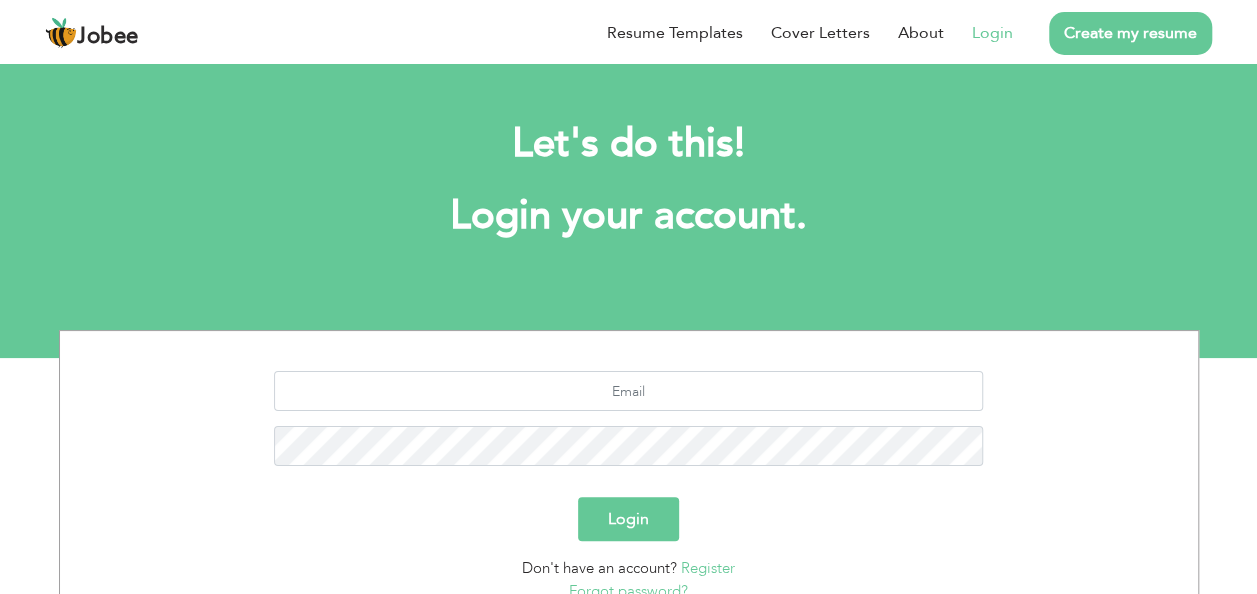 click on "Login" at bounding box center (992, 33) 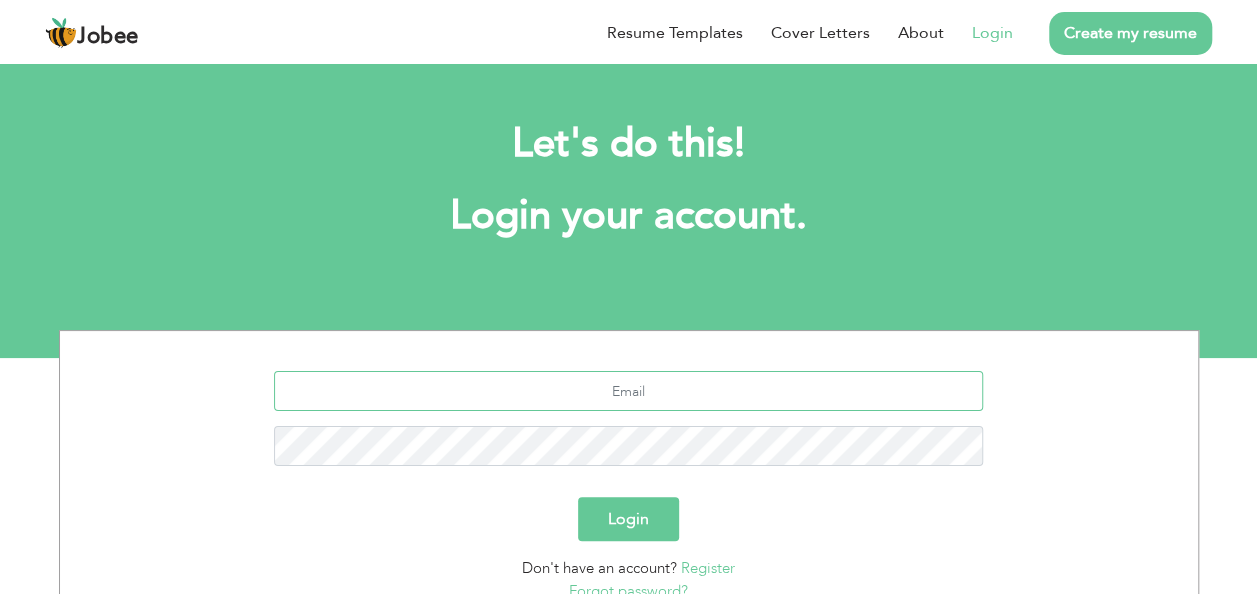click at bounding box center (628, 391) 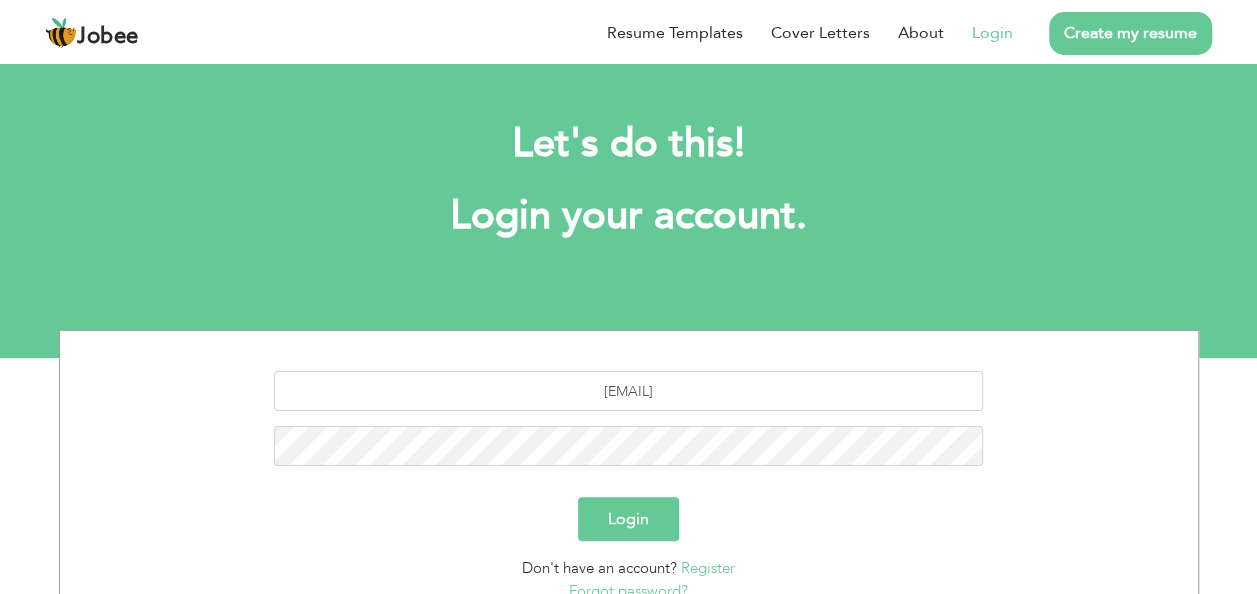 click on "Login" at bounding box center [628, 519] 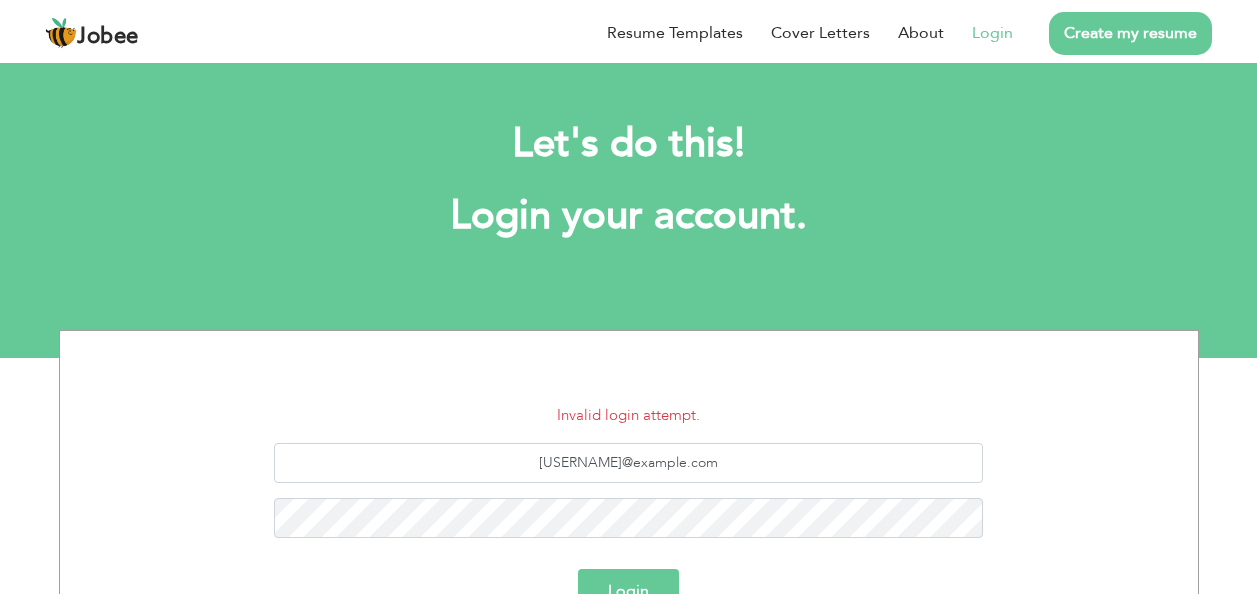 scroll, scrollTop: 0, scrollLeft: 0, axis: both 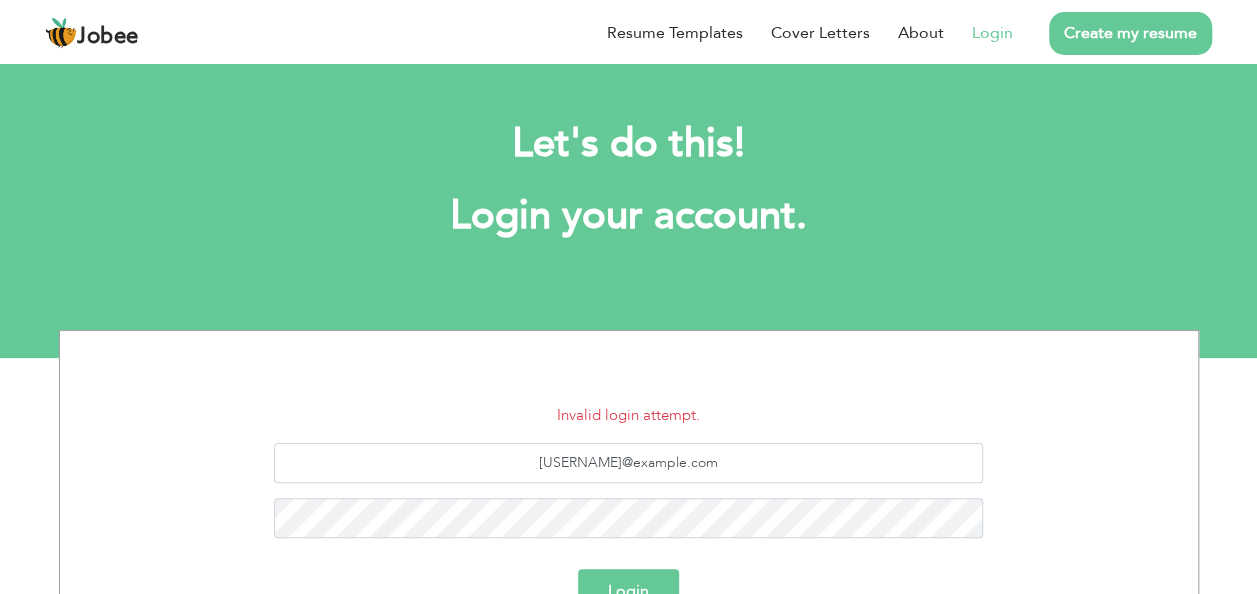 click on "Login" at bounding box center [628, 591] 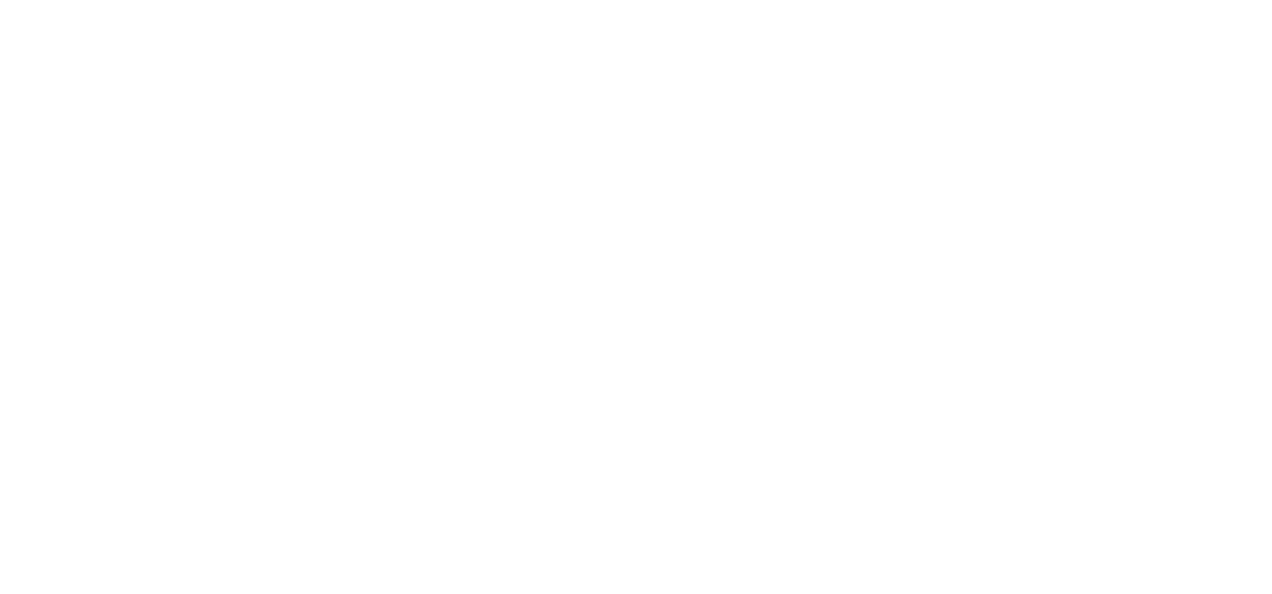 scroll, scrollTop: 0, scrollLeft: 0, axis: both 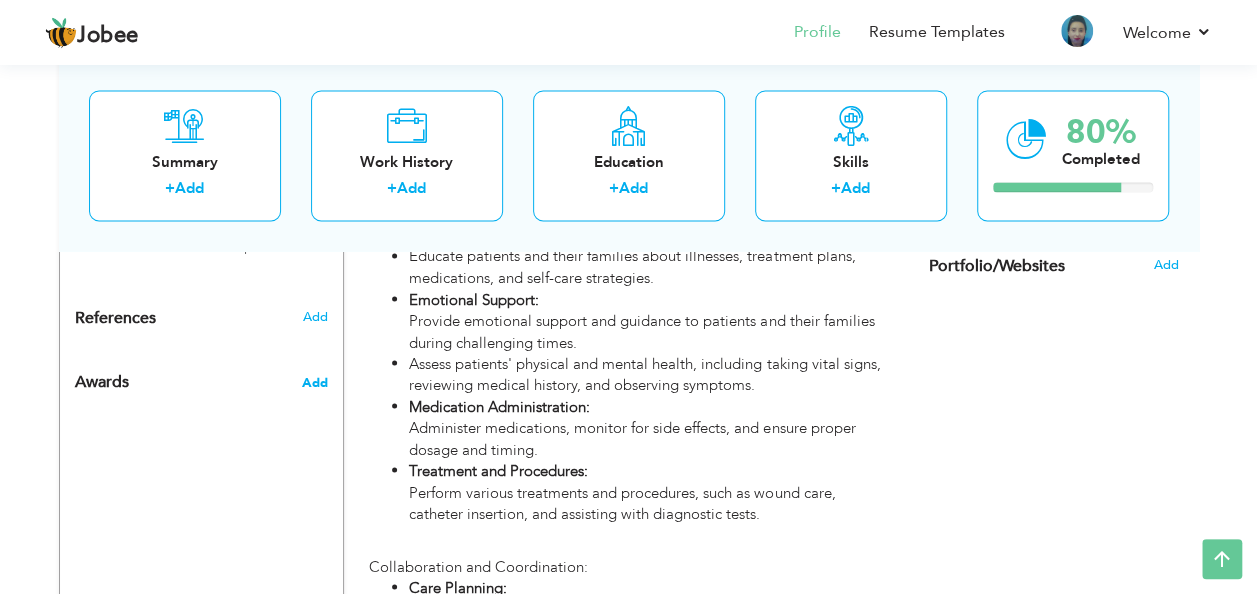 click on "Add" at bounding box center (314, 382) 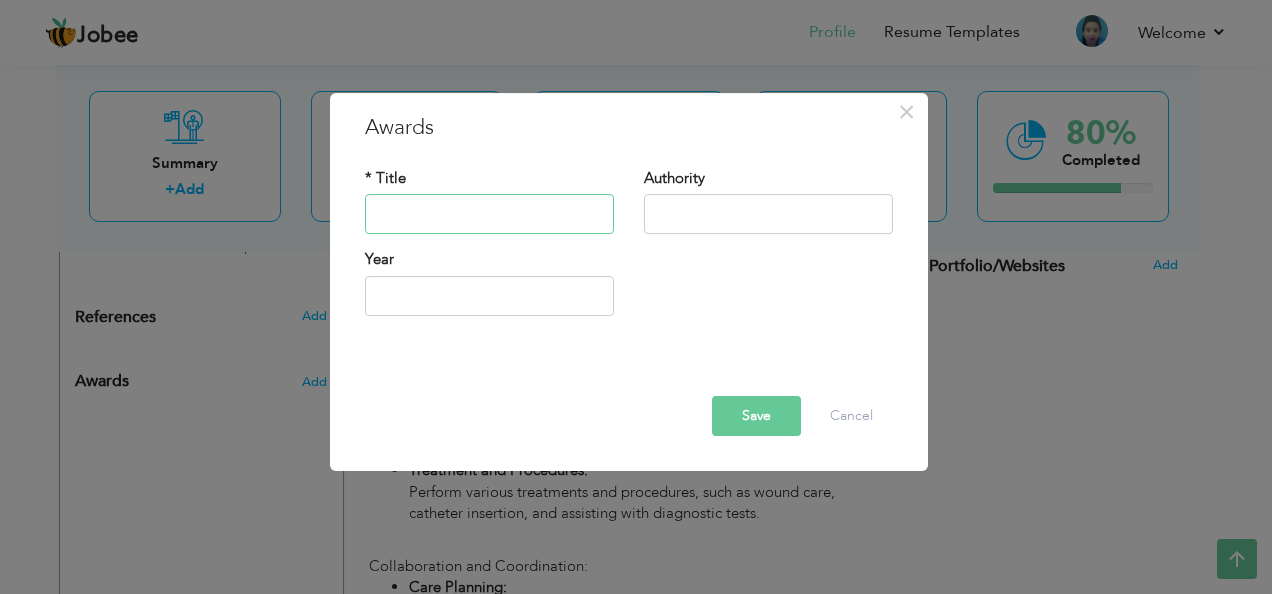 click at bounding box center [489, 215] 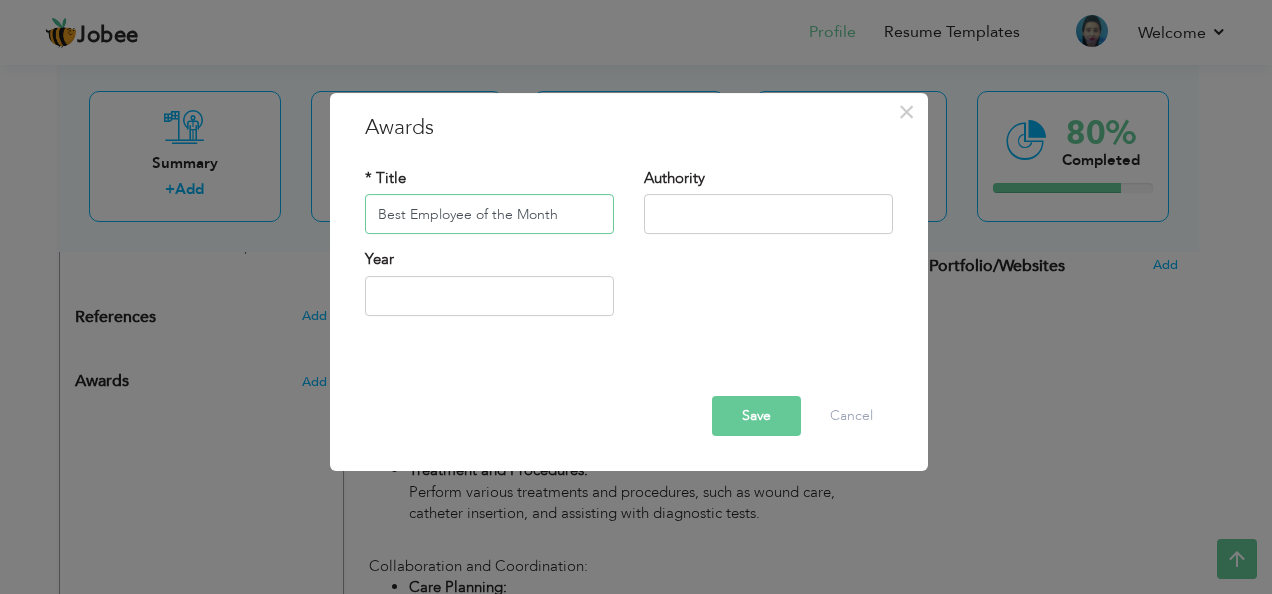 type on "Best Employee of the Month" 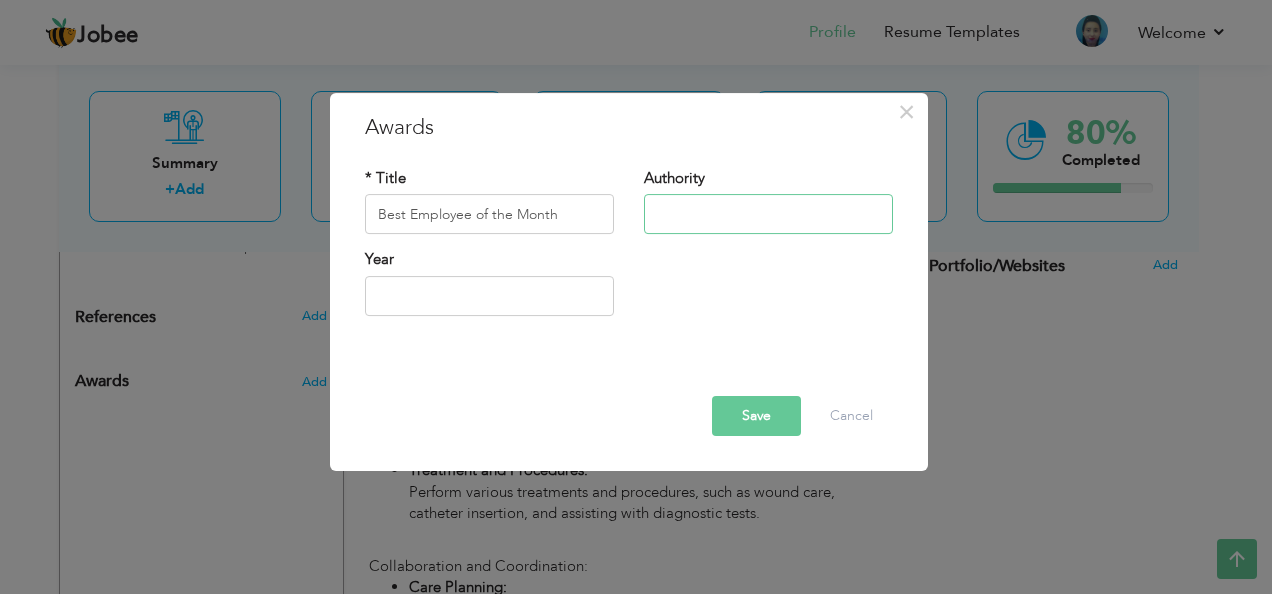 click at bounding box center [768, 215] 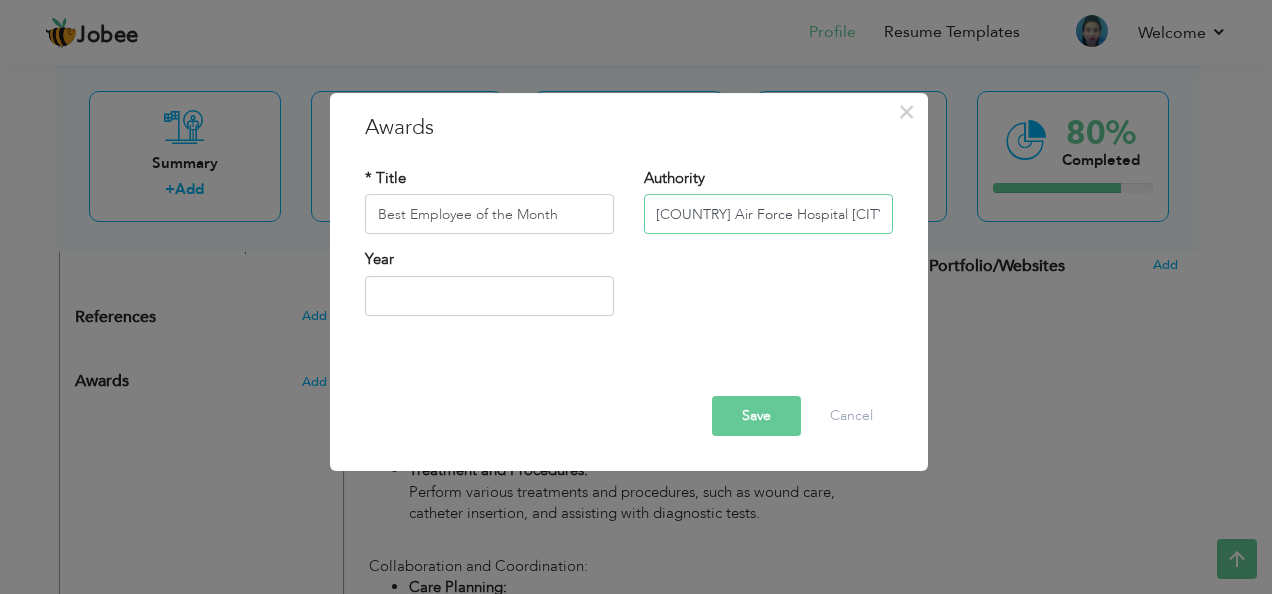 scroll, scrollTop: 0, scrollLeft: 10, axis: horizontal 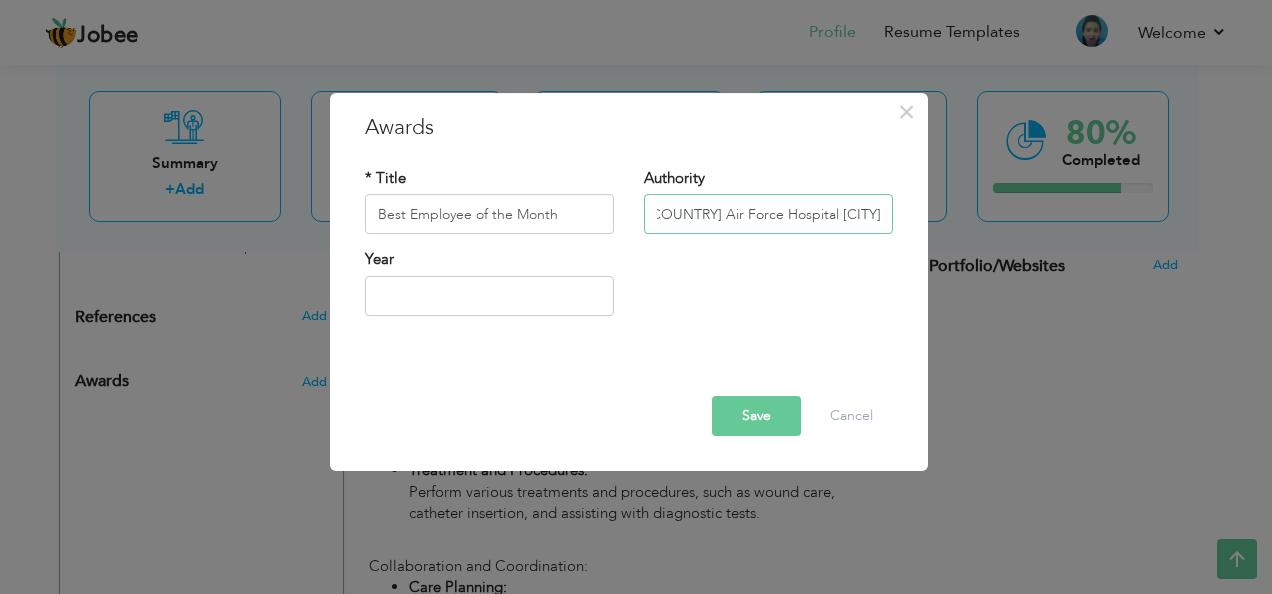type on "[COUNTRY] Air Force Hospital [CITY]" 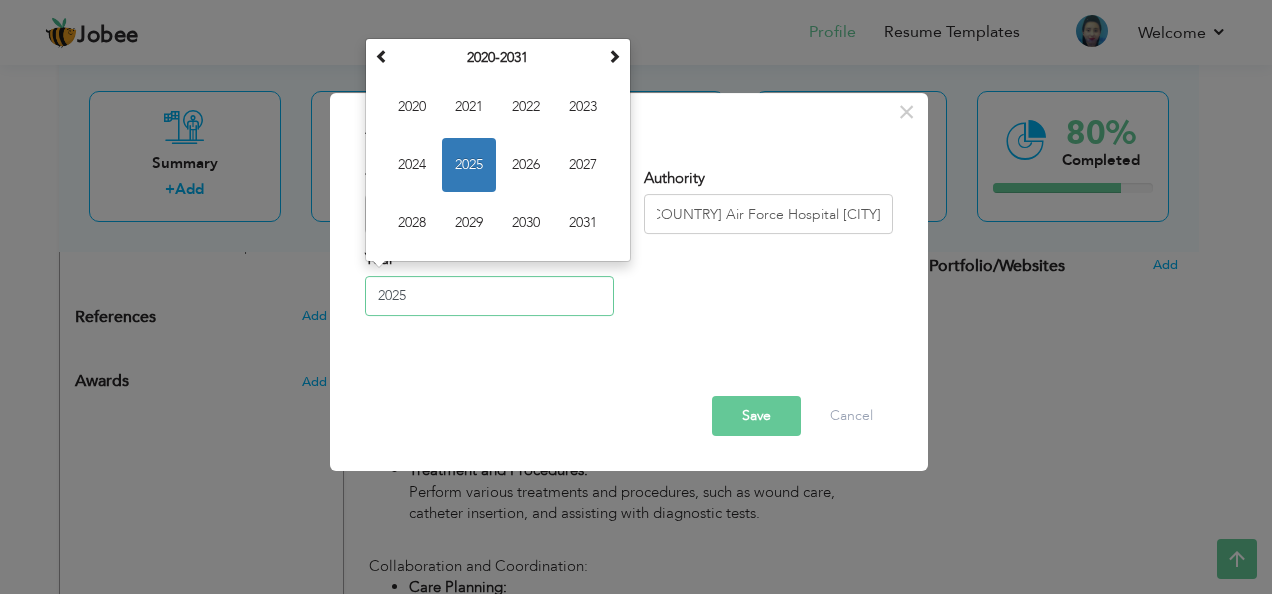 click on "2025" at bounding box center [489, 296] 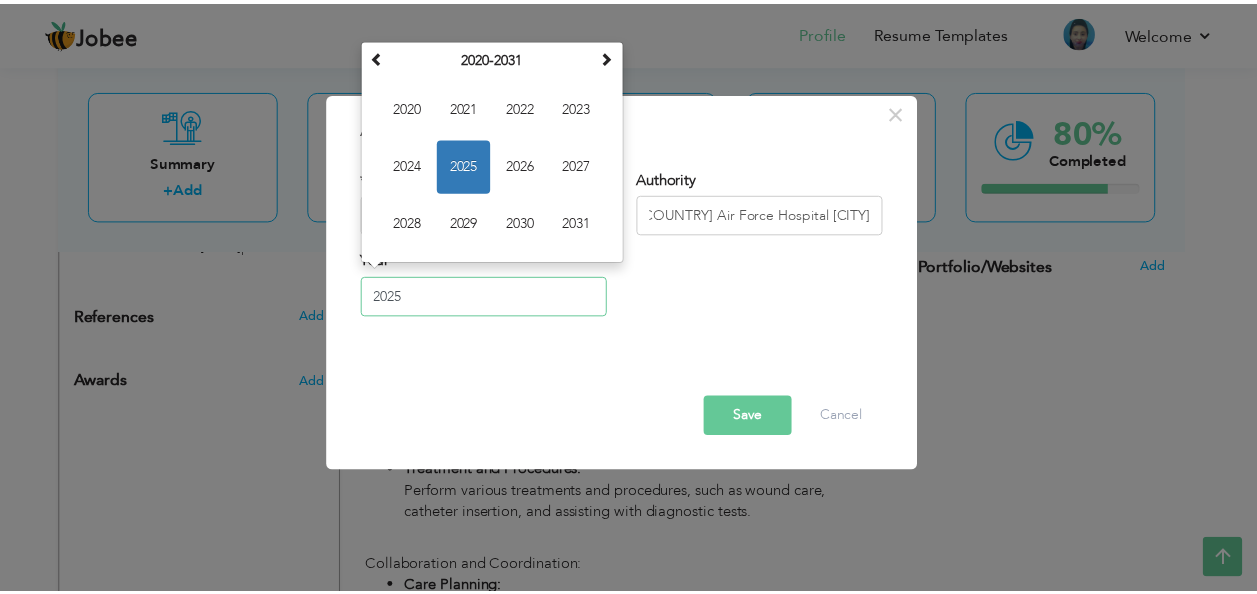 scroll, scrollTop: 0, scrollLeft: 0, axis: both 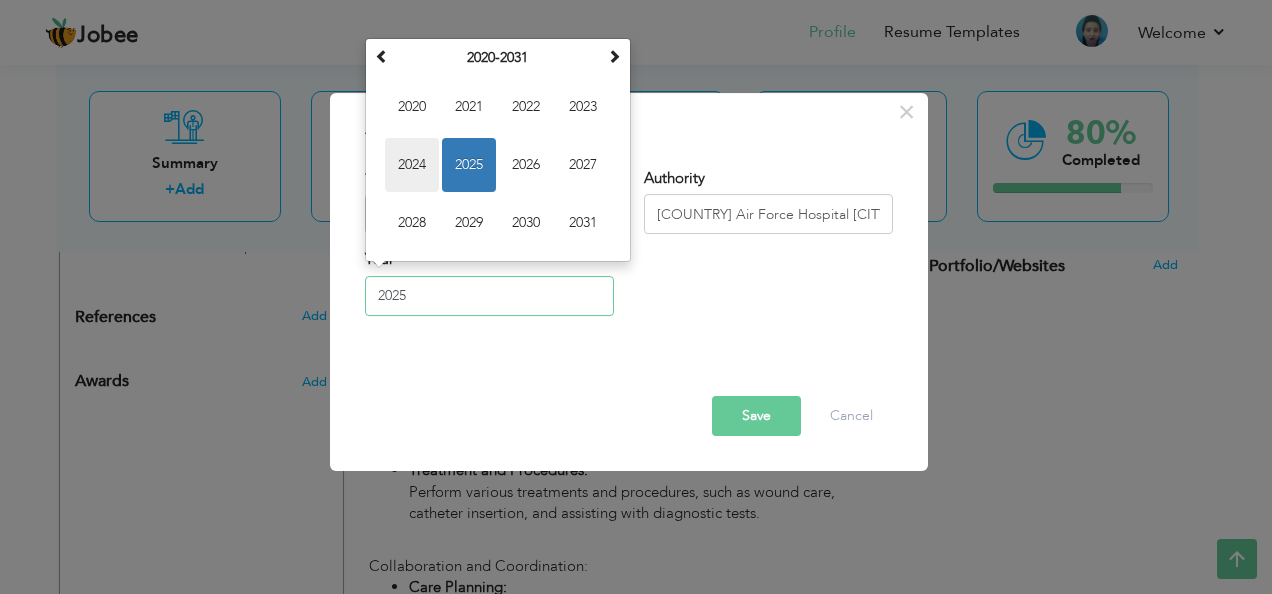 click on "2024" at bounding box center [412, 166] 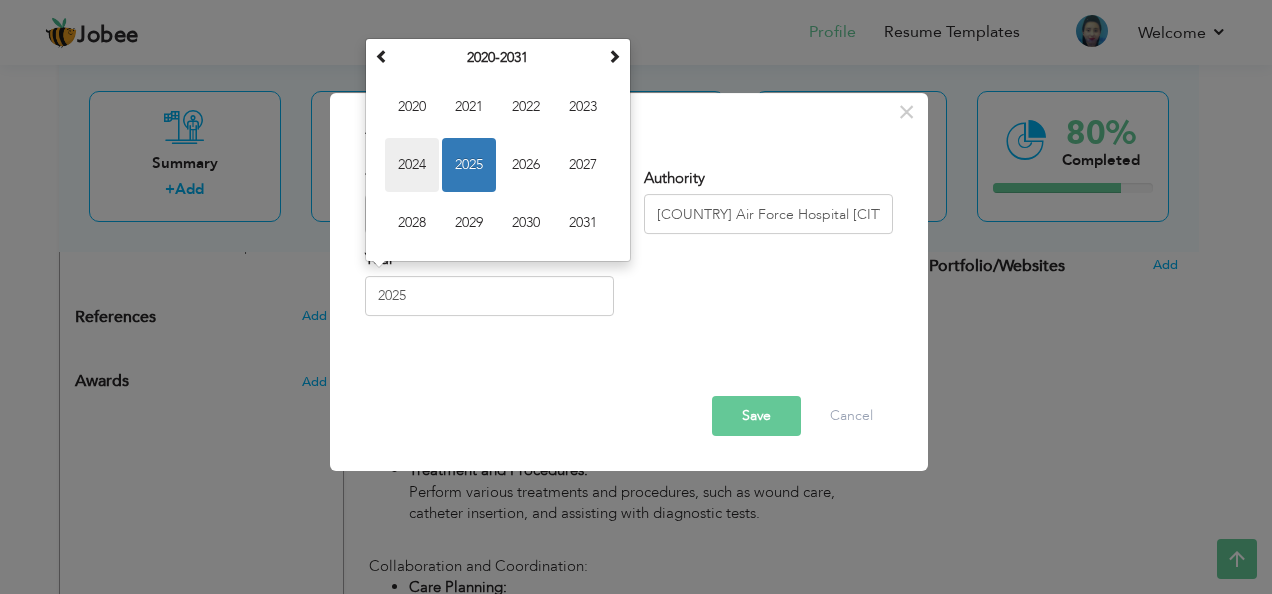 type on "2024" 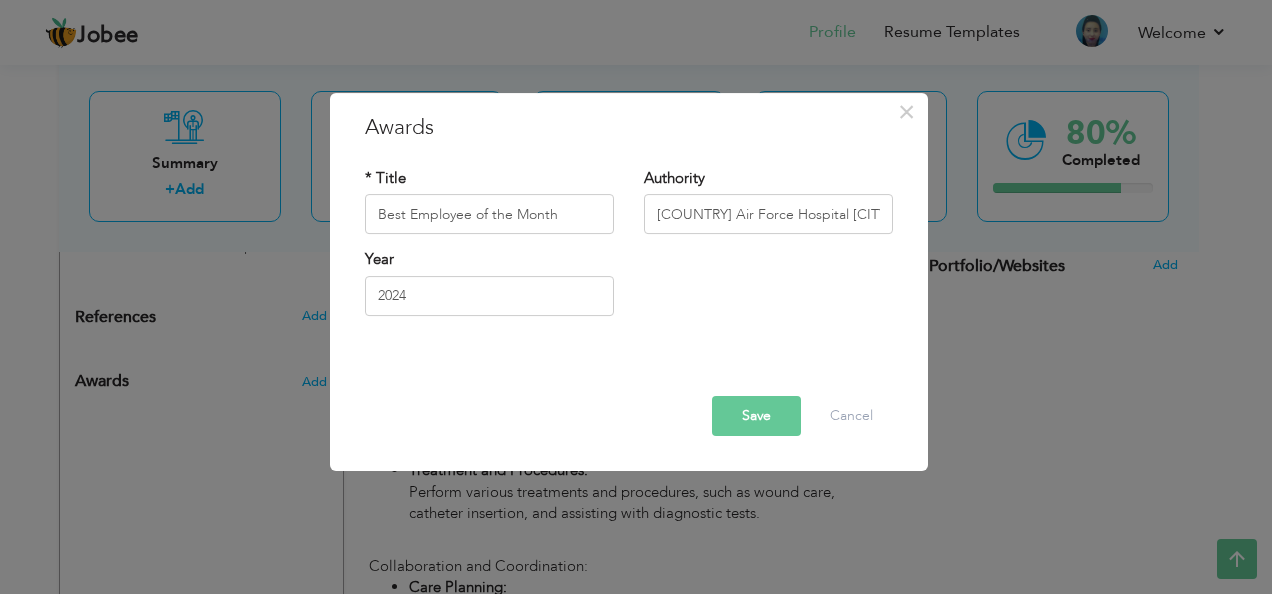 click on "Save" at bounding box center (756, 416) 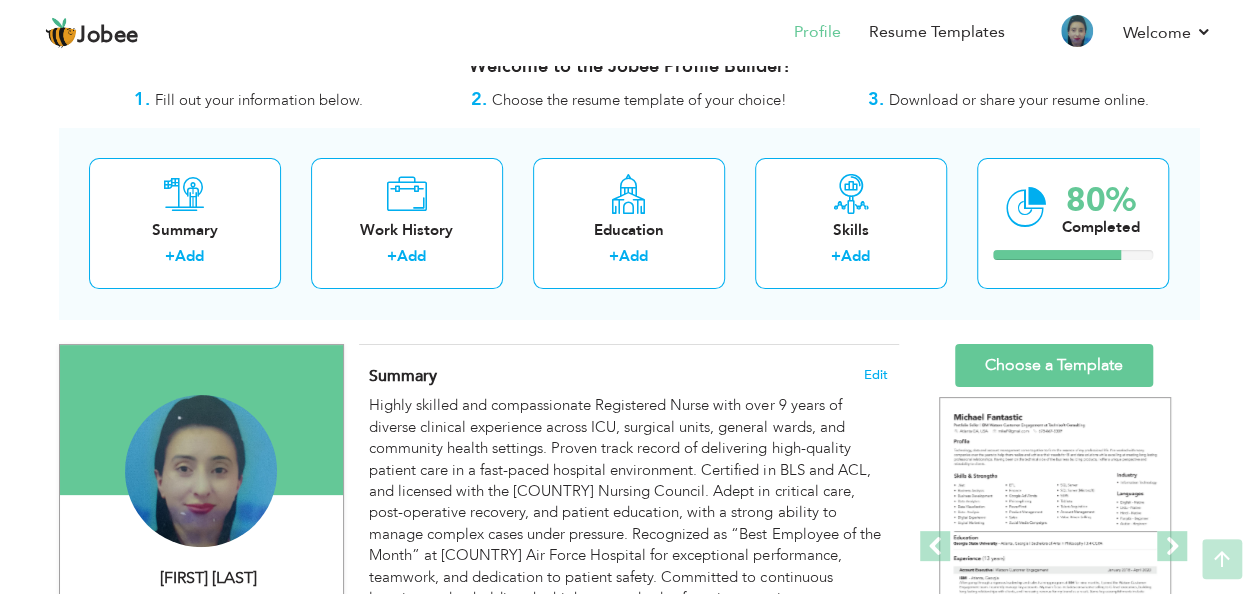 scroll, scrollTop: 20, scrollLeft: 0, axis: vertical 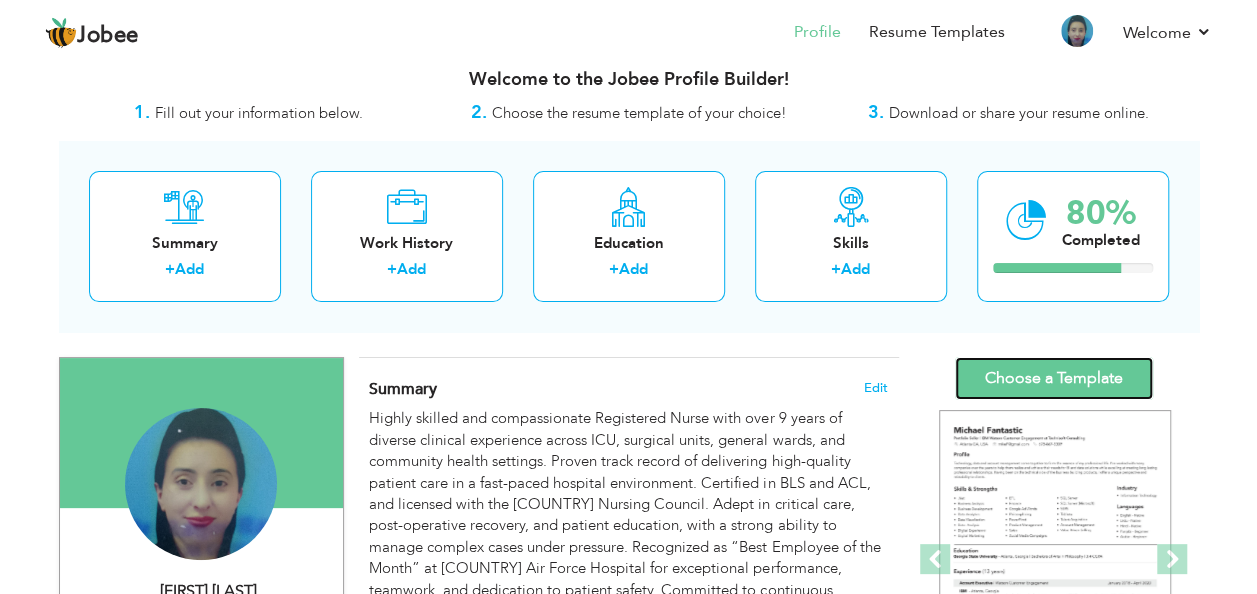 click on "Choose a Template" at bounding box center [1054, 378] 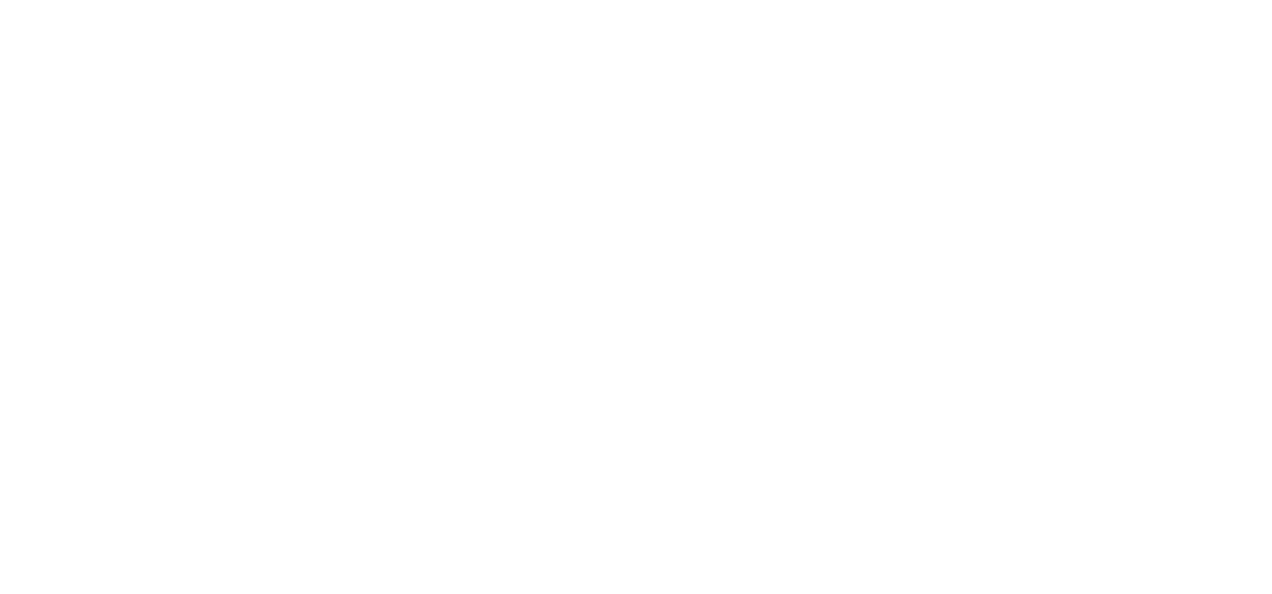 scroll, scrollTop: 0, scrollLeft: 0, axis: both 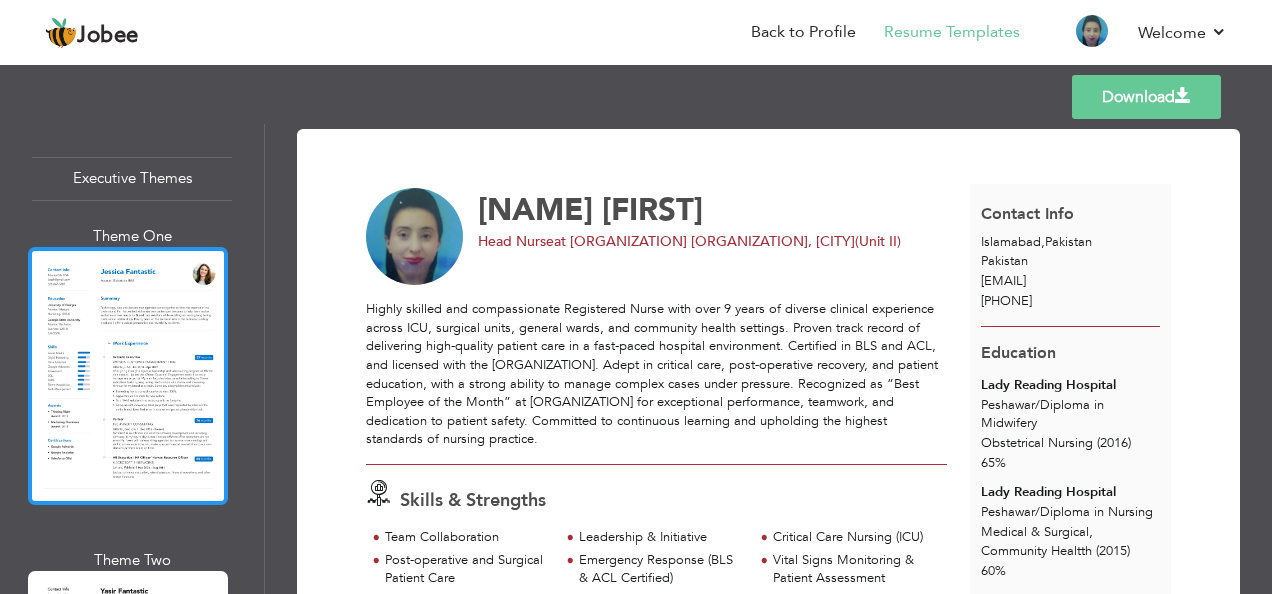 click at bounding box center (128, 376) 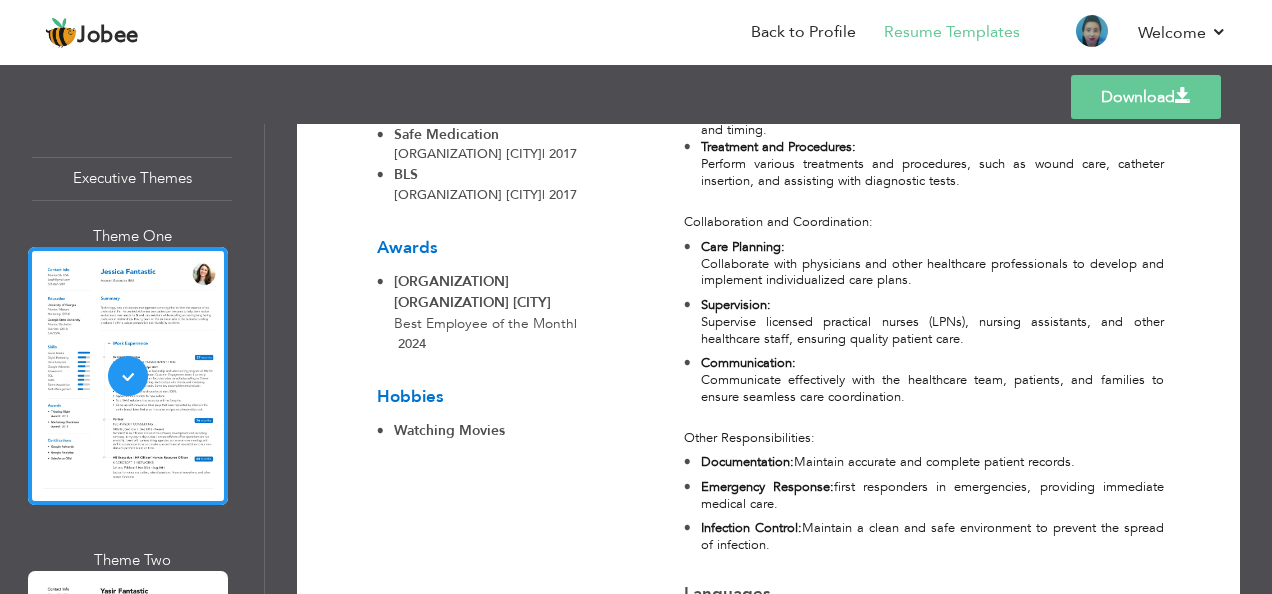 scroll, scrollTop: 1383, scrollLeft: 0, axis: vertical 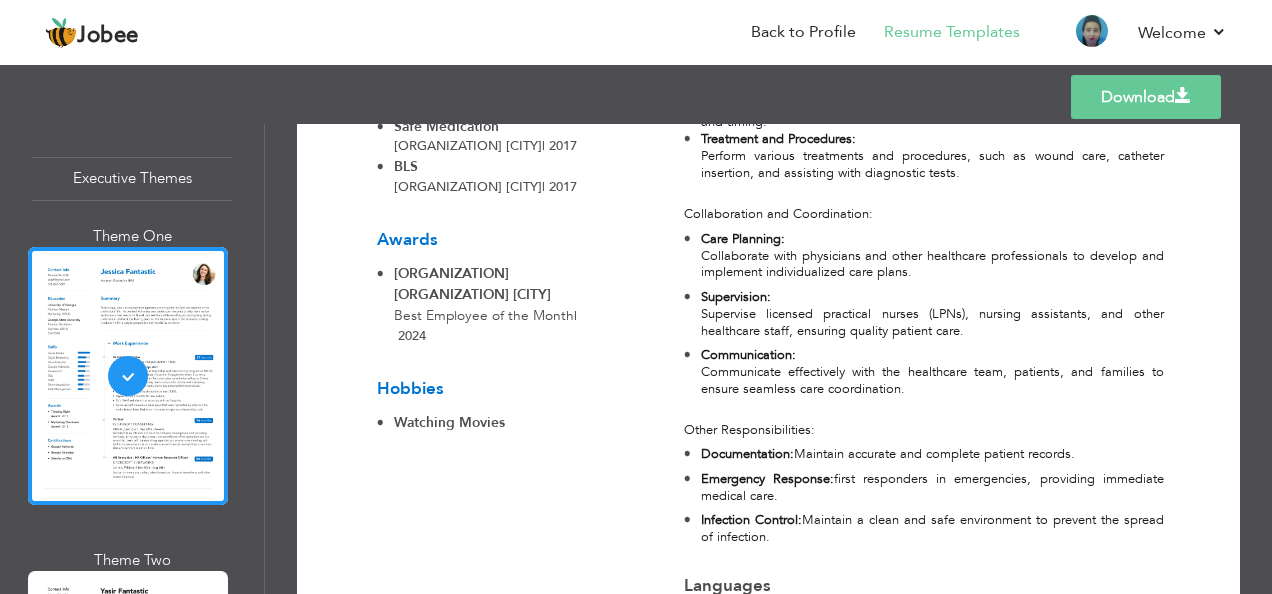 click on "Download" at bounding box center (1146, 97) 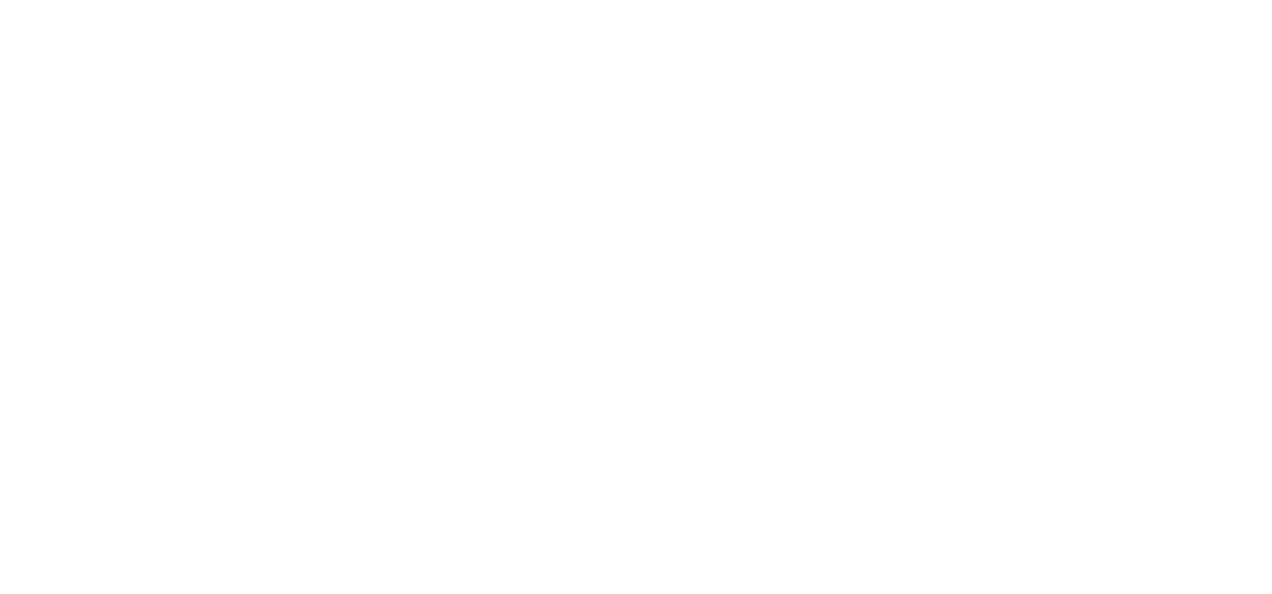 scroll, scrollTop: 0, scrollLeft: 0, axis: both 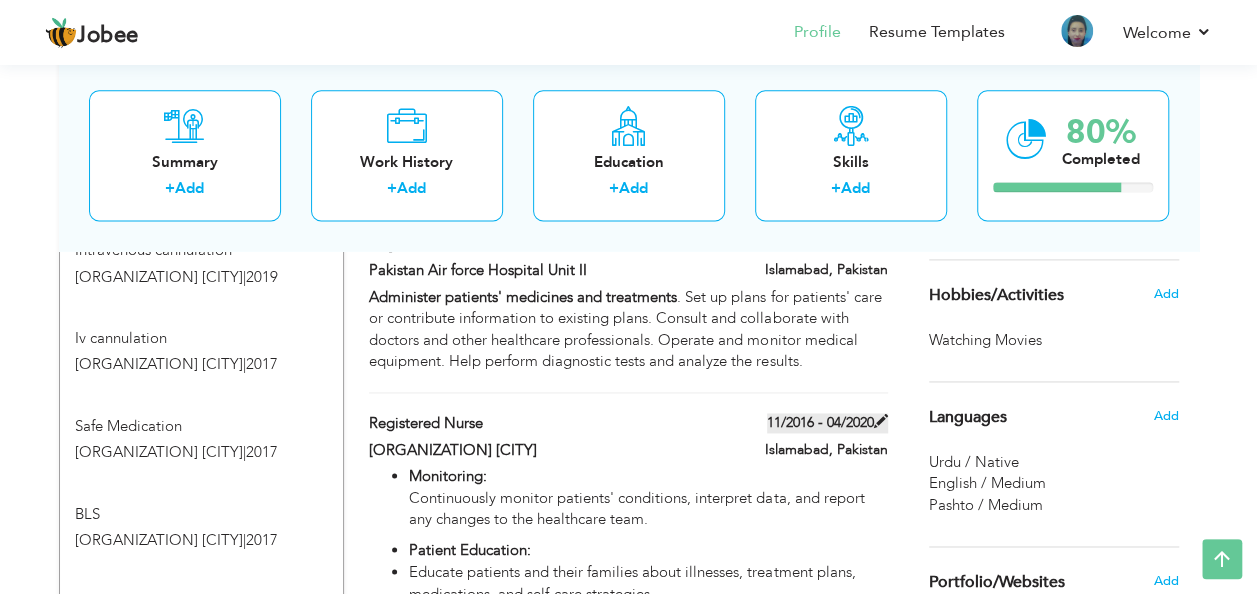 click at bounding box center (881, 421) 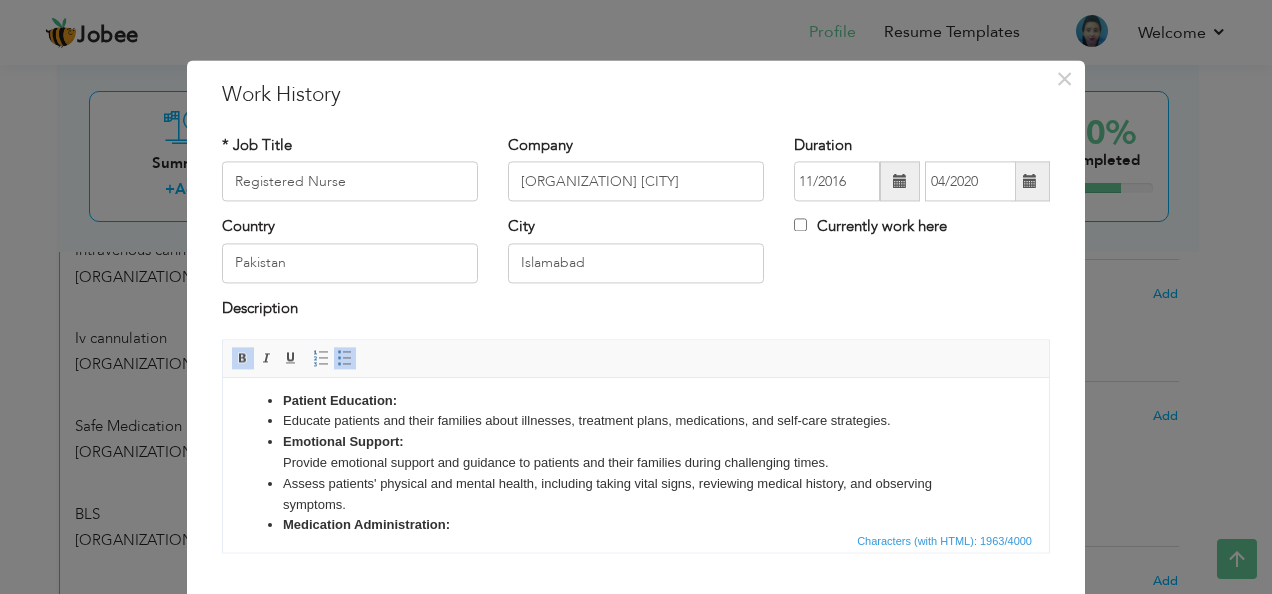 scroll, scrollTop: 67, scrollLeft: 0, axis: vertical 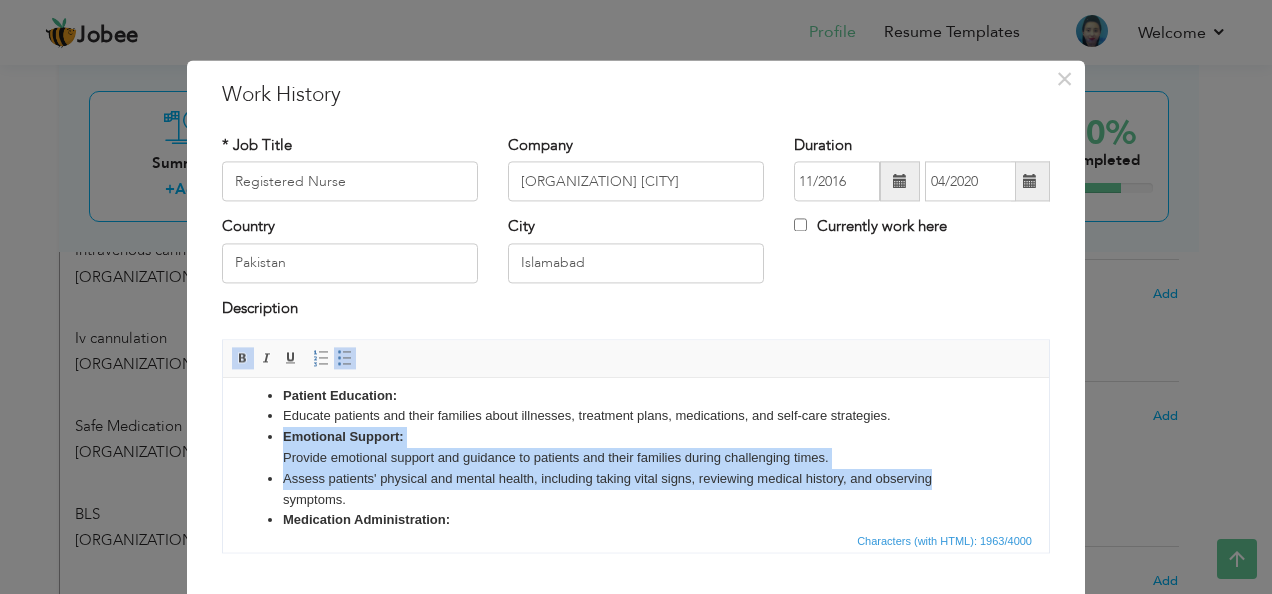 drag, startPoint x: 943, startPoint y: 476, endPoint x: 274, endPoint y: 438, distance: 670.07837 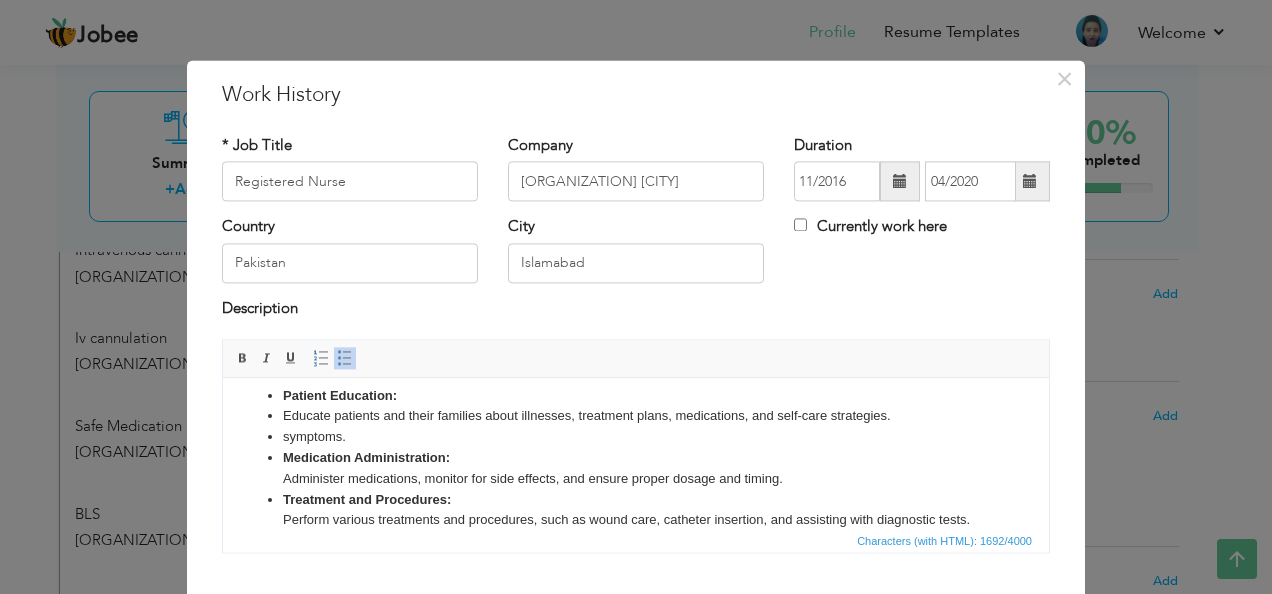 drag, startPoint x: 350, startPoint y: 438, endPoint x: 240, endPoint y: 436, distance: 110.01818 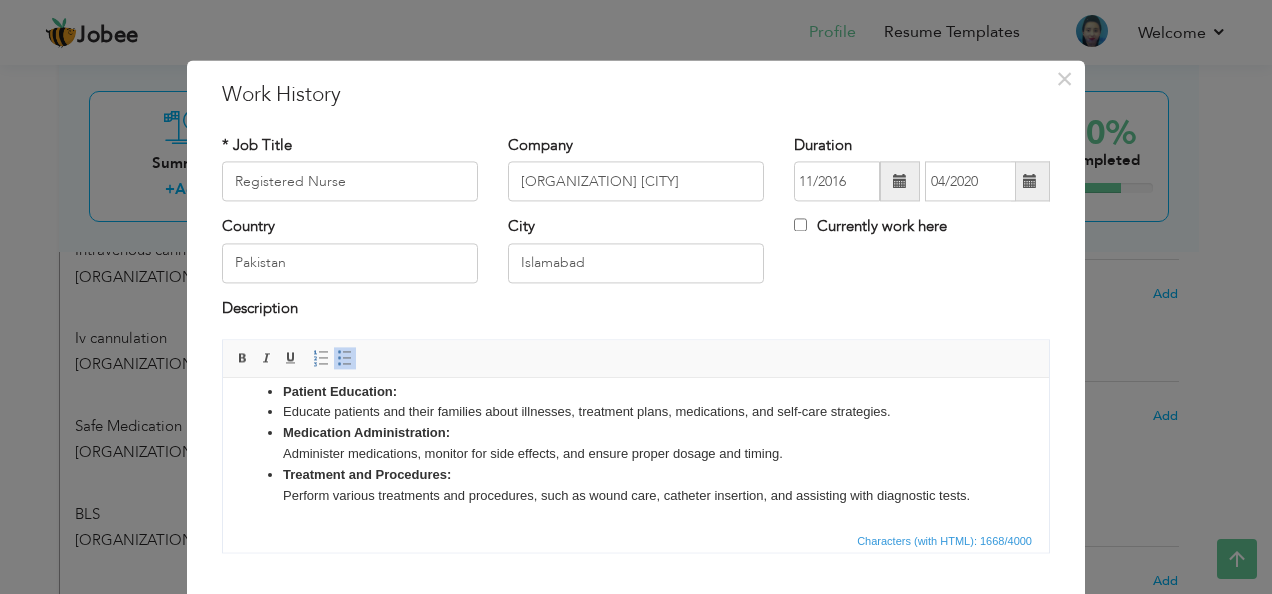 scroll, scrollTop: 75, scrollLeft: 0, axis: vertical 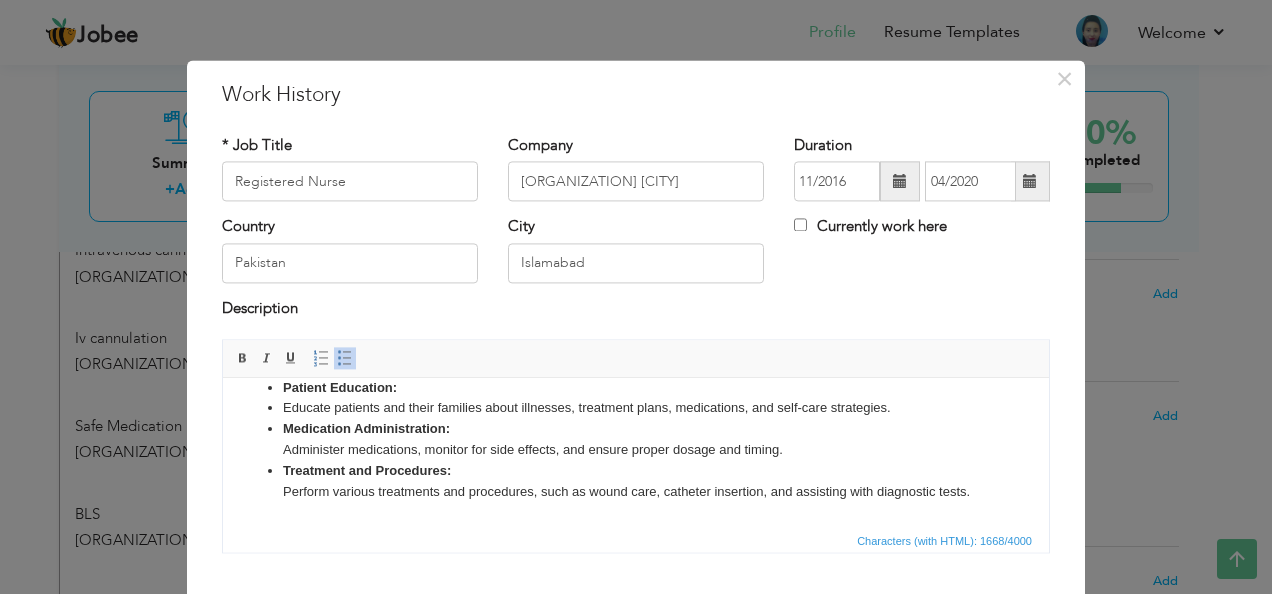 drag, startPoint x: 785, startPoint y: 446, endPoint x: 268, endPoint y: 428, distance: 517.31323 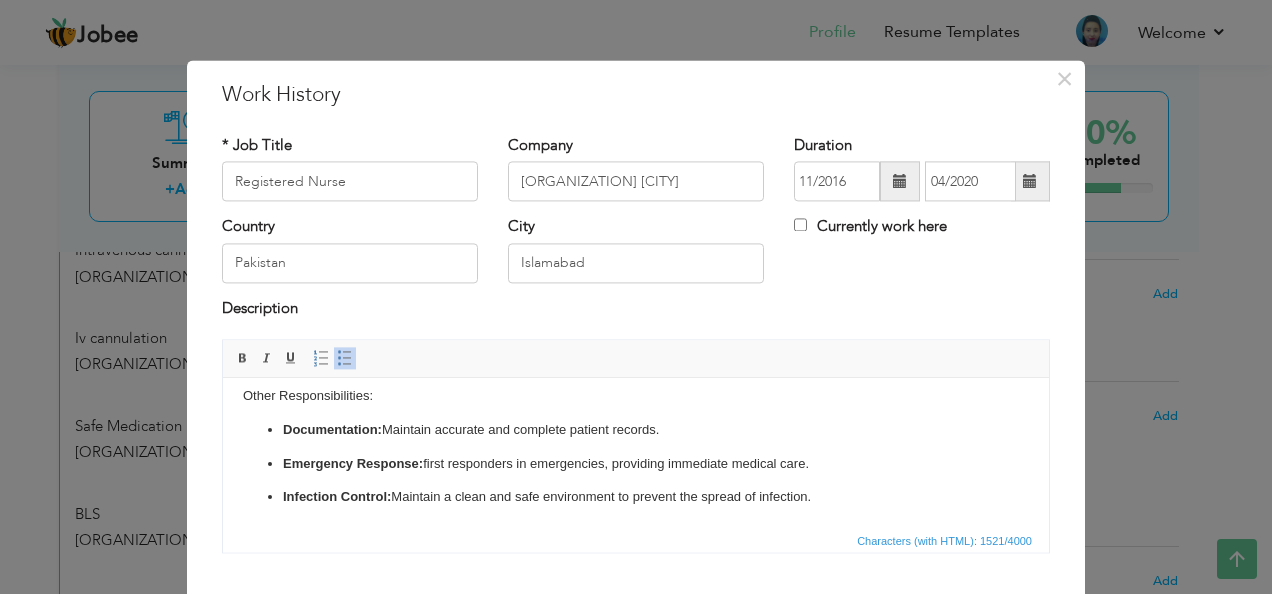 scroll, scrollTop: 422, scrollLeft: 0, axis: vertical 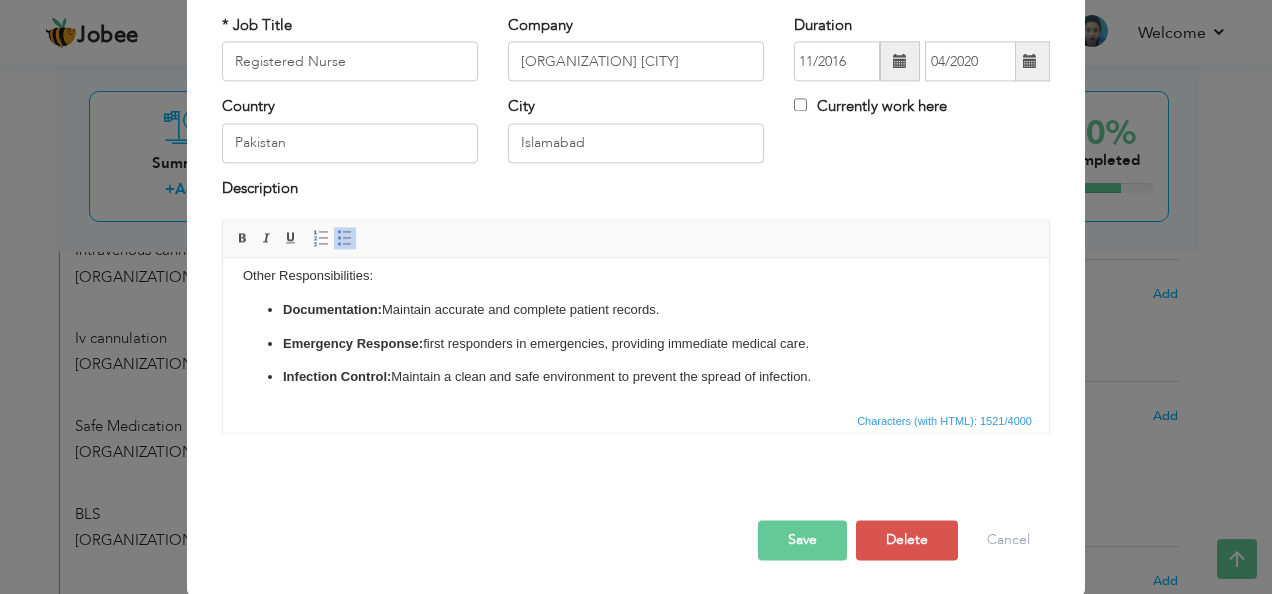 click on "Save" at bounding box center (802, 541) 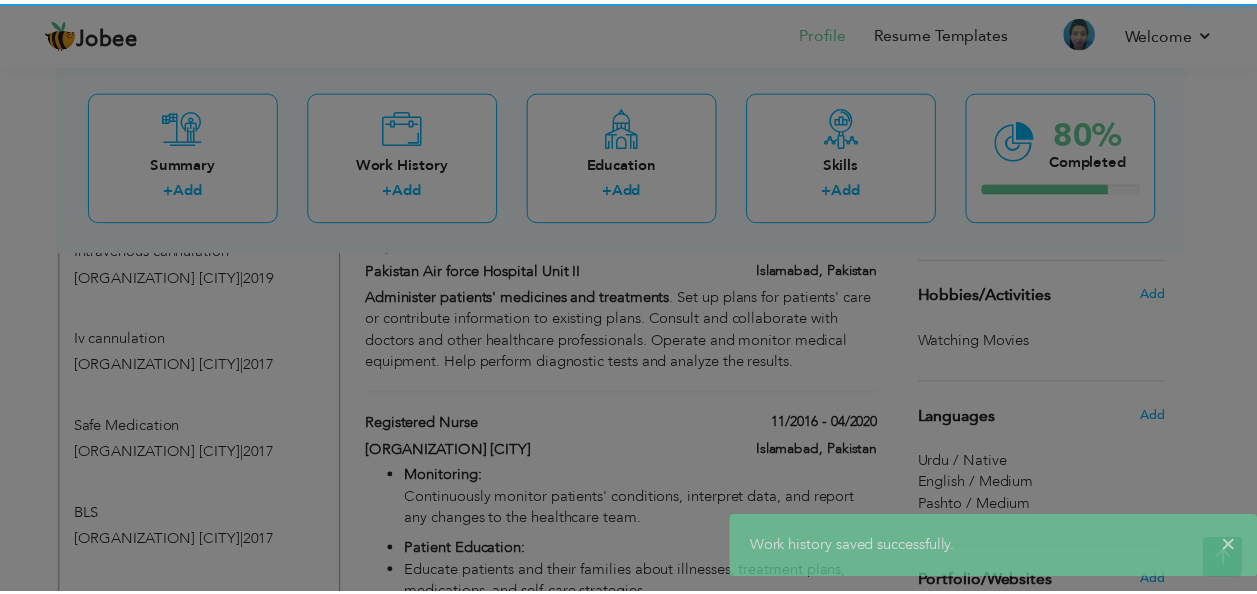 scroll, scrollTop: 0, scrollLeft: 0, axis: both 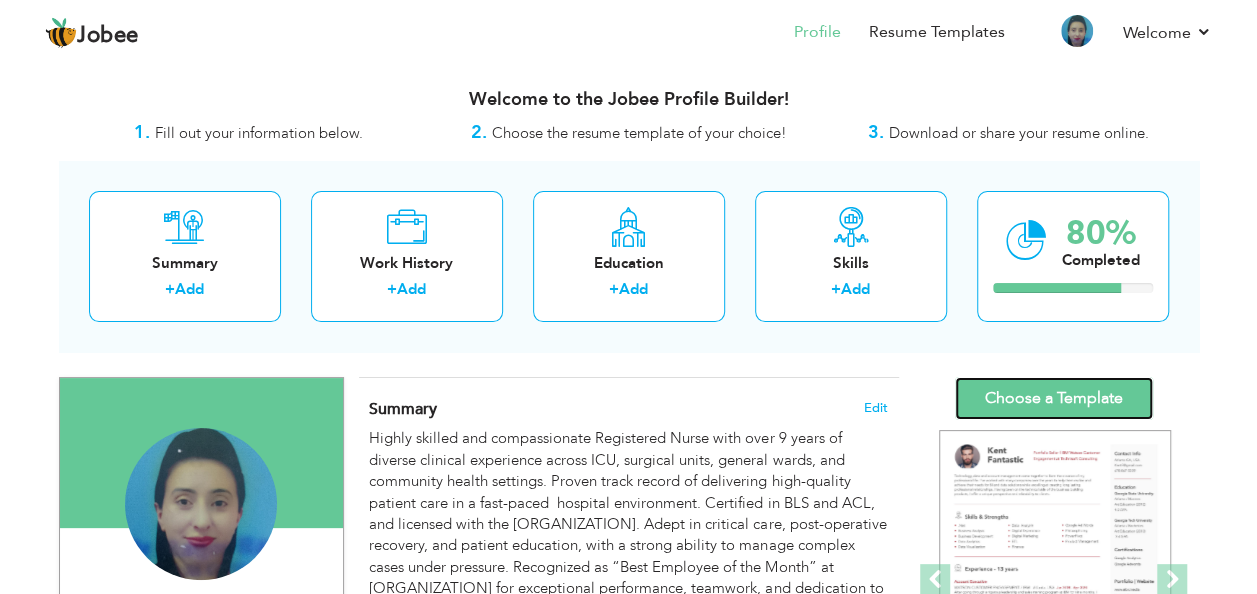 click on "Choose a Template" at bounding box center [1054, 398] 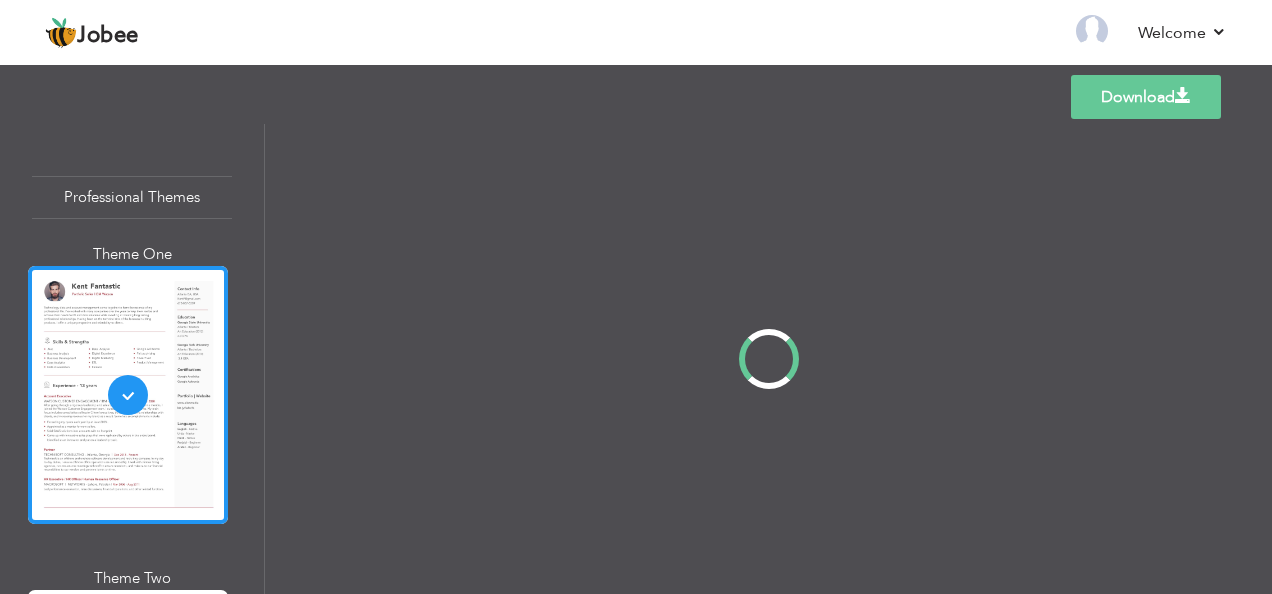 scroll, scrollTop: 0, scrollLeft: 0, axis: both 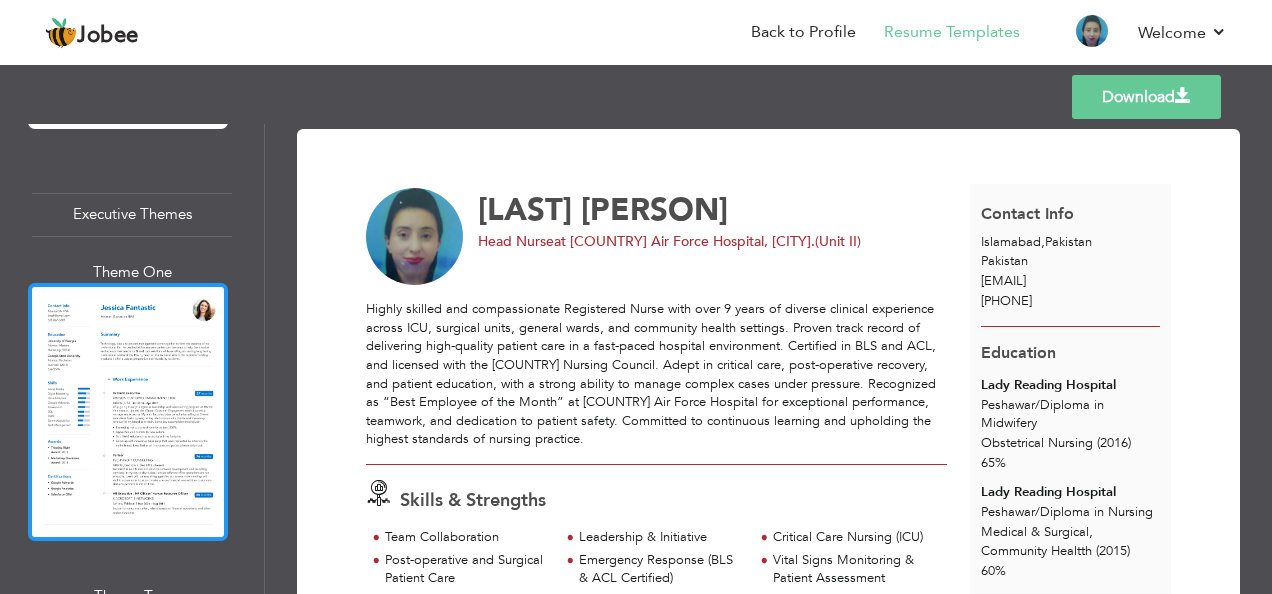 click at bounding box center [128, 412] 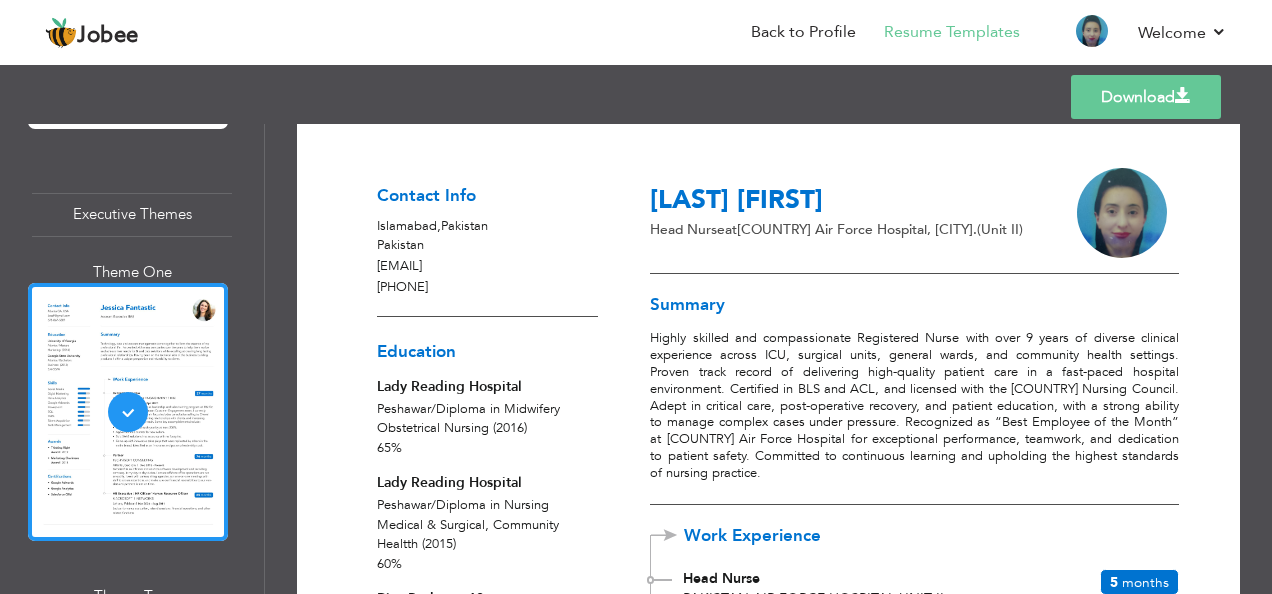 scroll, scrollTop: 0, scrollLeft: 0, axis: both 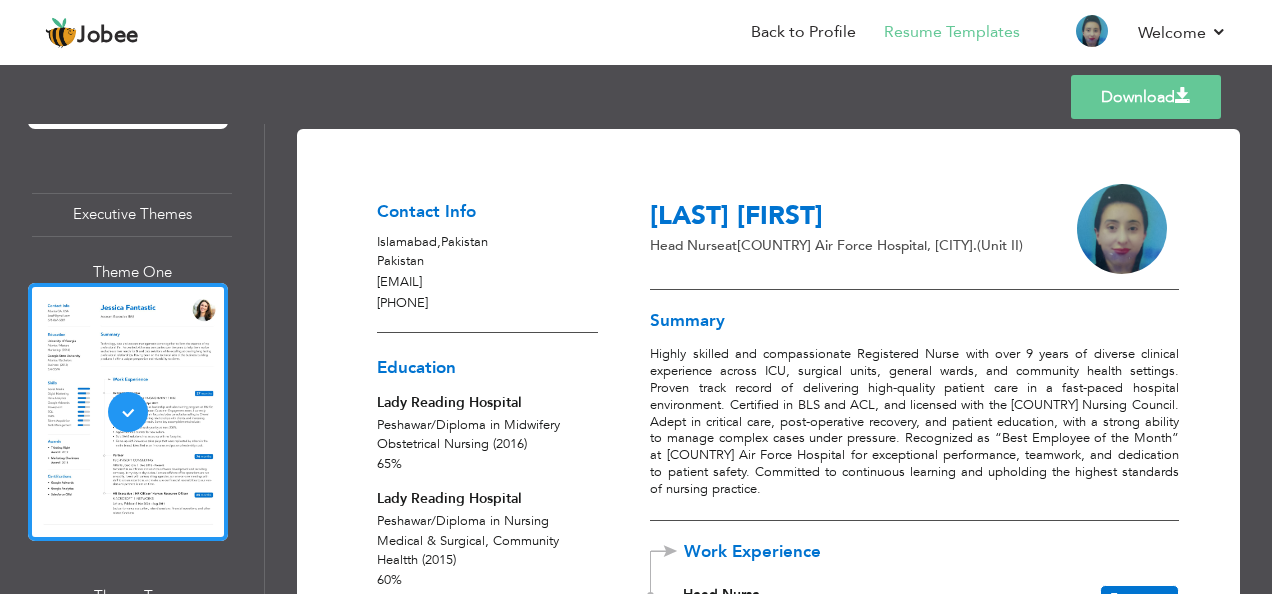 click at bounding box center (1183, 96) 